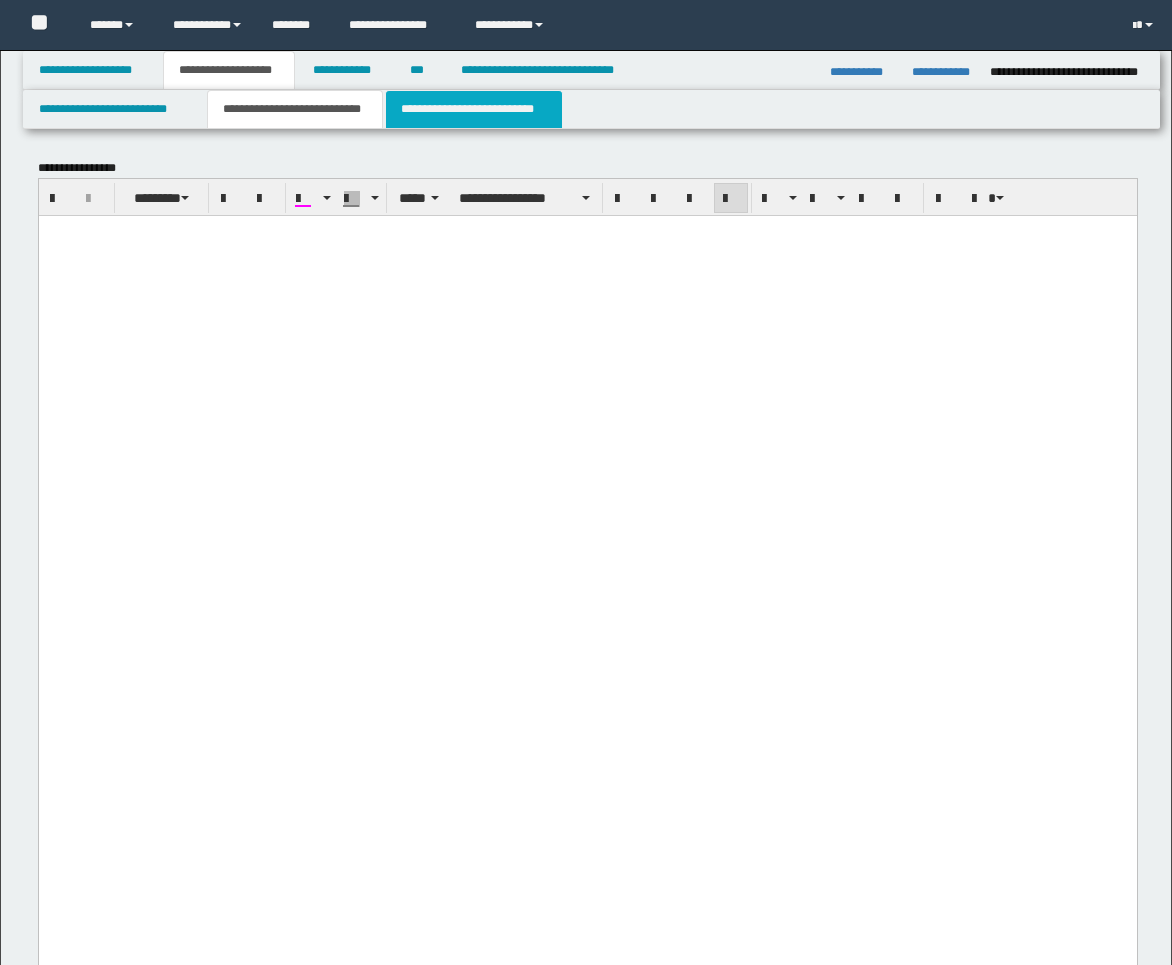 scroll, scrollTop: 1111, scrollLeft: 0, axis: vertical 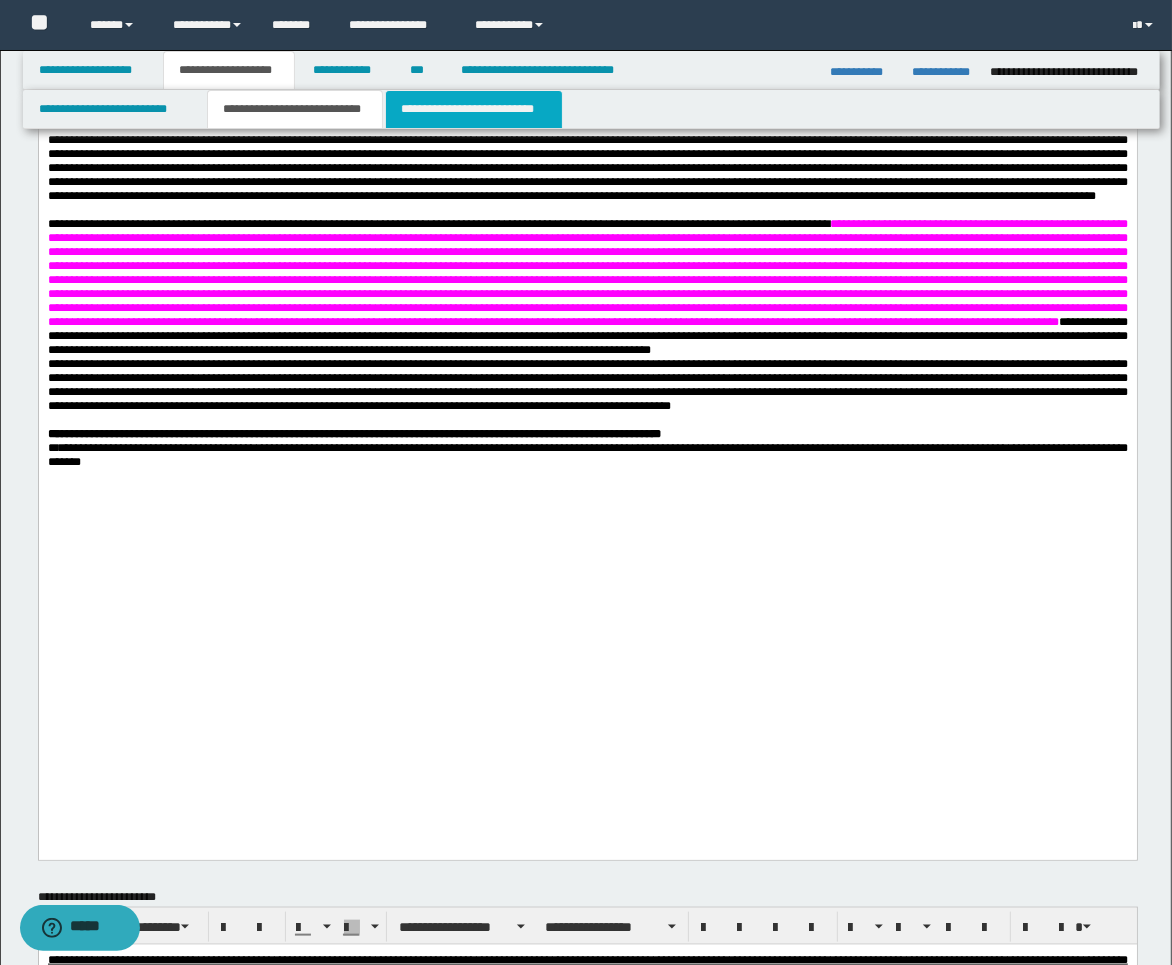click on "**********" at bounding box center [474, 109] 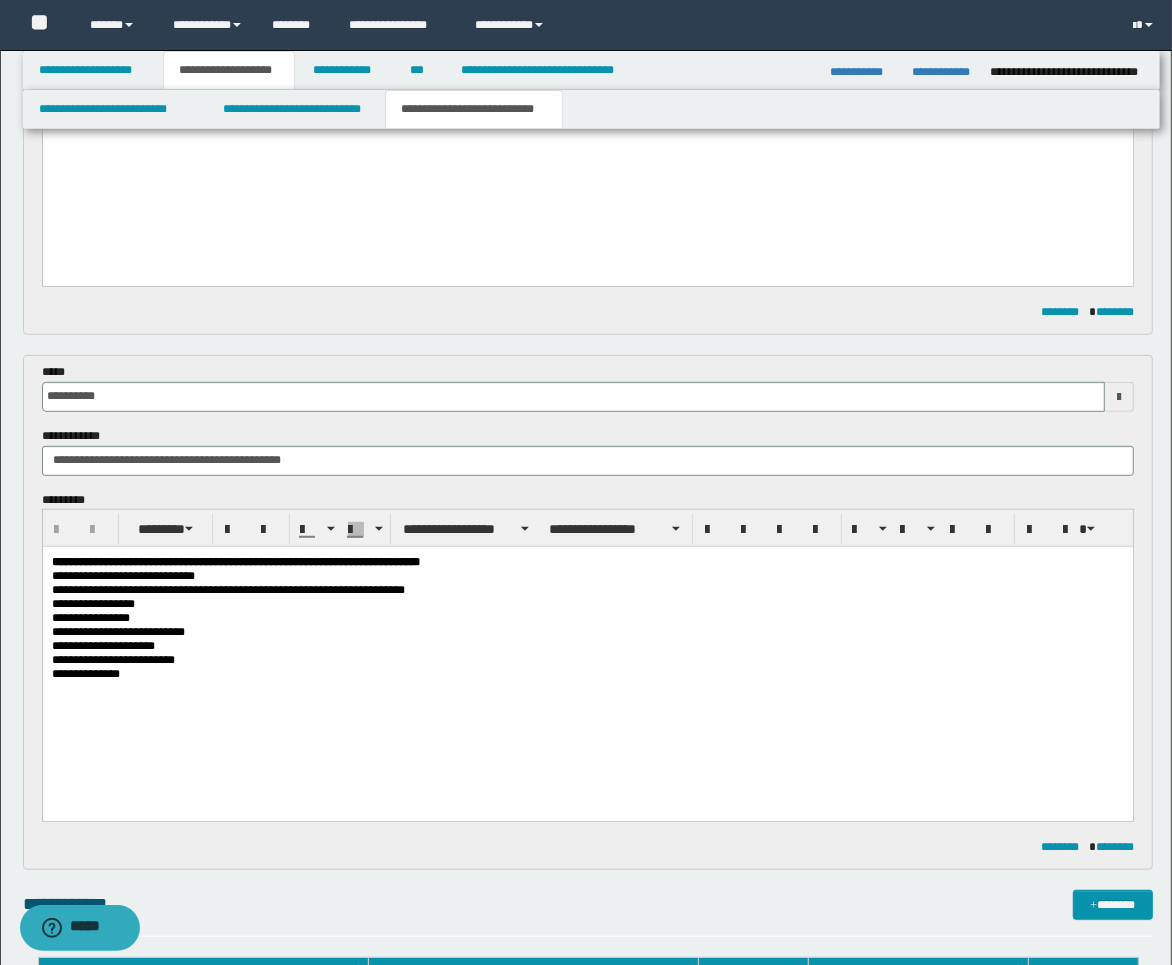 scroll, scrollTop: 888, scrollLeft: 0, axis: vertical 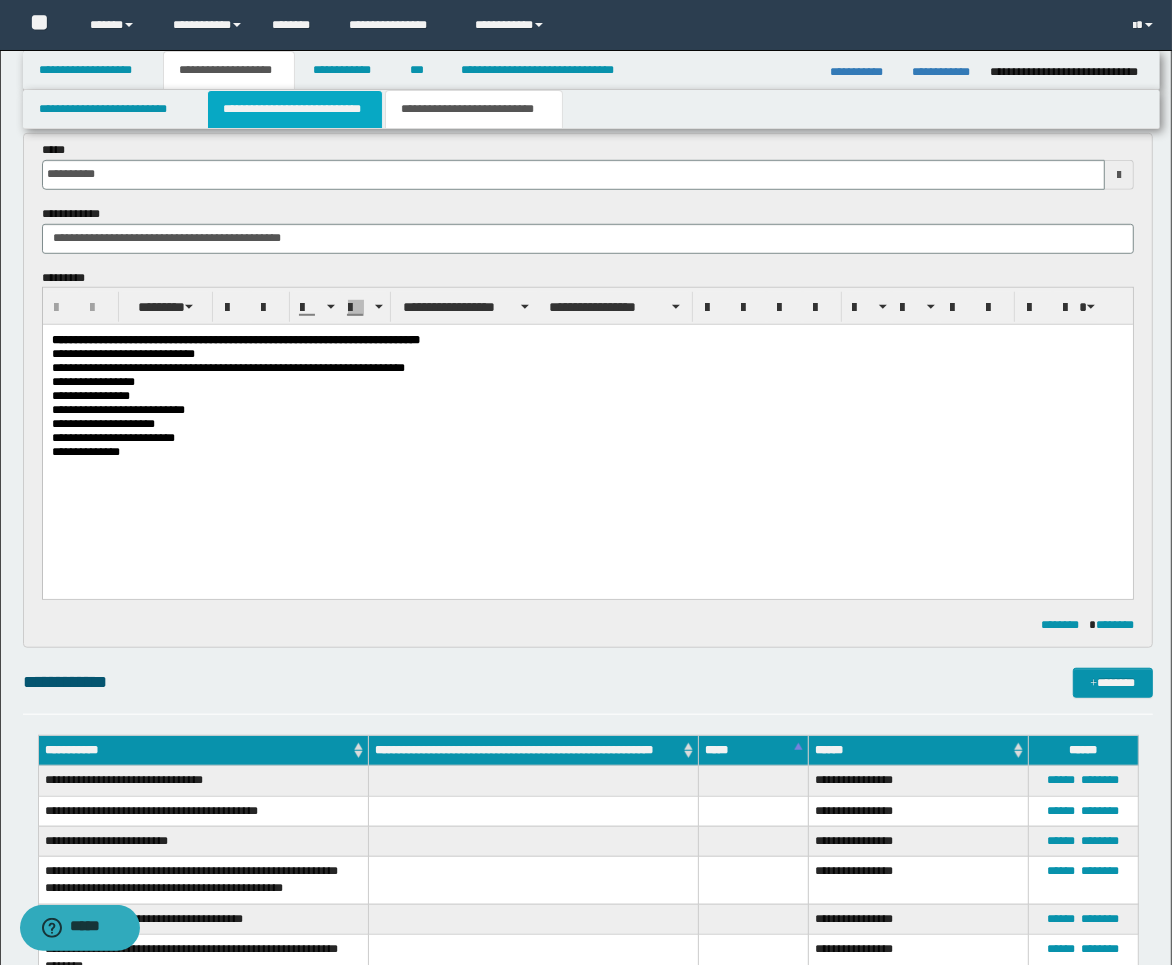 click on "**********" at bounding box center (295, 109) 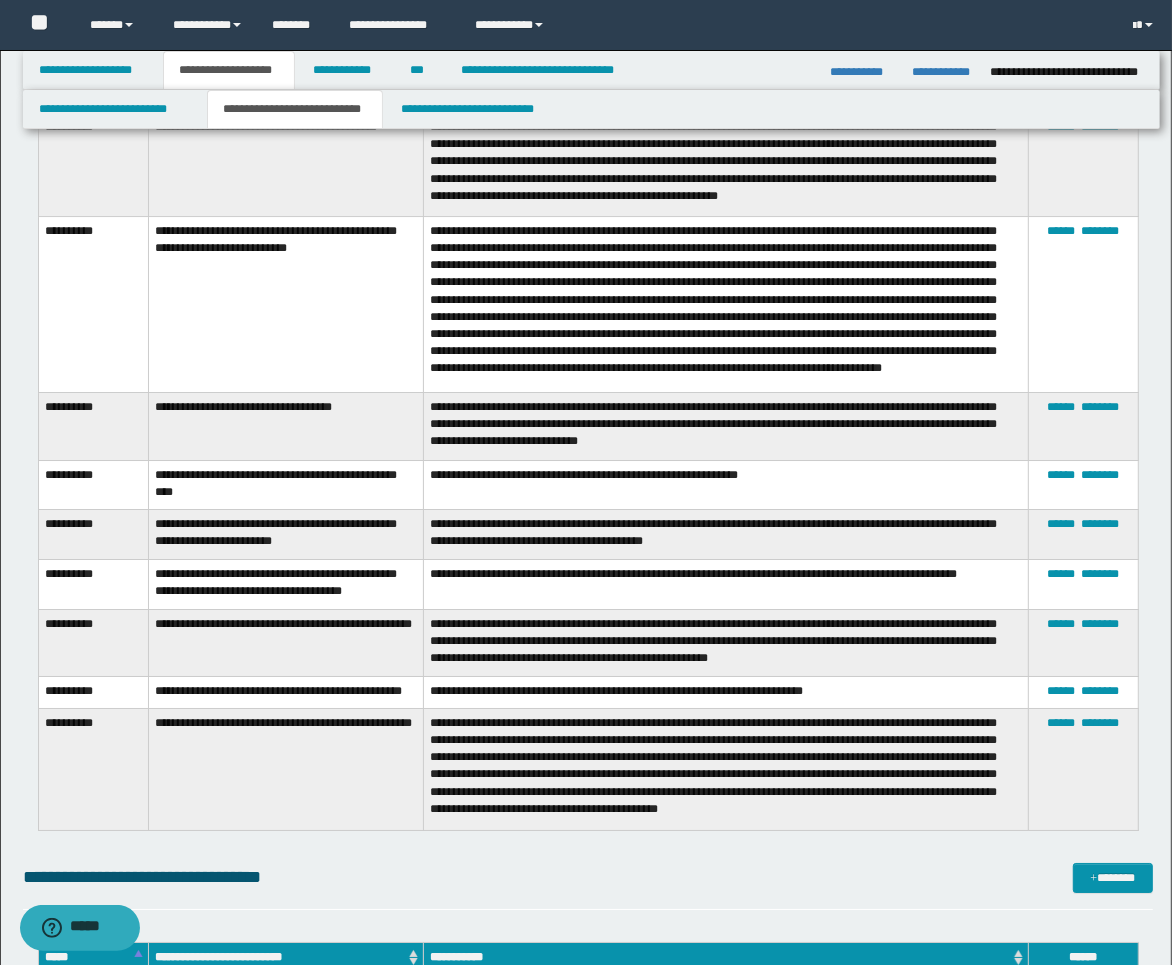 scroll, scrollTop: 4725, scrollLeft: 0, axis: vertical 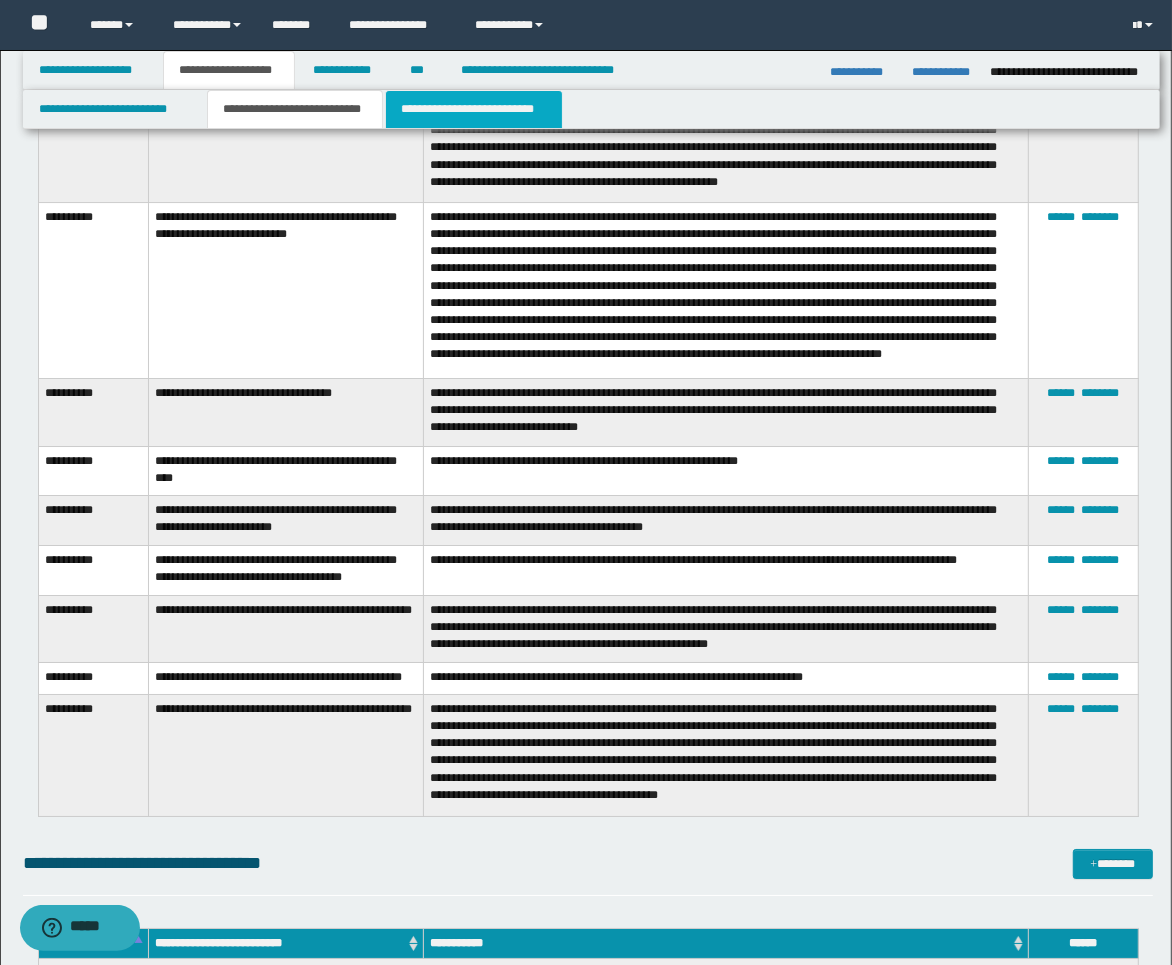 click on "**********" at bounding box center [474, 109] 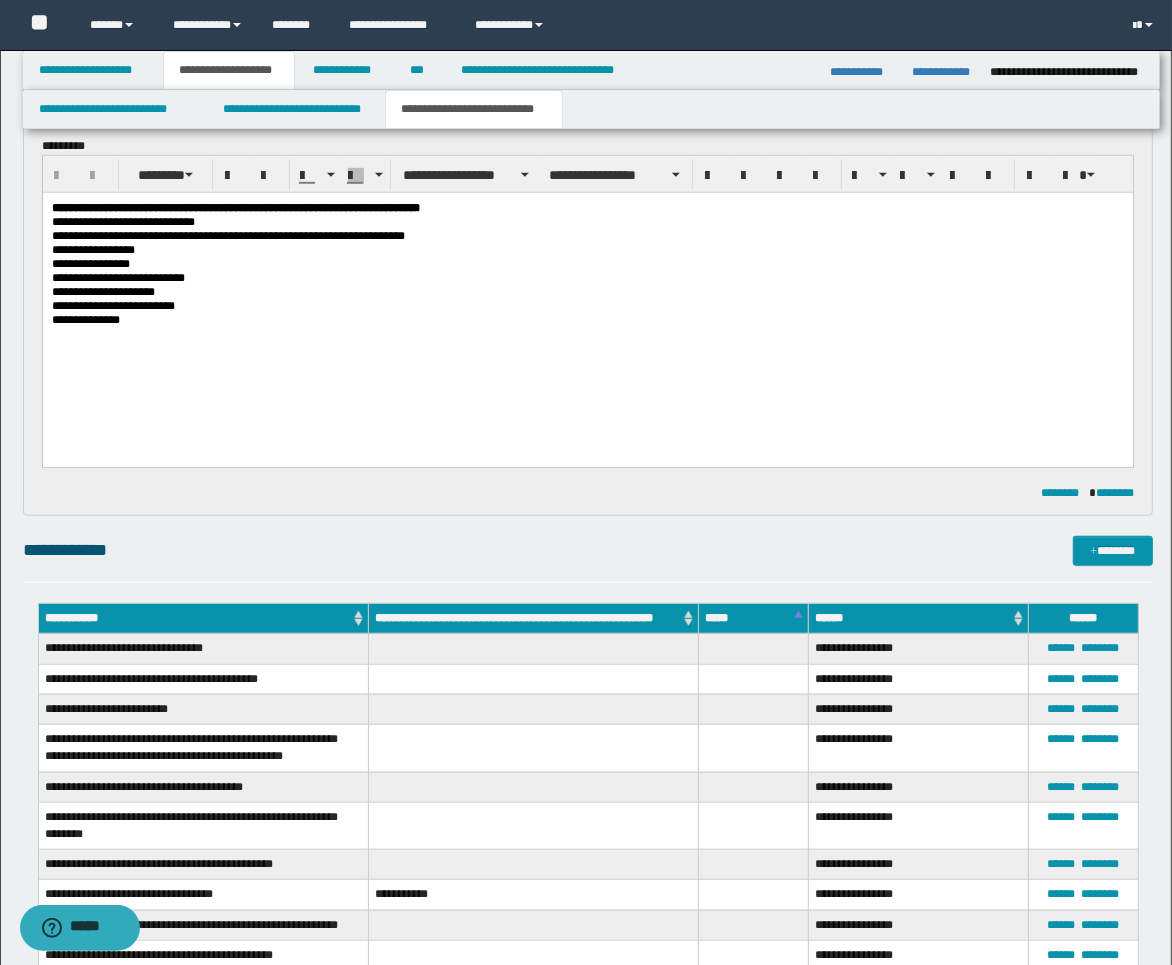 scroll, scrollTop: 852, scrollLeft: 0, axis: vertical 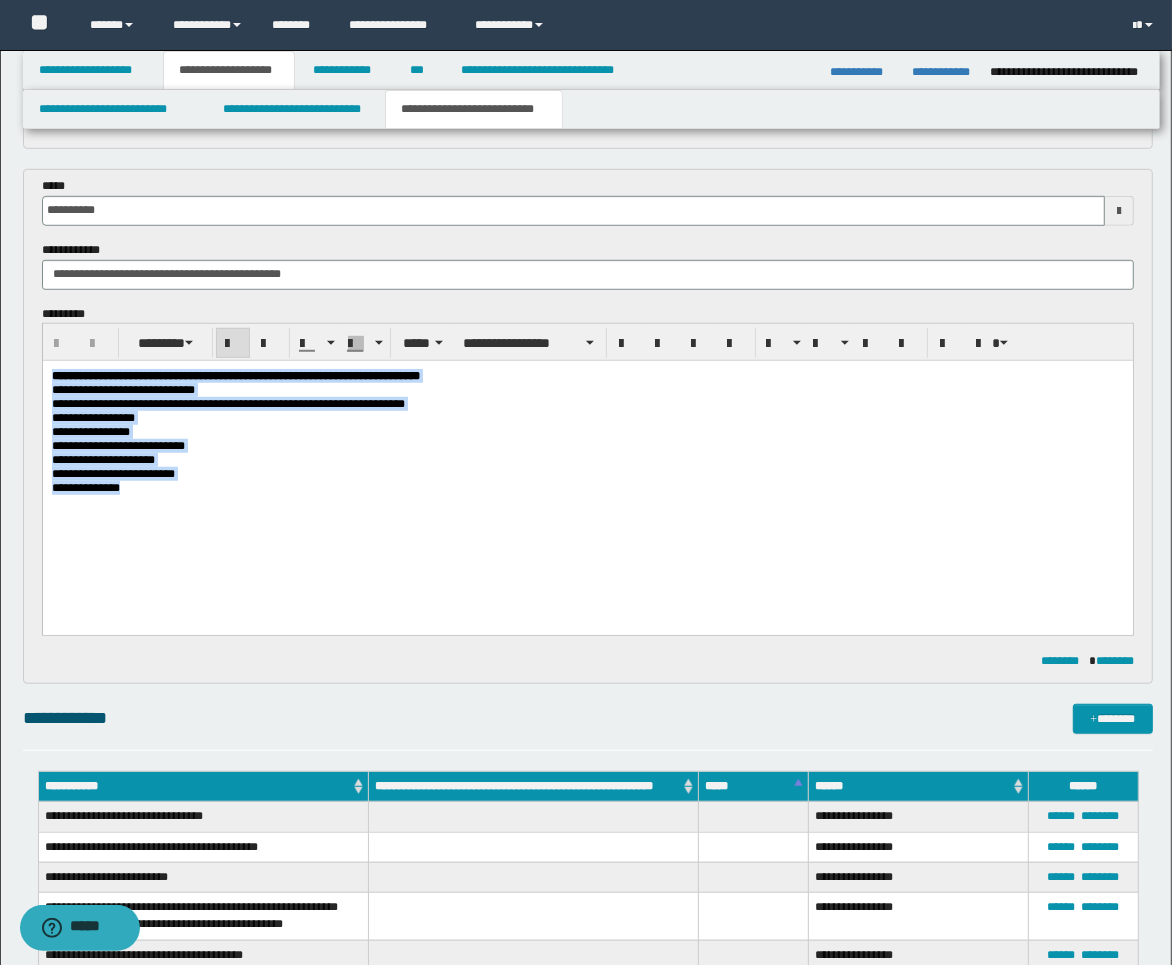 drag, startPoint x: 161, startPoint y: 523, endPoint x: 82, endPoint y: 717, distance: 209.46837 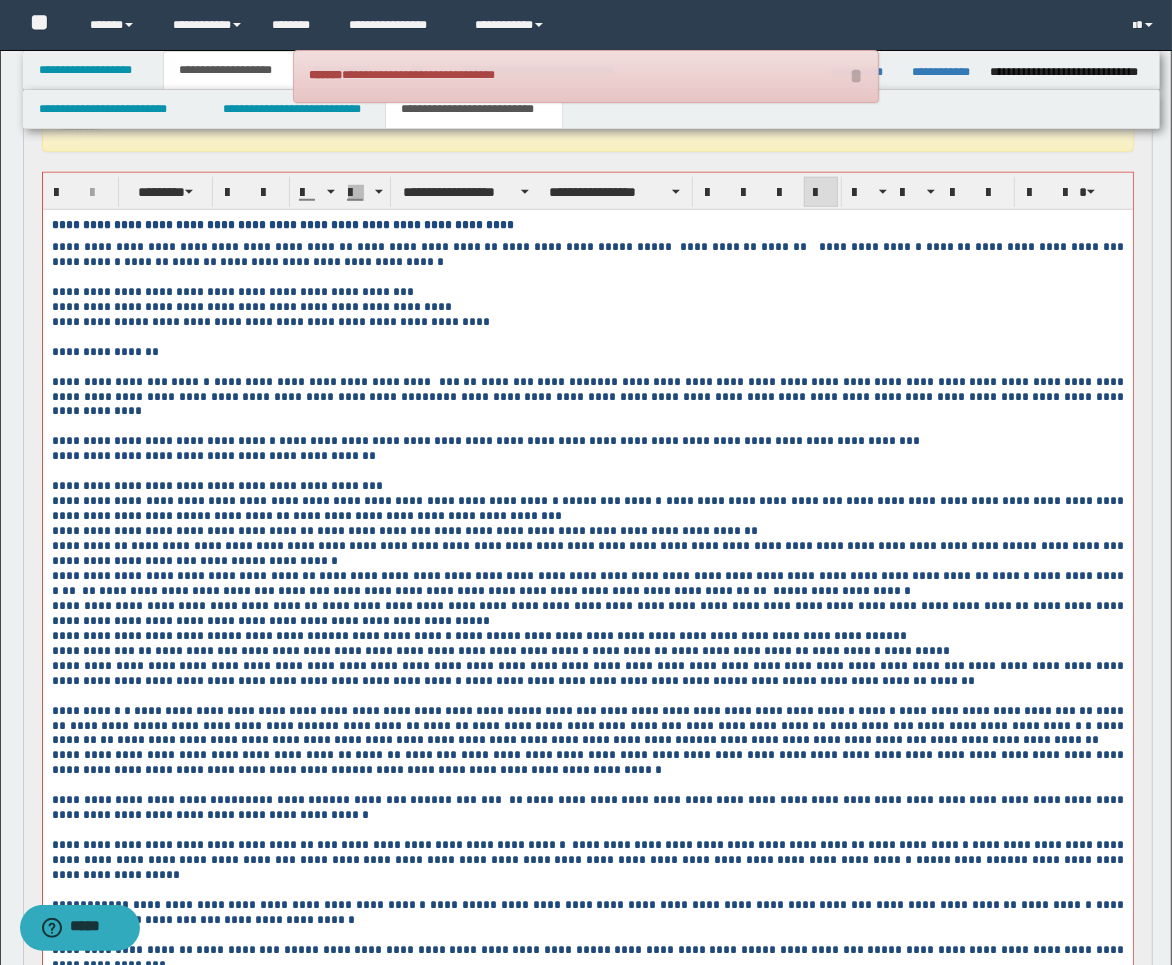 scroll, scrollTop: 1590, scrollLeft: 0, axis: vertical 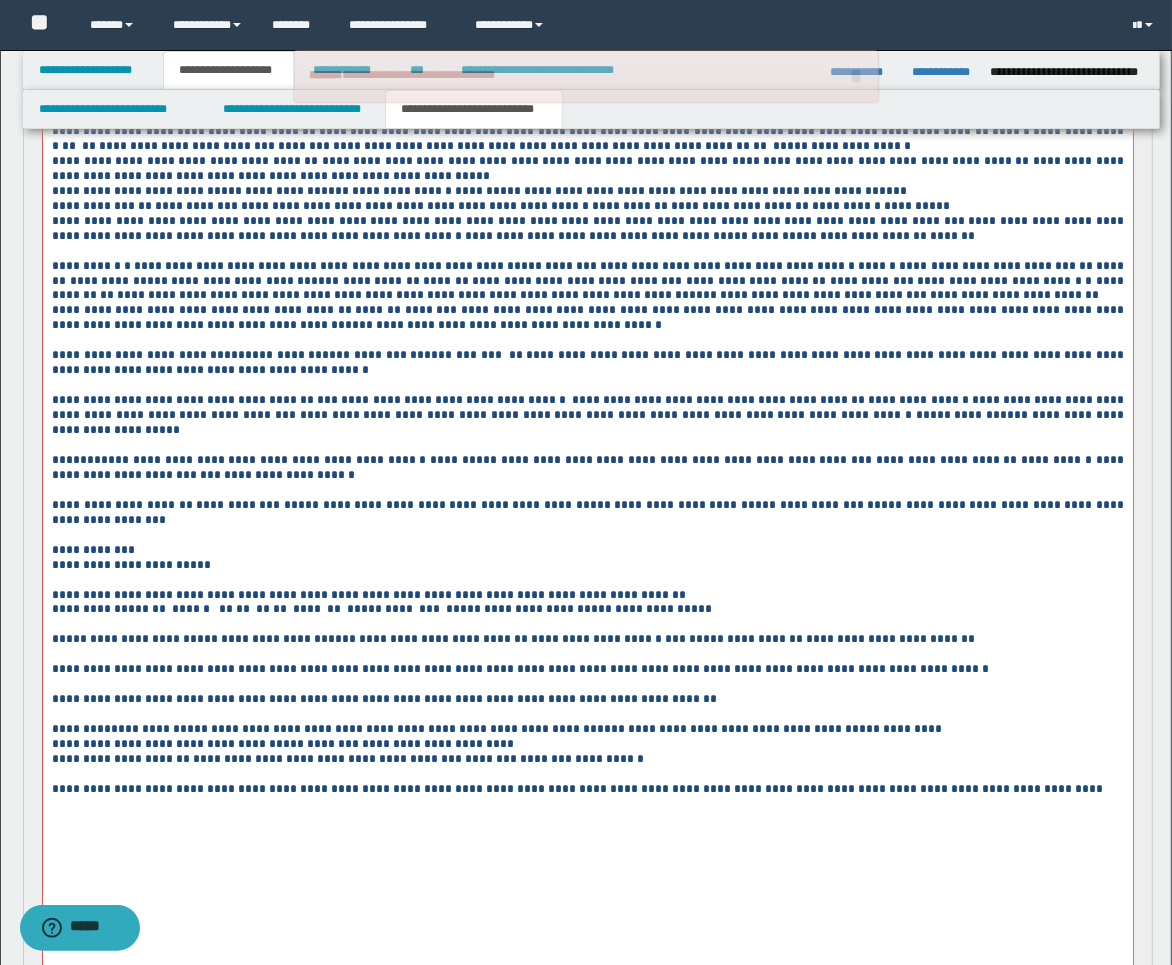 click on "**********" at bounding box center [587, 596] 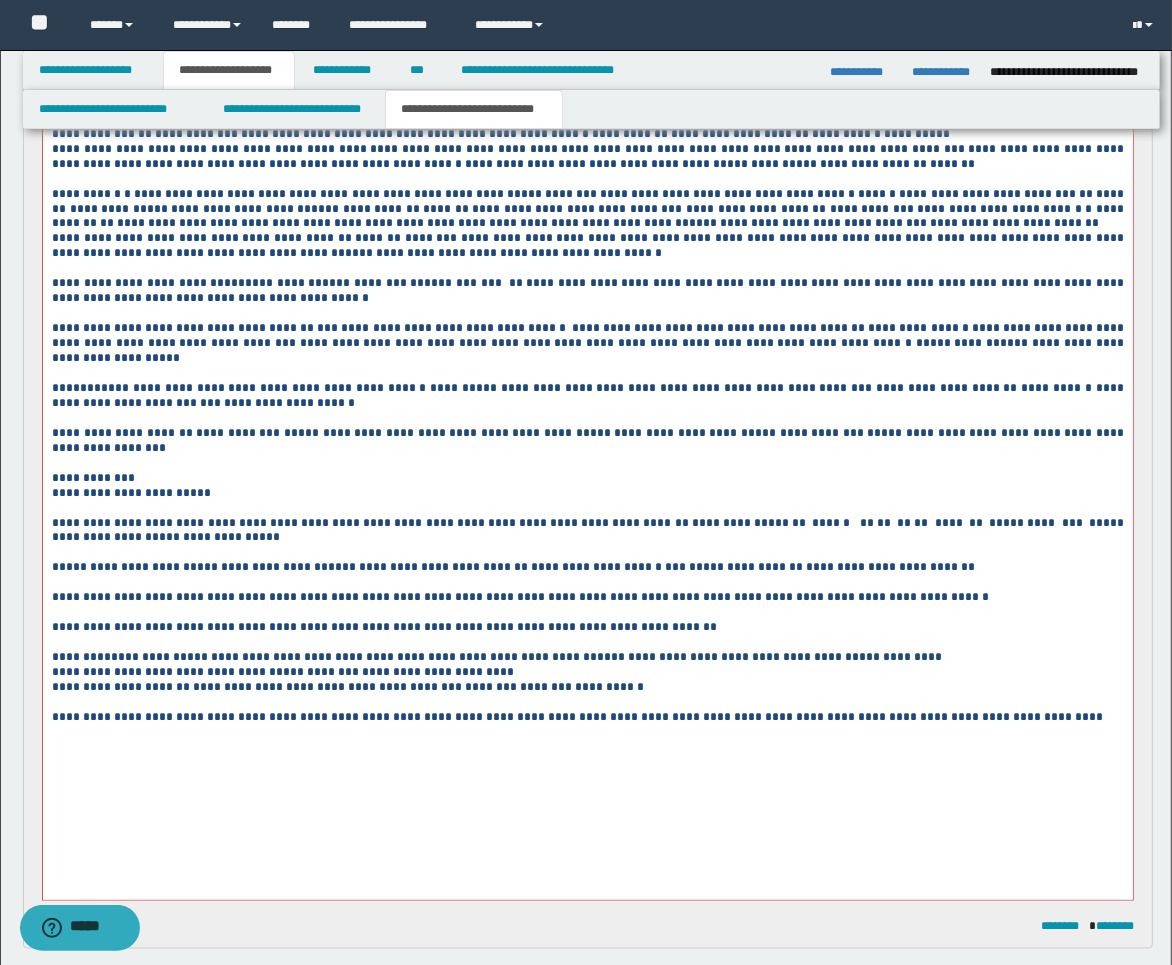 scroll, scrollTop: 1701, scrollLeft: 0, axis: vertical 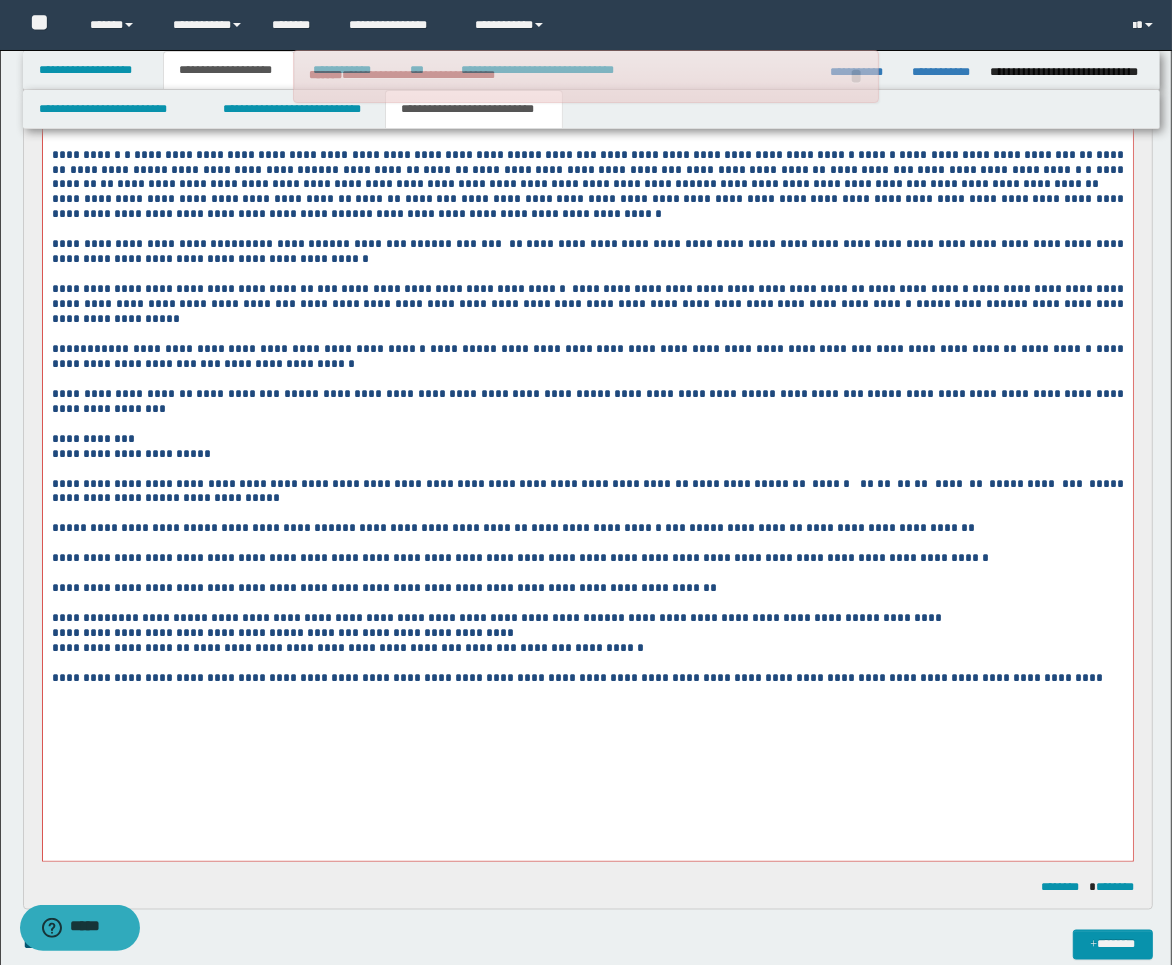 click at bounding box center [587, 514] 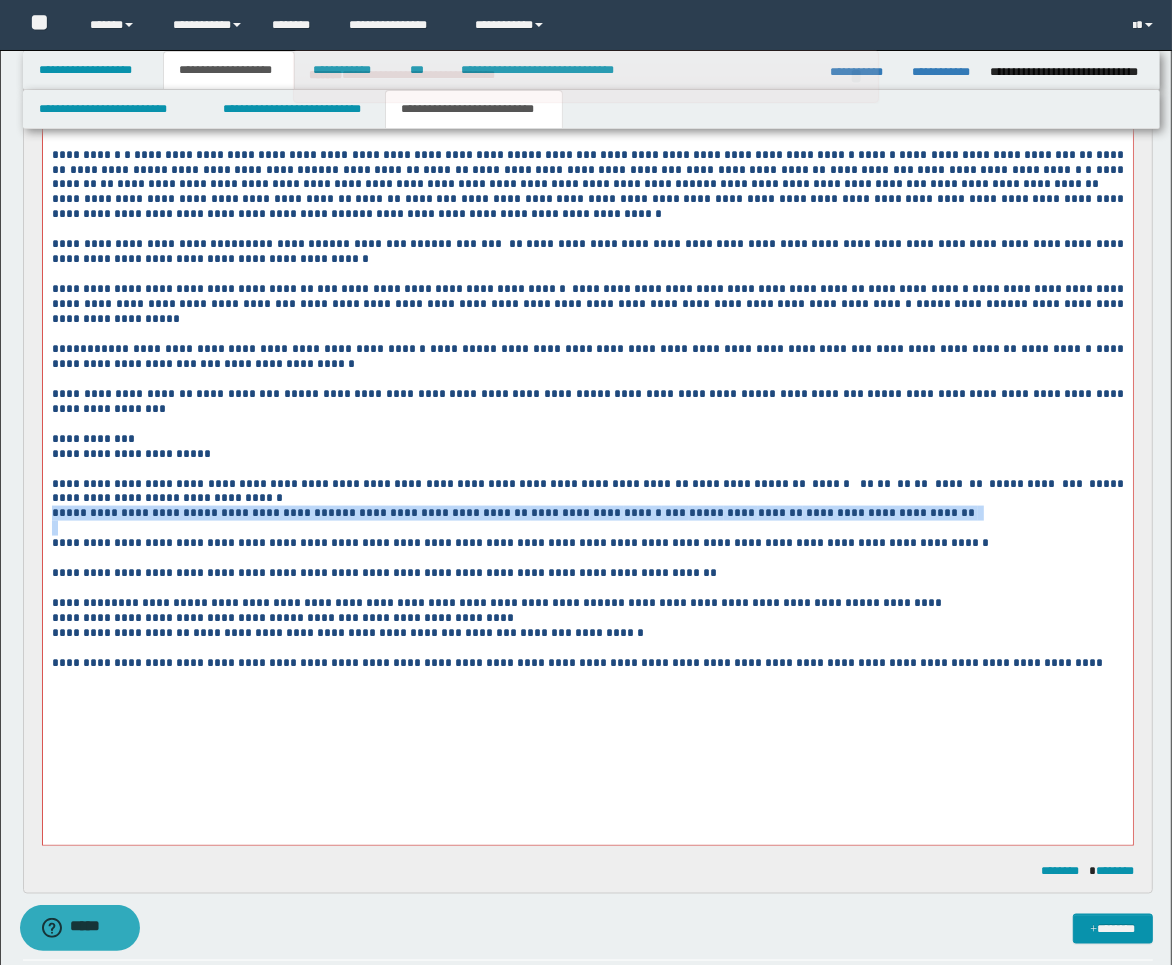 drag, startPoint x: 52, startPoint y: 560, endPoint x: 121, endPoint y: 573, distance: 70.21396 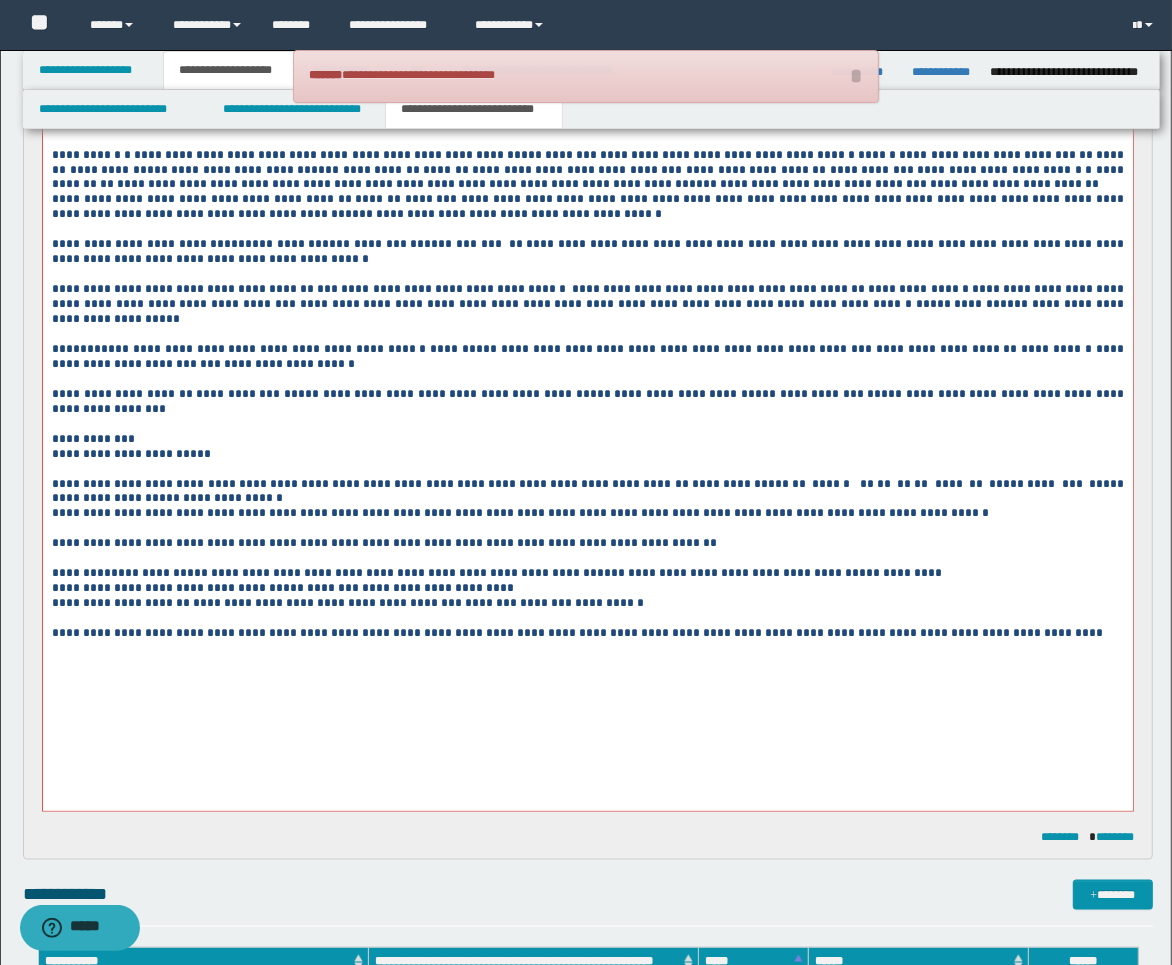 click at bounding box center [587, 529] 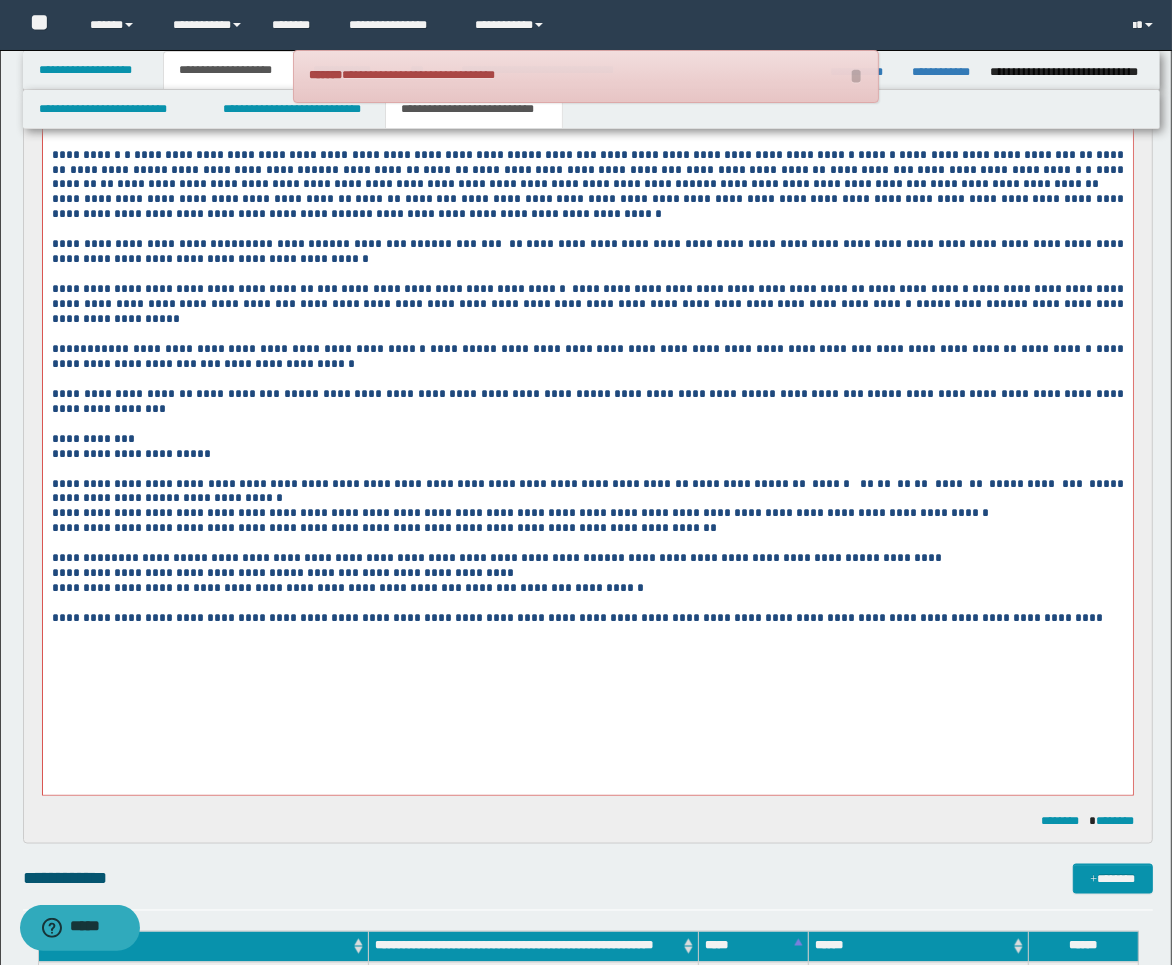 click at bounding box center [587, 544] 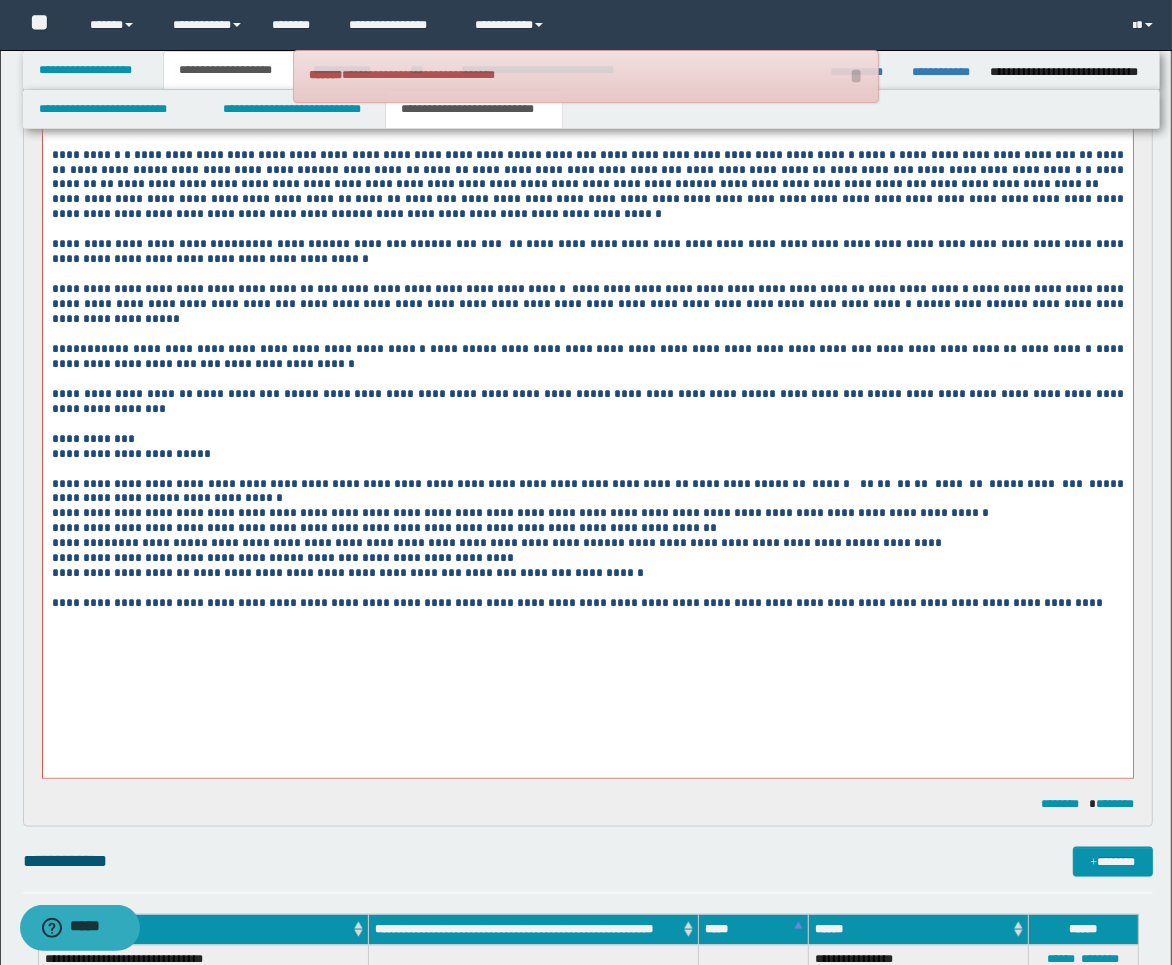 click at bounding box center [587, 589] 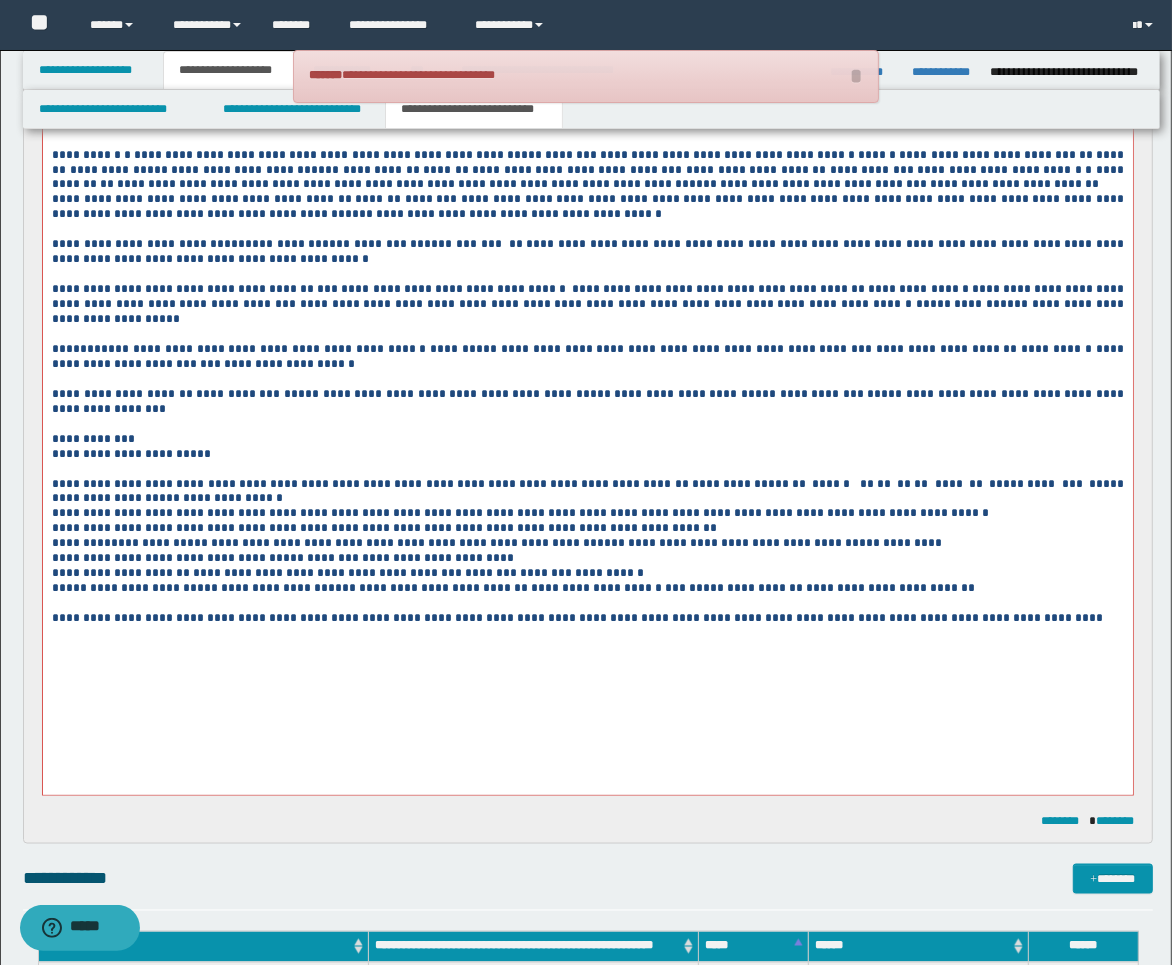 click at bounding box center (587, 604) 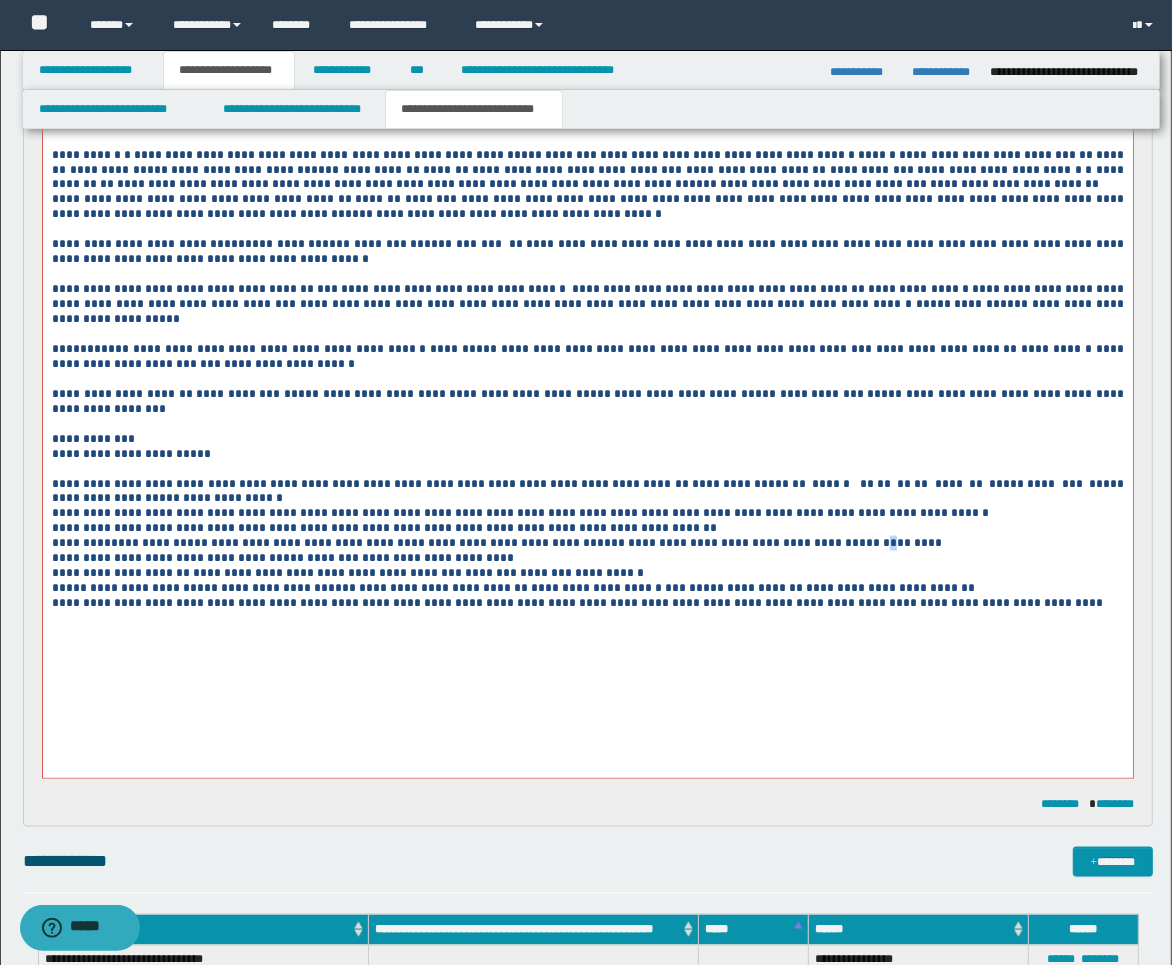 click on "*********" at bounding box center (911, 544) 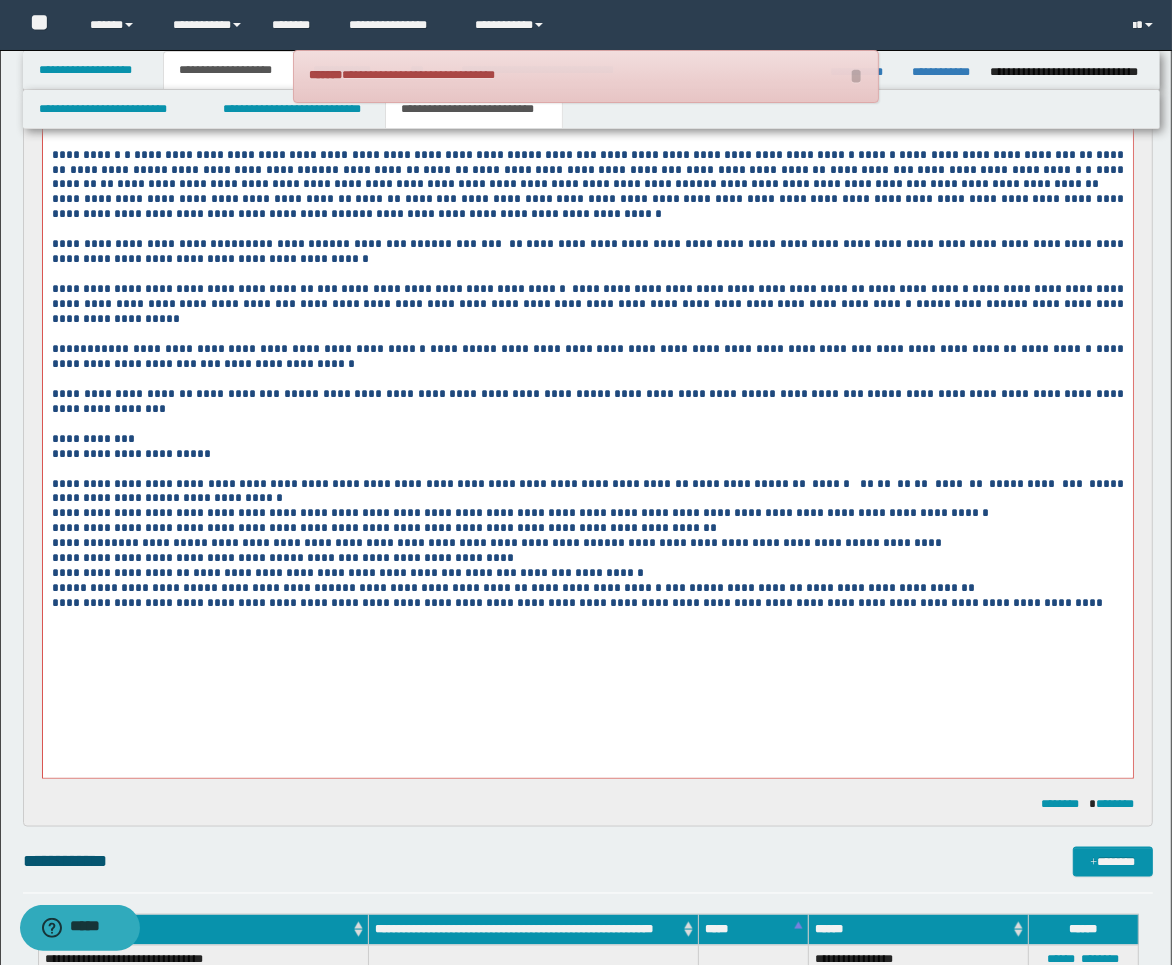 drag, startPoint x: 759, startPoint y: 596, endPoint x: 734, endPoint y: 597, distance: 25.019993 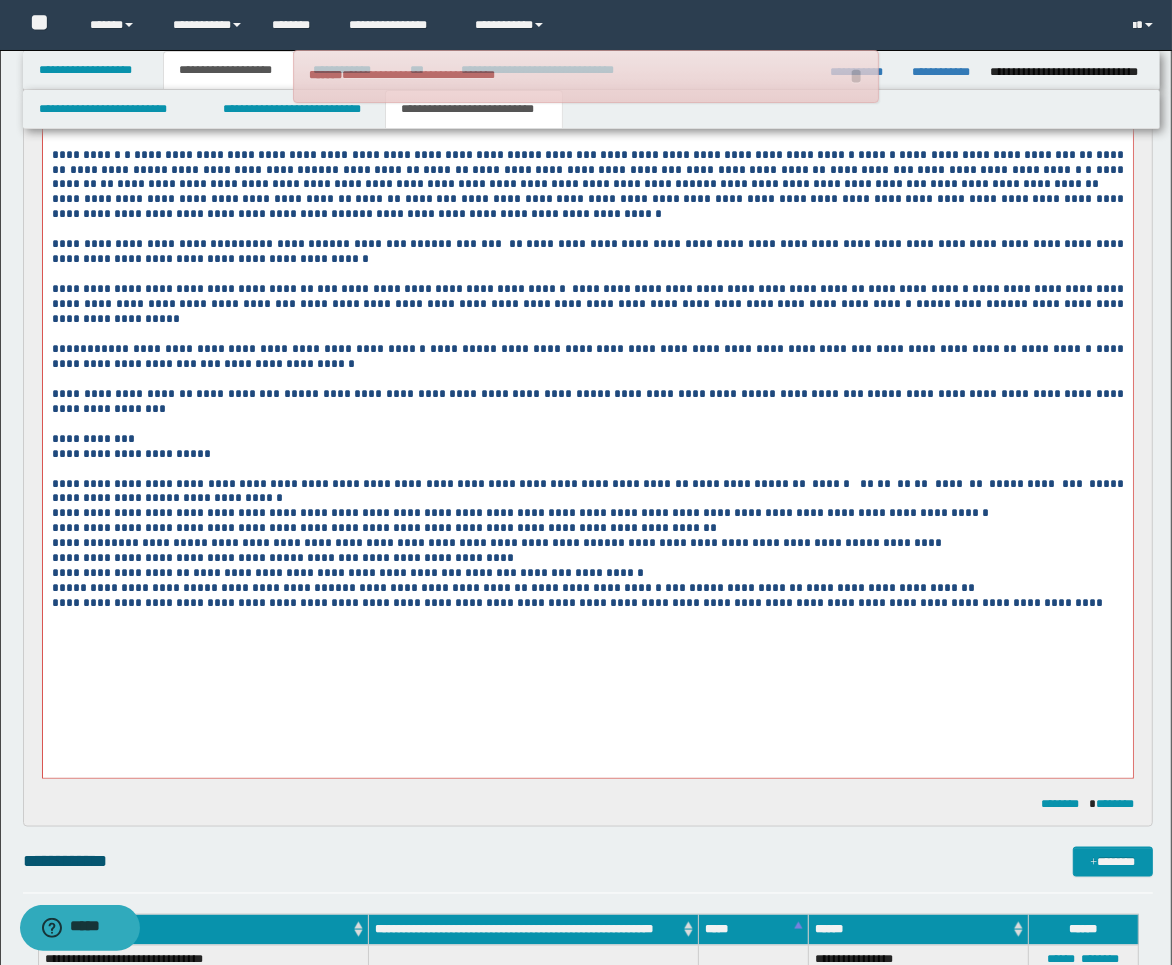 click on "*********" at bounding box center [911, 544] 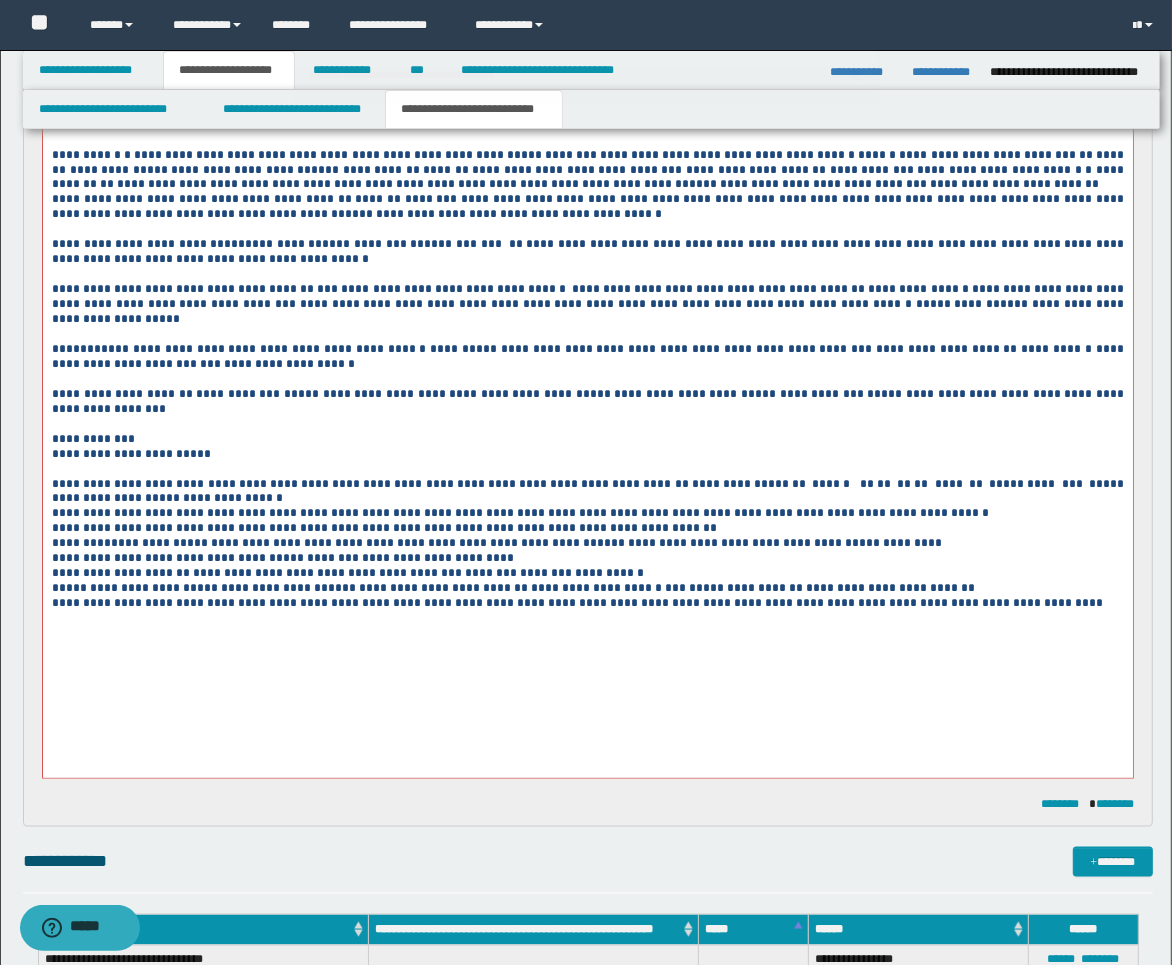 click on "**********" at bounding box center (587, 559) 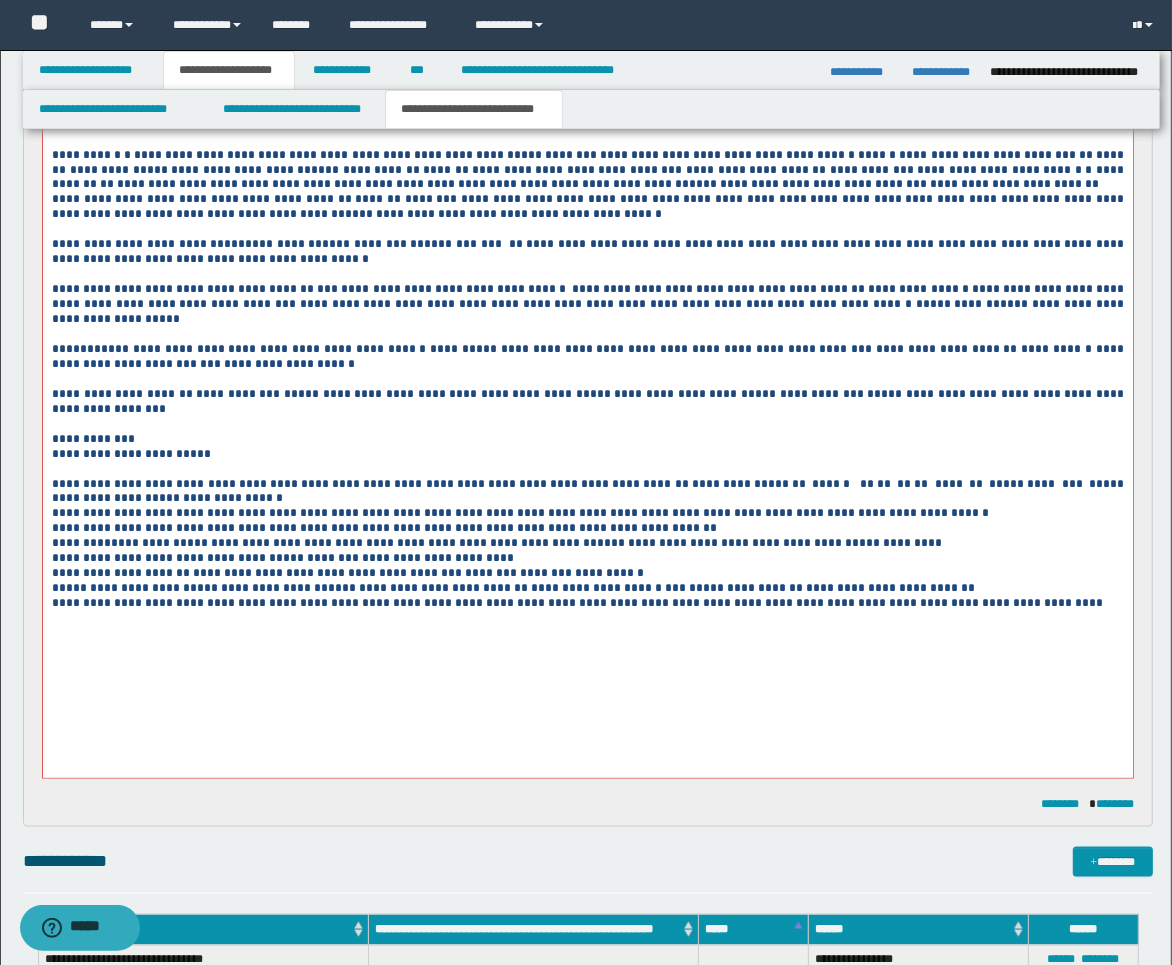 click at bounding box center [587, 470] 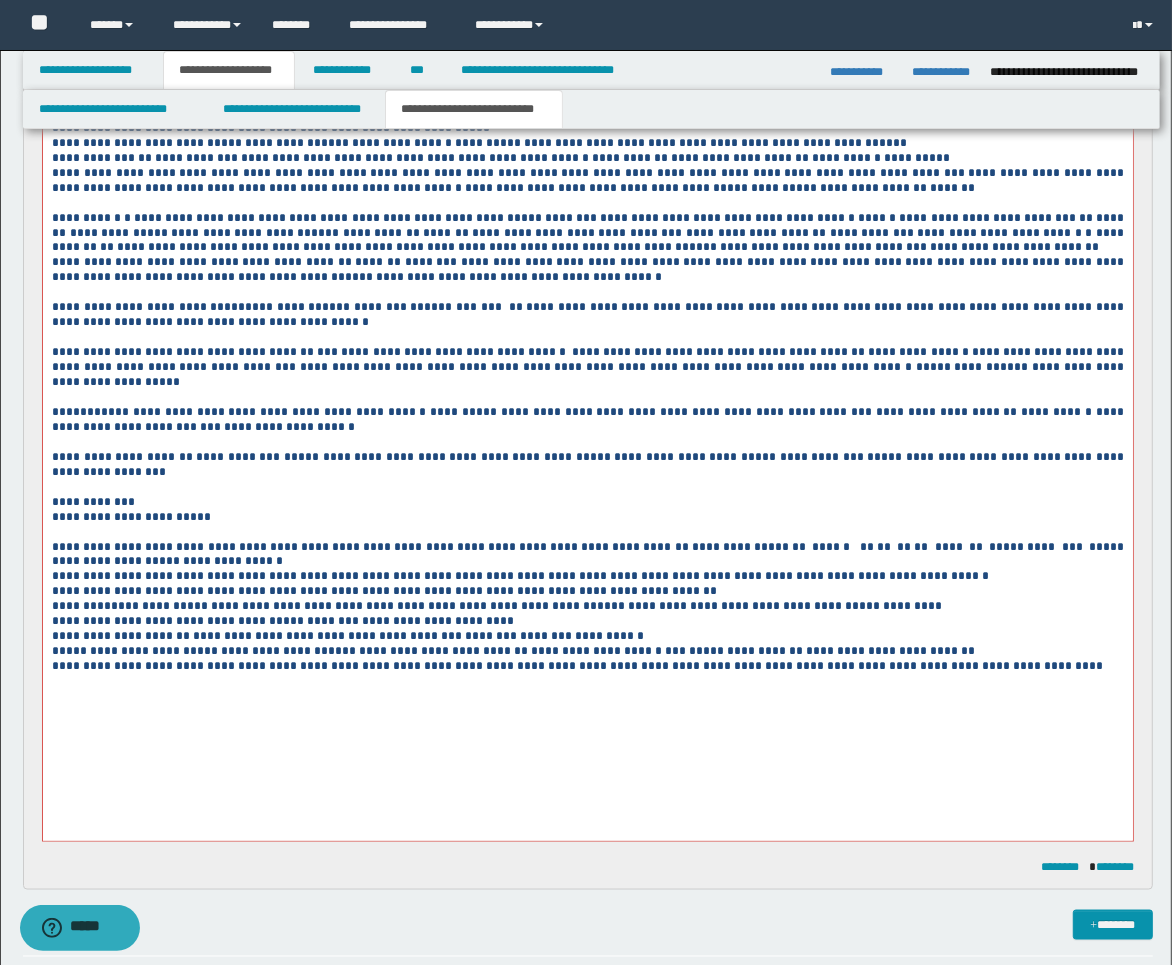 scroll, scrollTop: 1590, scrollLeft: 0, axis: vertical 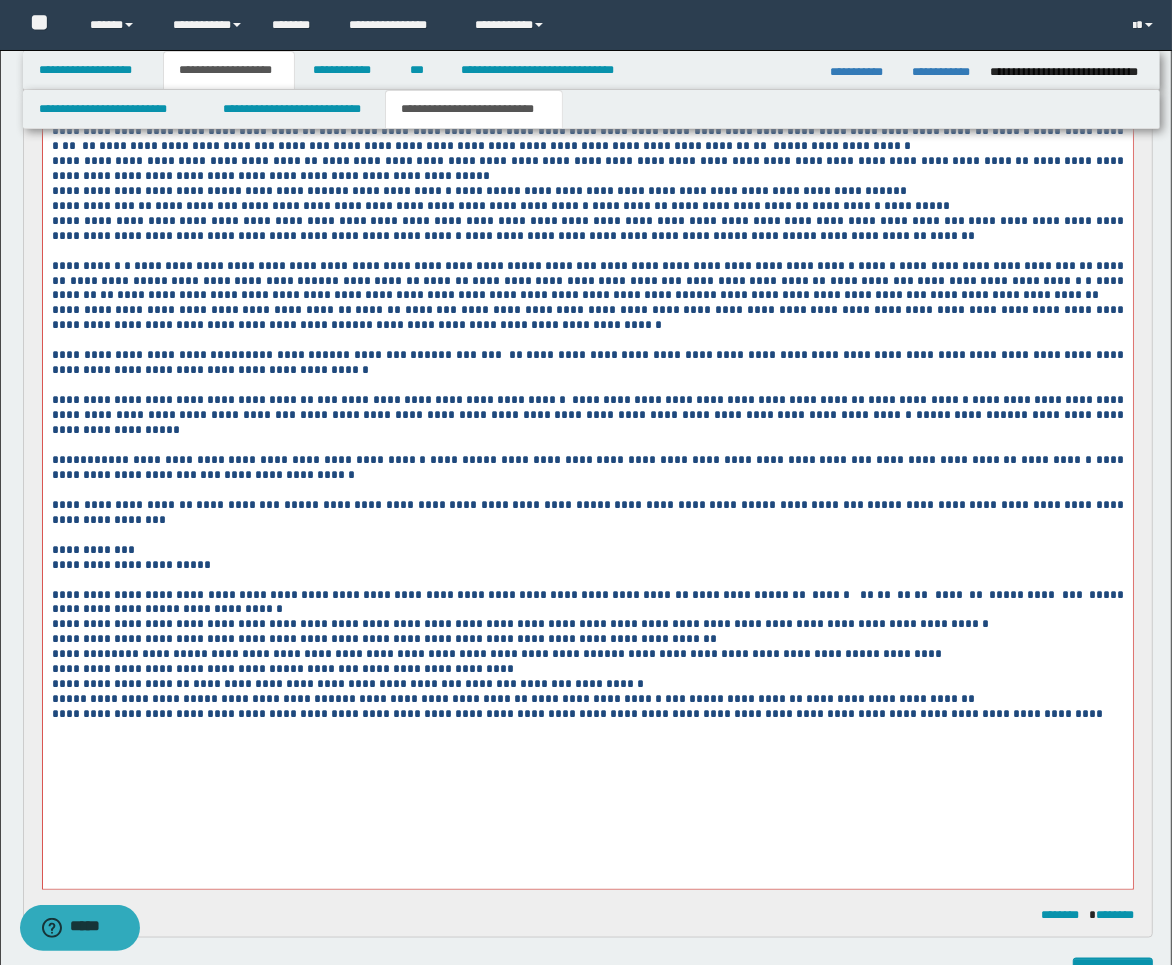 click on "**********" at bounding box center [587, 514] 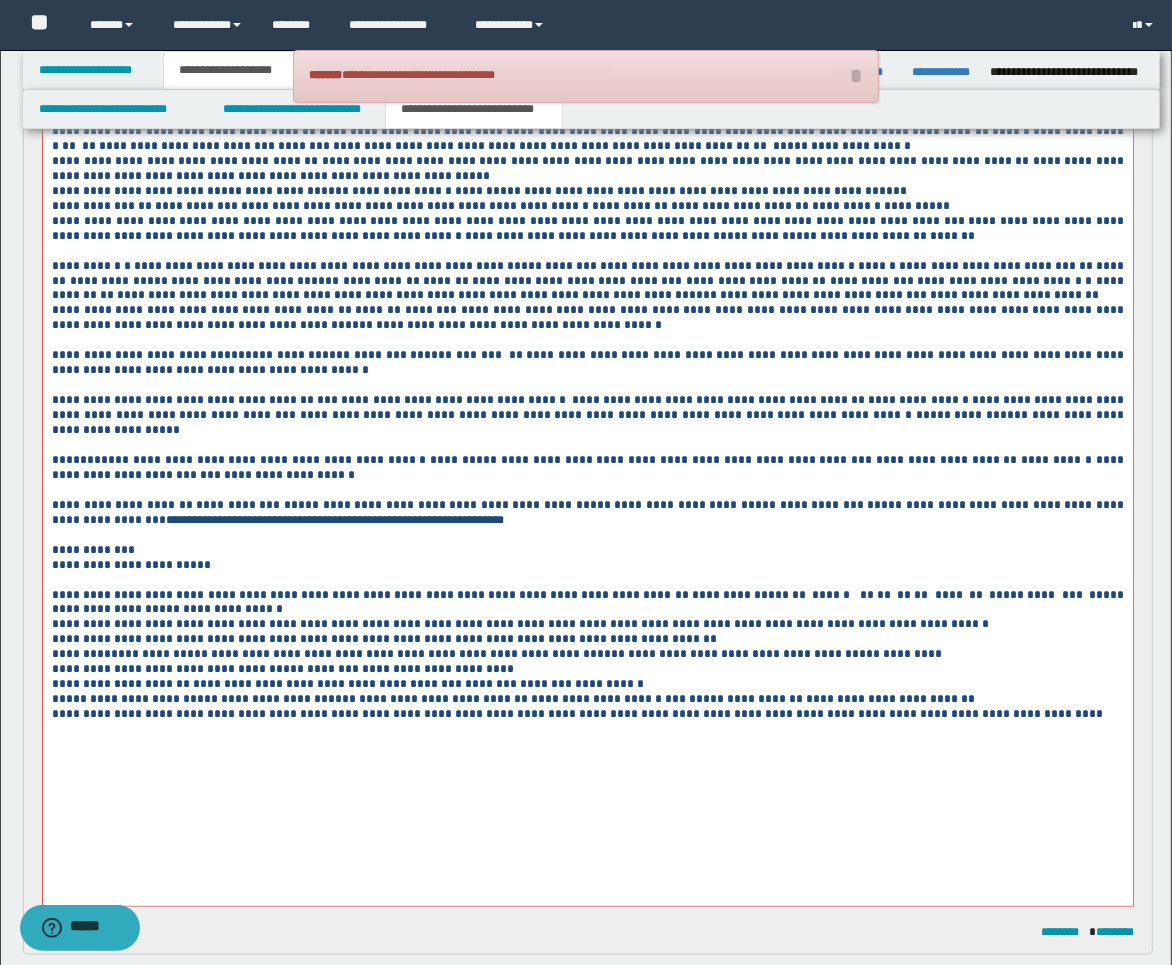 click on "**********" at bounding box center [334, 521] 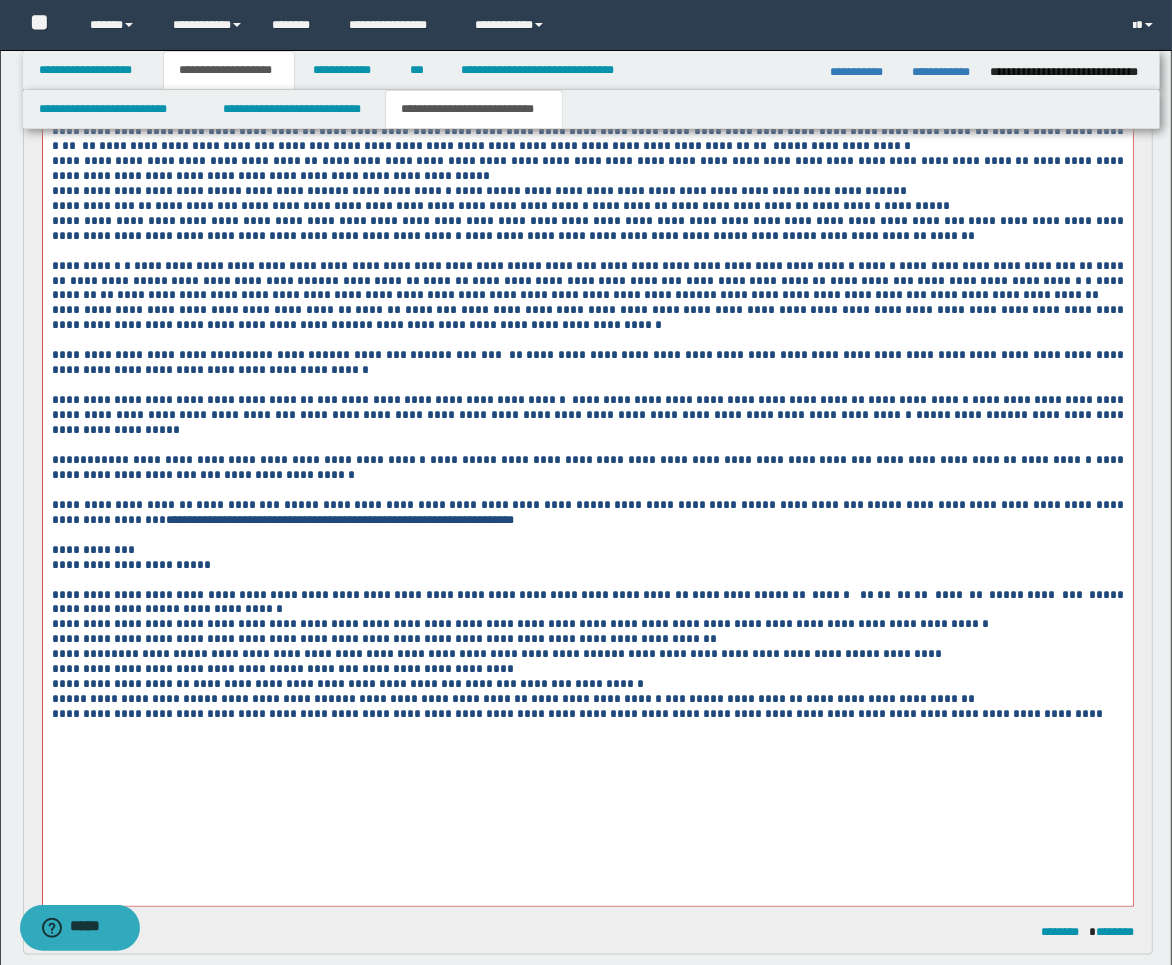 click on "**********" at bounding box center [587, 551] 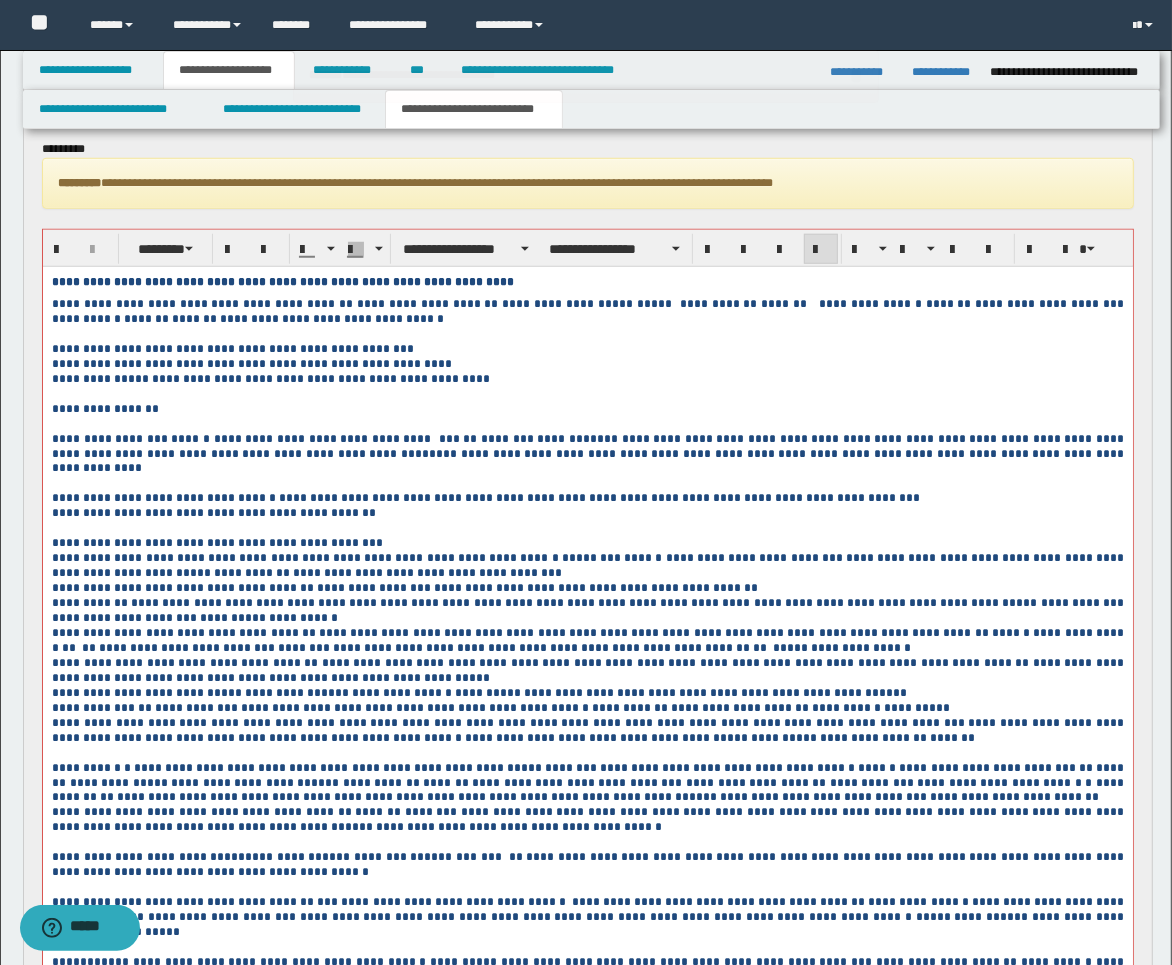 scroll, scrollTop: 1034, scrollLeft: 0, axis: vertical 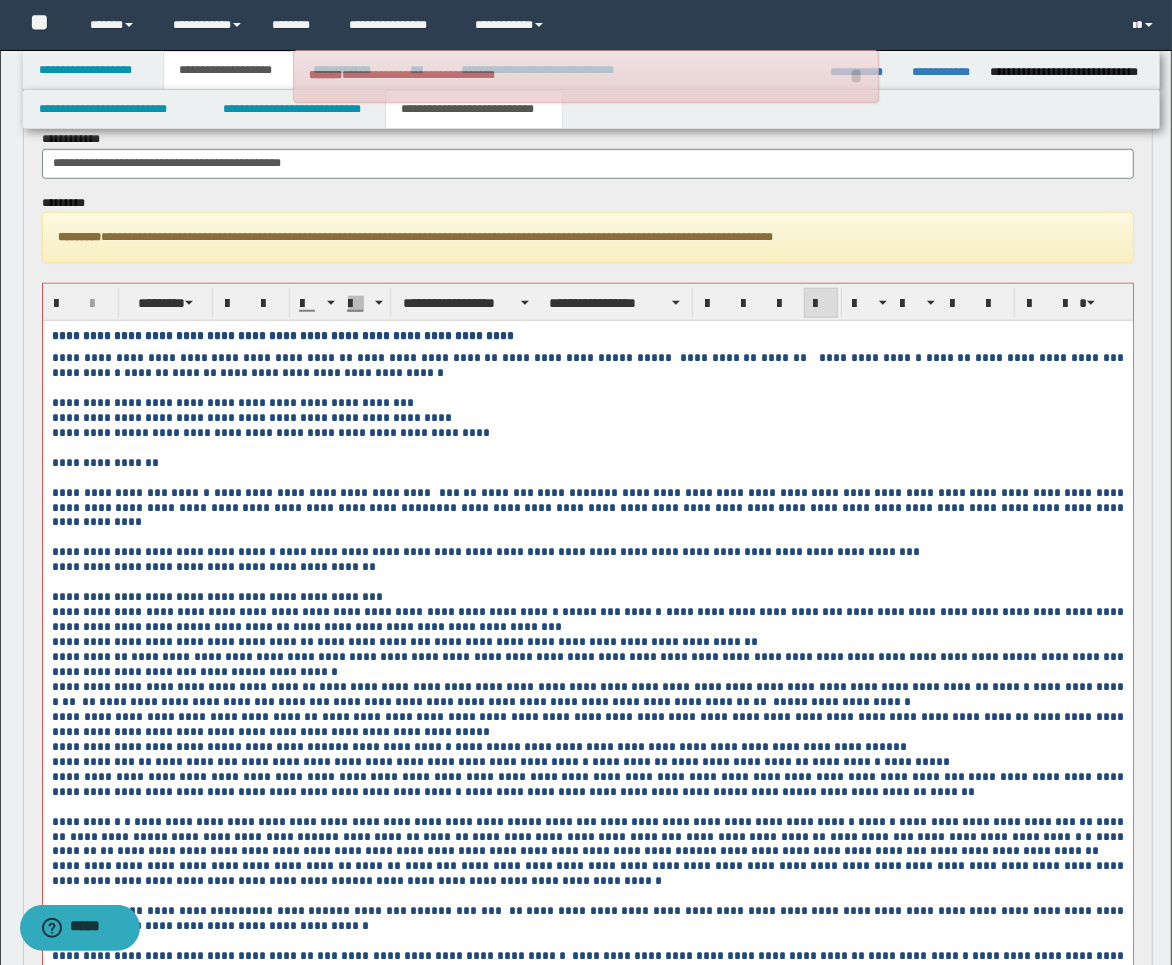 click on "**********" at bounding box center (587, 403) 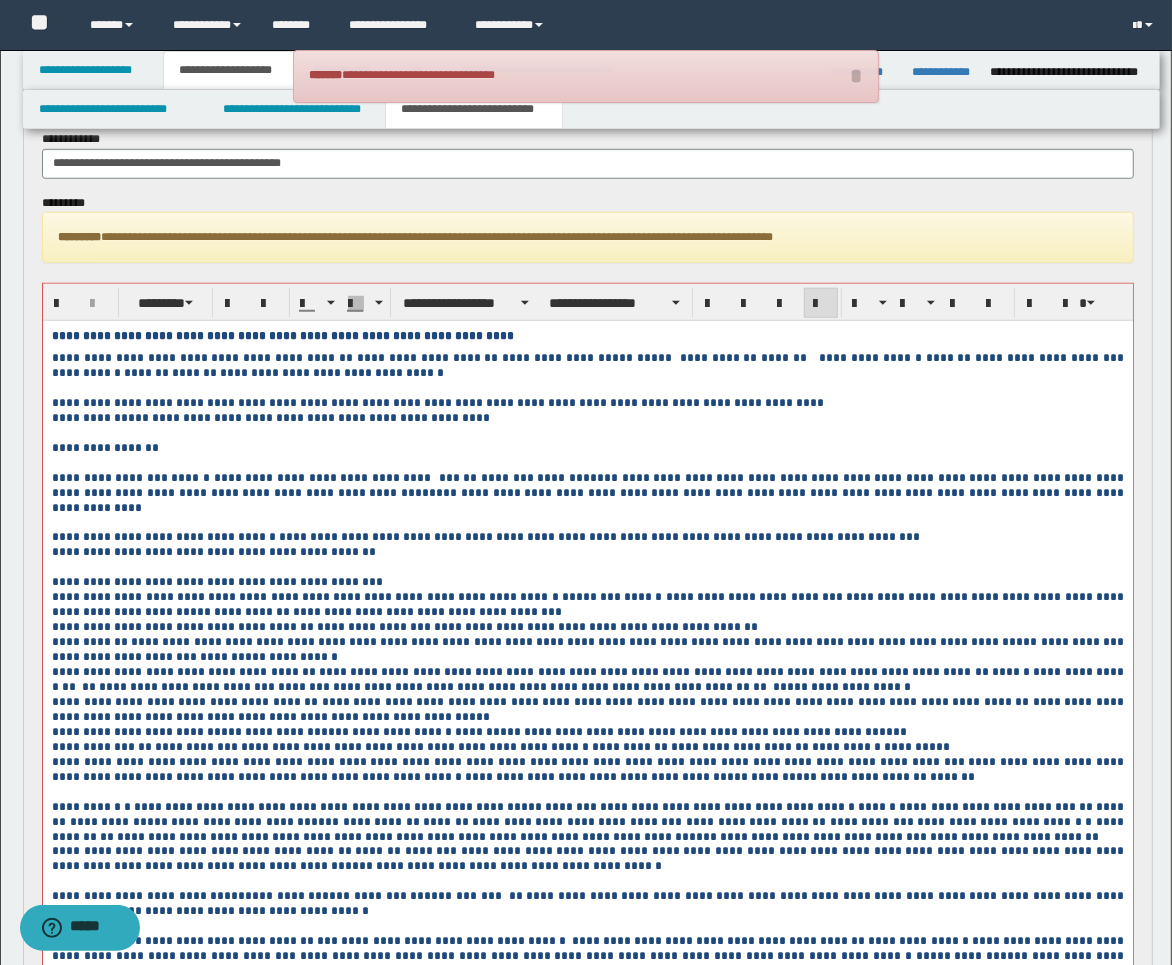 click on "**********" at bounding box center (623, 403) 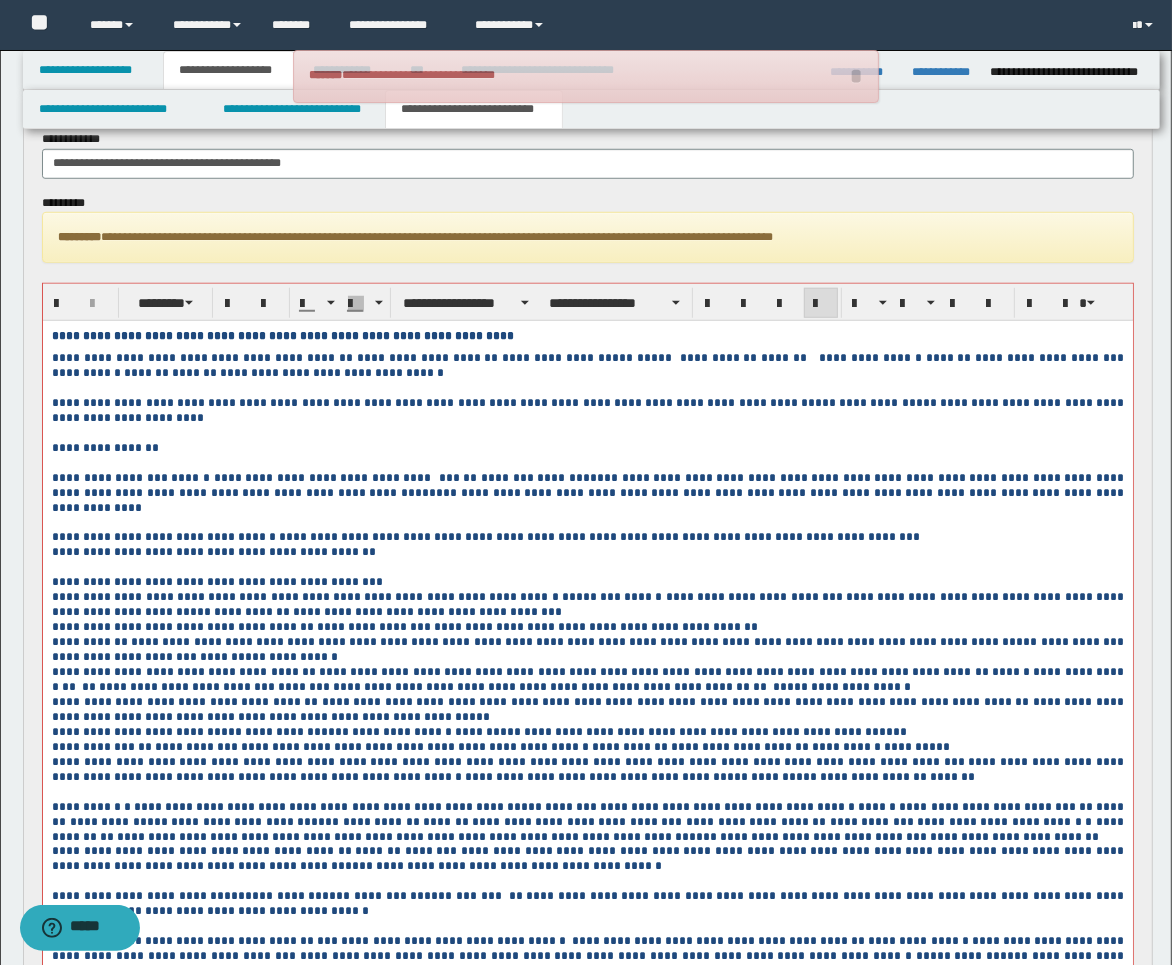 click at bounding box center (587, 463) 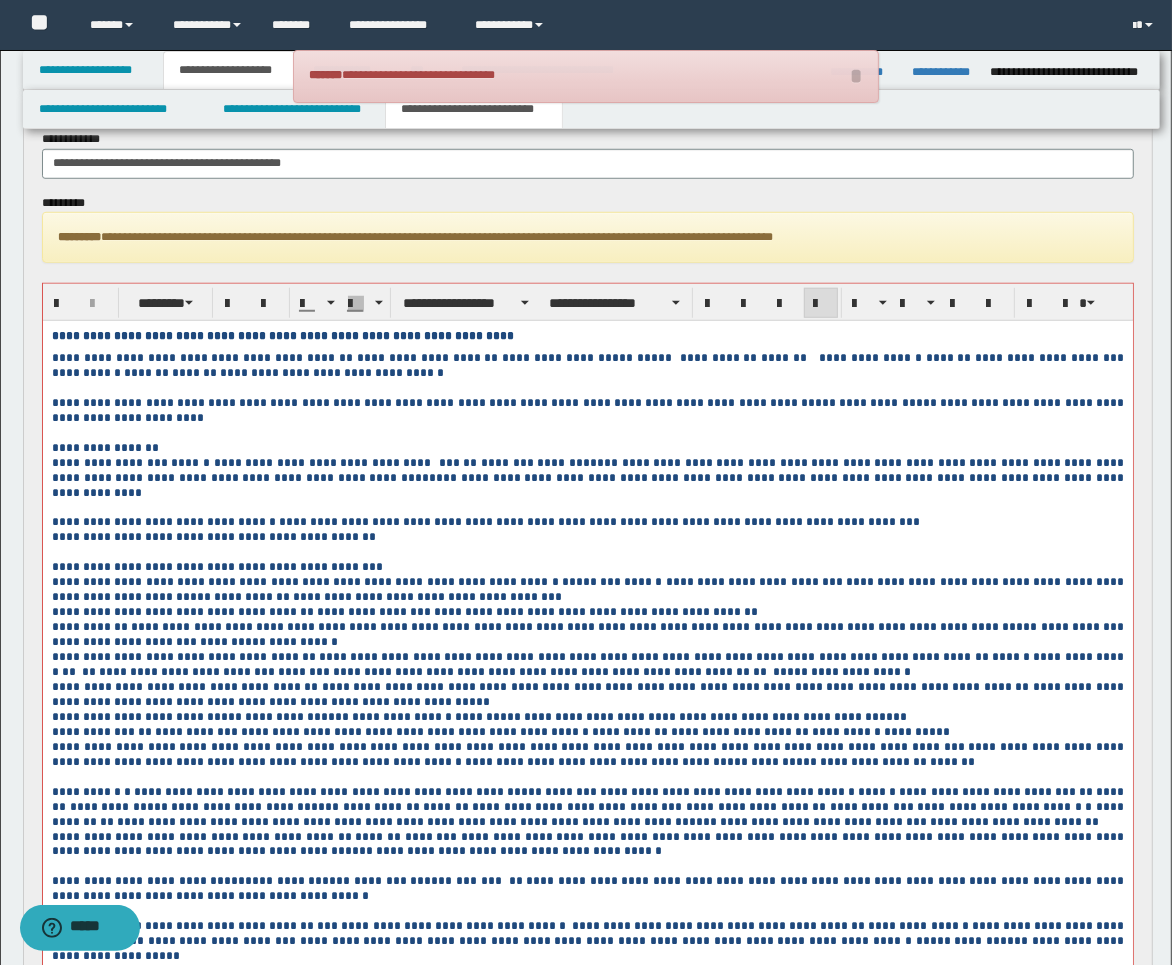 click at bounding box center [587, 508] 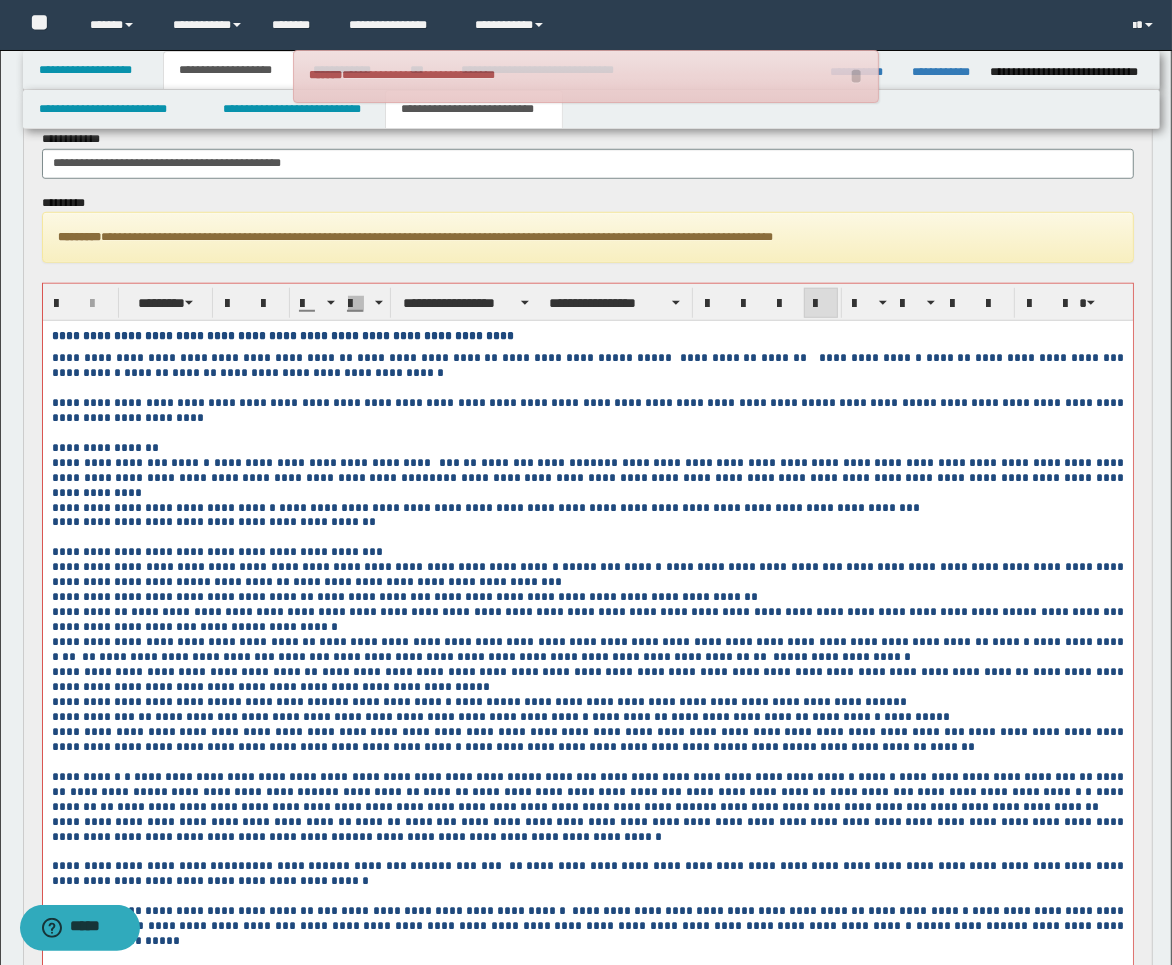 click at bounding box center (587, 537) 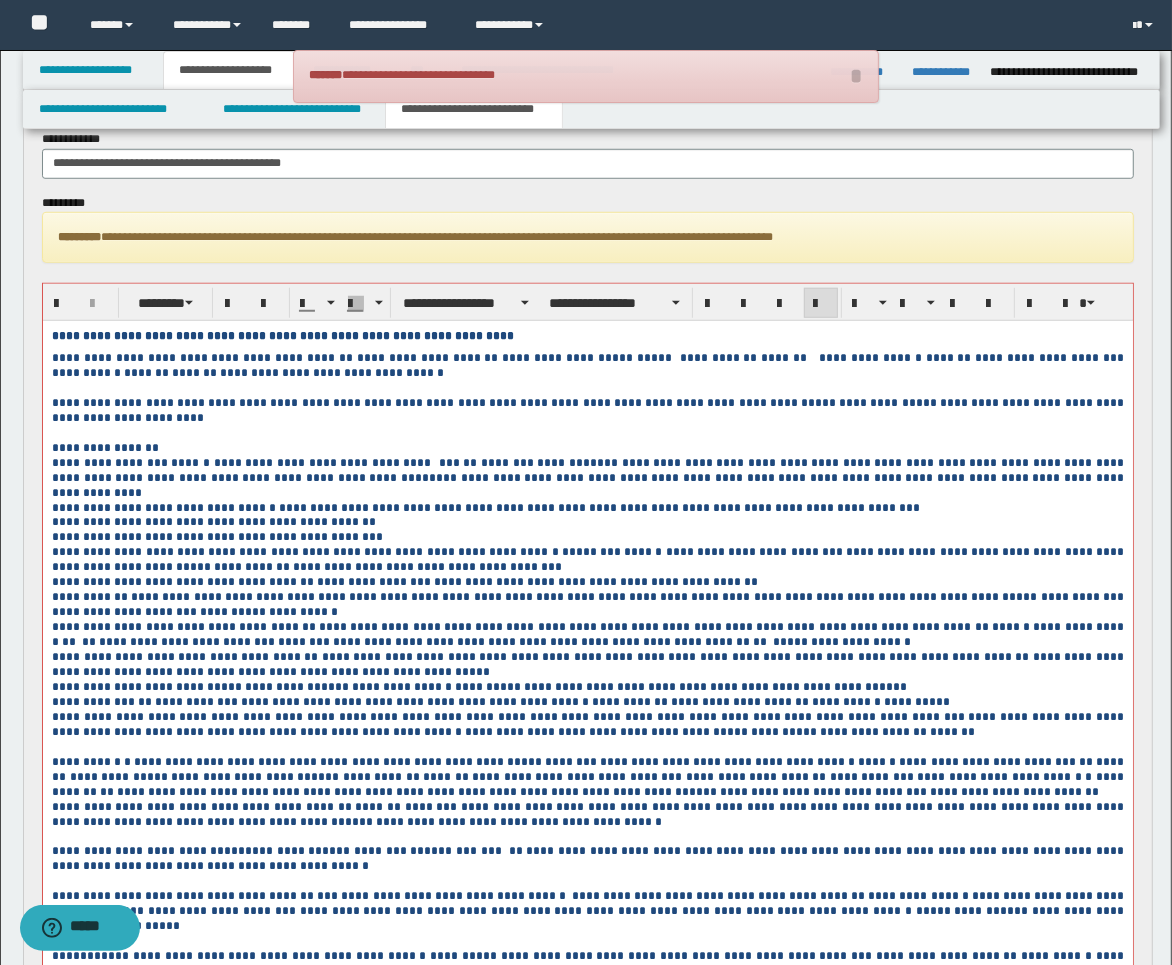 click on "**********" at bounding box center (587, 537) 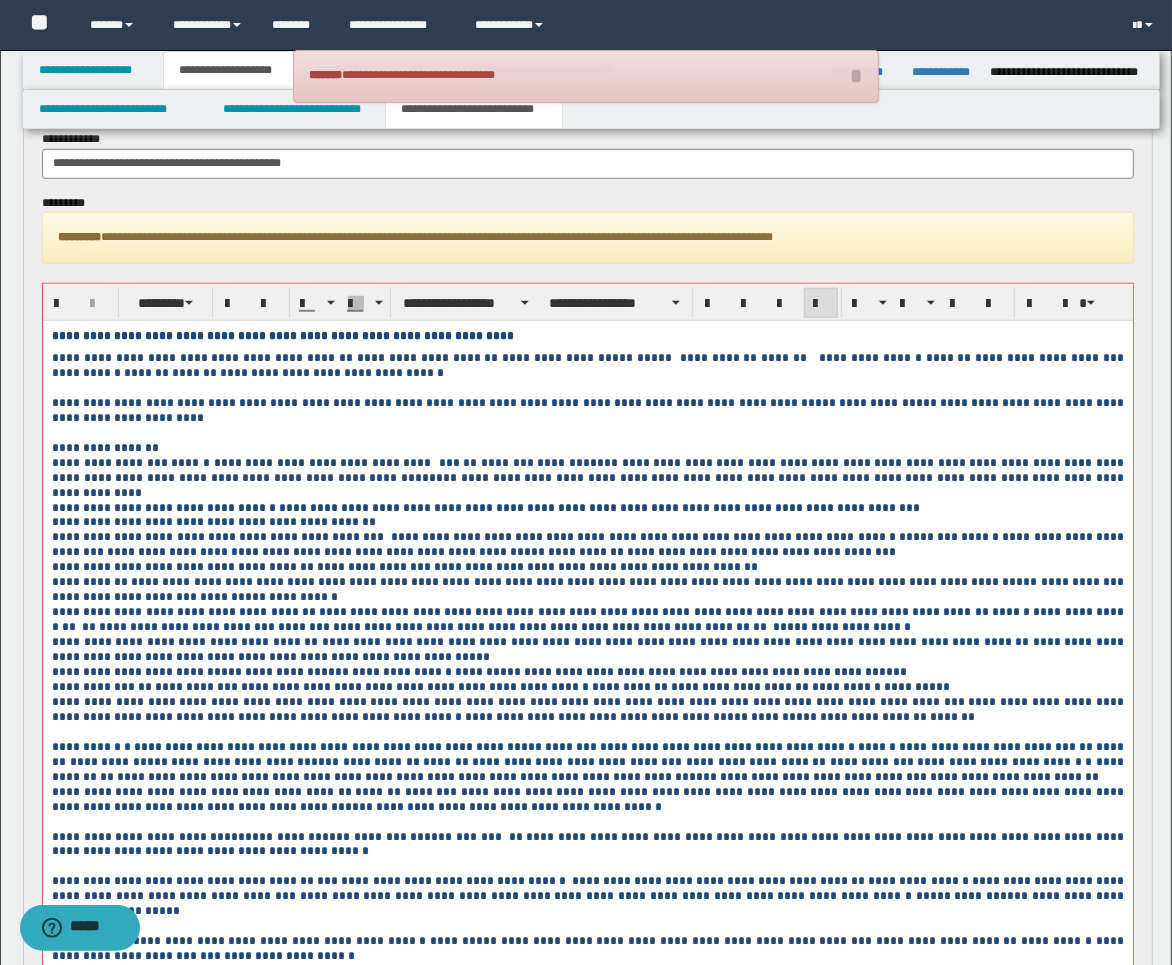 click on "**********" at bounding box center [587, 545] 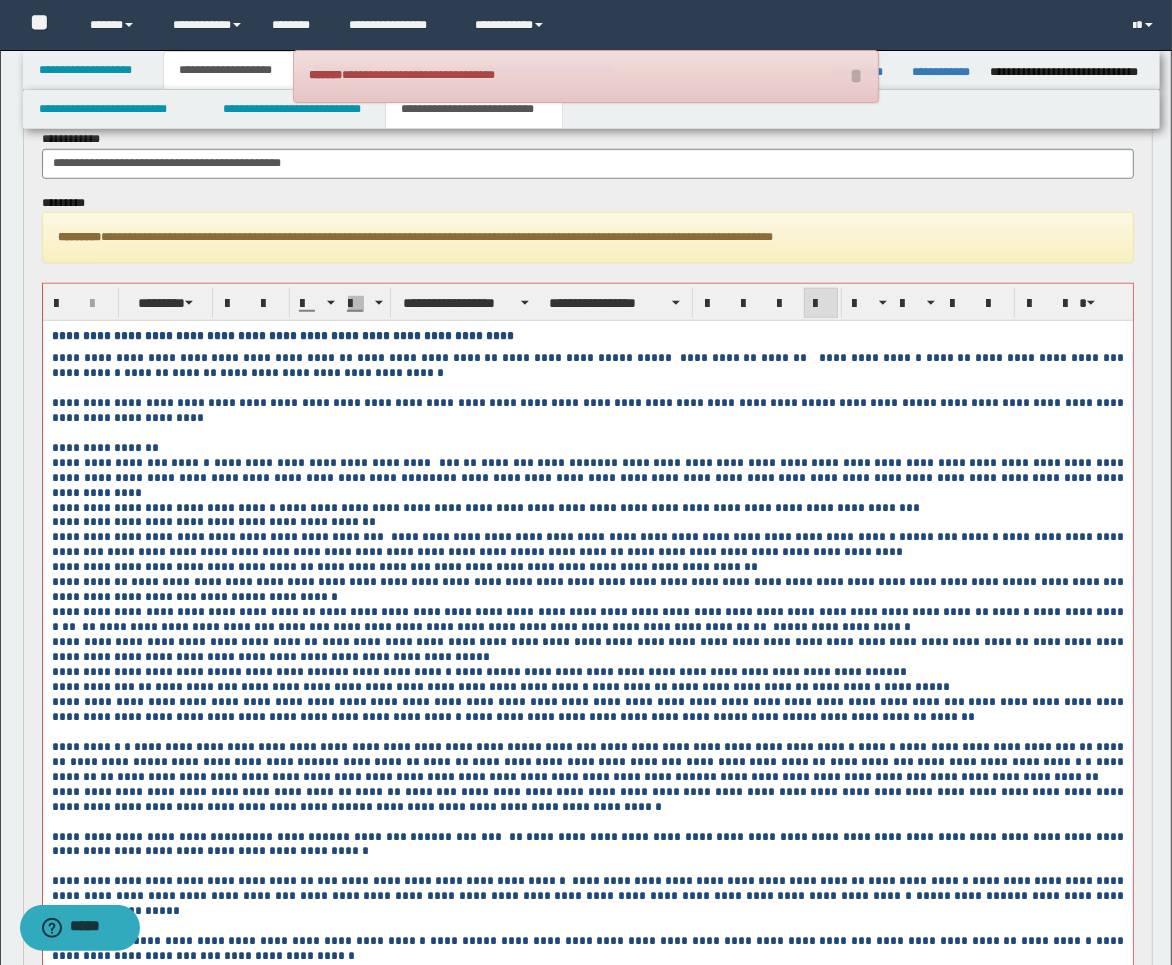 click on "**********" at bounding box center (587, 590) 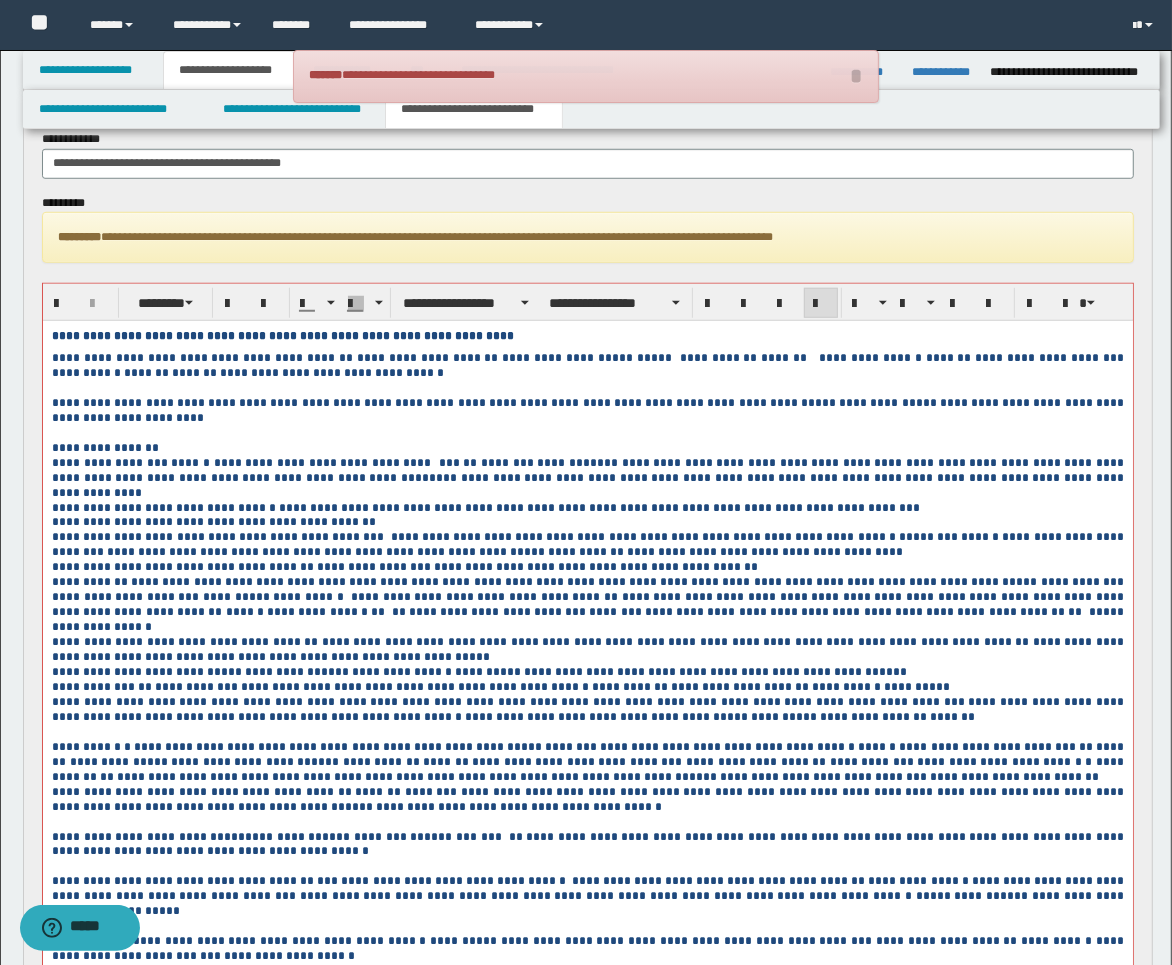 click at bounding box center (493, 657) 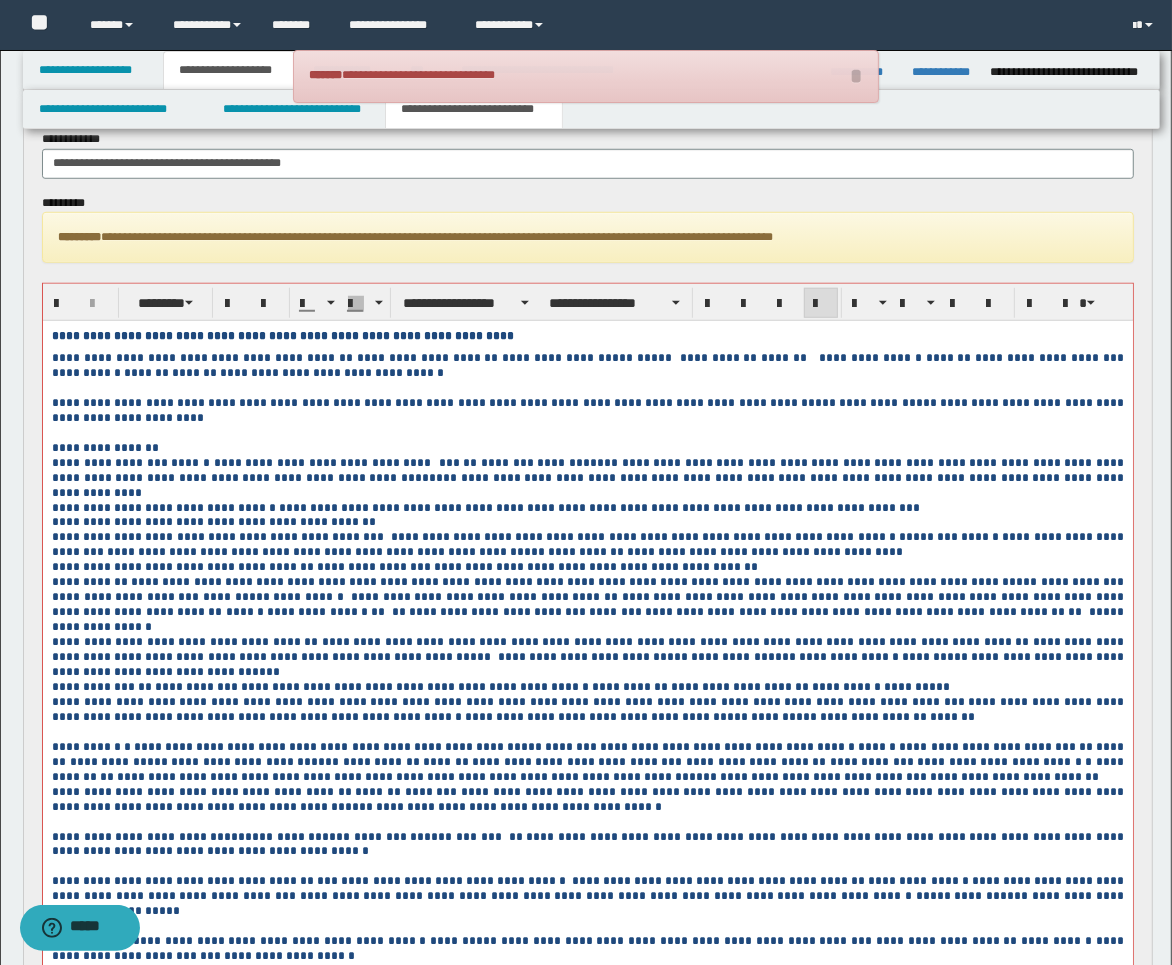 click on "**********" at bounding box center [587, 657] 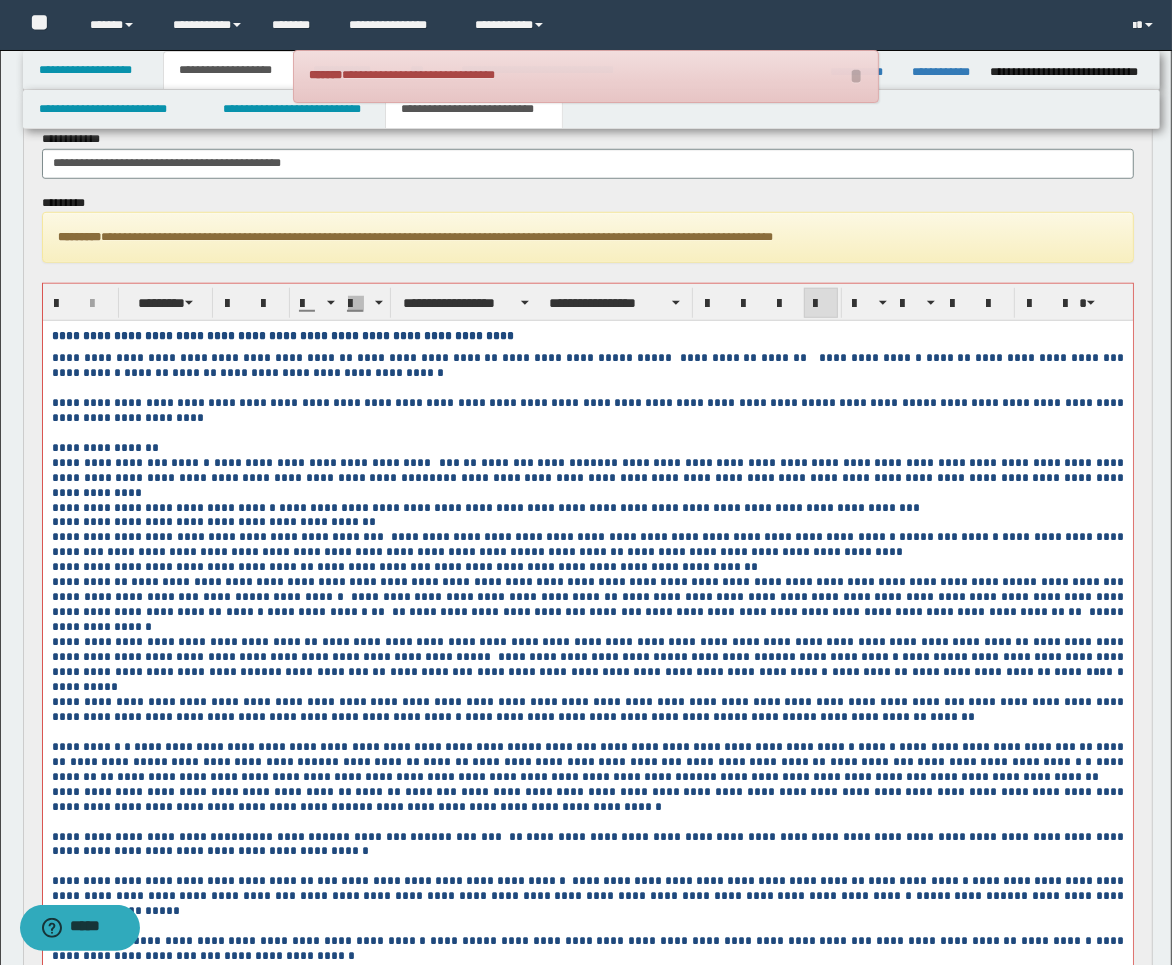 click on "*********" at bounding box center (493, 717) 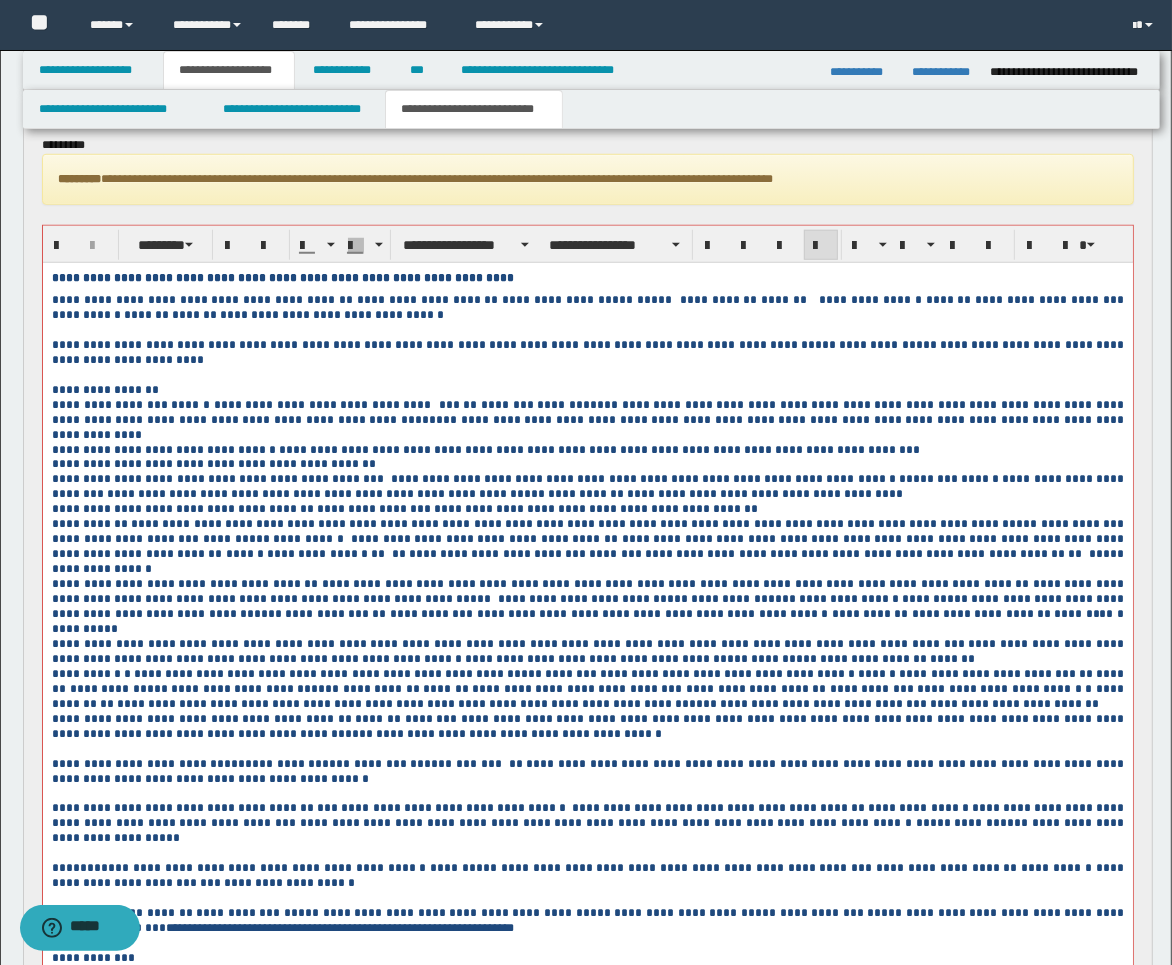 scroll, scrollTop: 1145, scrollLeft: 0, axis: vertical 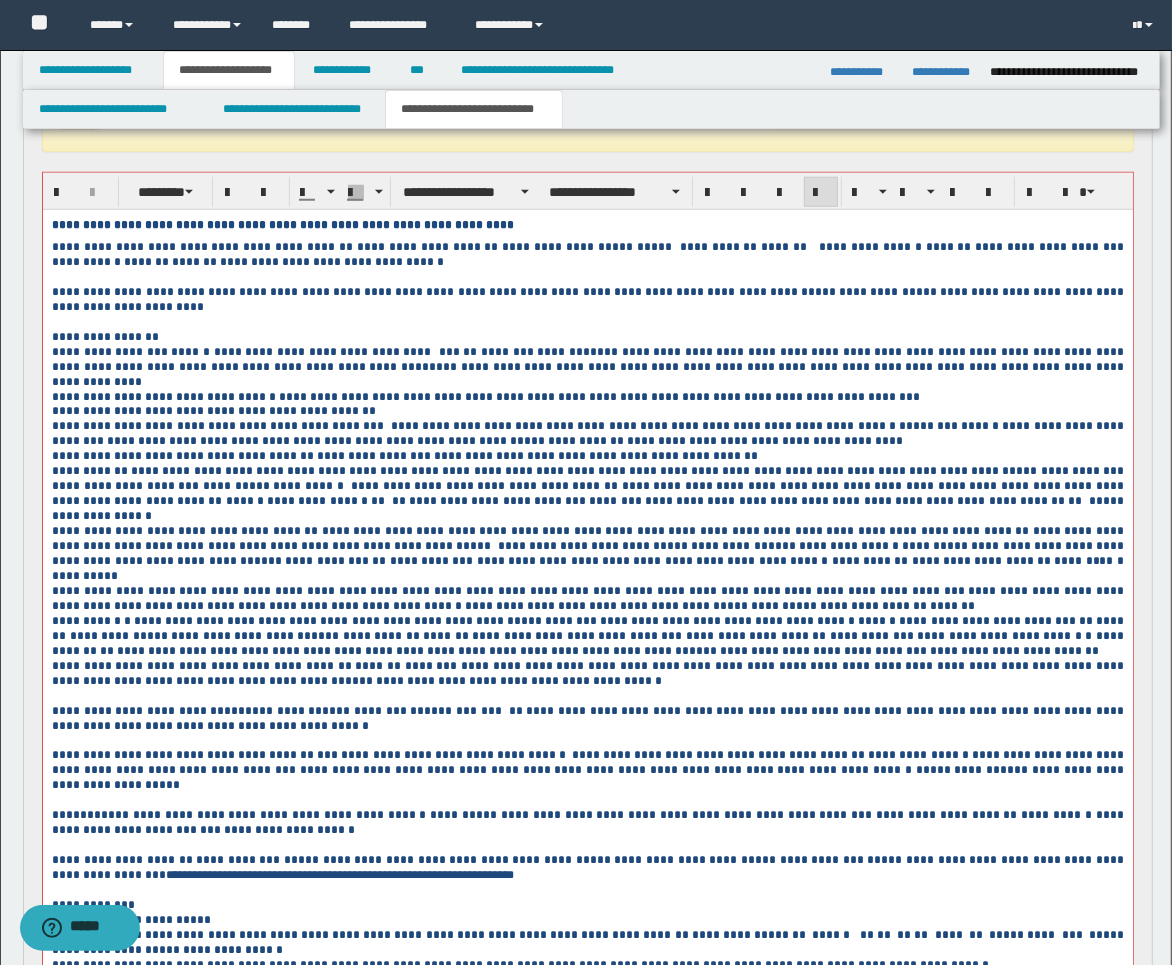 click at bounding box center (587, 696) 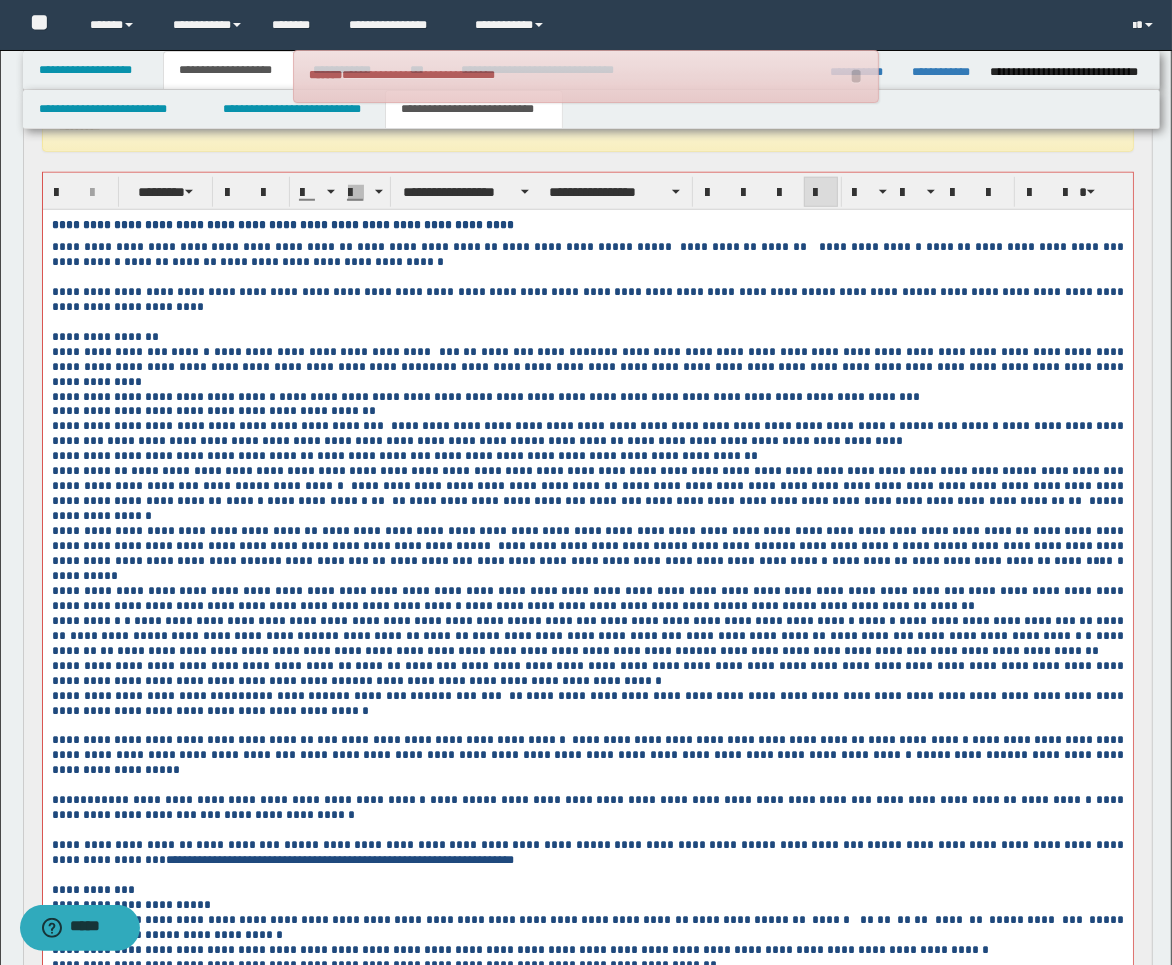 click at bounding box center [587, 726] 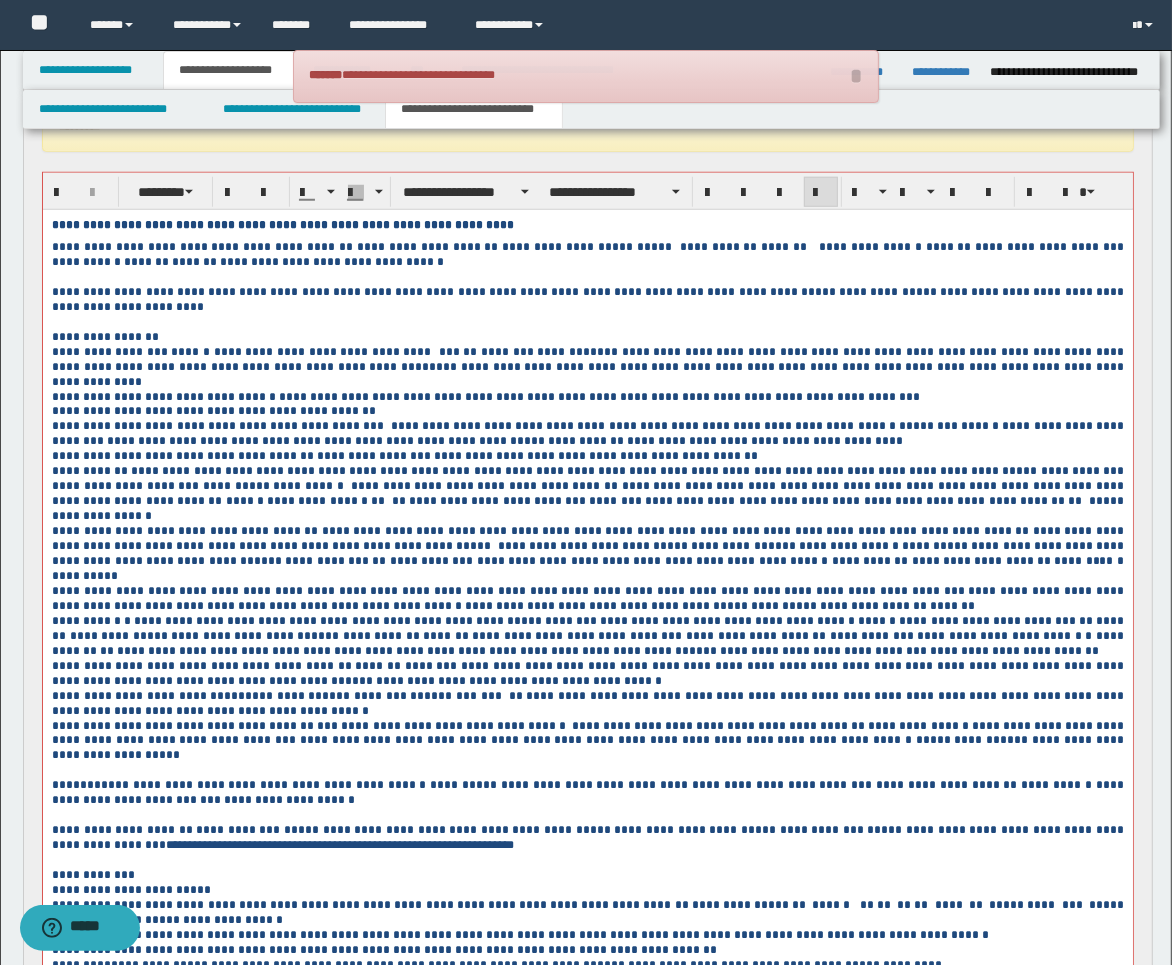 click at bounding box center (587, 770) 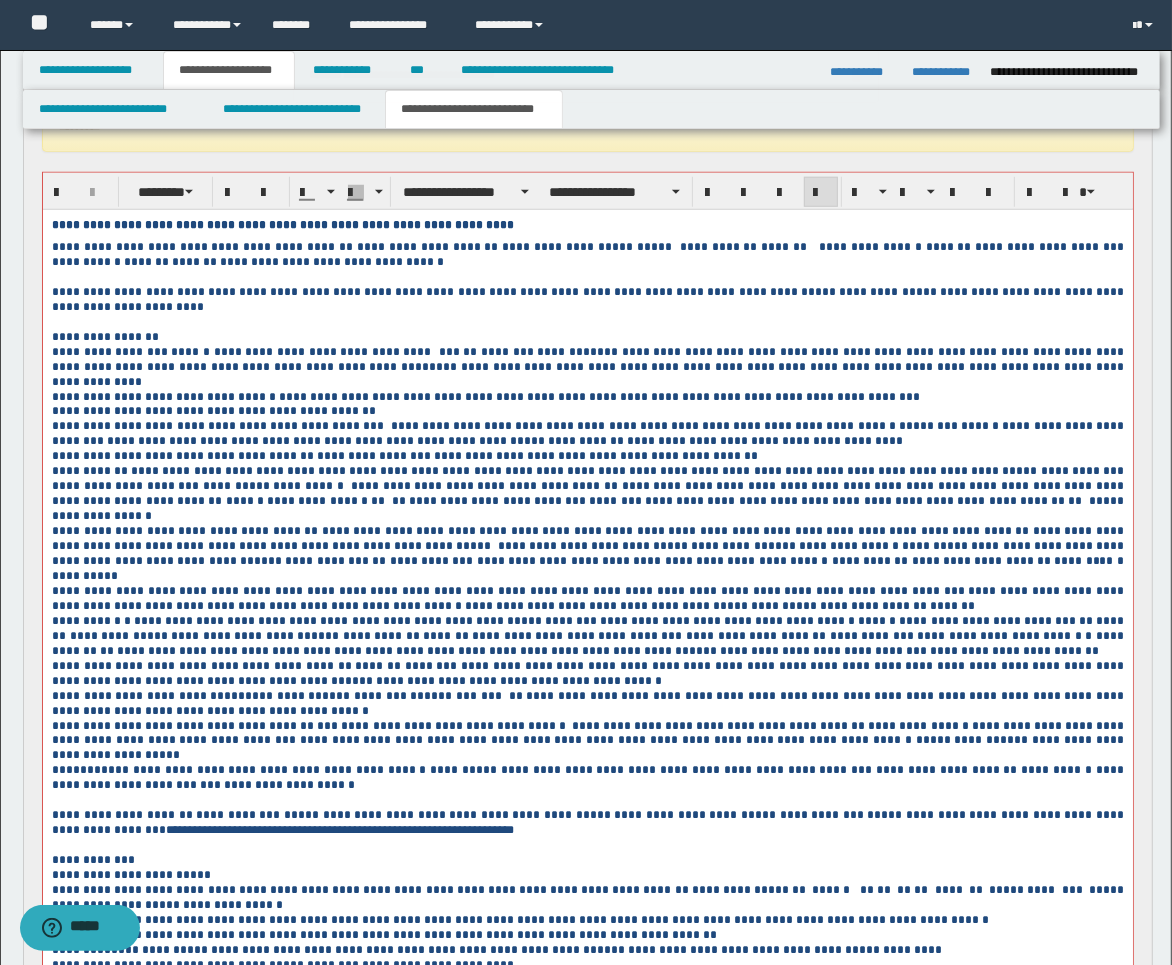click at bounding box center (587, 800) 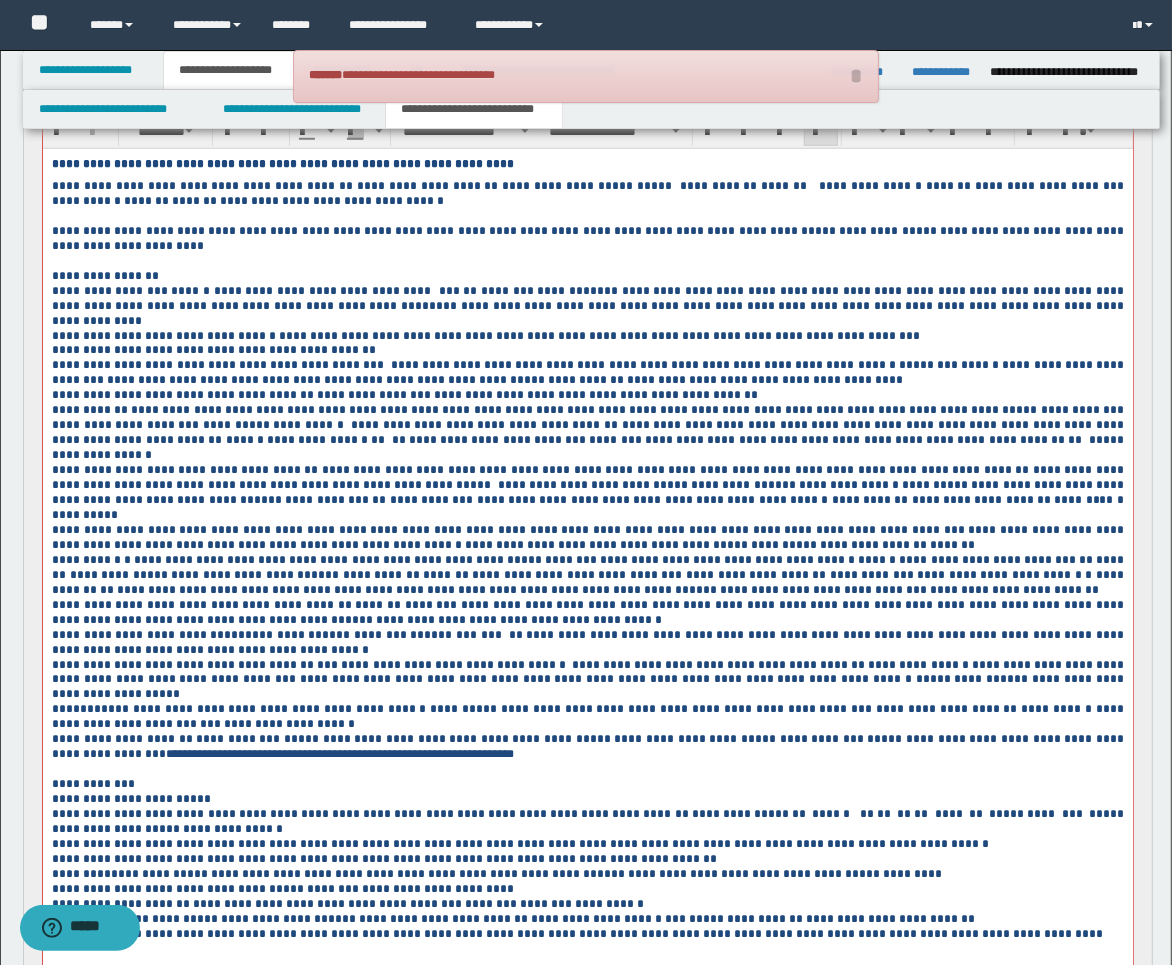 scroll, scrollTop: 1256, scrollLeft: 0, axis: vertical 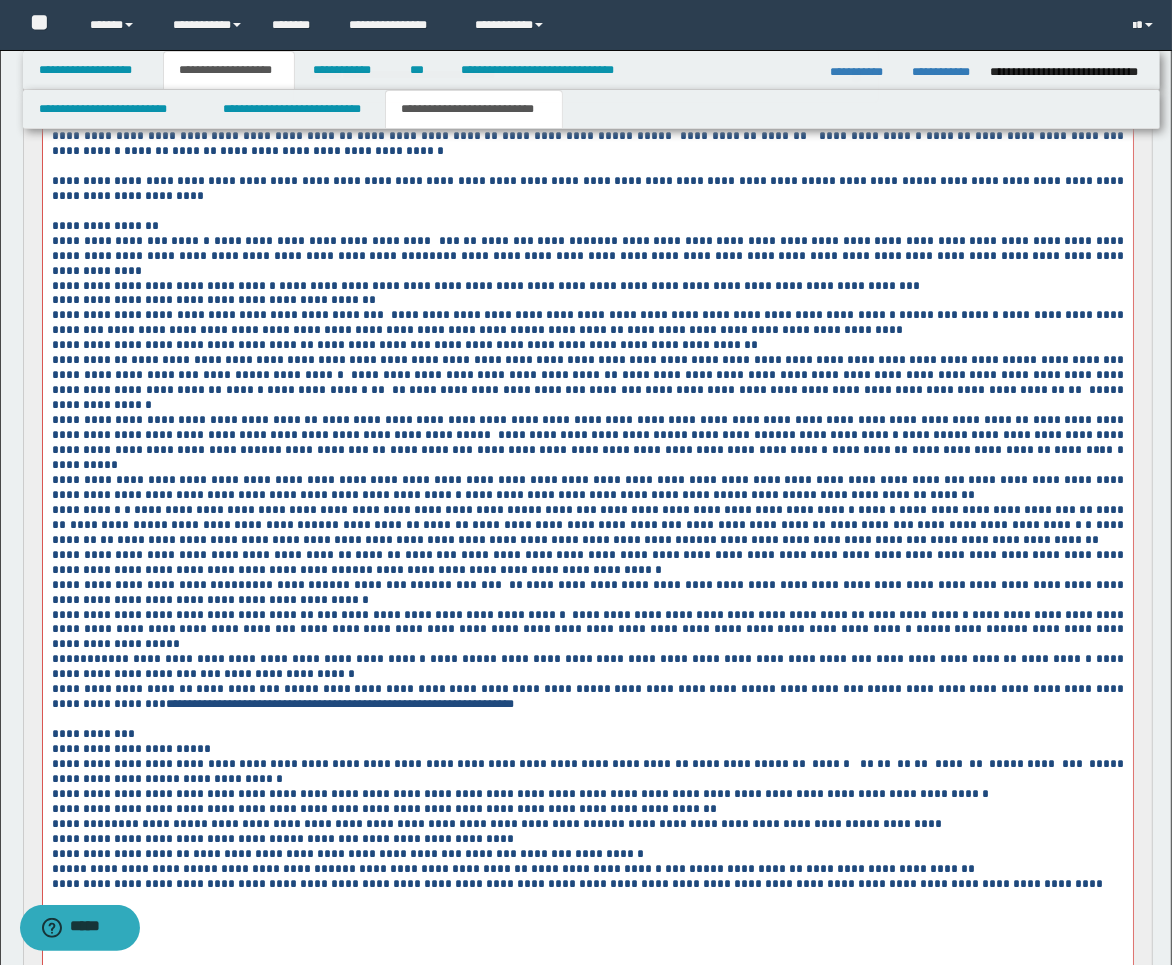 click at bounding box center [587, 719] 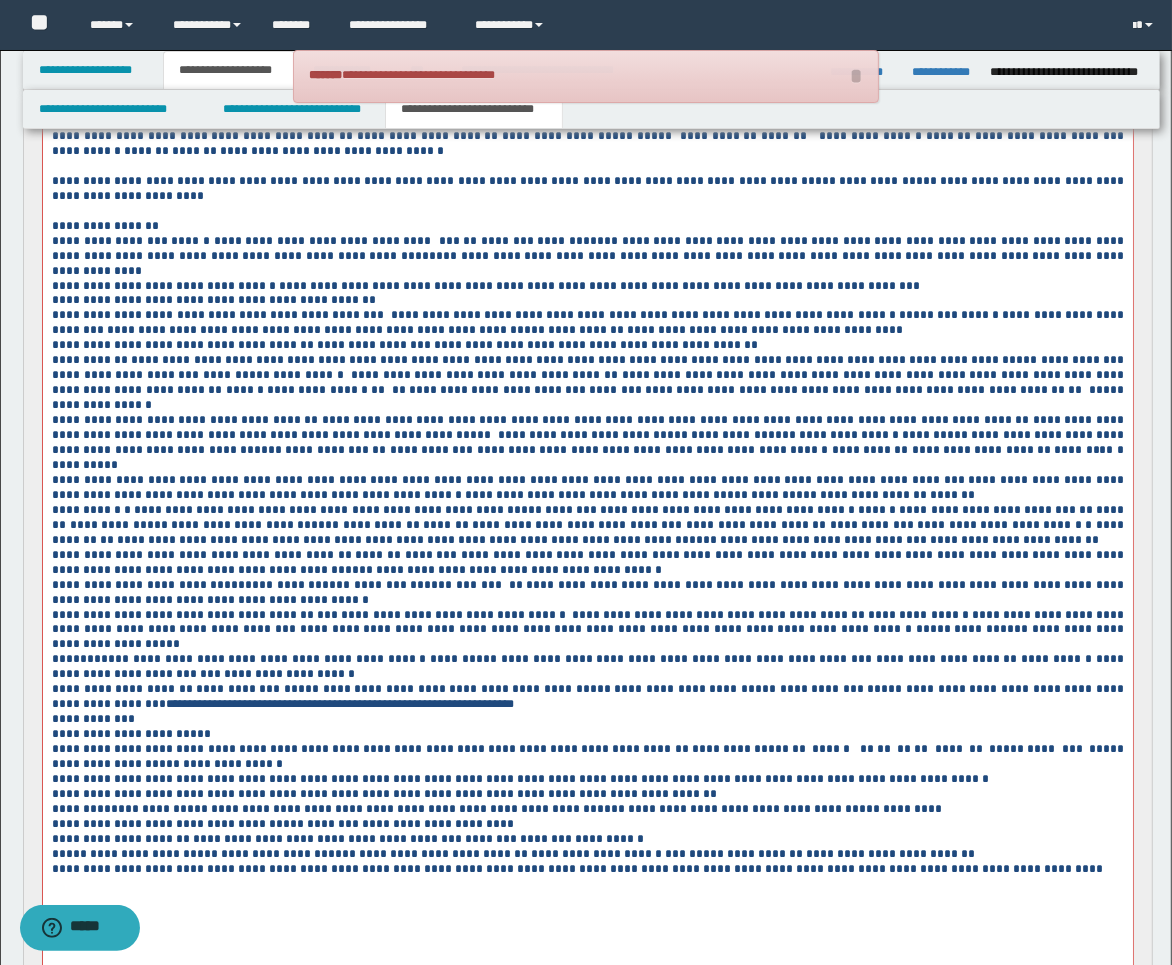 click on "**********" at bounding box center (587, 719) 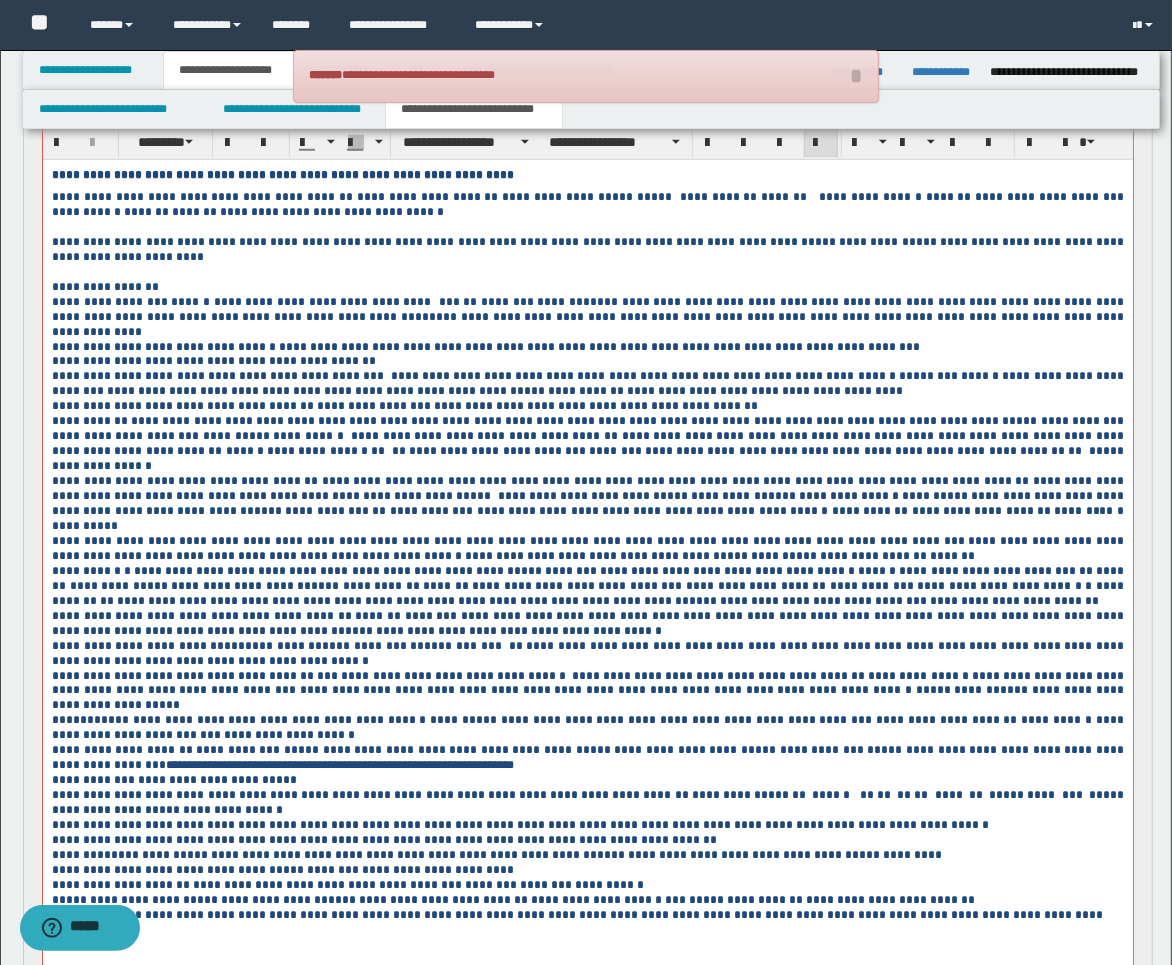 scroll, scrollTop: 1145, scrollLeft: 0, axis: vertical 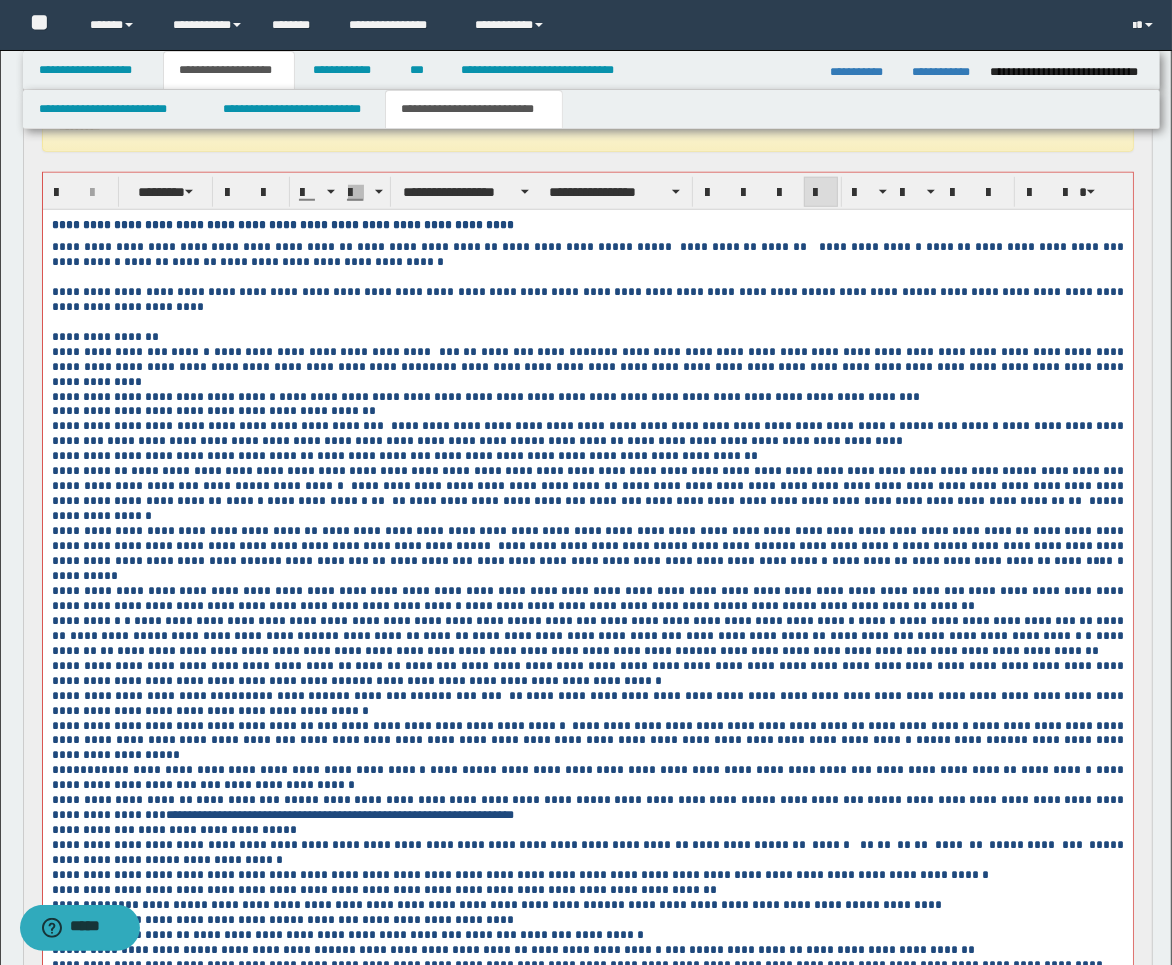 click at bounding box center (587, 277) 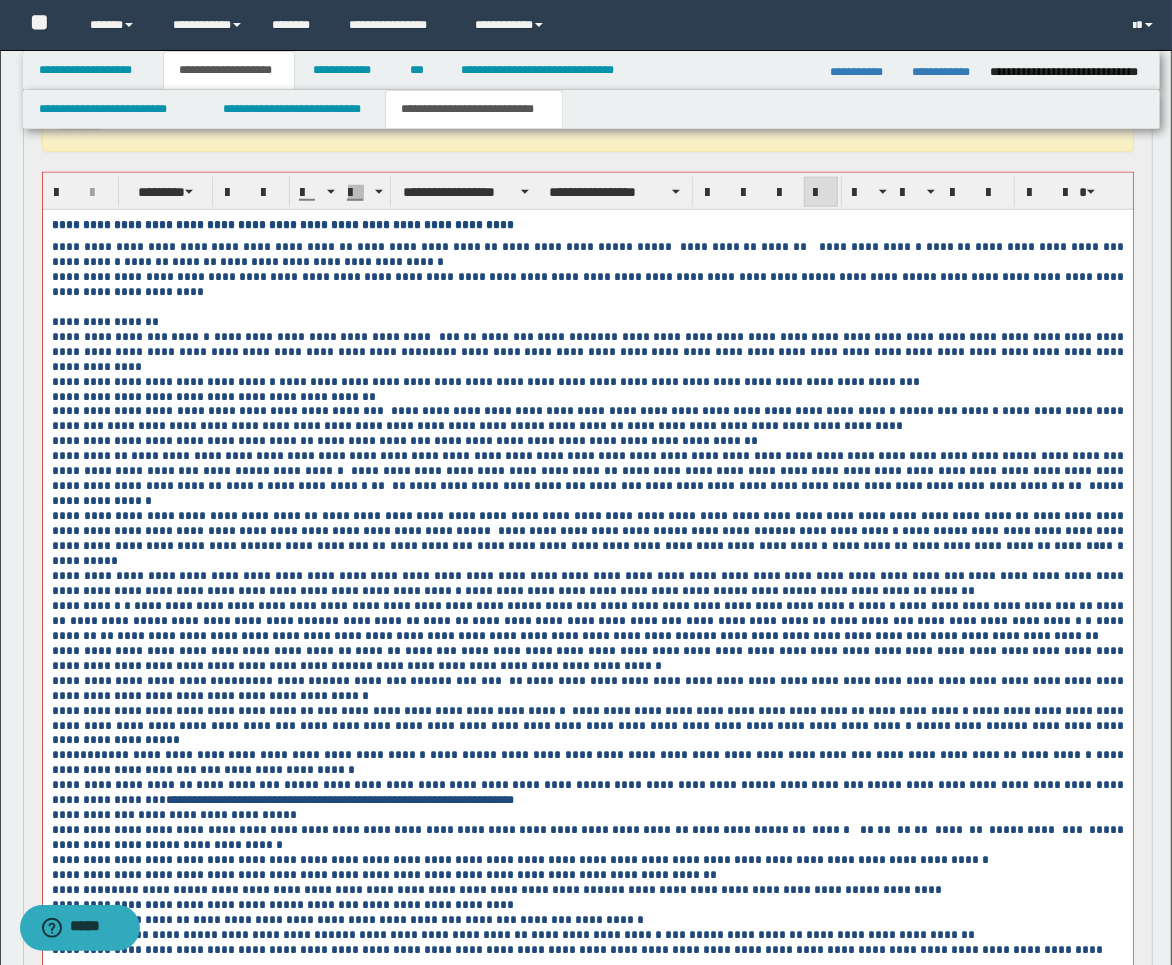 click at bounding box center (587, 307) 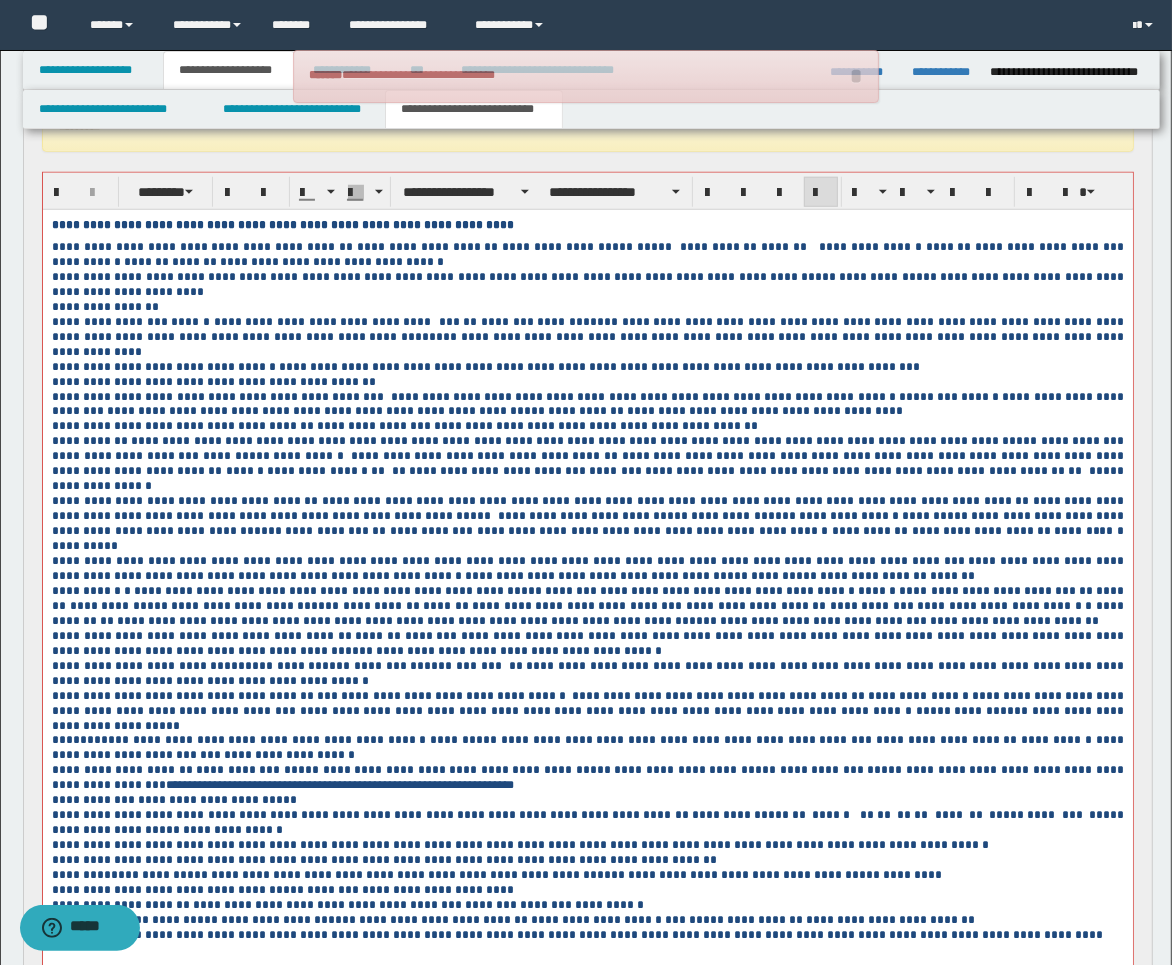click on "**********" at bounding box center (587, 405) 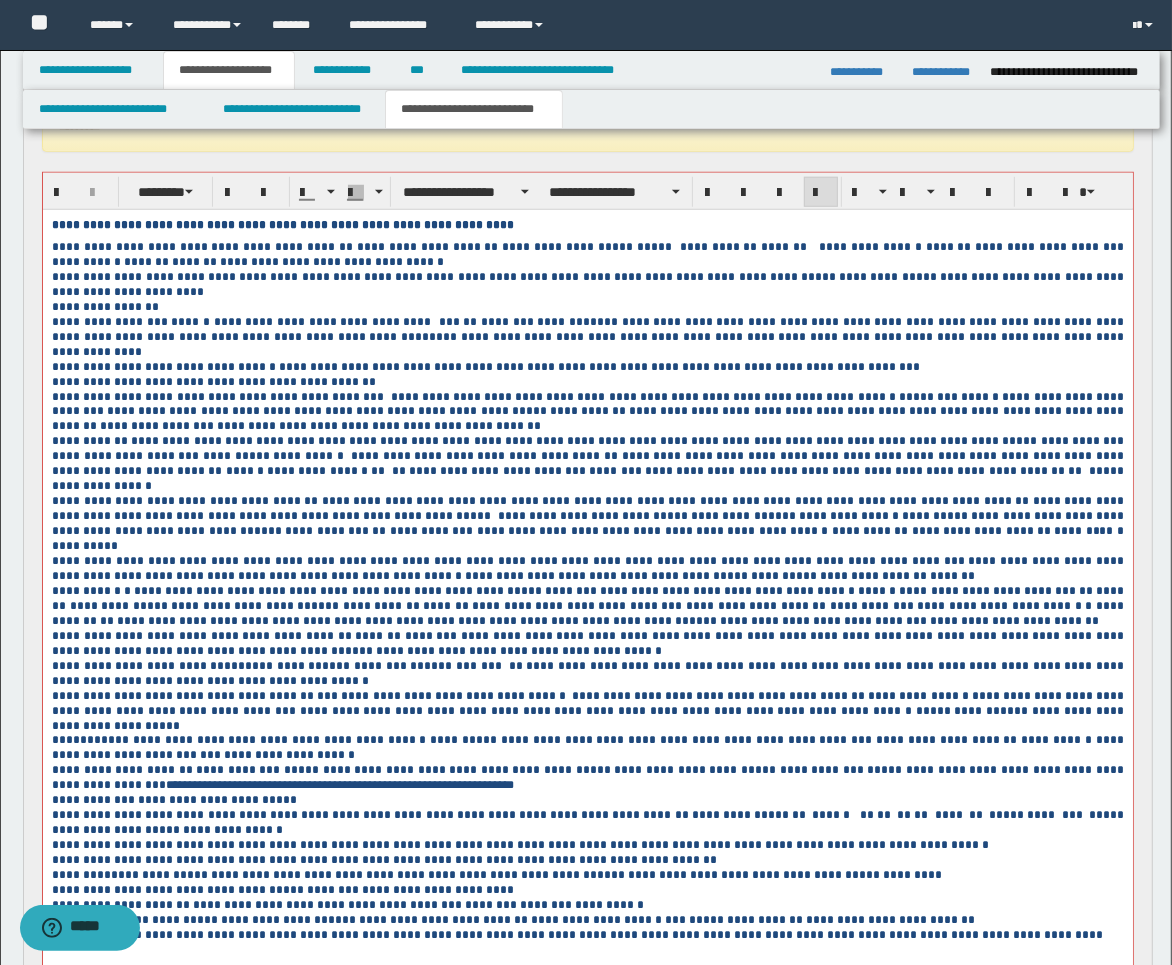 click on "**********" at bounding box center [587, 412] 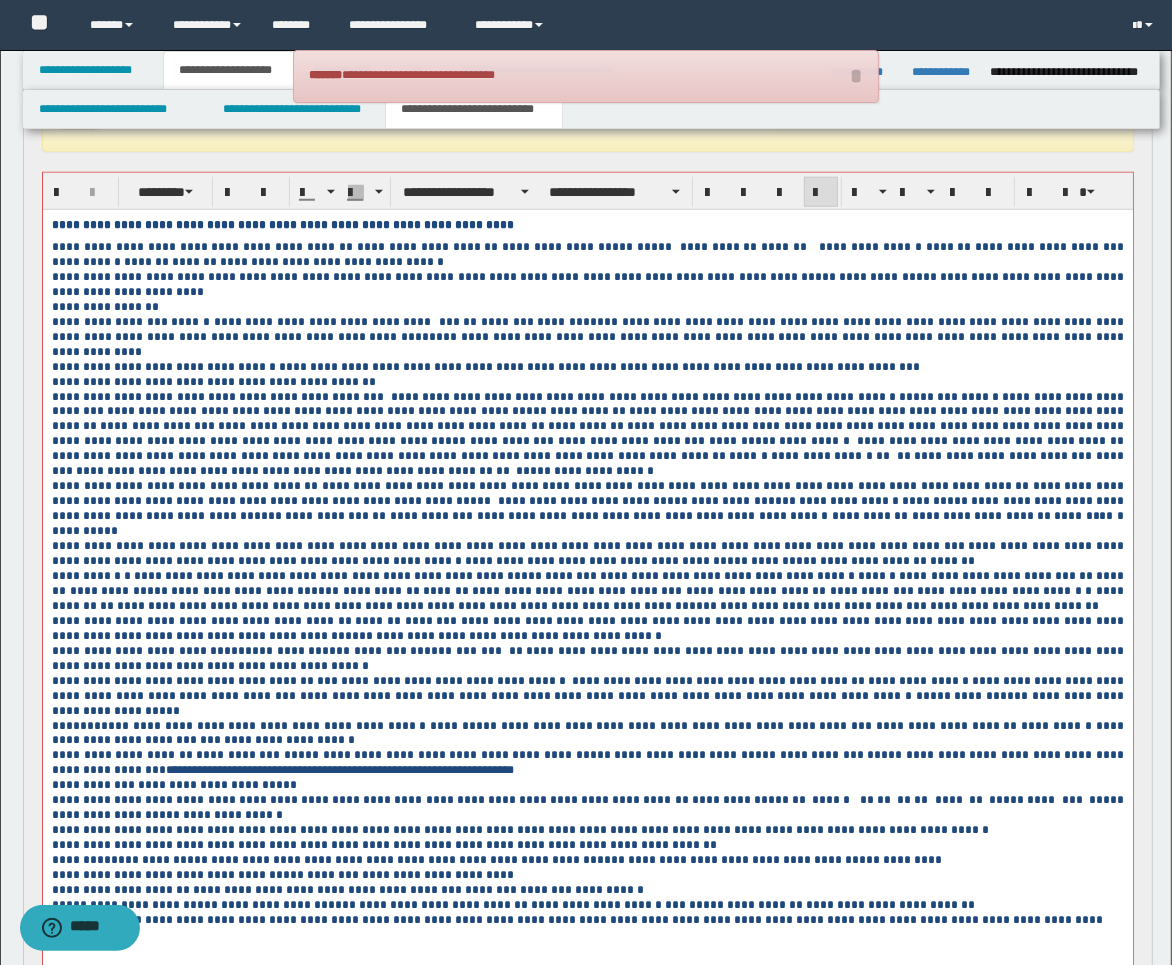 click on "**********" at bounding box center (111, 322) 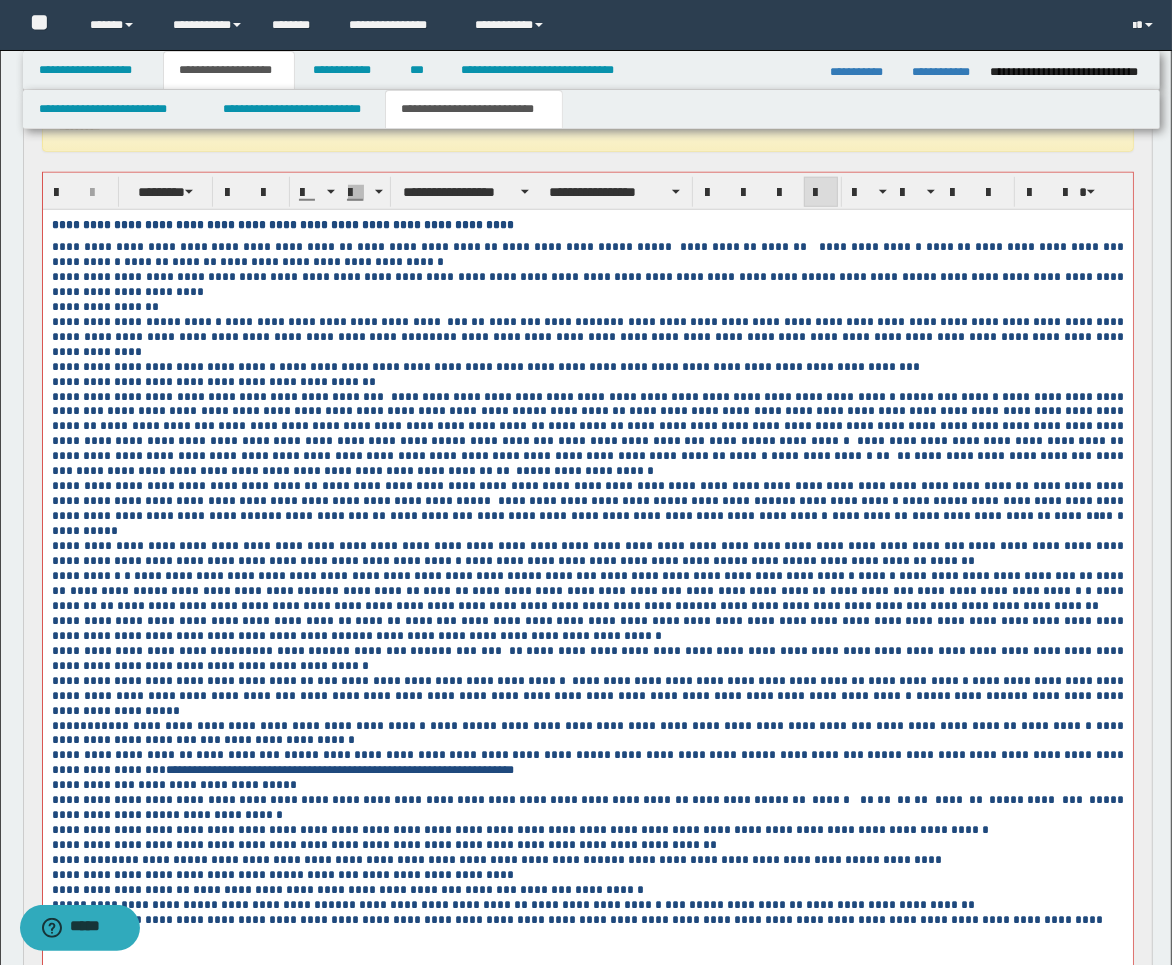 click on "**********" at bounding box center [163, 367] 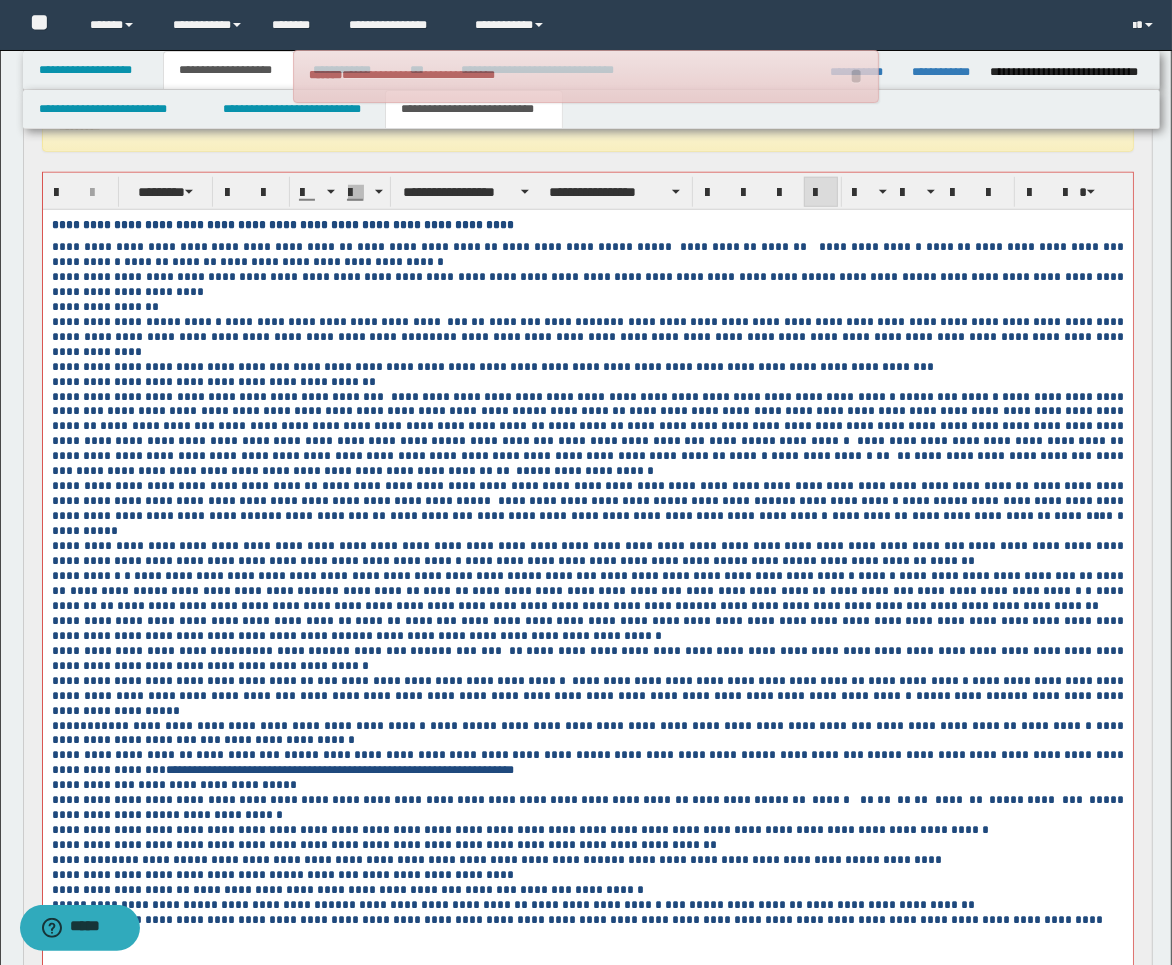 click on "**********" at bounding box center (587, 367) 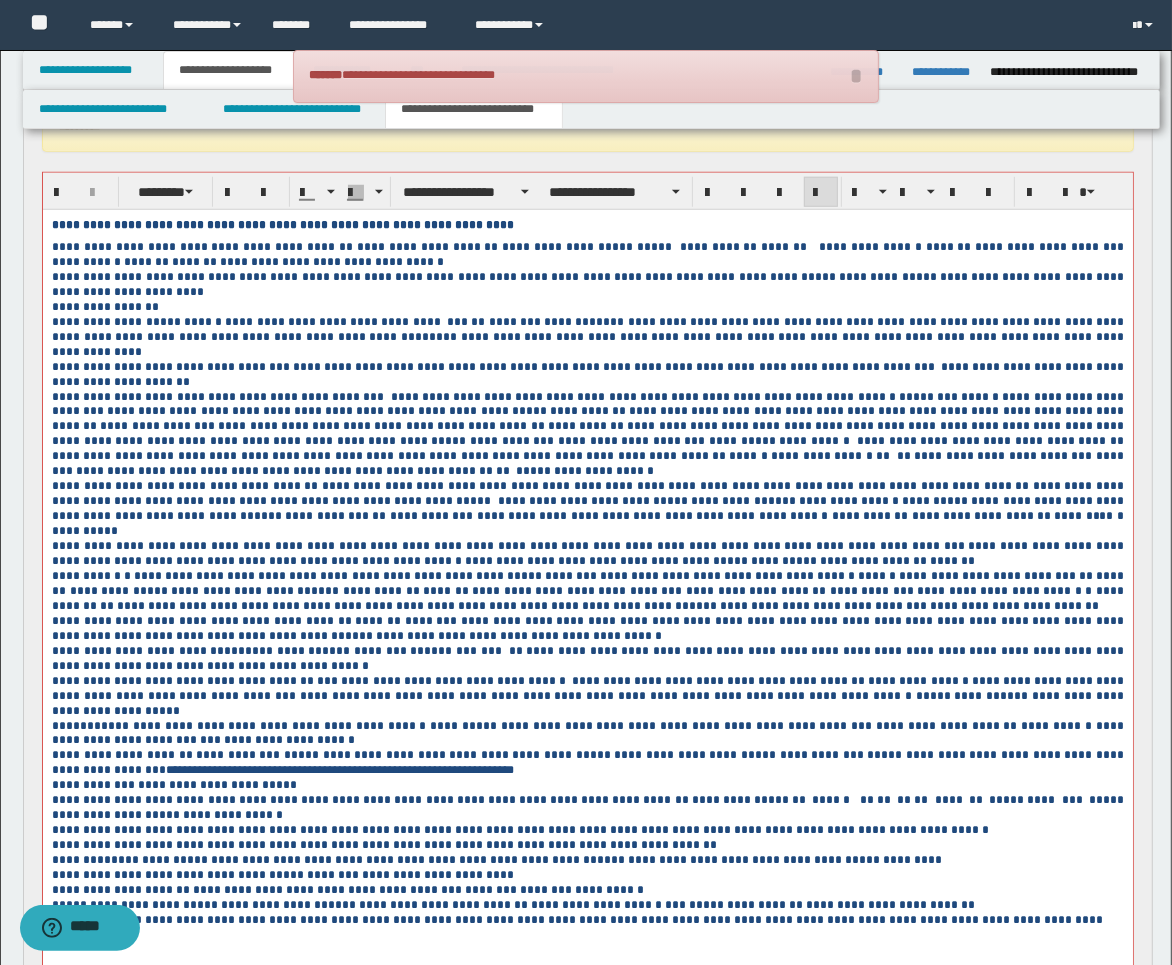 click on "**********" at bounding box center (213, 397) 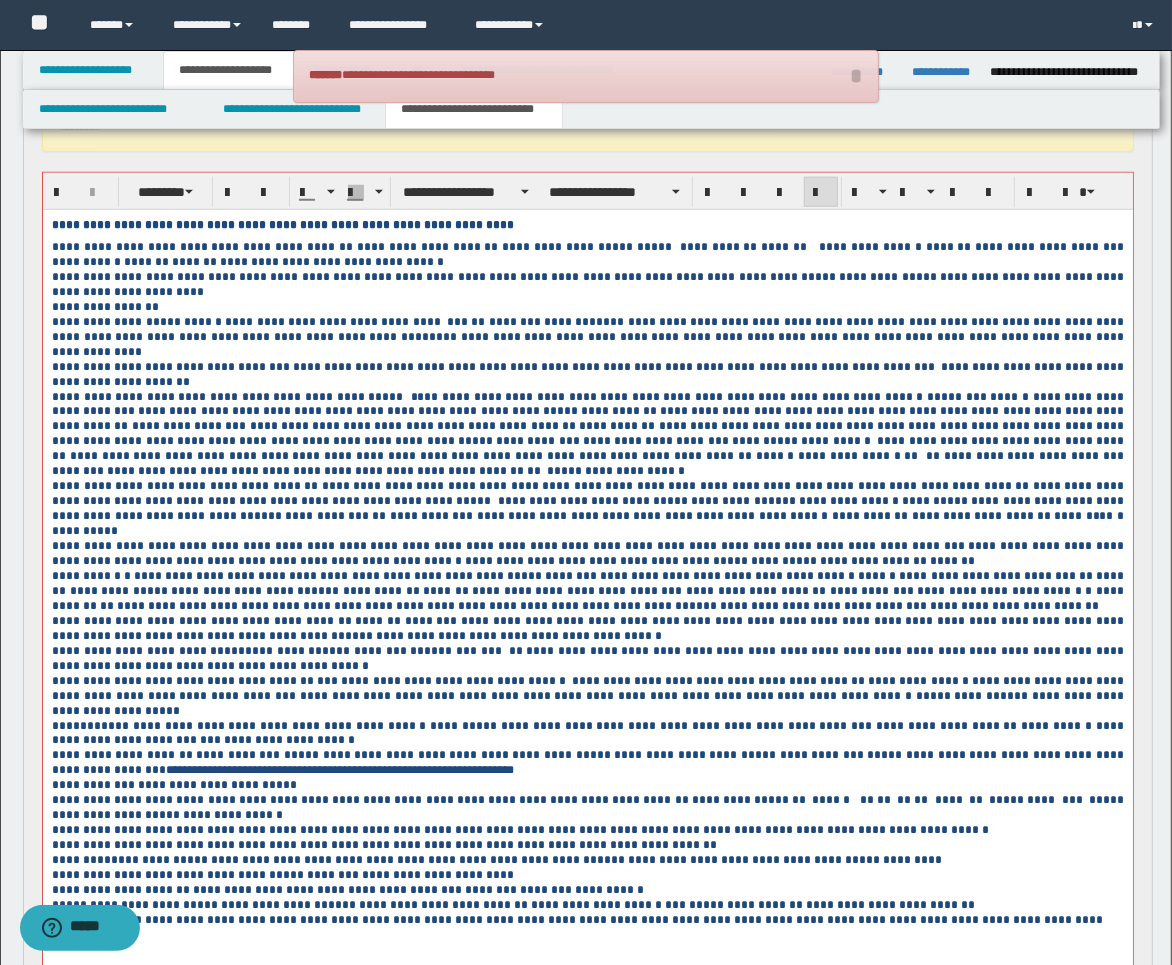 click on "**********" at bounding box center (587, 435) 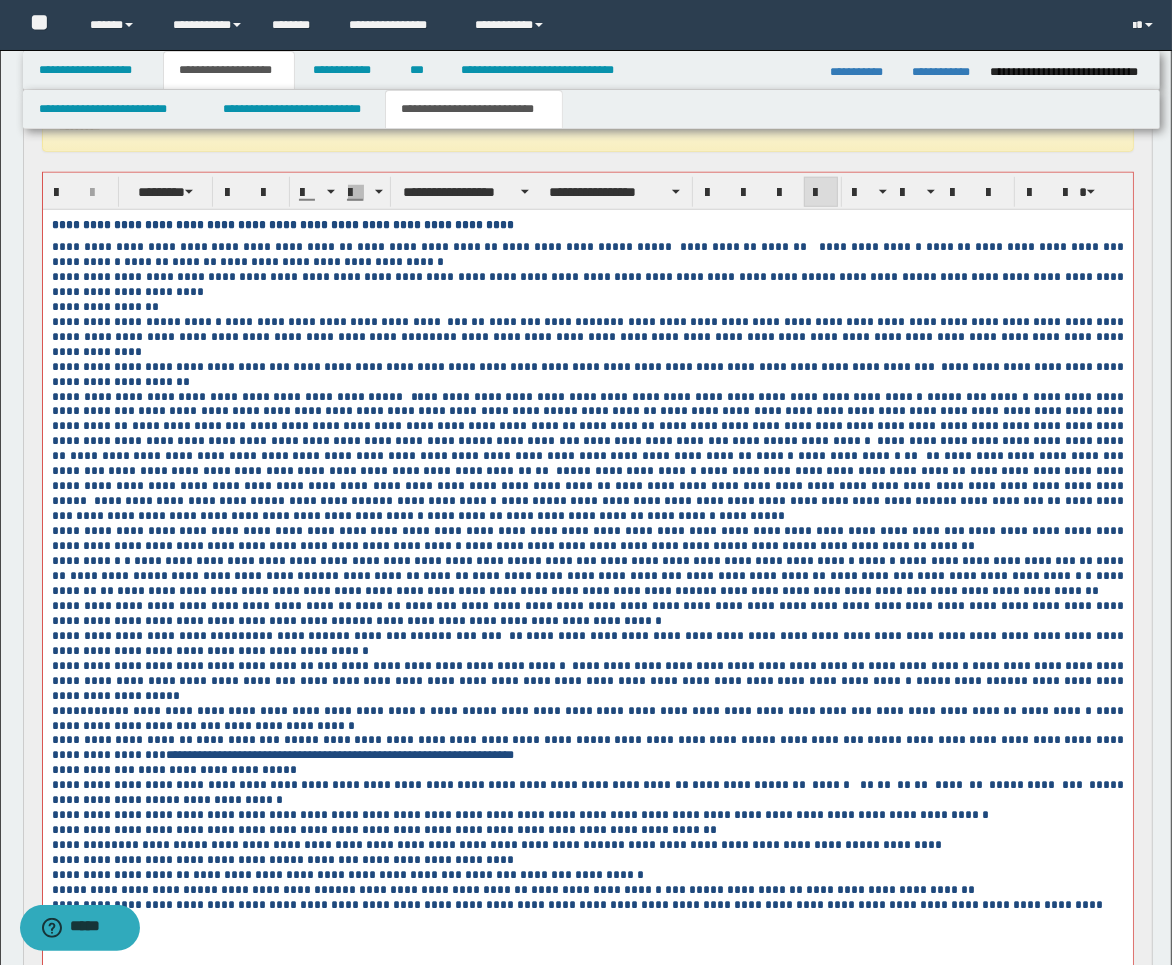 click on "**********" at bounding box center [85, 561] 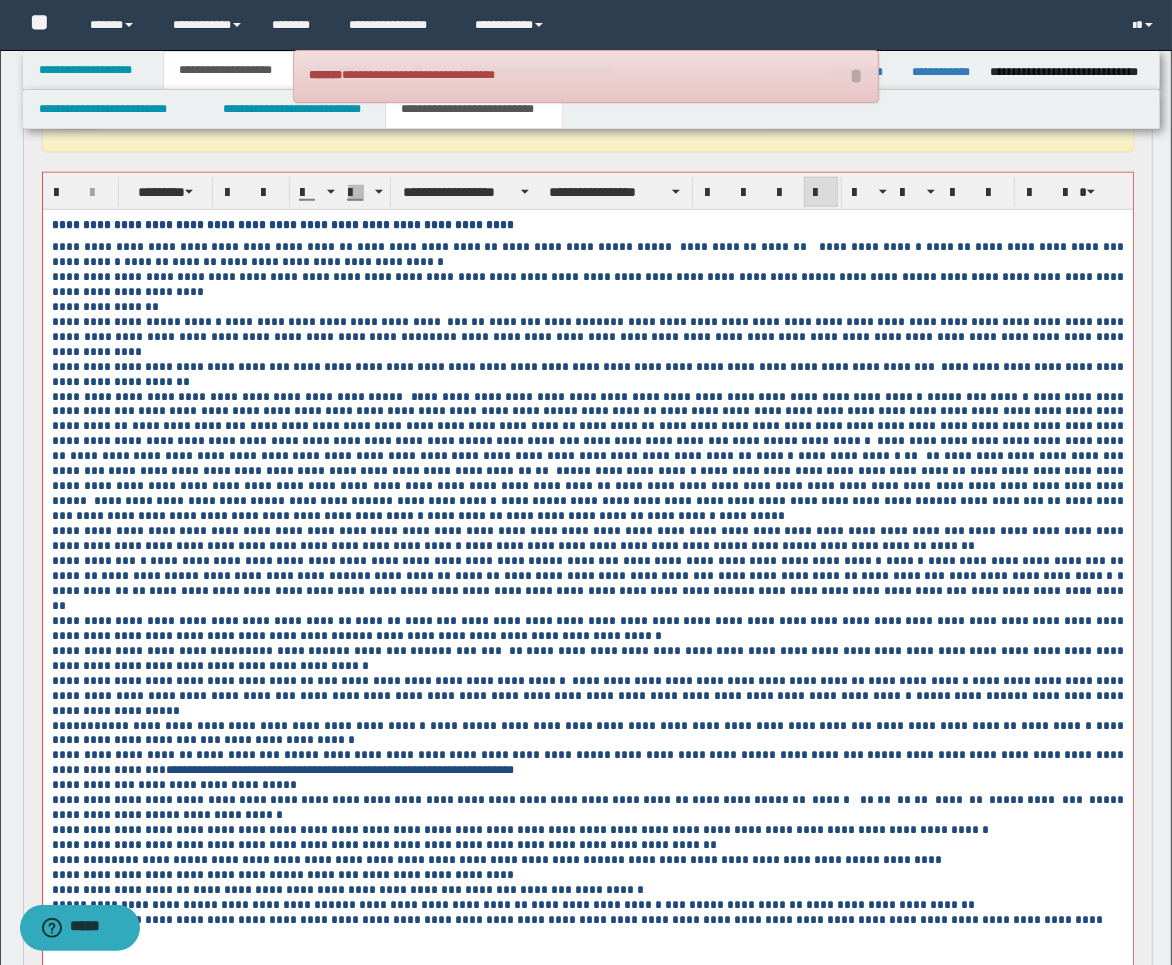 click on "**********" at bounding box center [587, 629] 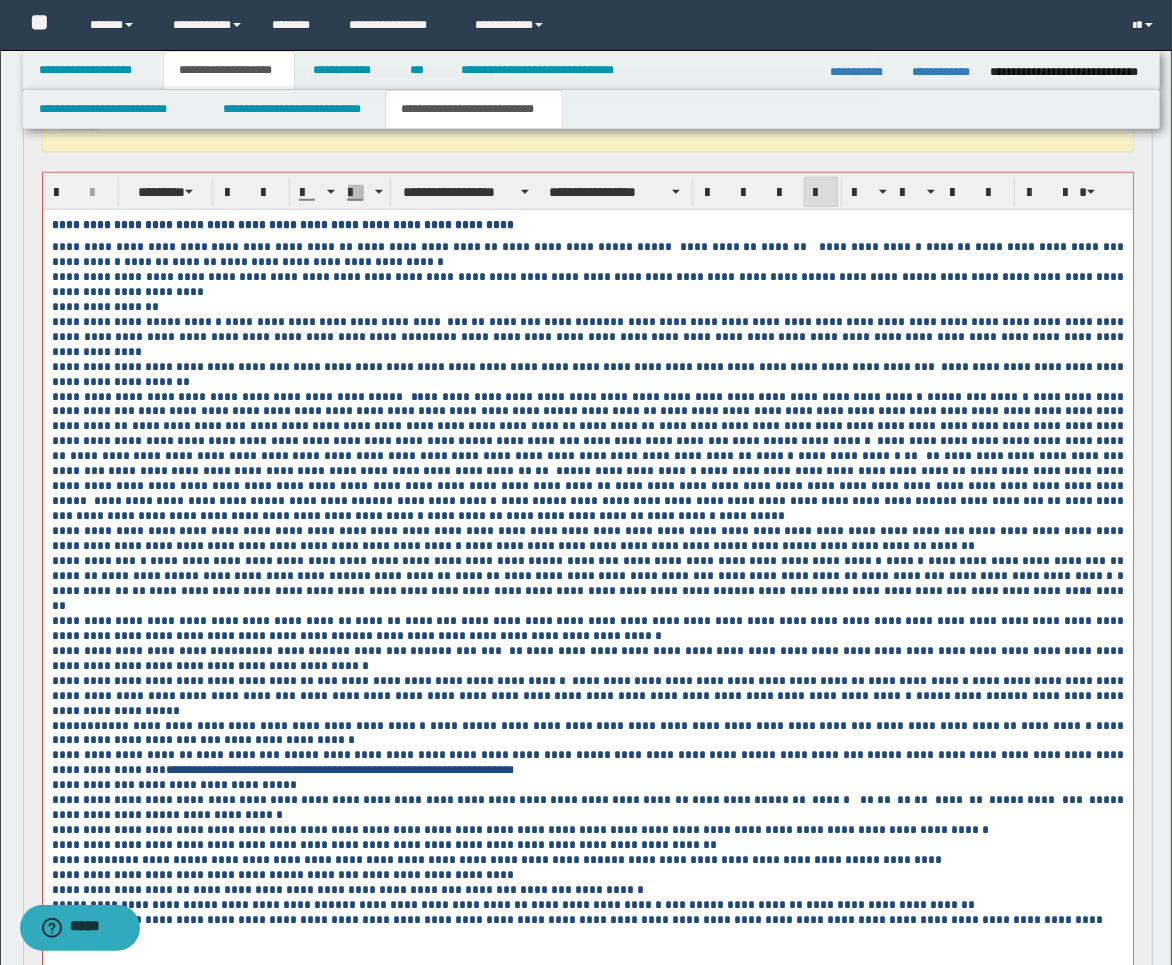 click on "**********" at bounding box center [587, 659] 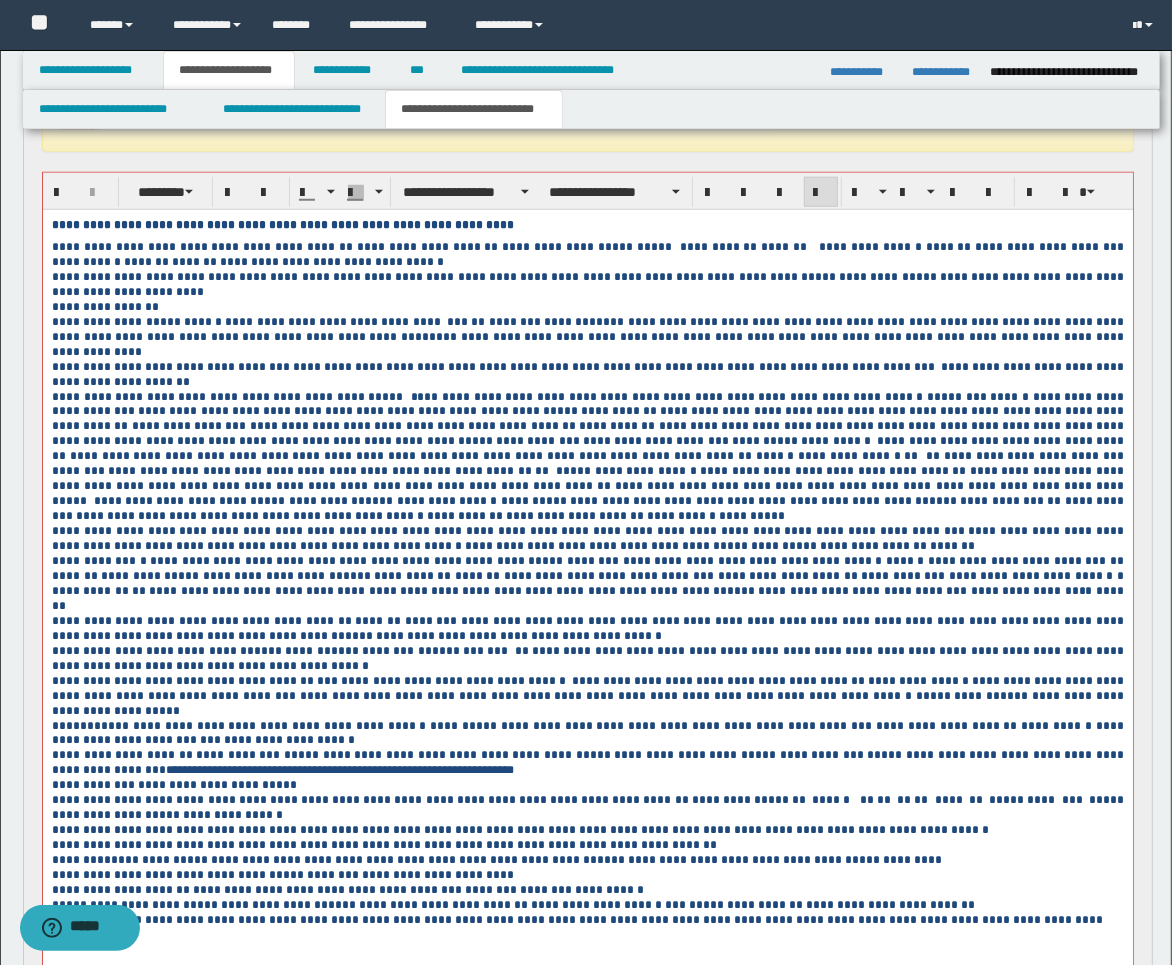 click on "**********" at bounding box center (587, 659) 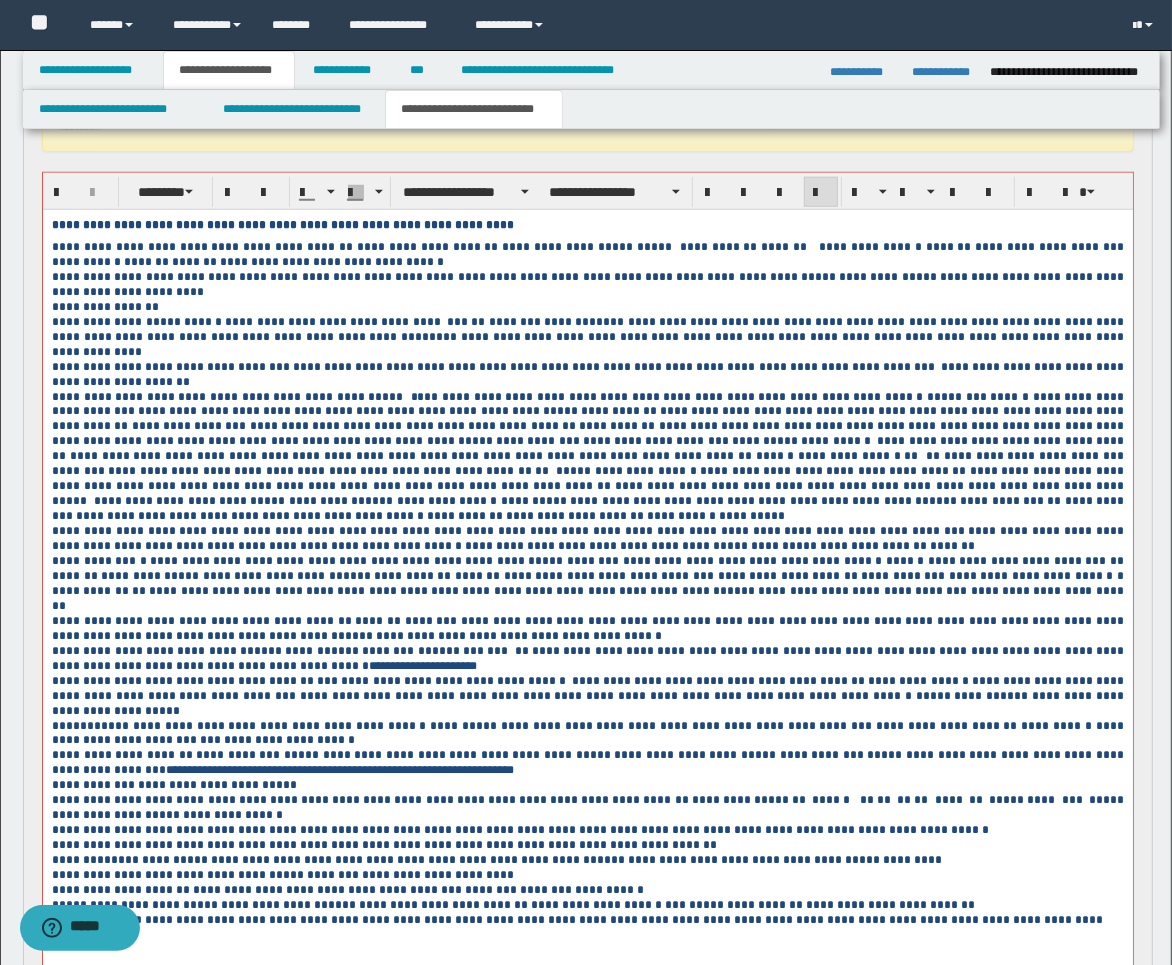 click on "**********" at bounding box center (175, 681) 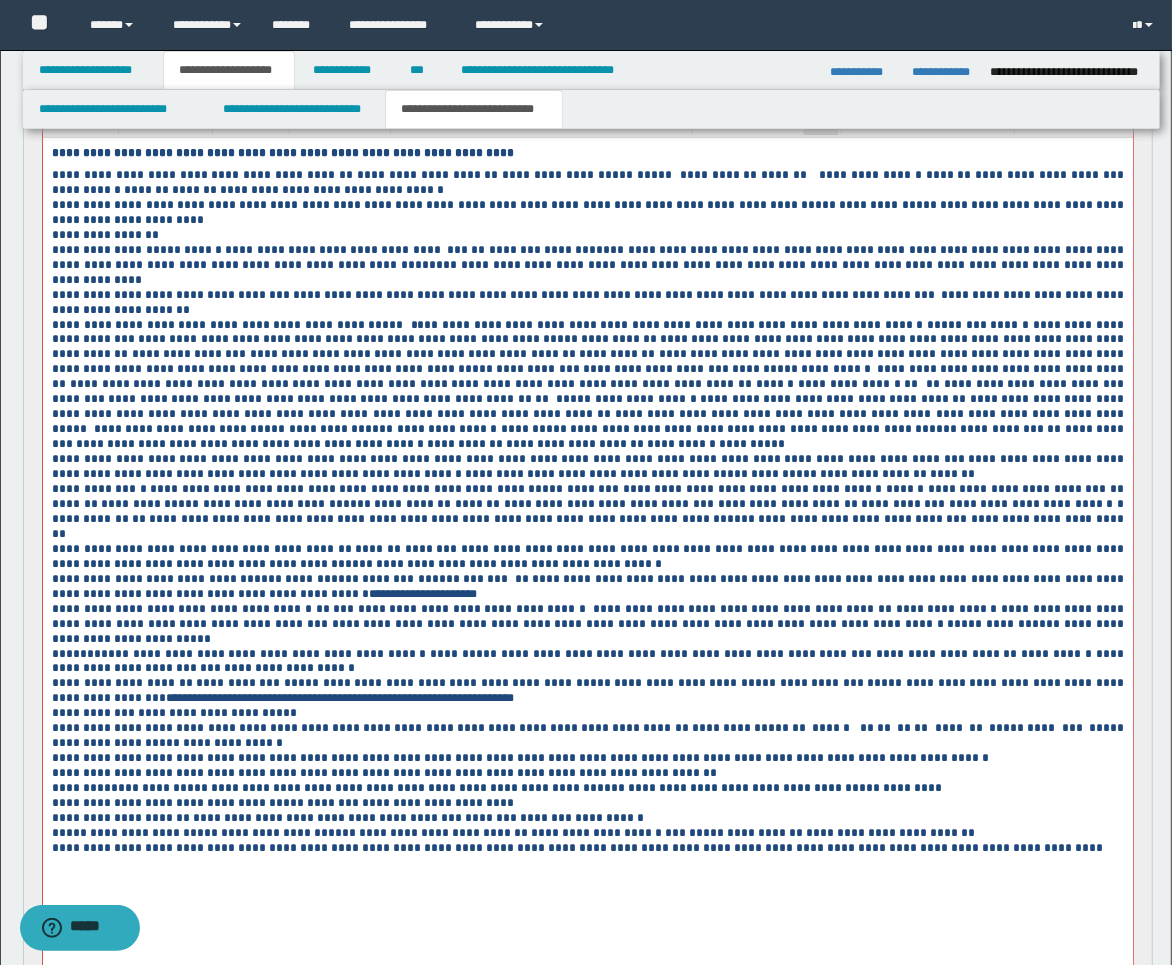 scroll, scrollTop: 1256, scrollLeft: 0, axis: vertical 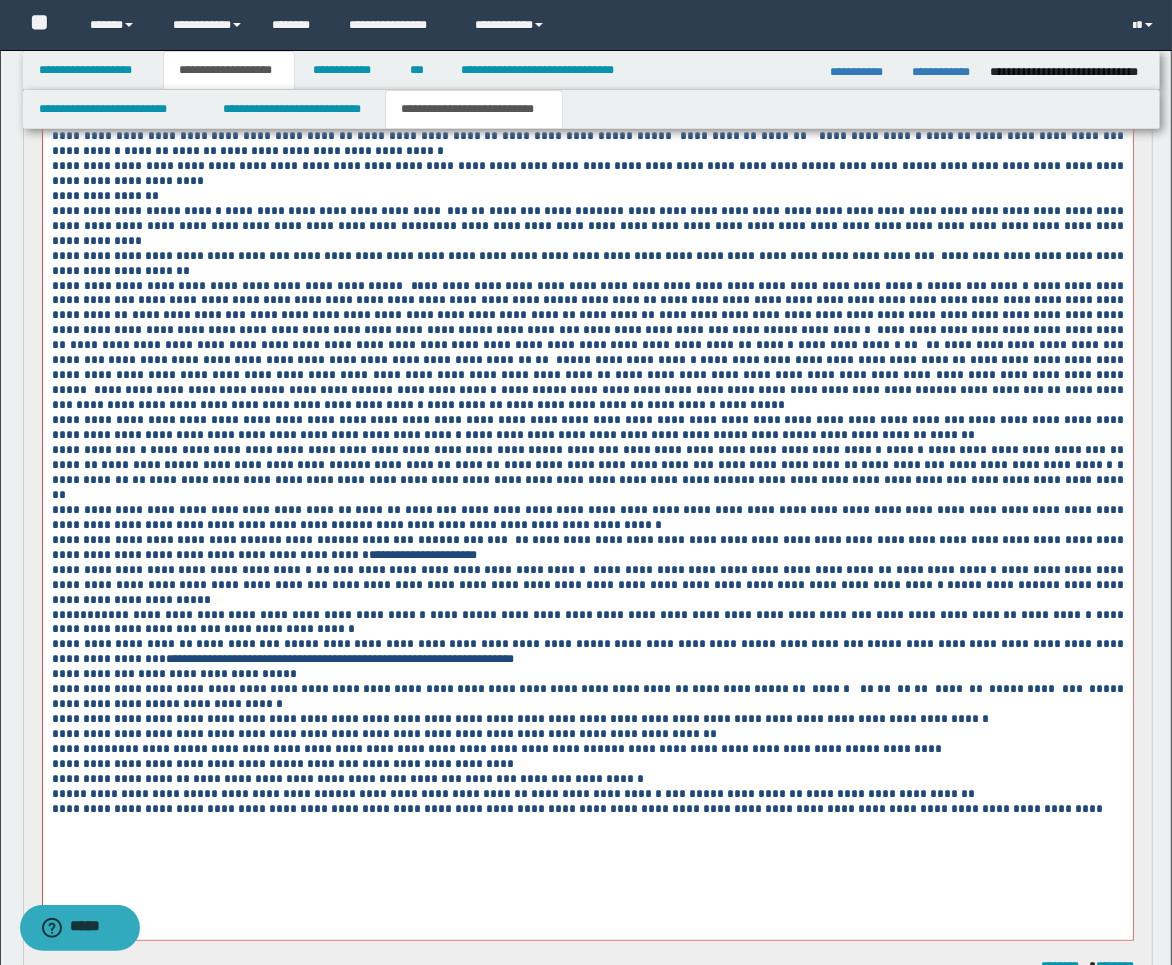 click on "**********" at bounding box center (123, 644) 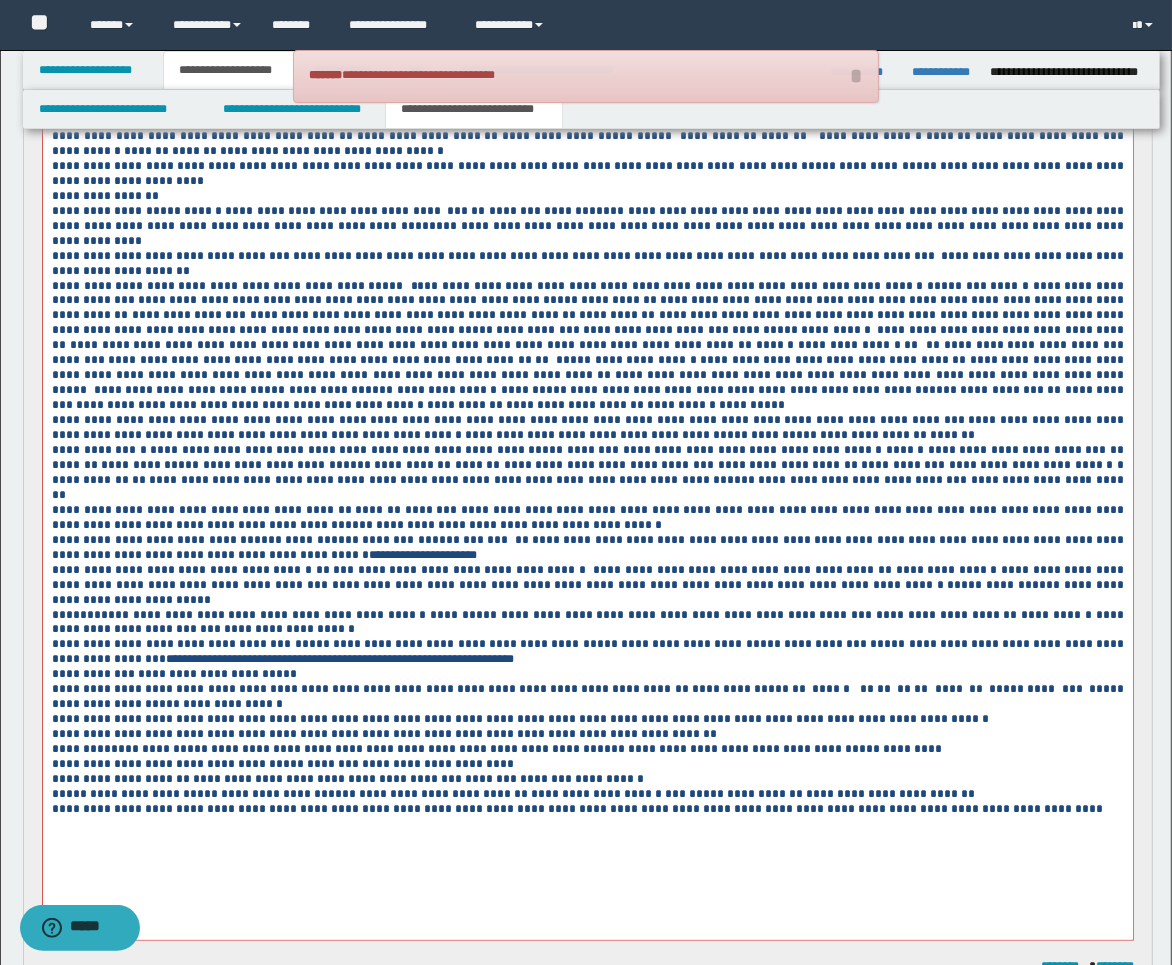 click on "**********" at bounding box center [587, 623] 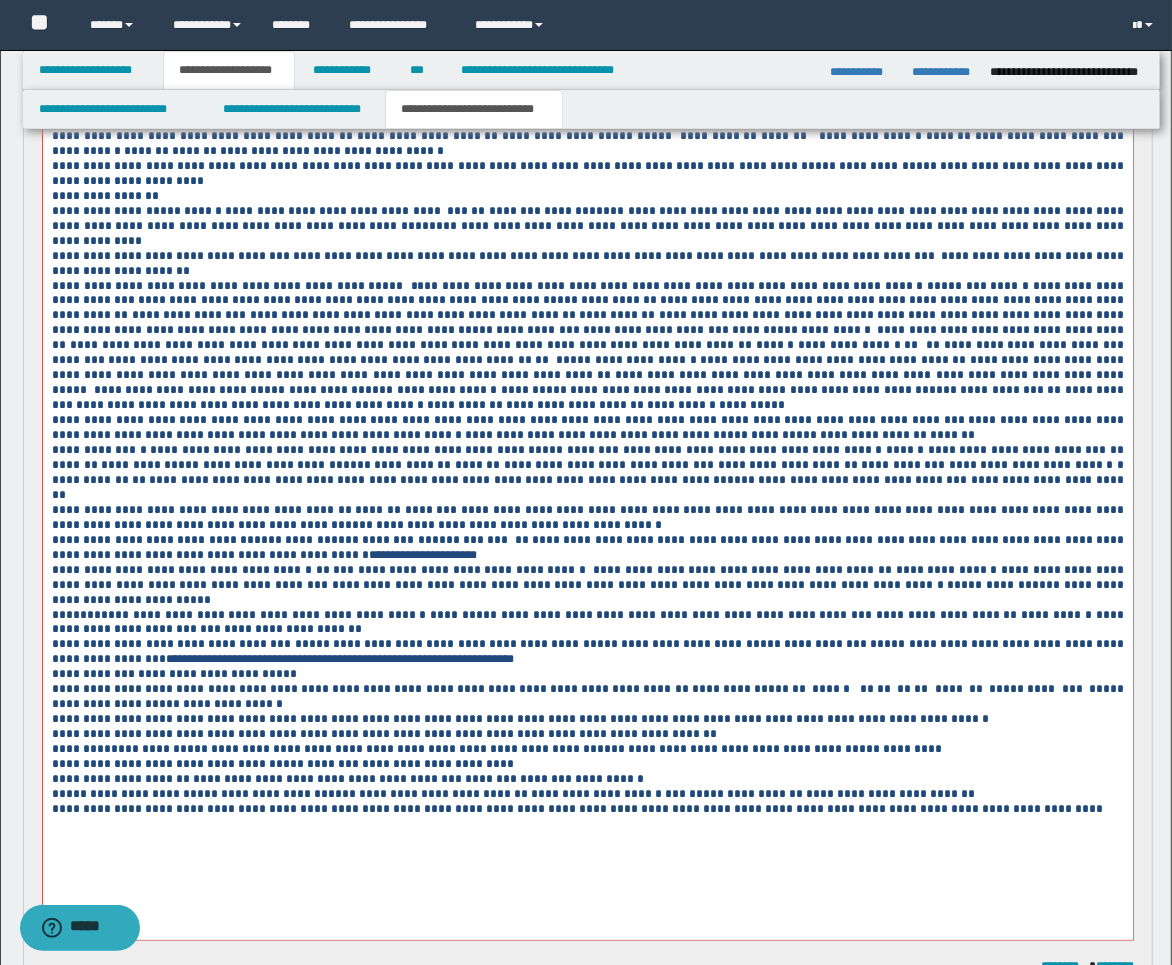 click on "**********" at bounding box center (1031, 480) 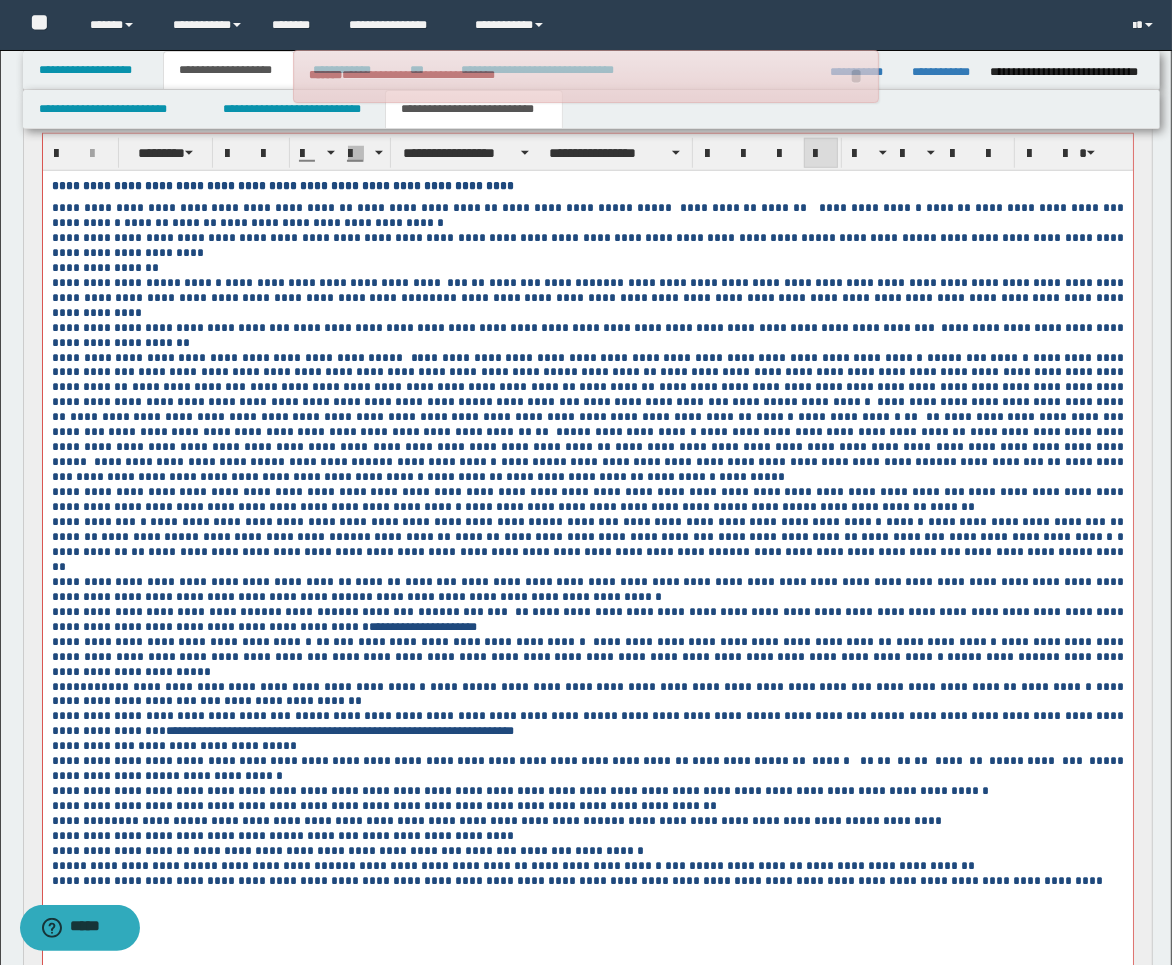 scroll, scrollTop: 1145, scrollLeft: 0, axis: vertical 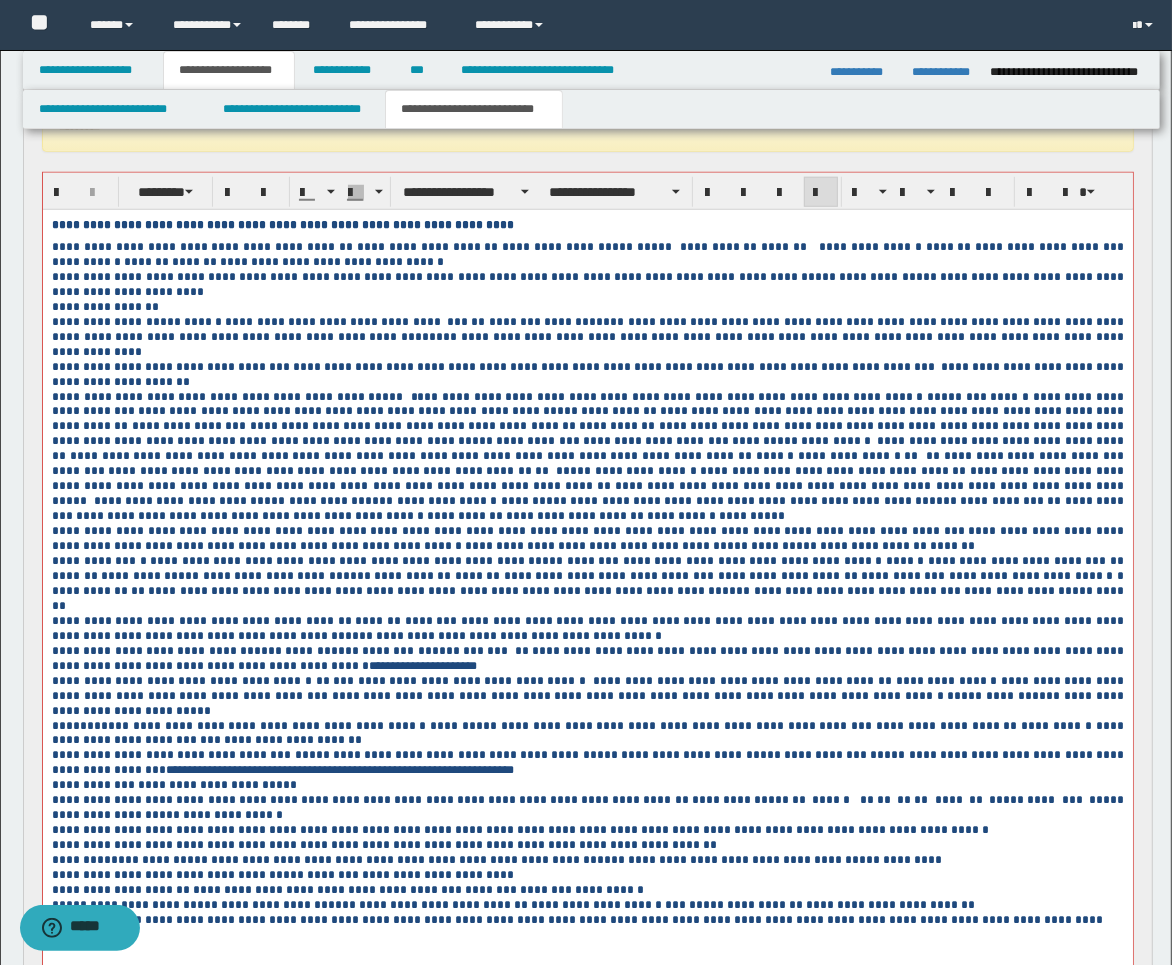 click on "**********" at bounding box center (588, 374) 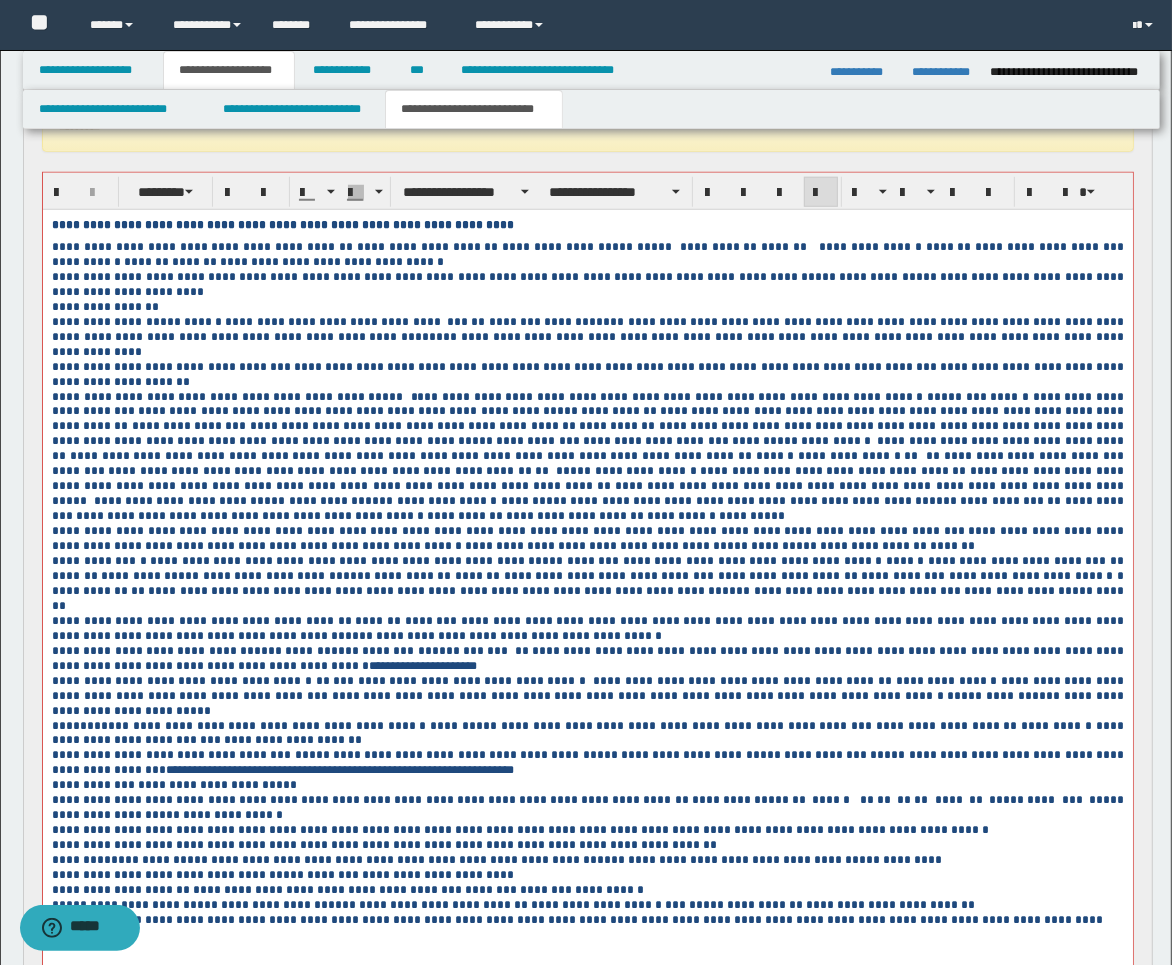 click on "**********" at bounding box center (587, 457) 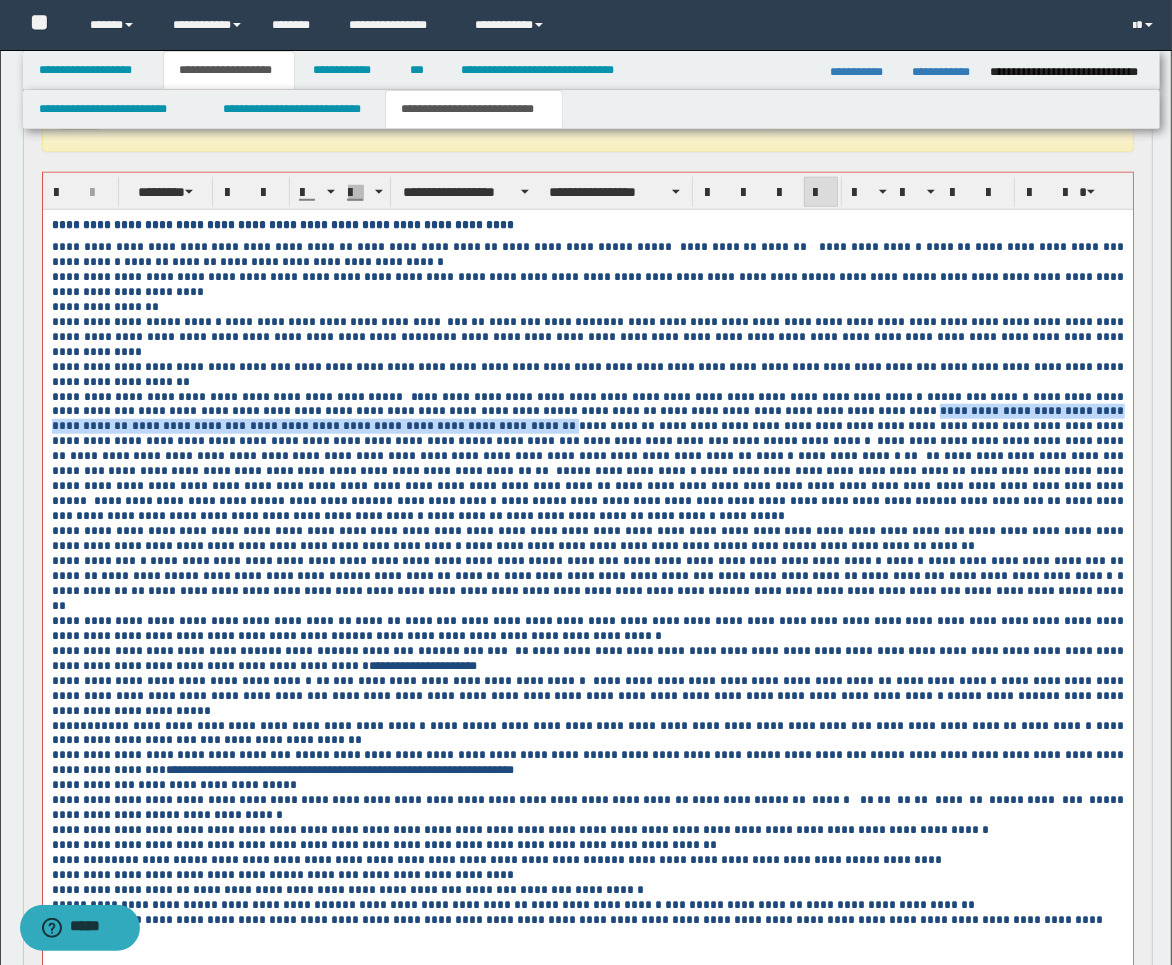 drag, startPoint x: 695, startPoint y: 396, endPoint x: 253, endPoint y: 417, distance: 442.4986 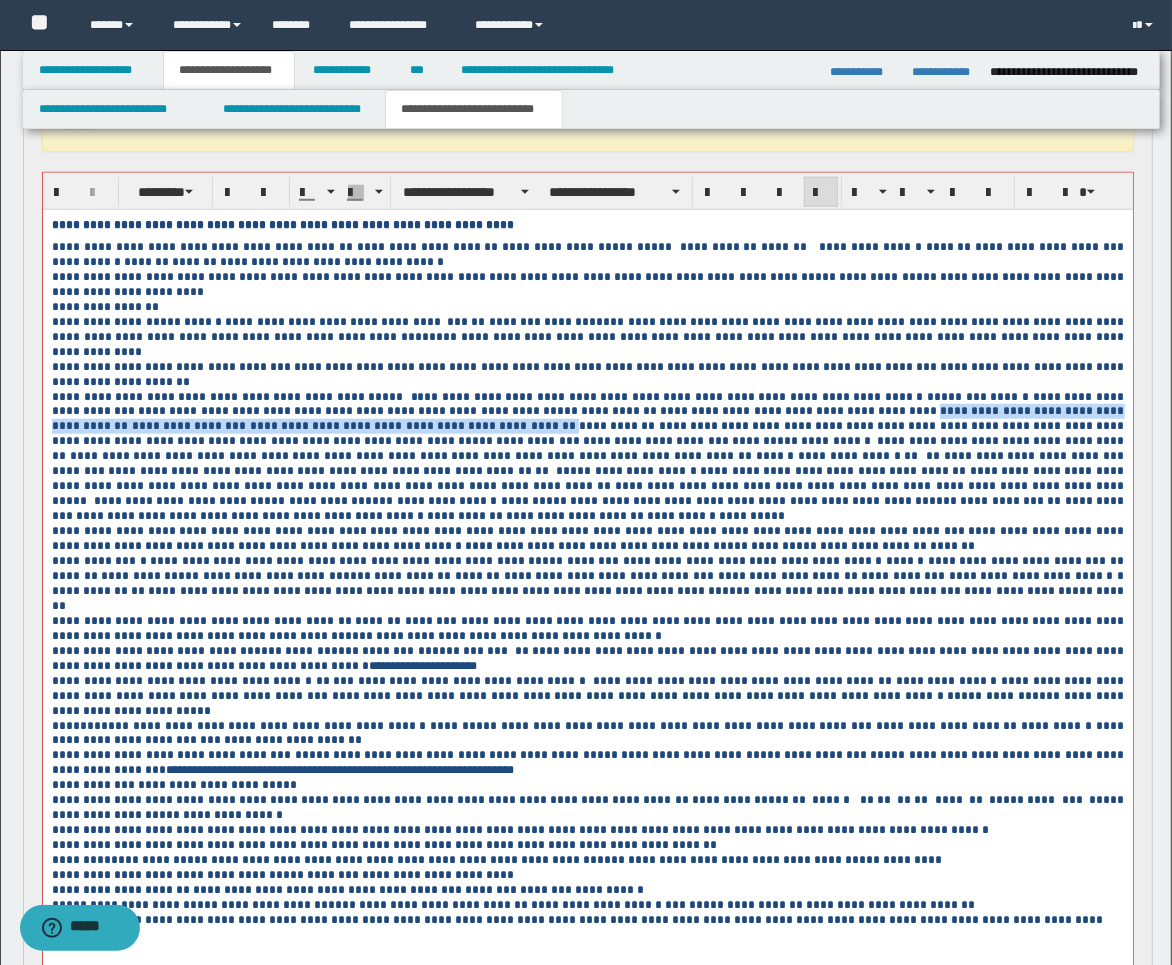 click on "**********" at bounding box center [587, 457] 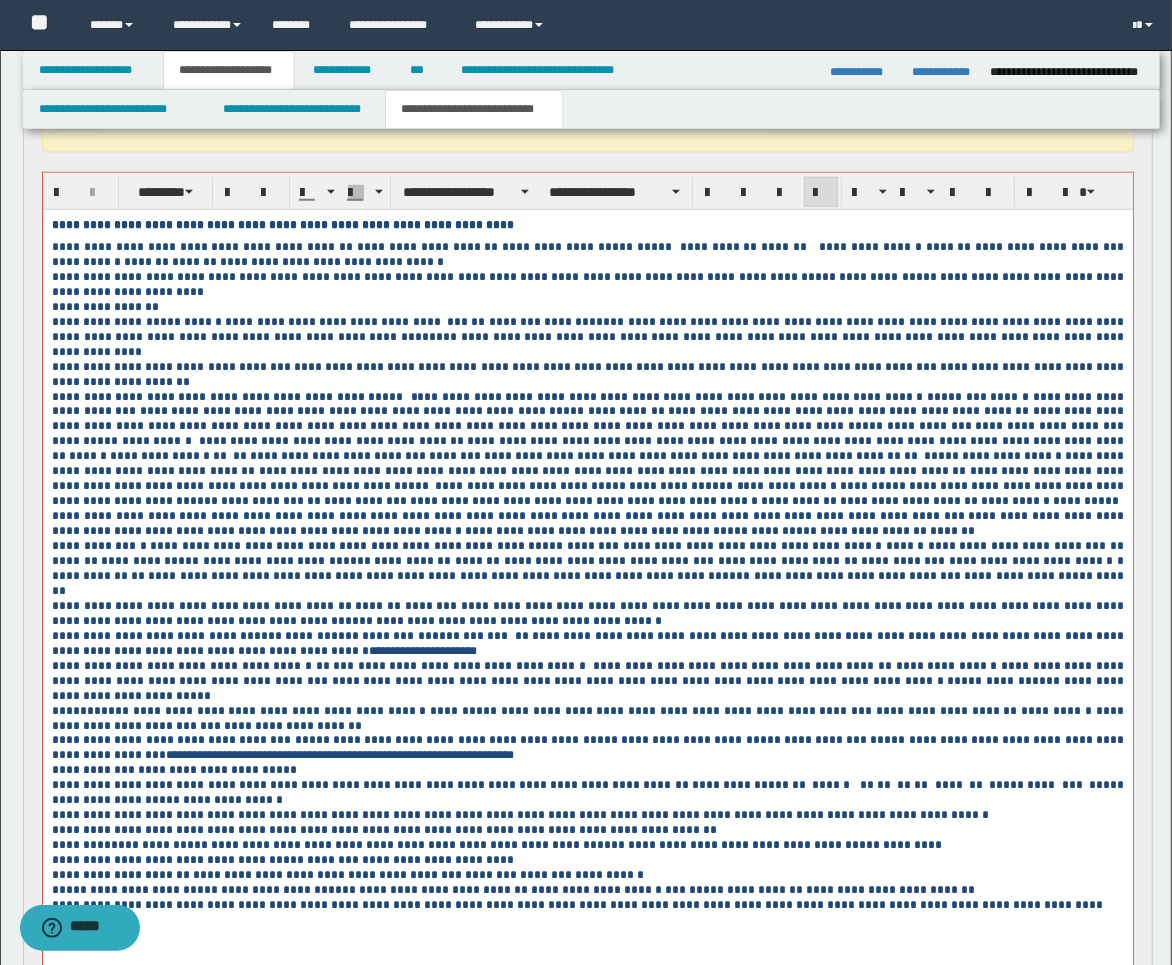 click on "**********" at bounding box center [587, 569] 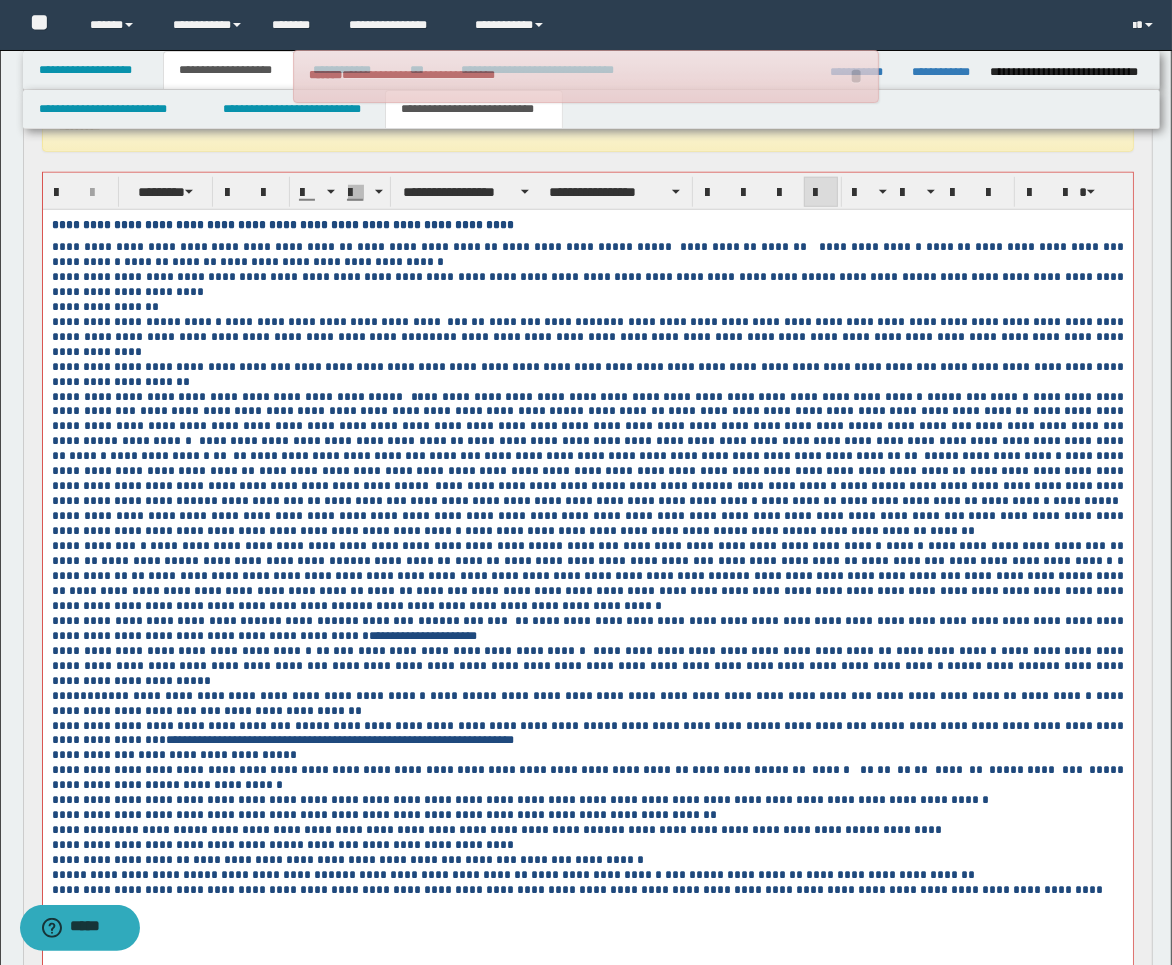click on "****" at bounding box center (381, 591) 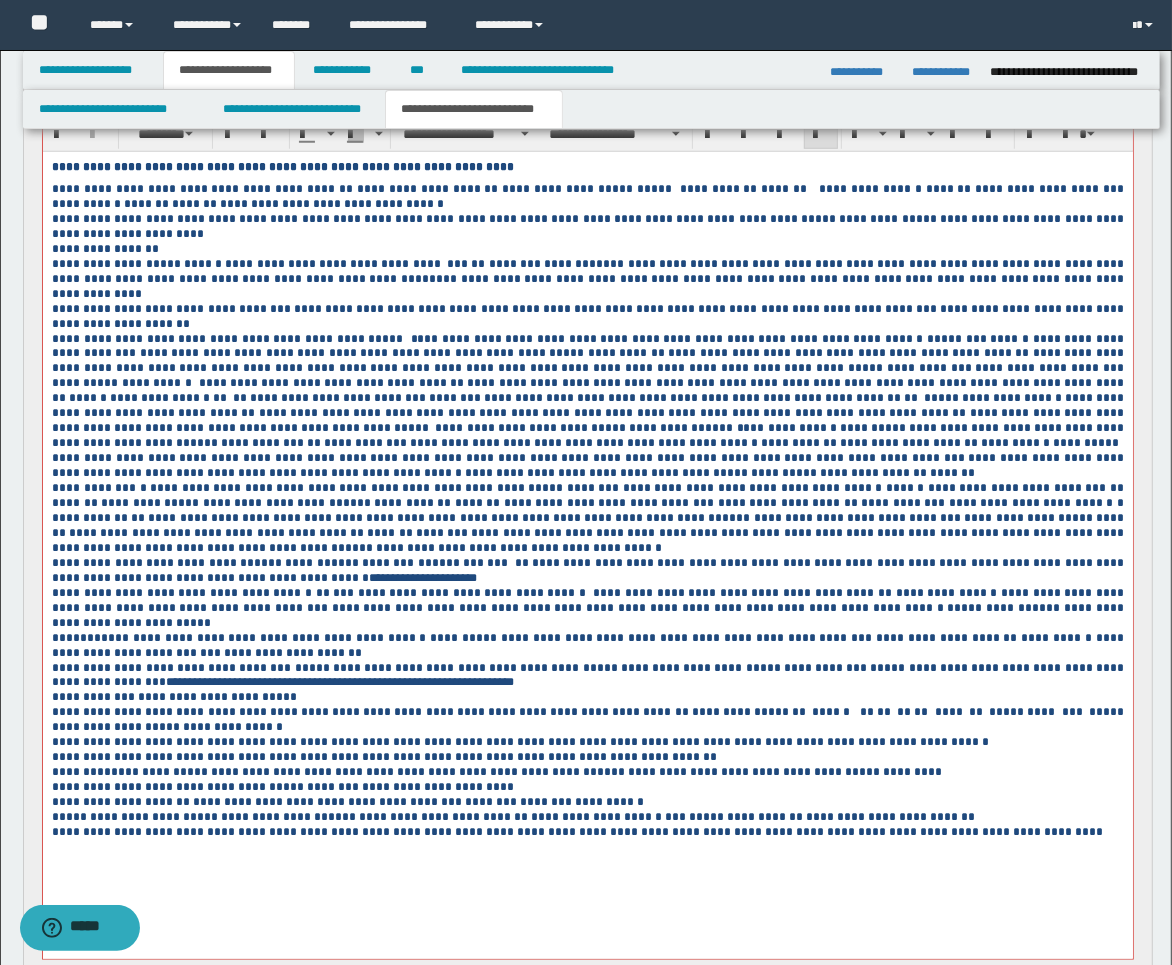 scroll, scrollTop: 1256, scrollLeft: 0, axis: vertical 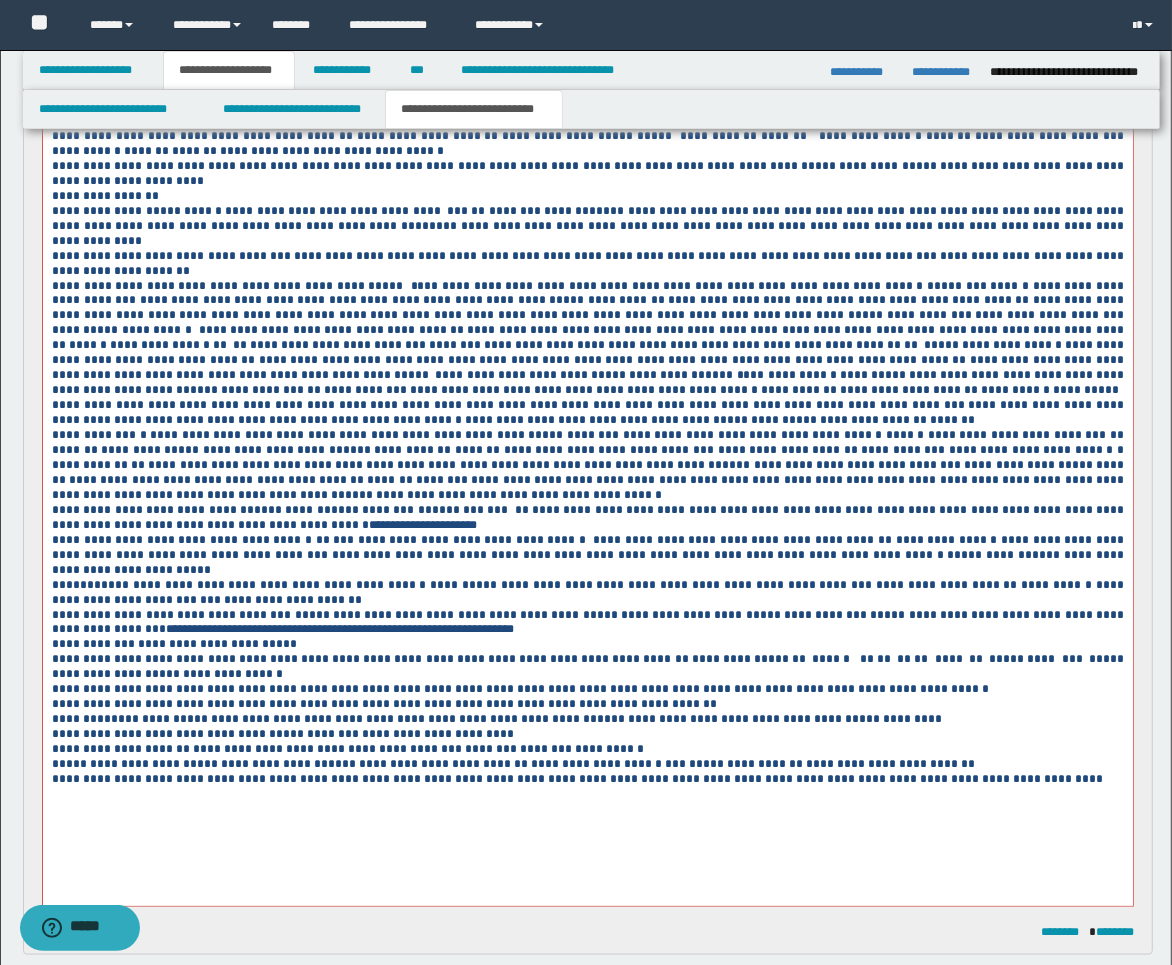 click on "****" at bounding box center (65, 585) 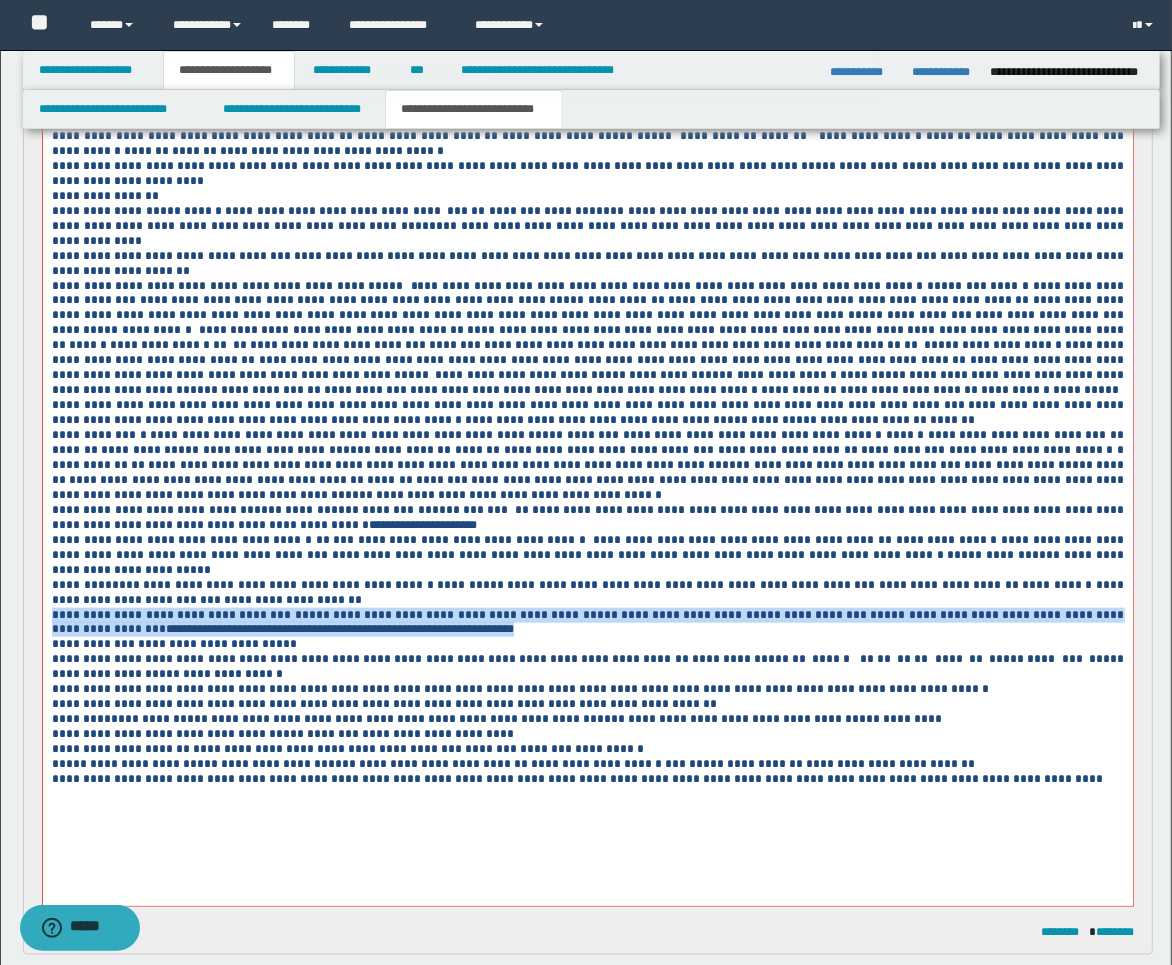 drag, startPoint x: 394, startPoint y: 619, endPoint x: 45, endPoint y: 607, distance: 349.20624 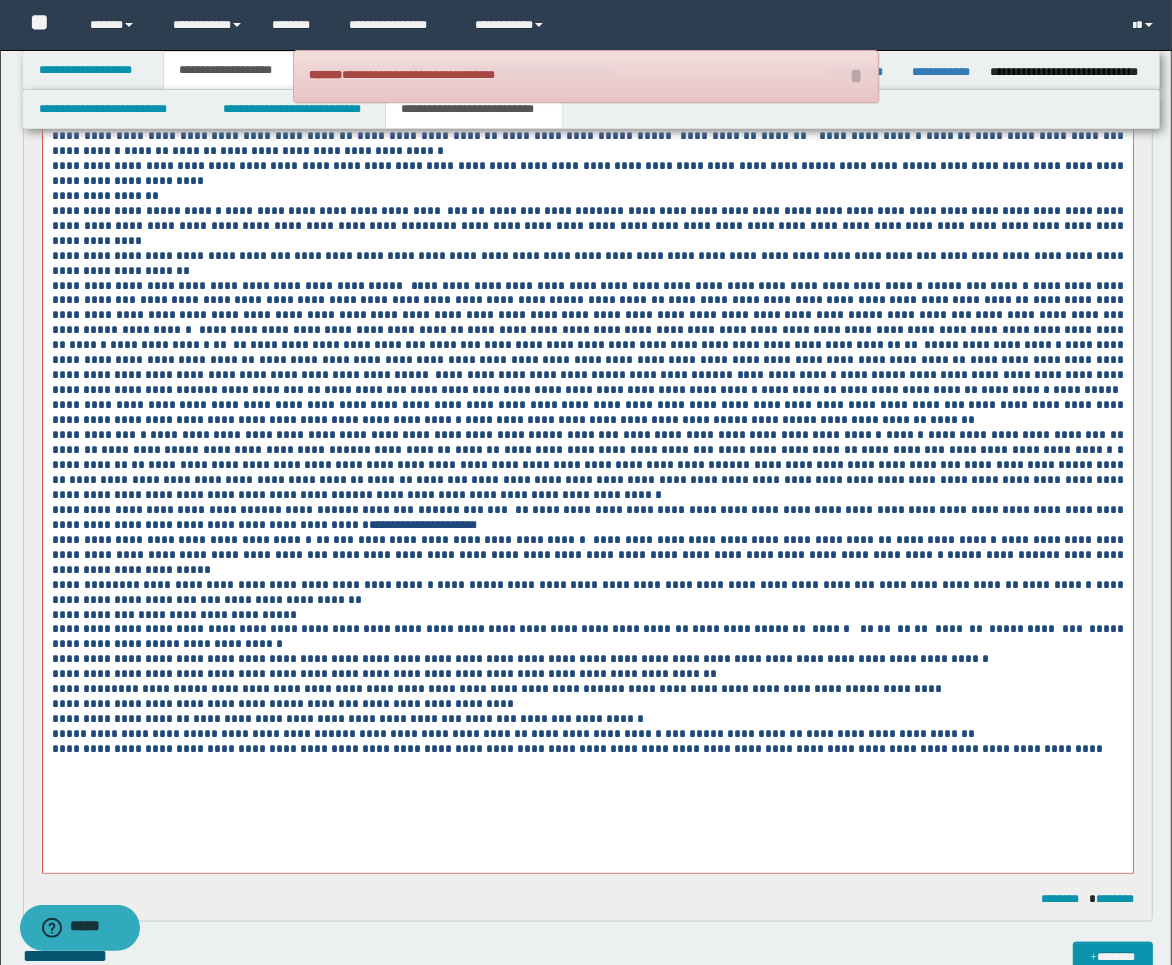 click on "**********" at bounding box center (587, 637) 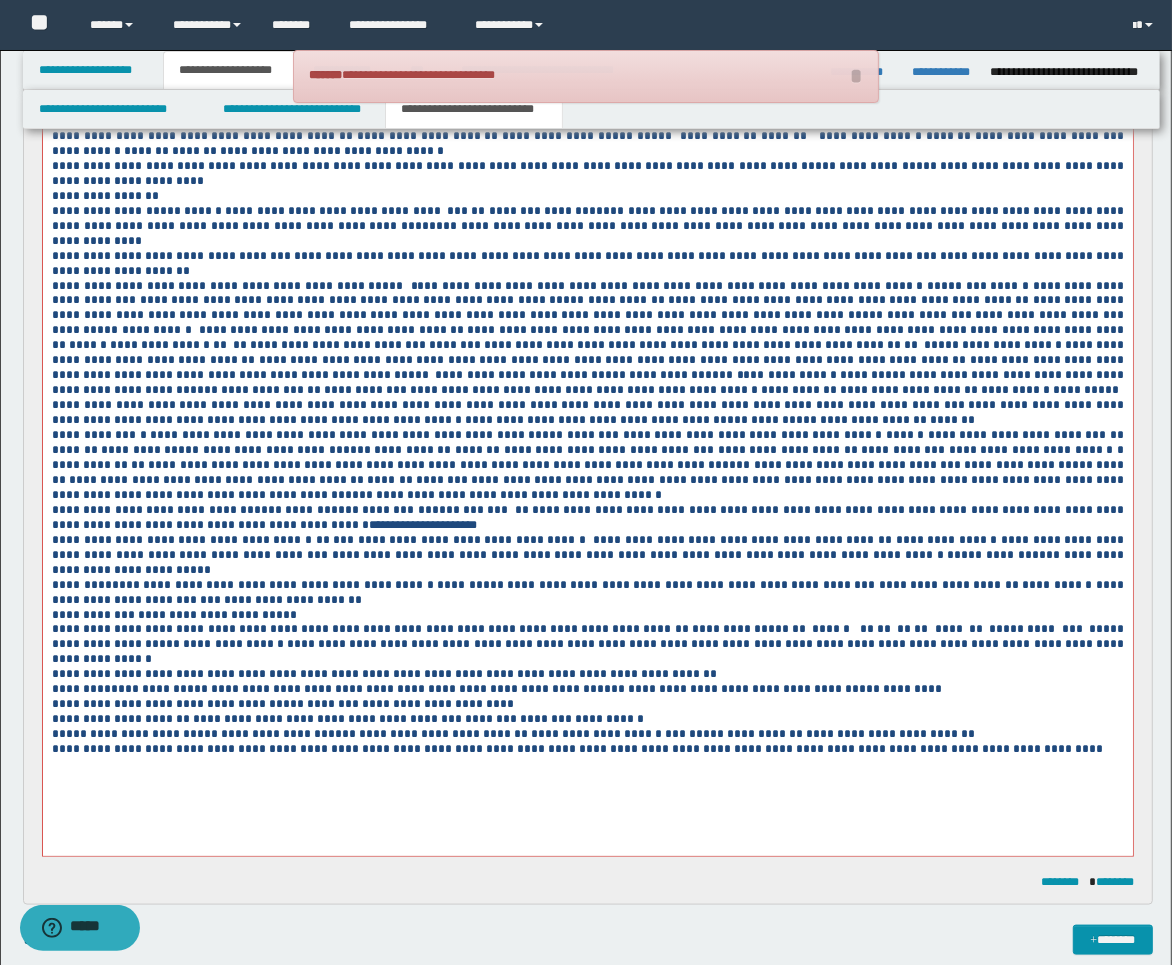 click on "**********" at bounding box center (587, 674) 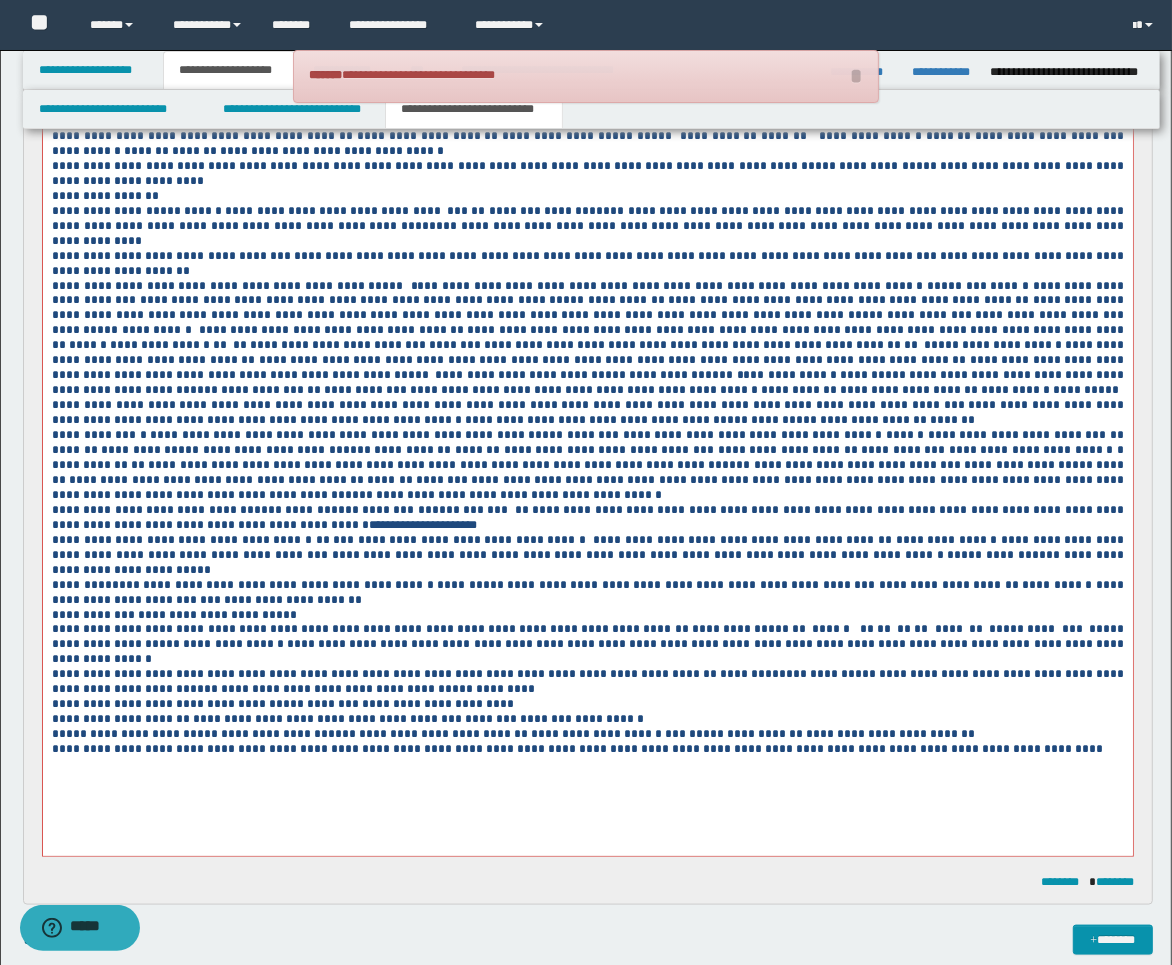 click on "**********" at bounding box center [587, 682] 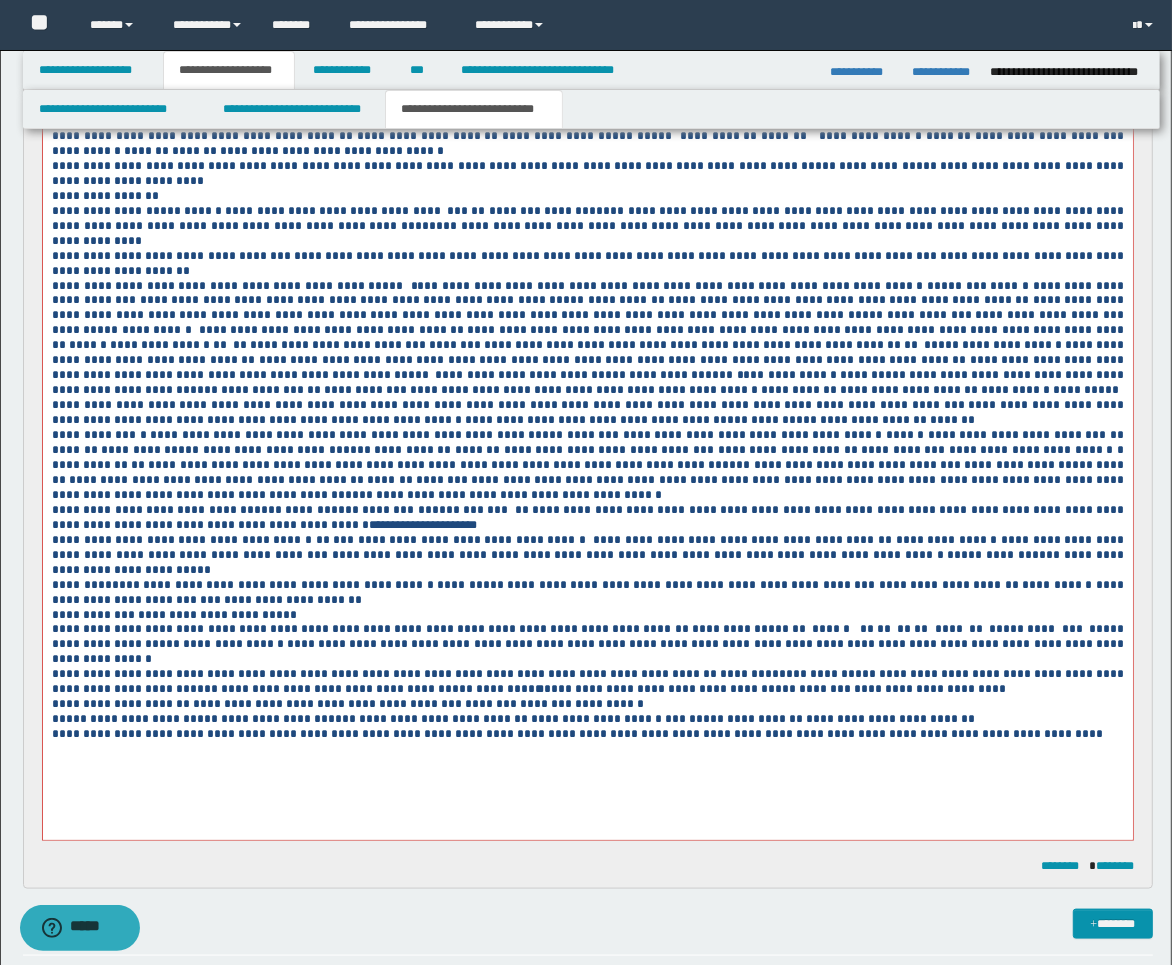 click at bounding box center [1009, 689] 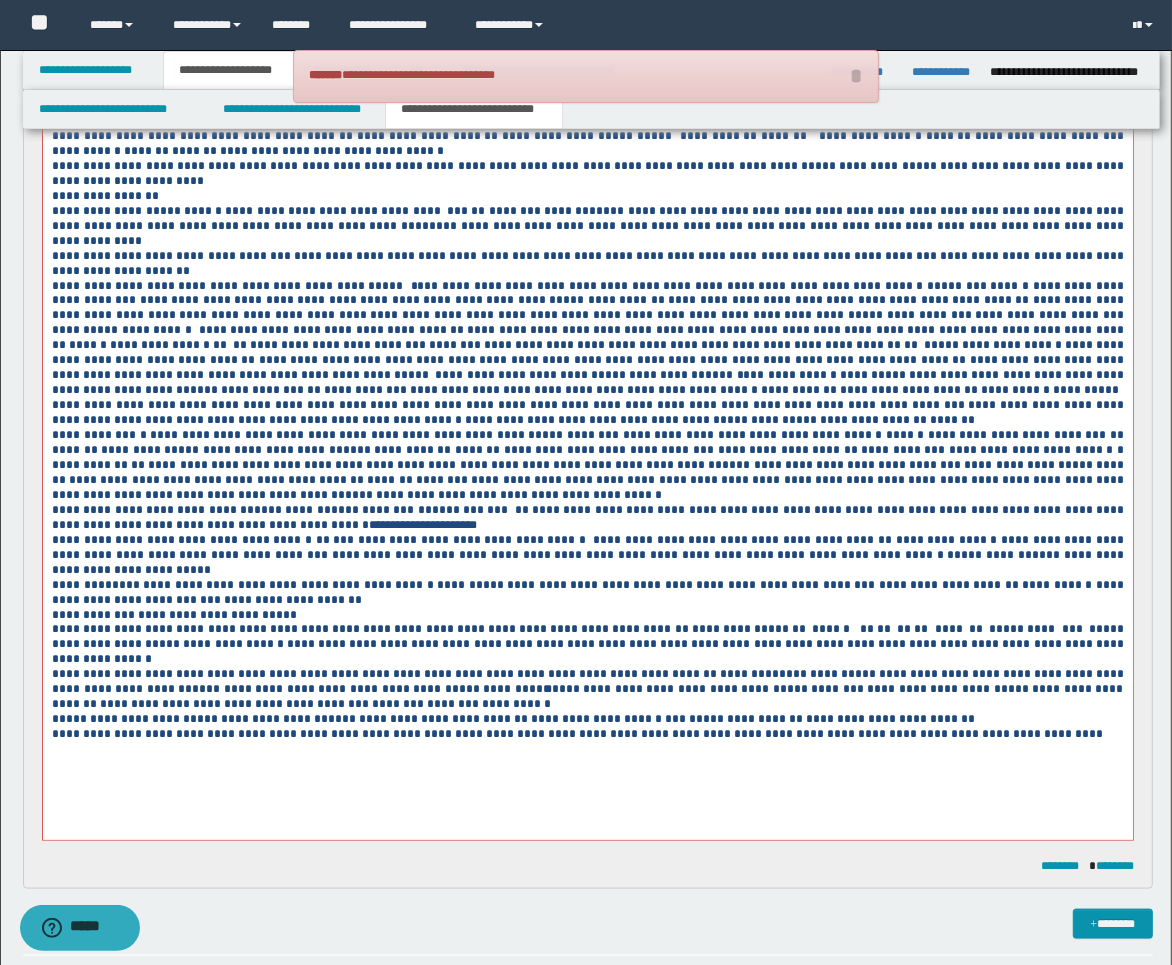 click on "**********" at bounding box center (587, 689) 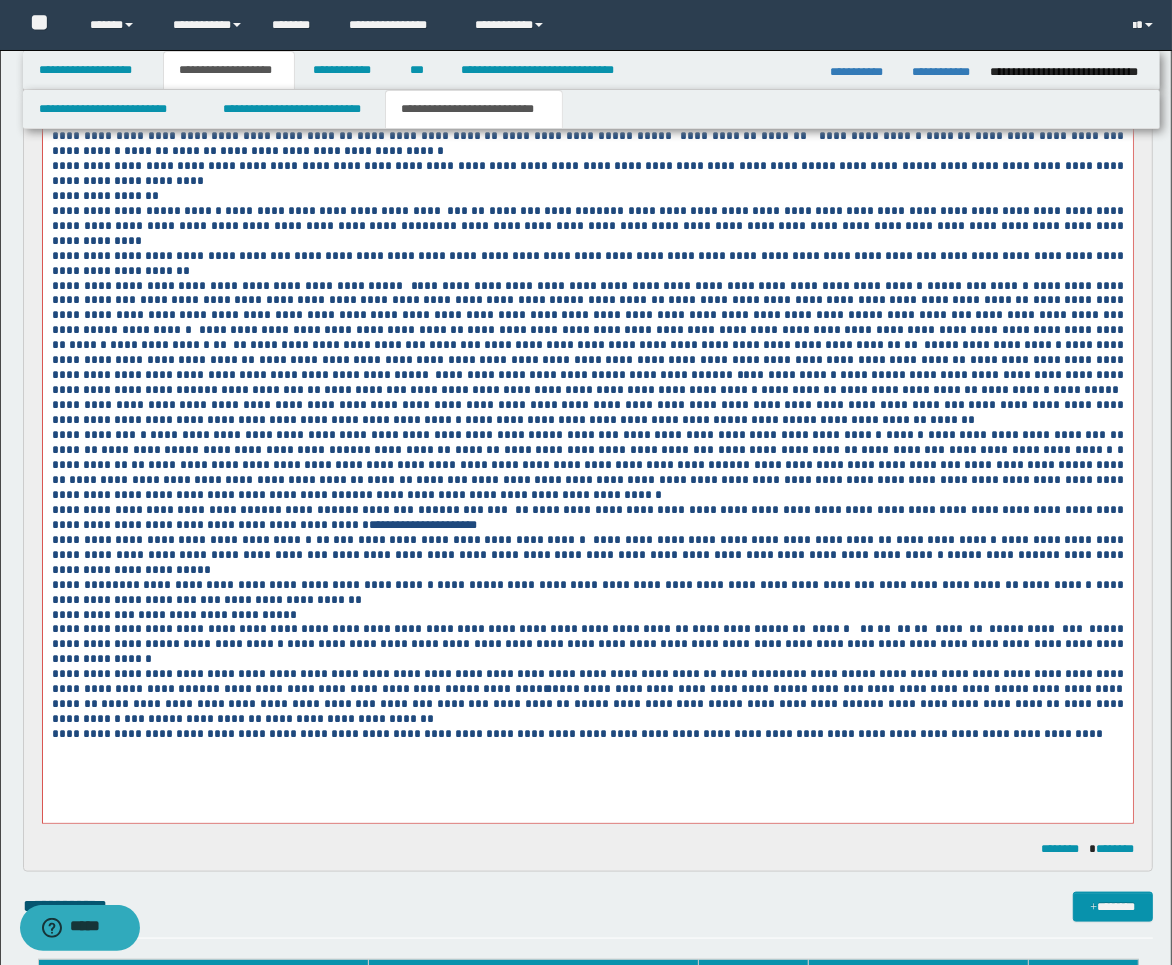 click at bounding box center [437, 719] 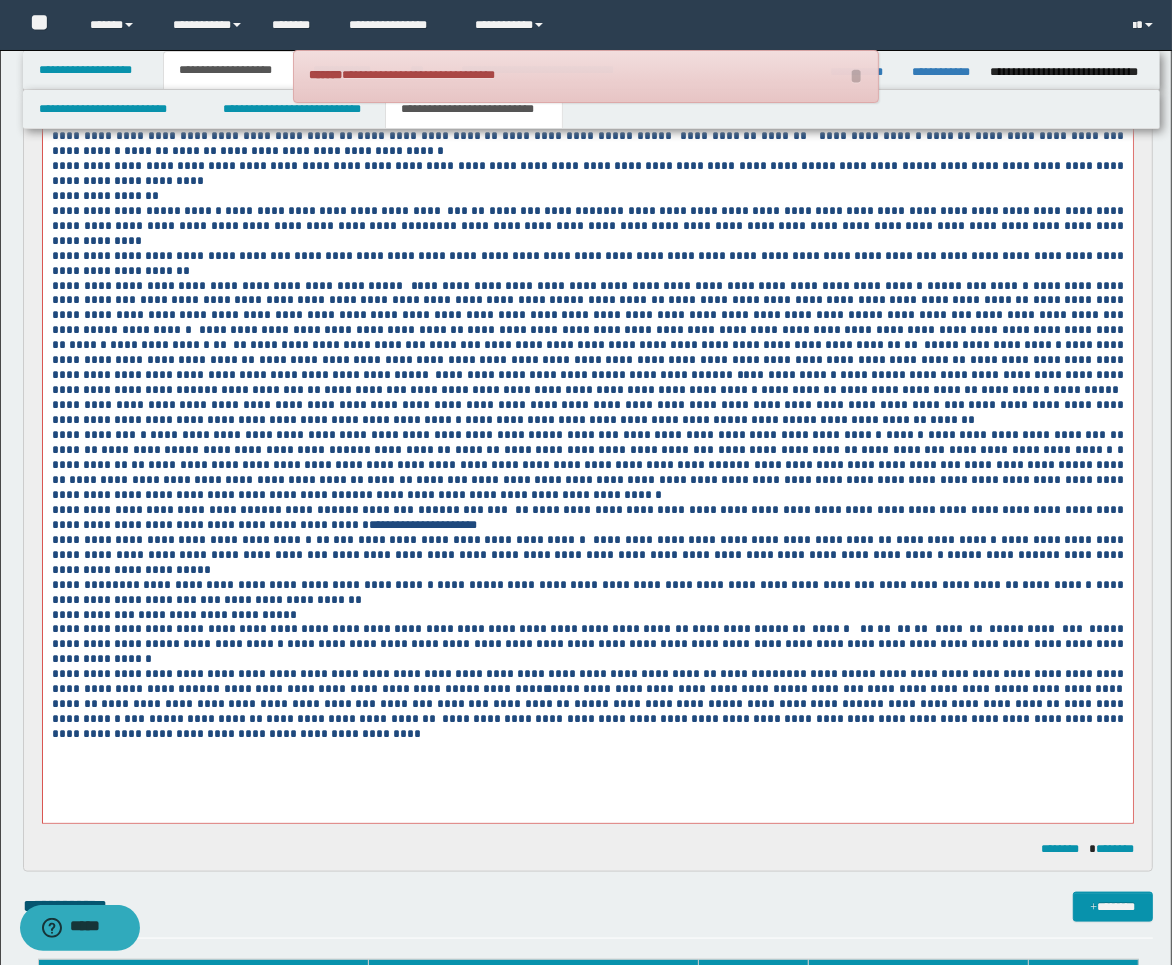 click on "**********" at bounding box center [587, 704] 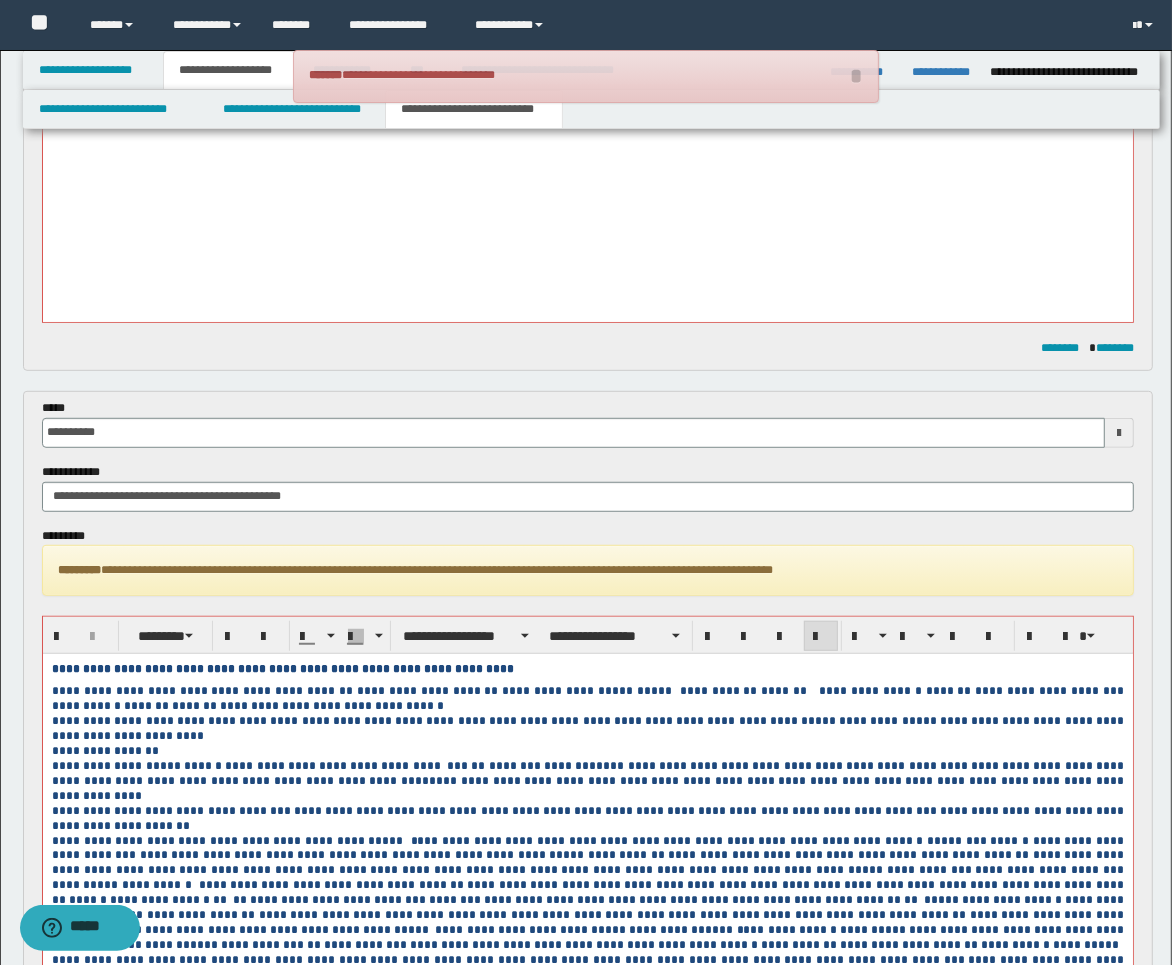 scroll, scrollTop: 367, scrollLeft: 0, axis: vertical 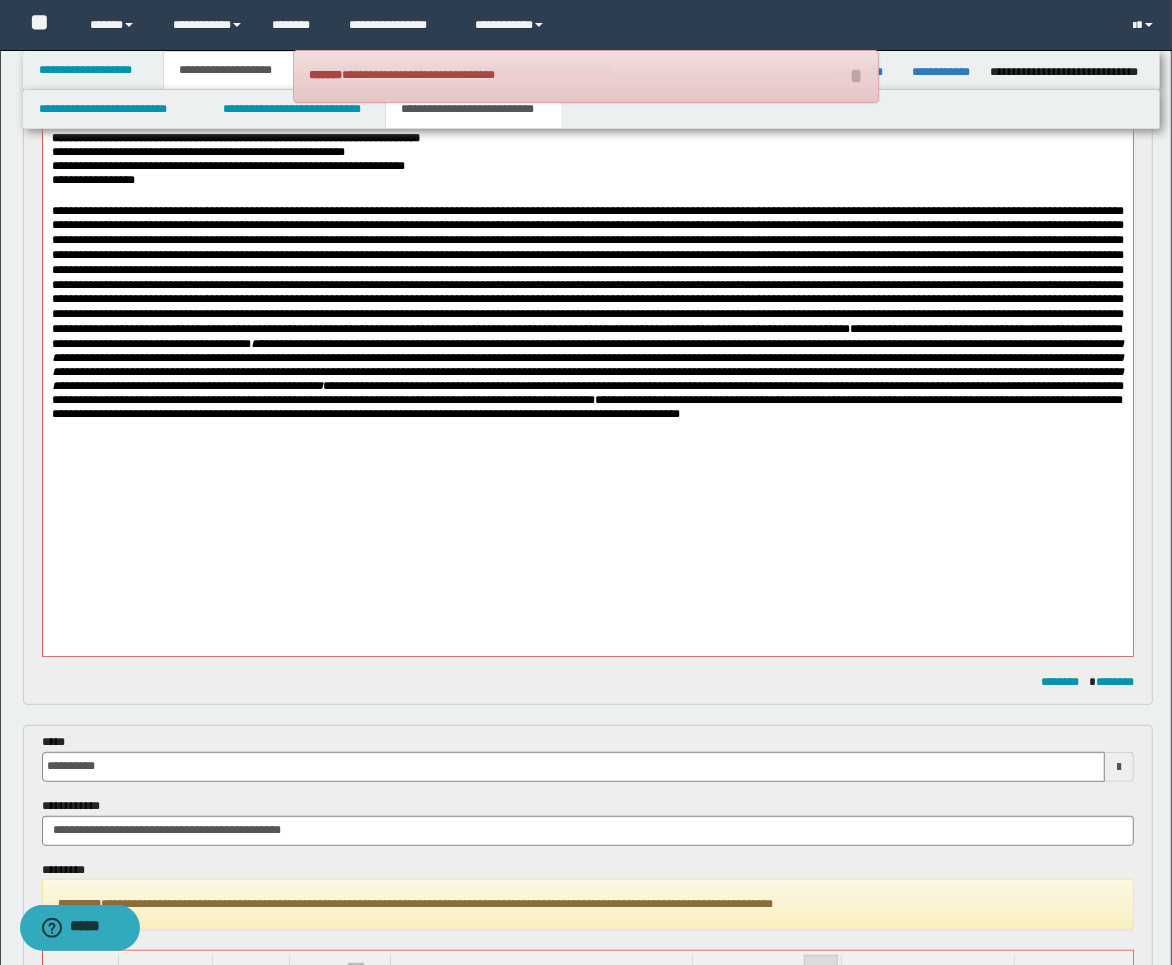 click at bounding box center [587, 458] 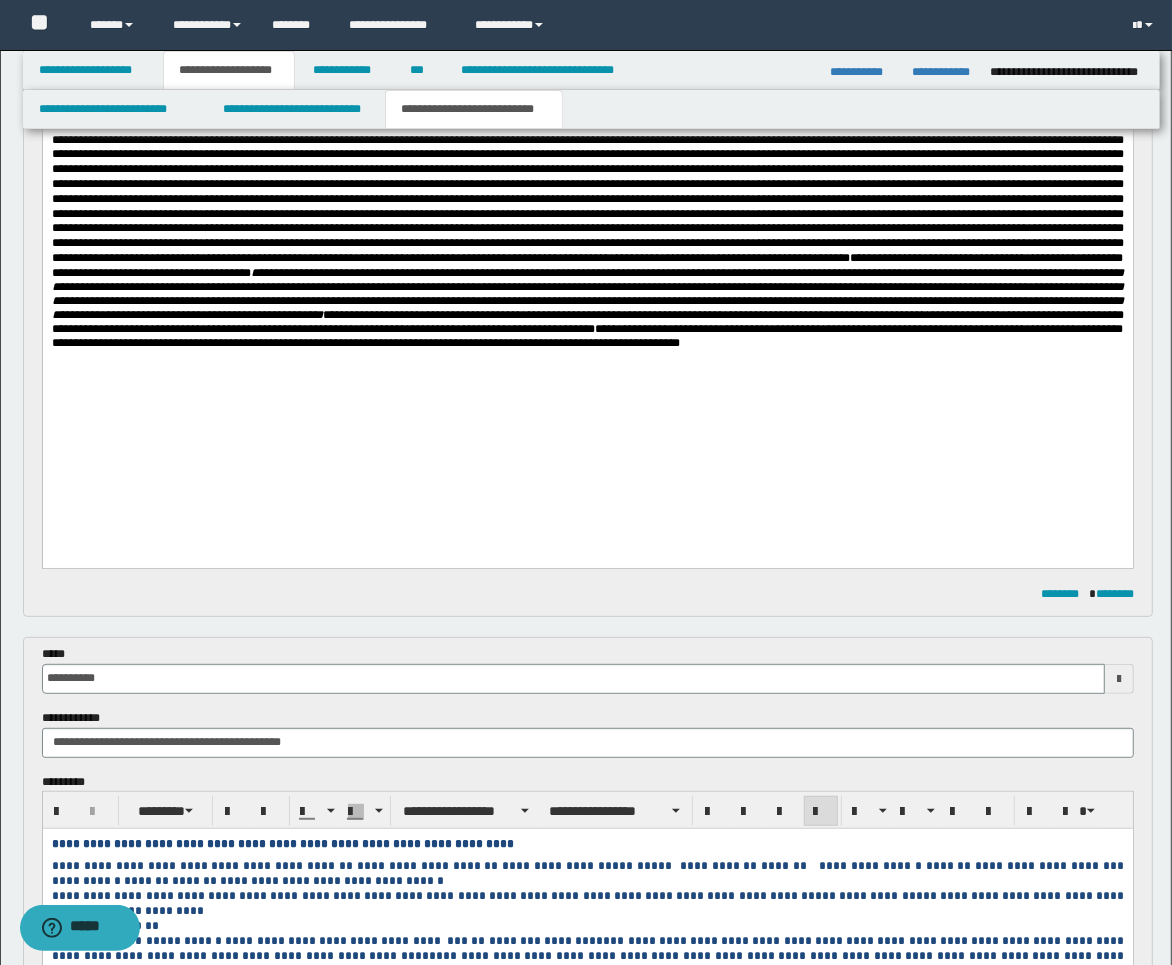 type 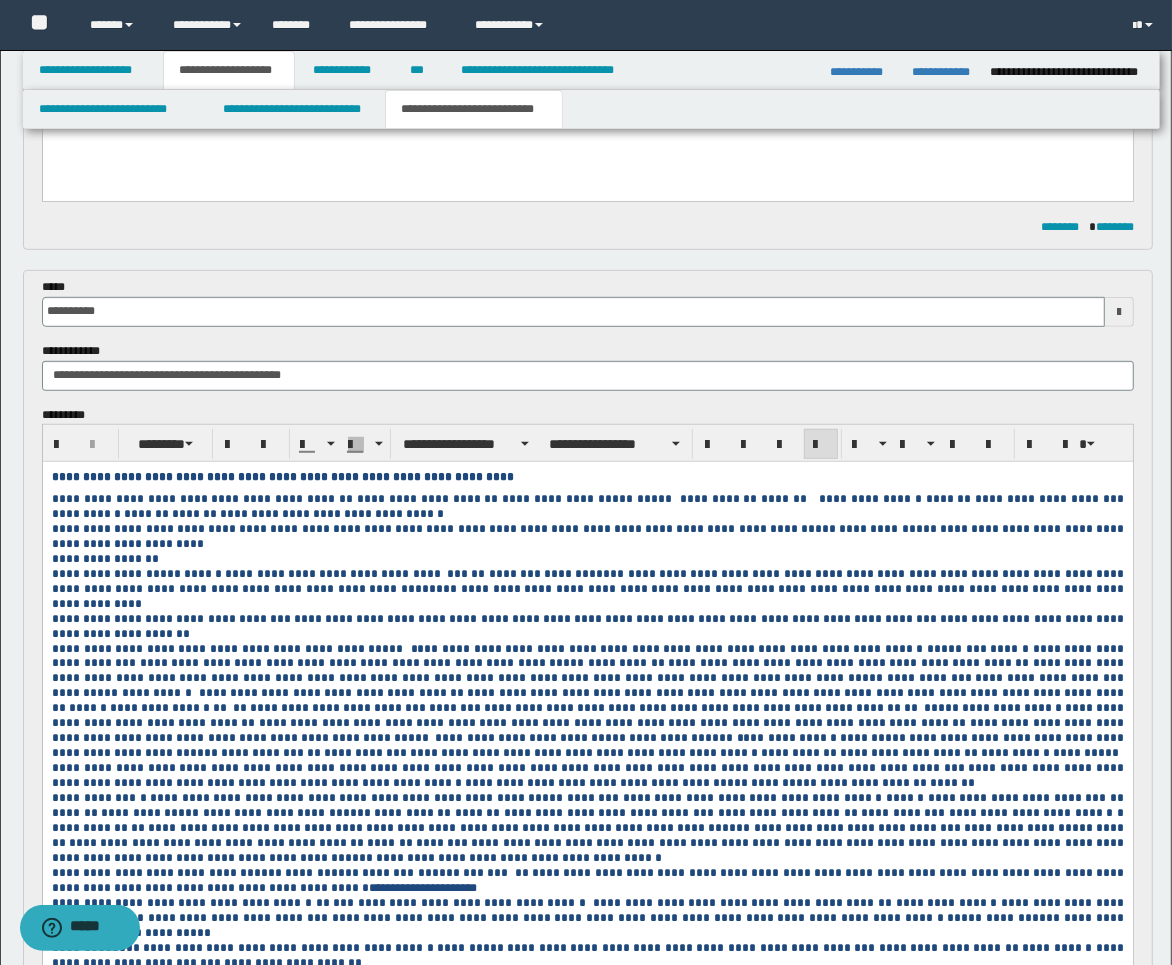 click on "********" at bounding box center [567, 574] 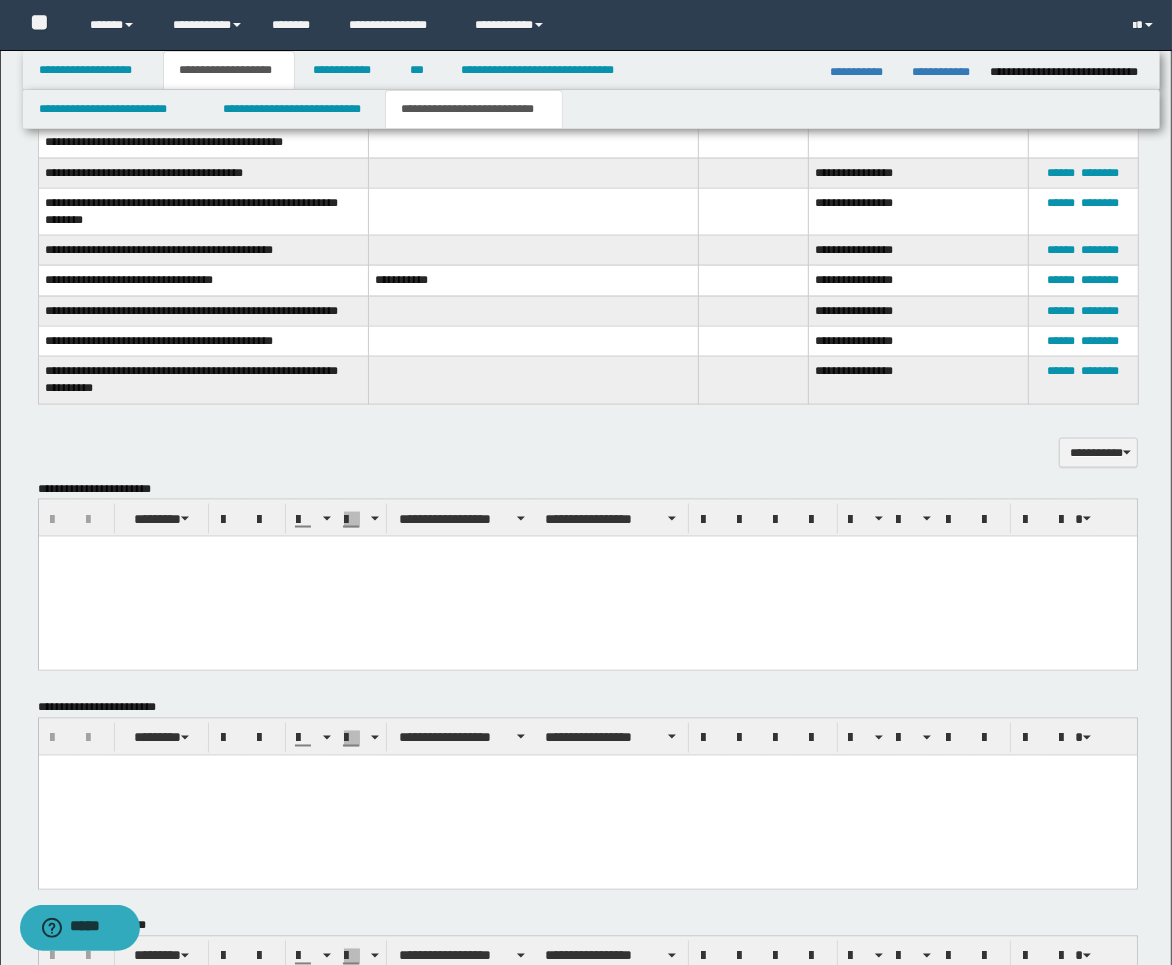 scroll, scrollTop: 2176, scrollLeft: 0, axis: vertical 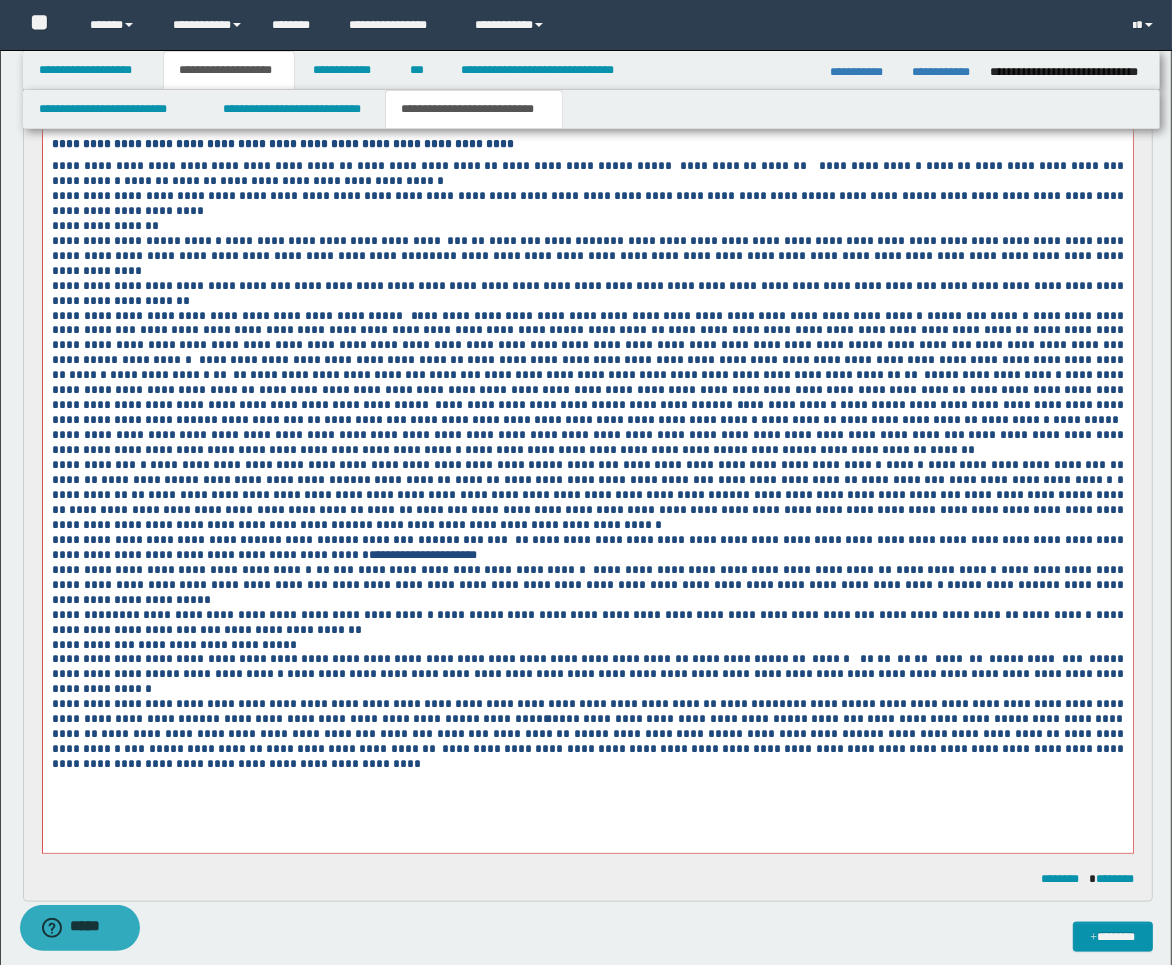 click on "**********" at bounding box center [587, 495] 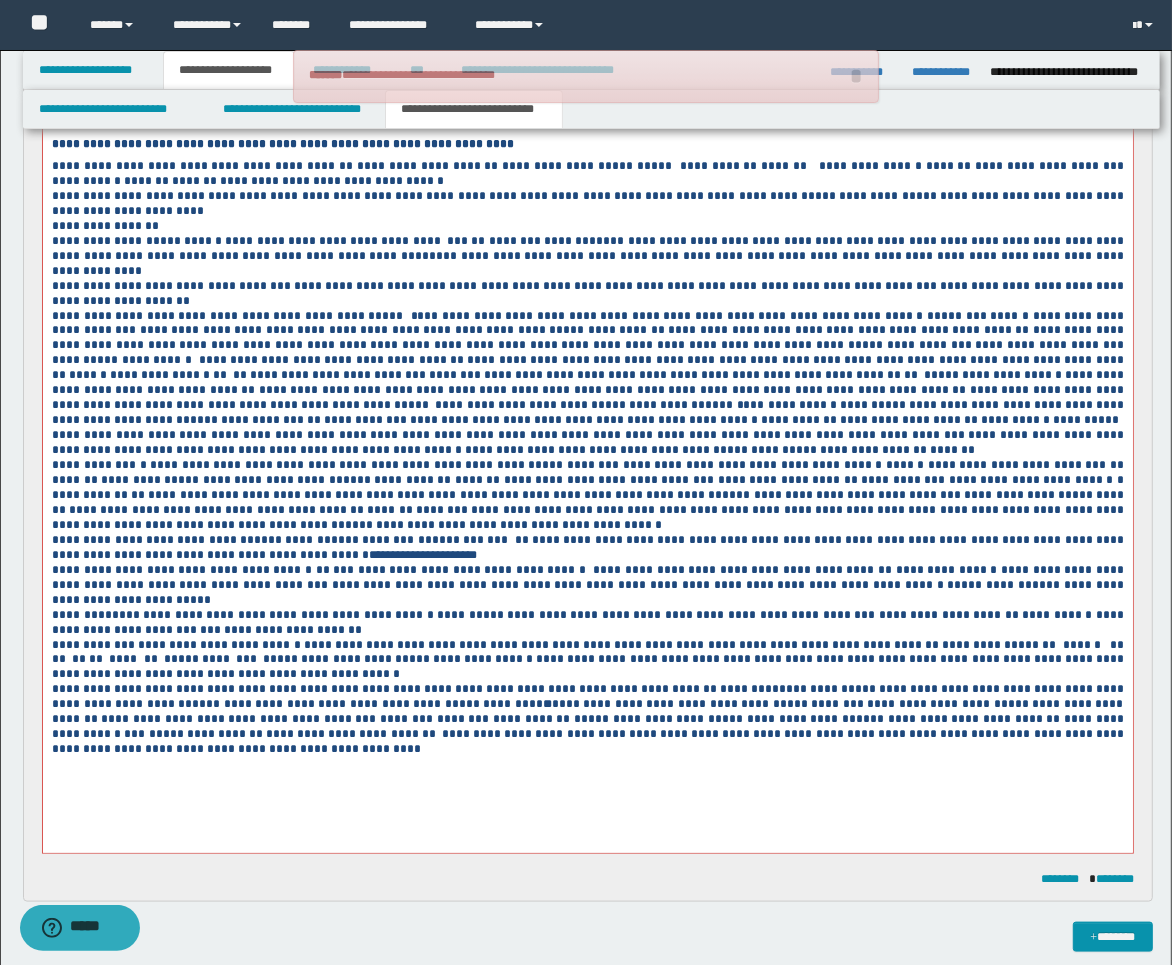 click on "**********" at bounding box center [587, 660] 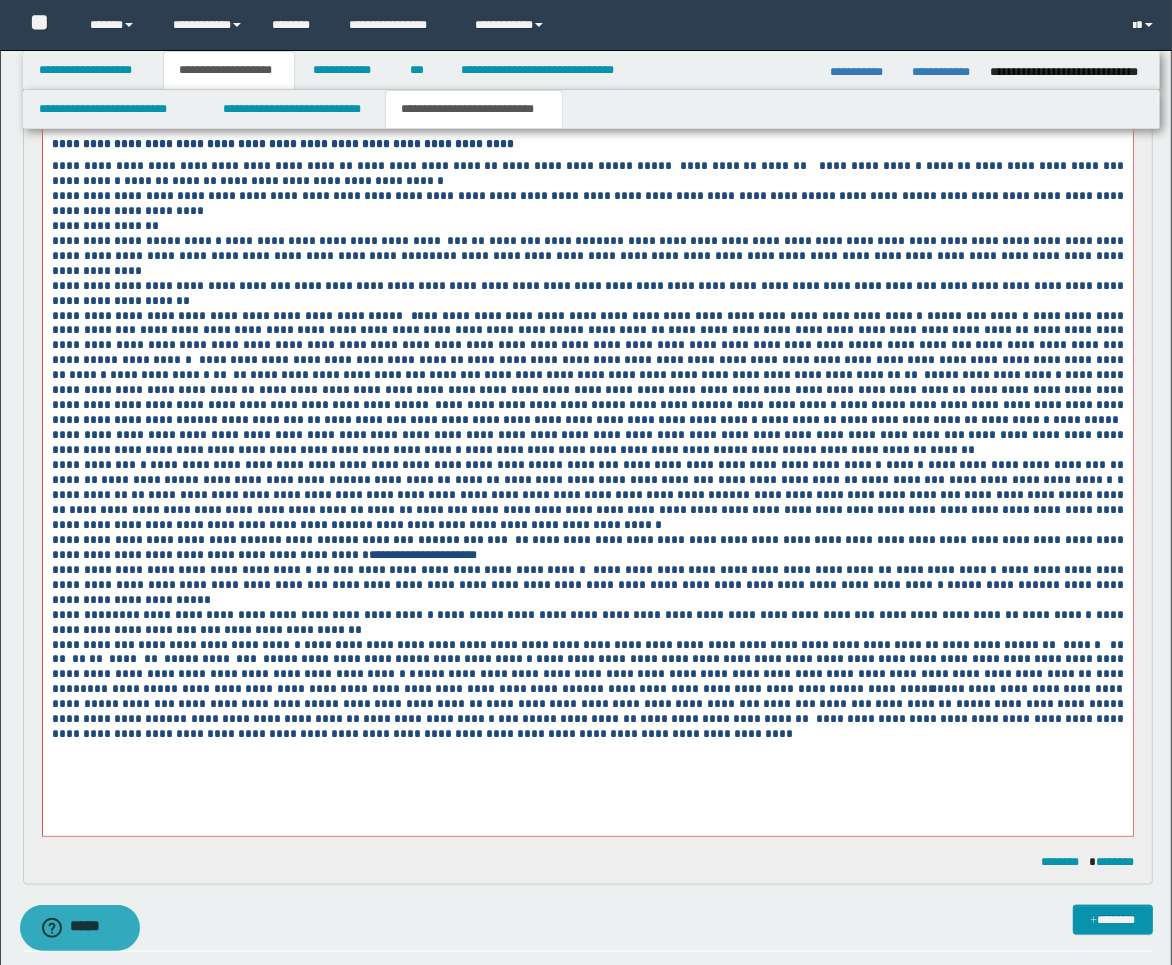 click on "**********" at bounding box center [587, 690] 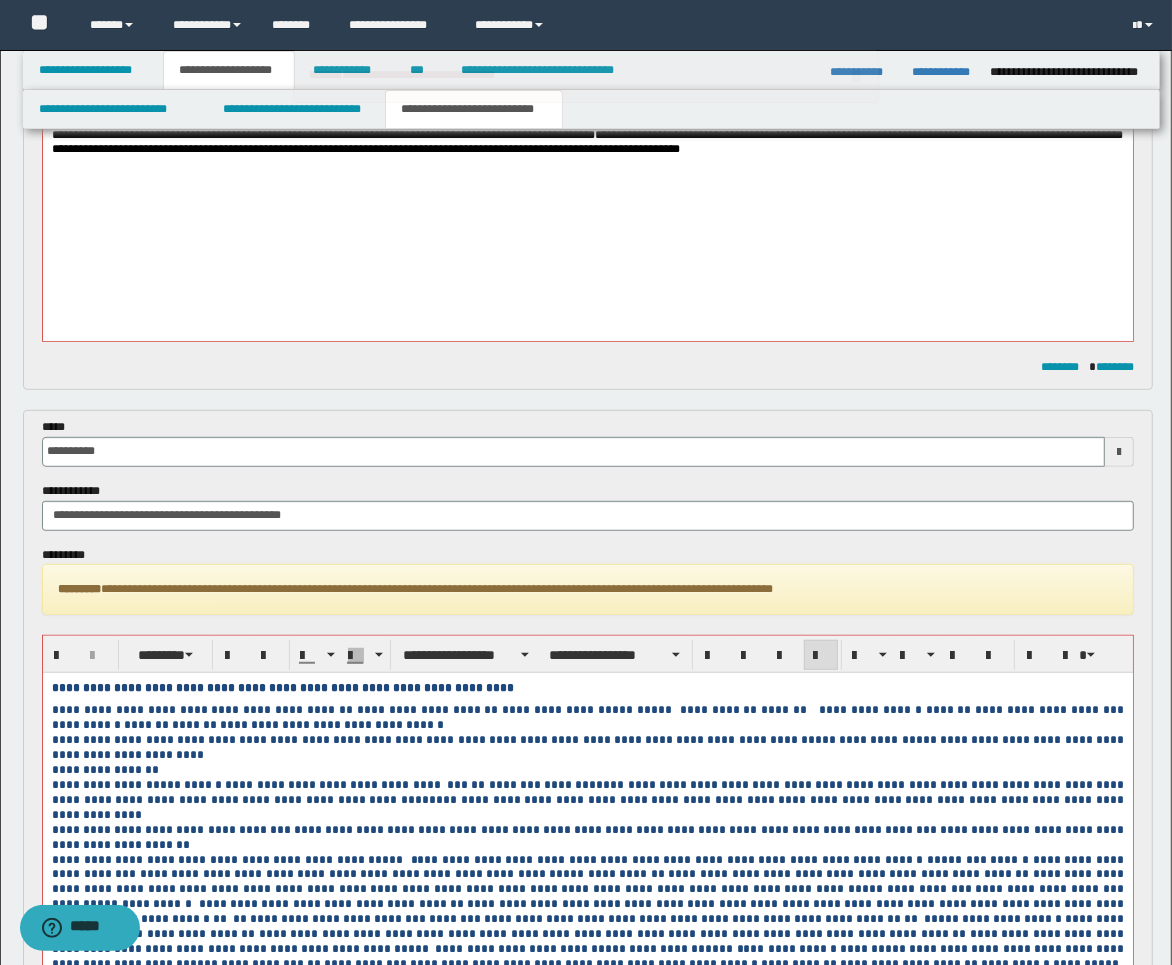 scroll, scrollTop: 510, scrollLeft: 0, axis: vertical 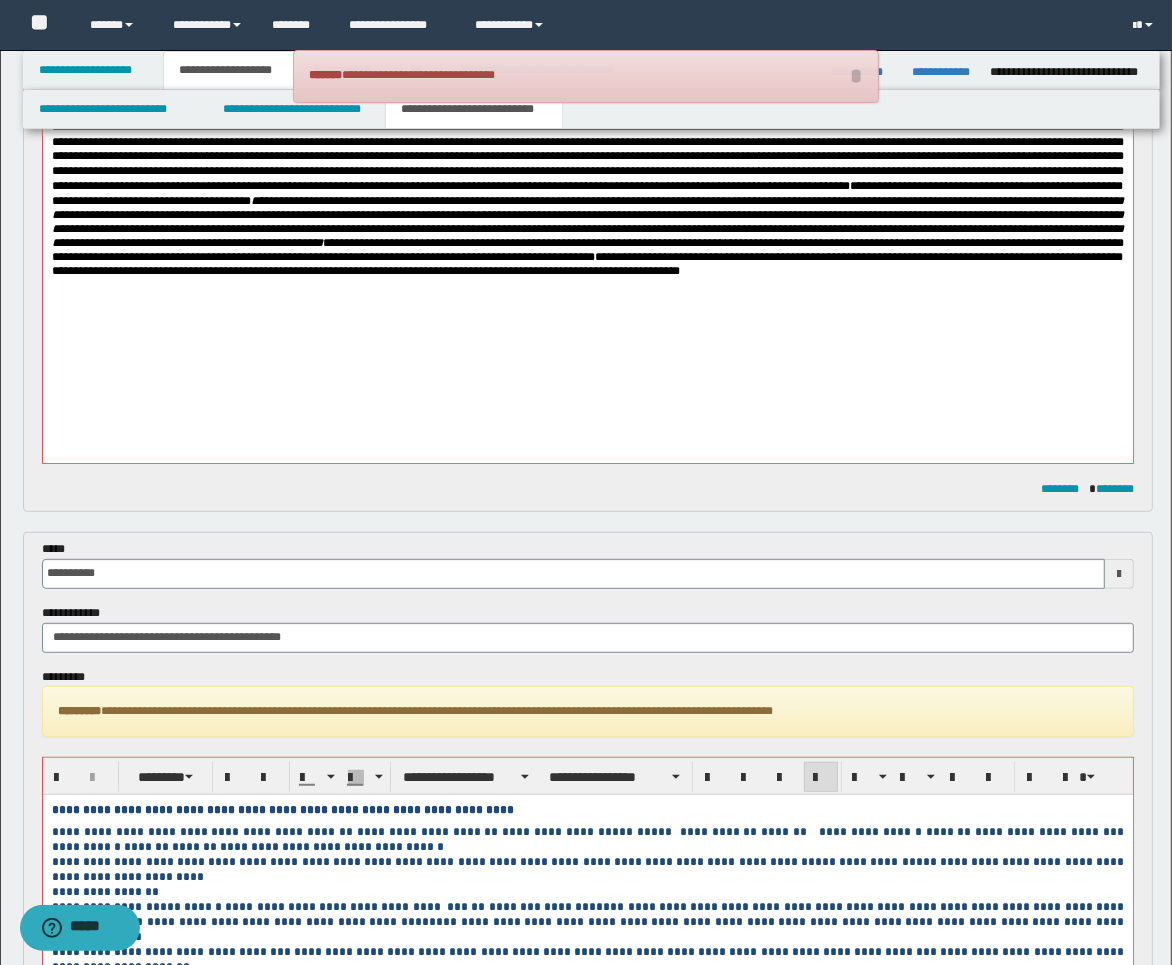 click on "**********" at bounding box center [587, 203] 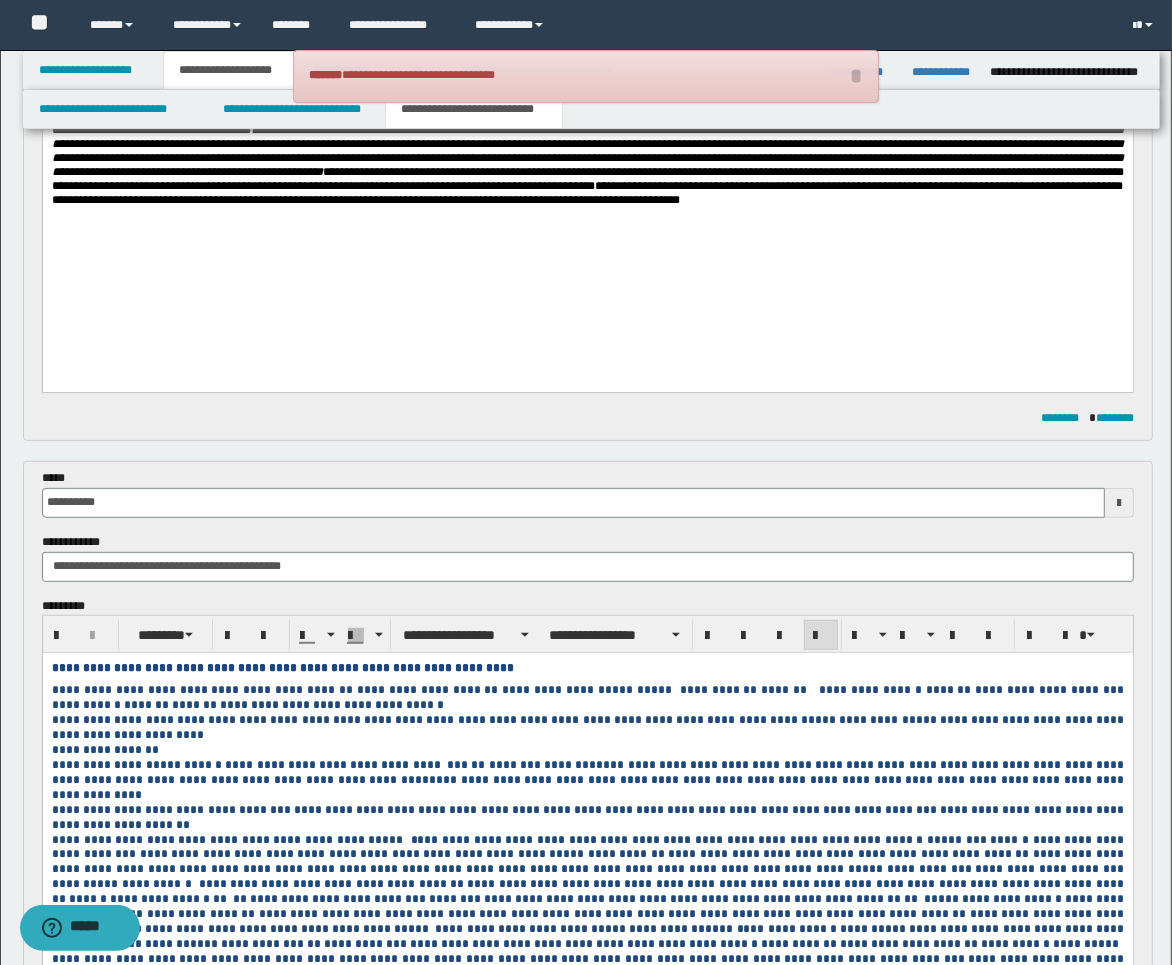 scroll, scrollTop: 438, scrollLeft: 0, axis: vertical 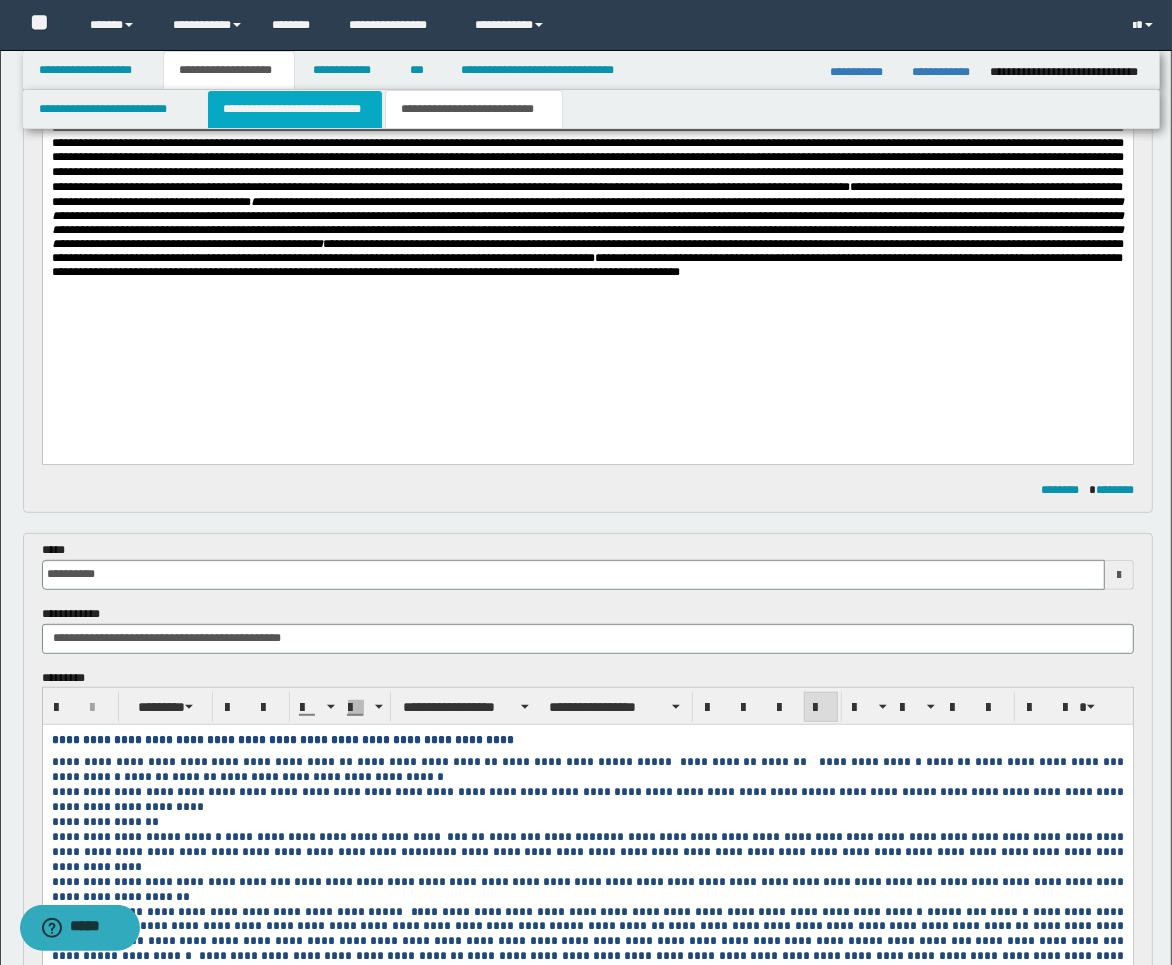 click on "**********" at bounding box center [295, 109] 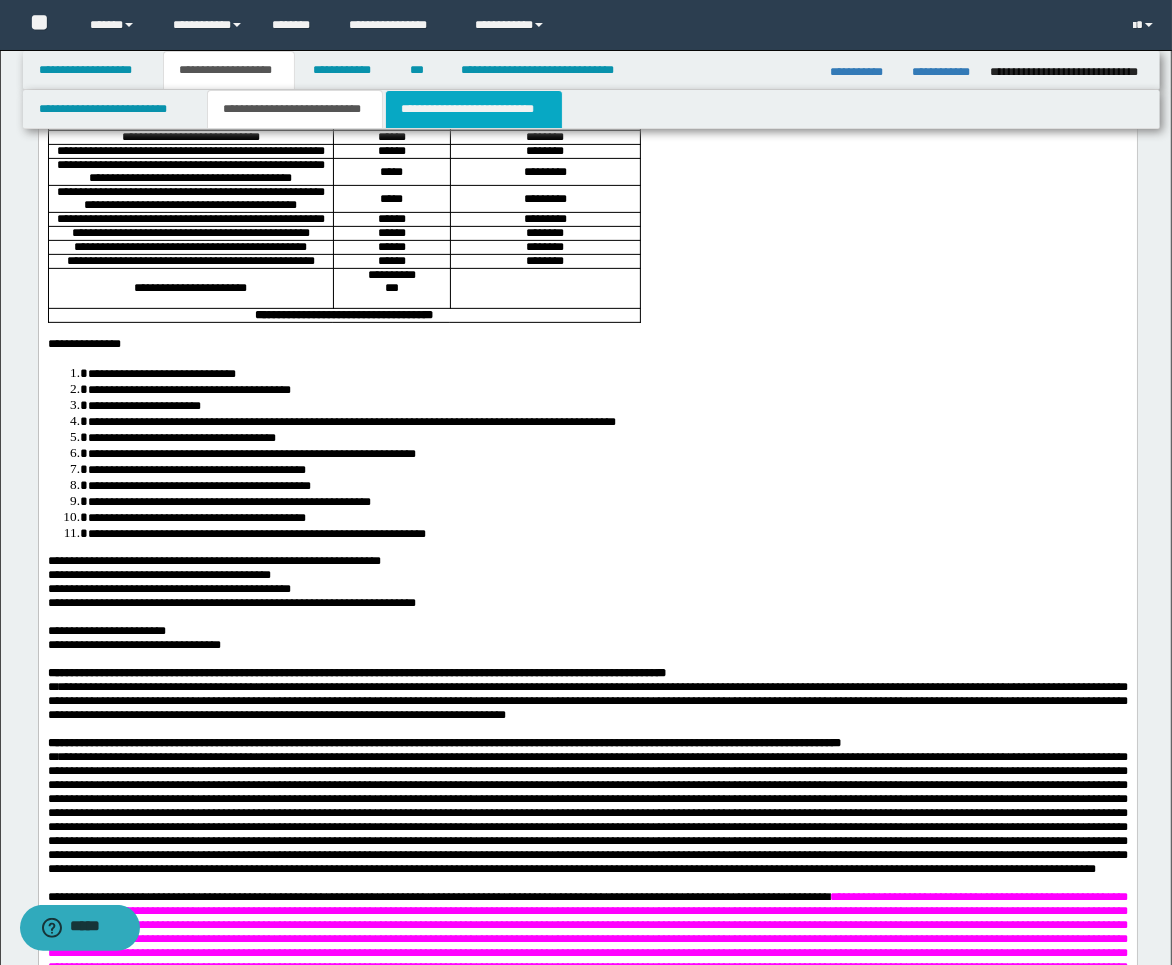 click on "**********" at bounding box center (474, 109) 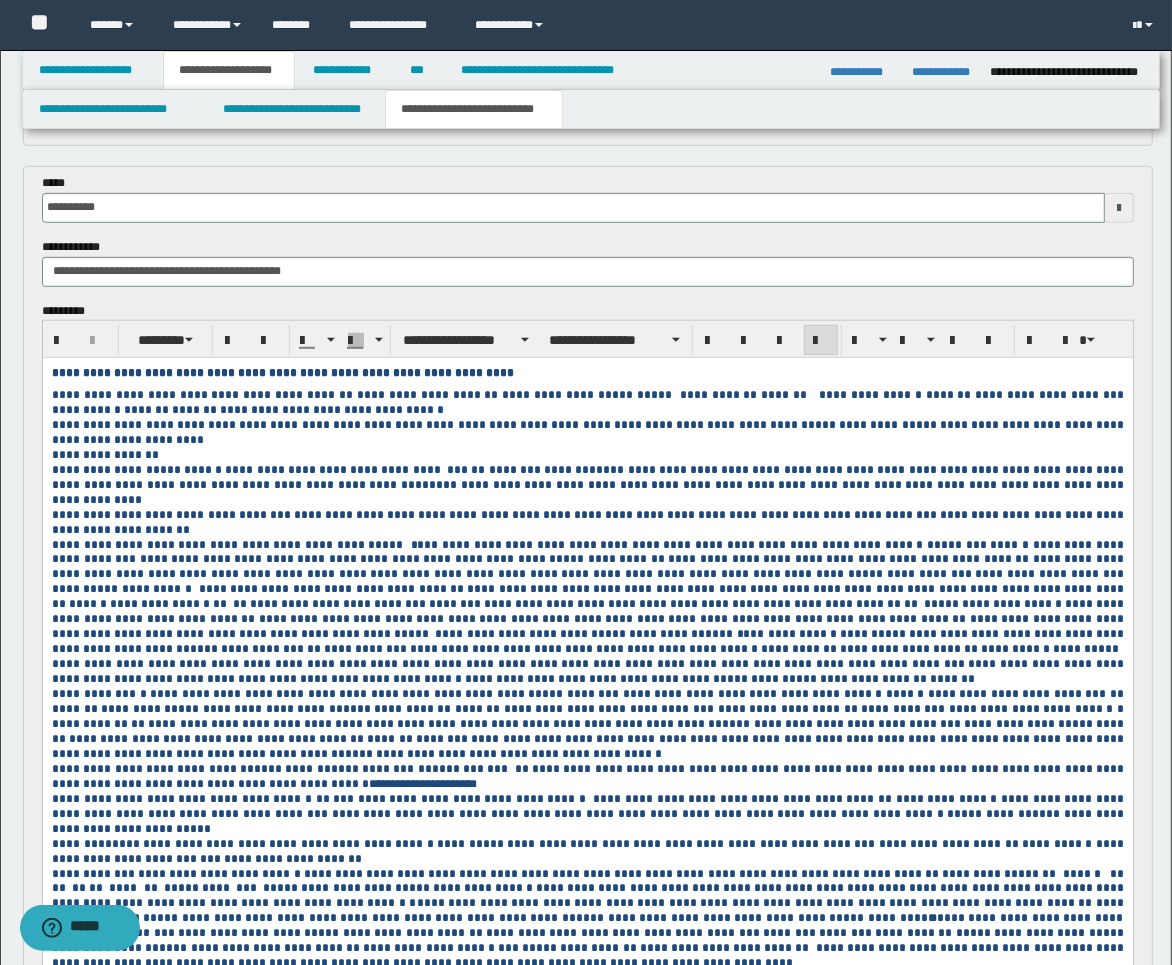 scroll, scrollTop: 994, scrollLeft: 0, axis: vertical 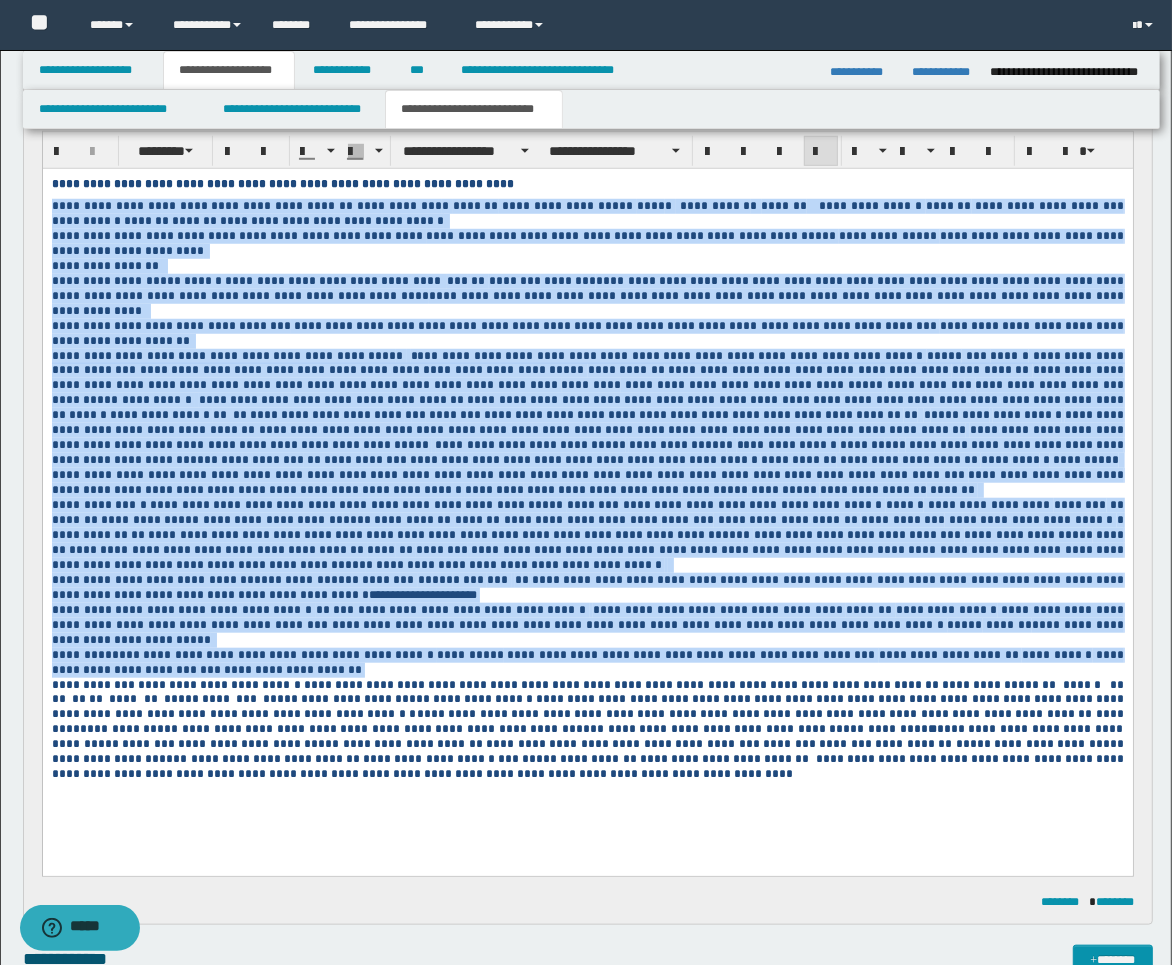 drag, startPoint x: 215, startPoint y: 657, endPoint x: 46, endPoint y: 203, distance: 484.43472 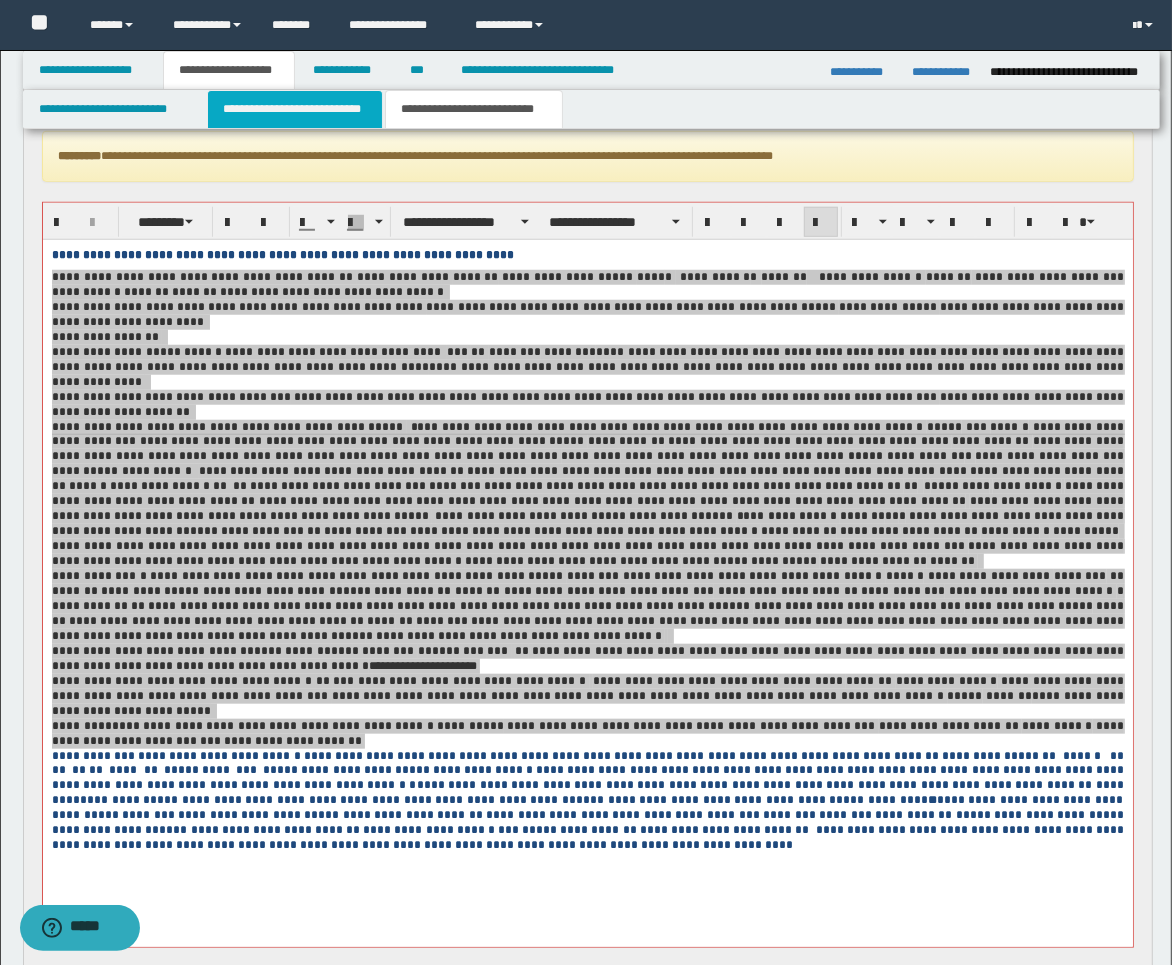 click on "**********" at bounding box center (295, 109) 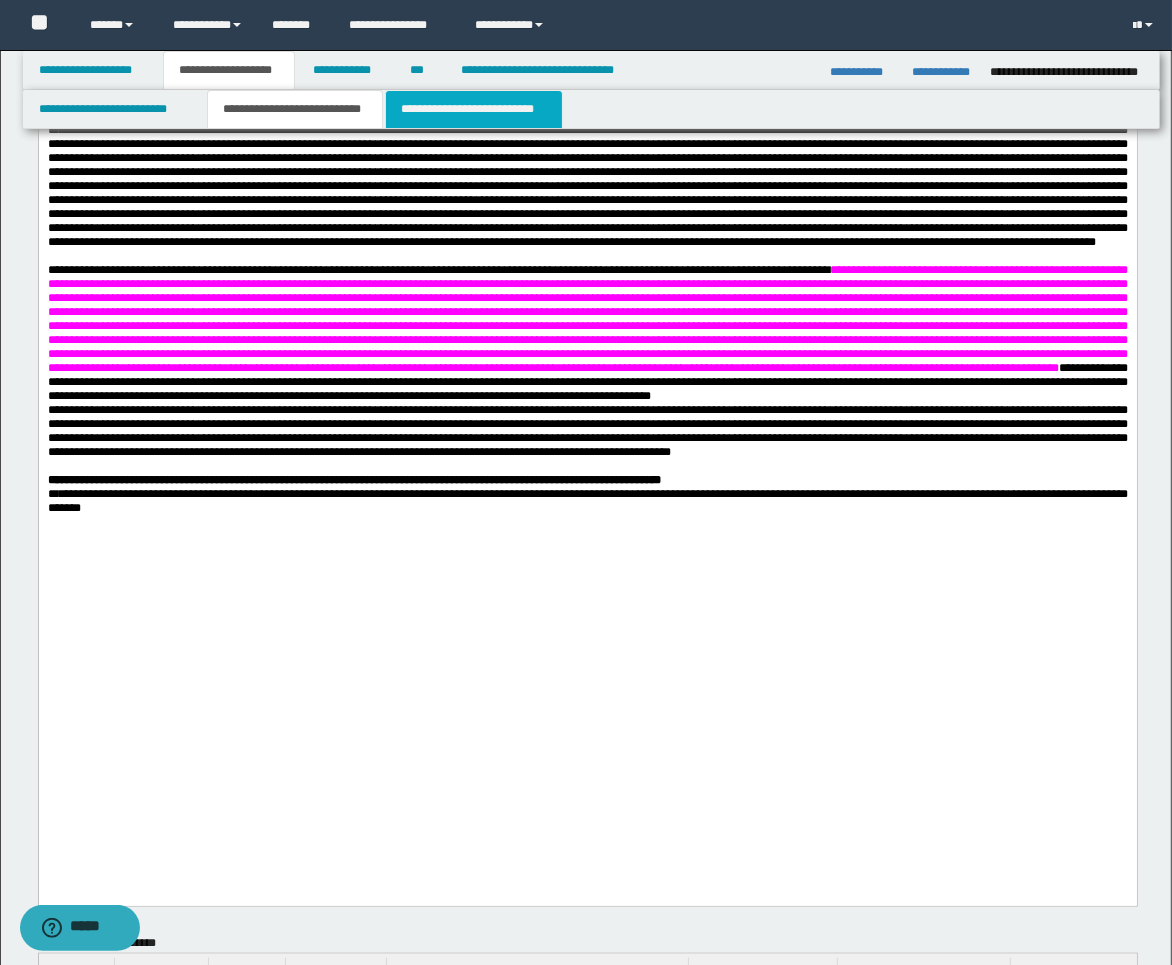 click on "**********" at bounding box center (474, 109) 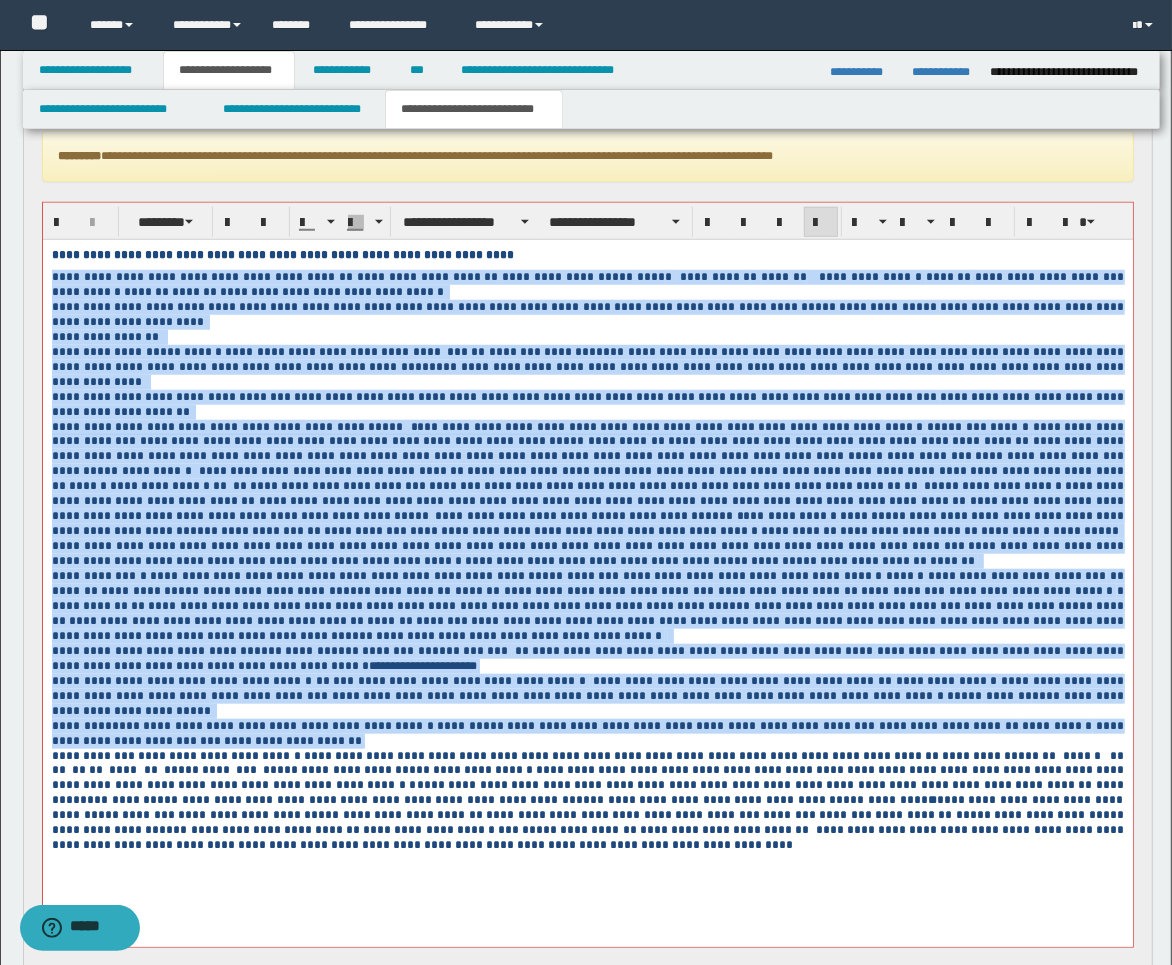 click on "**********" at bounding box center (615, 397) 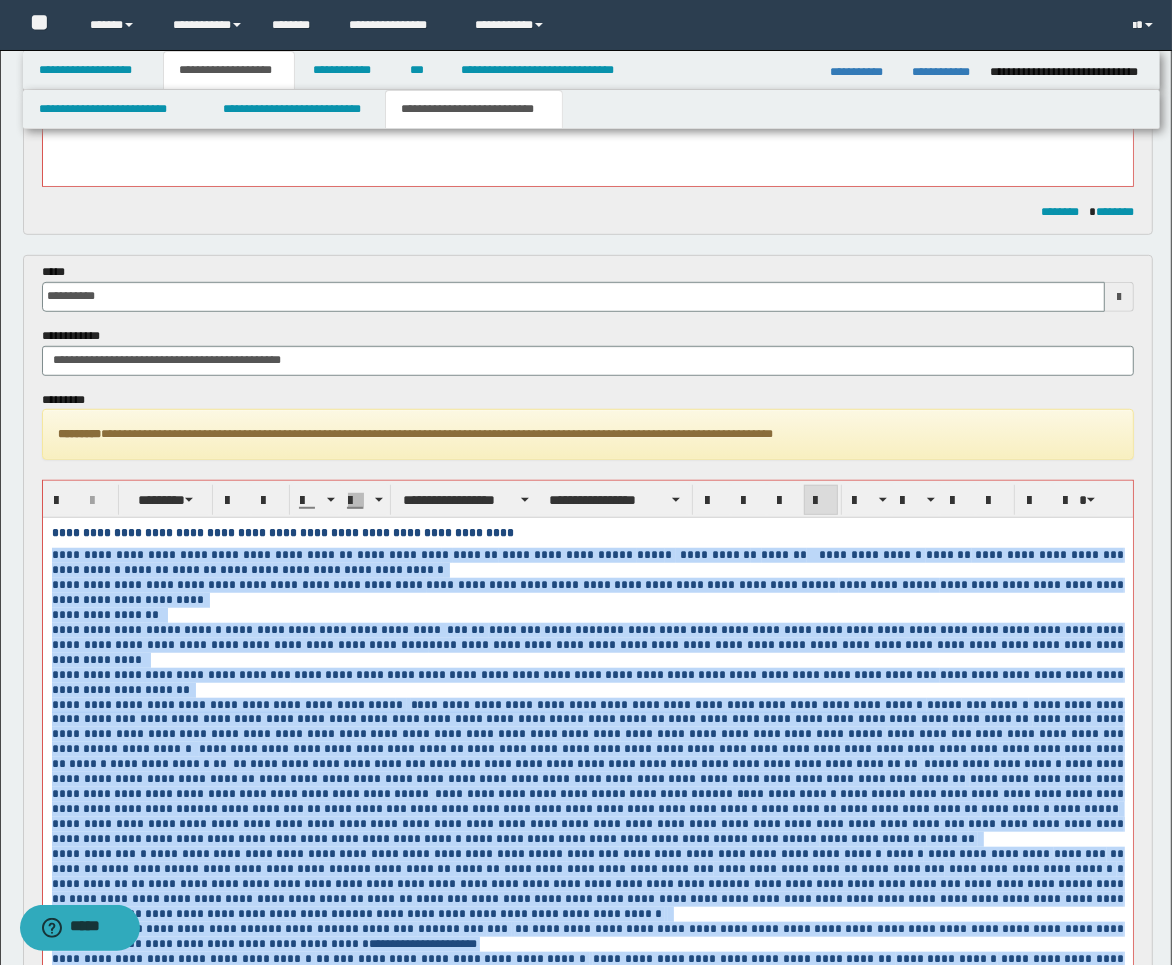 scroll, scrollTop: 510, scrollLeft: 0, axis: vertical 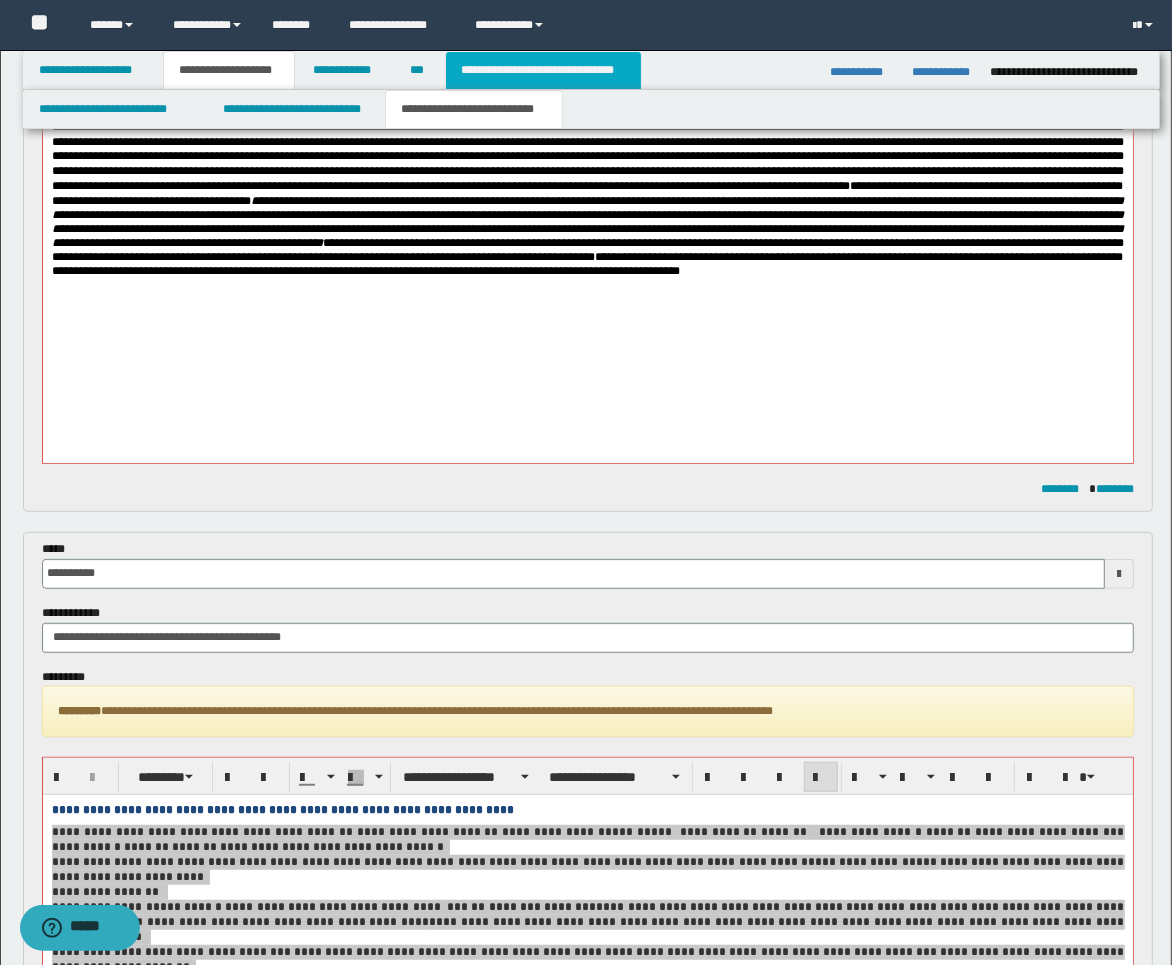 click on "**********" at bounding box center (543, 70) 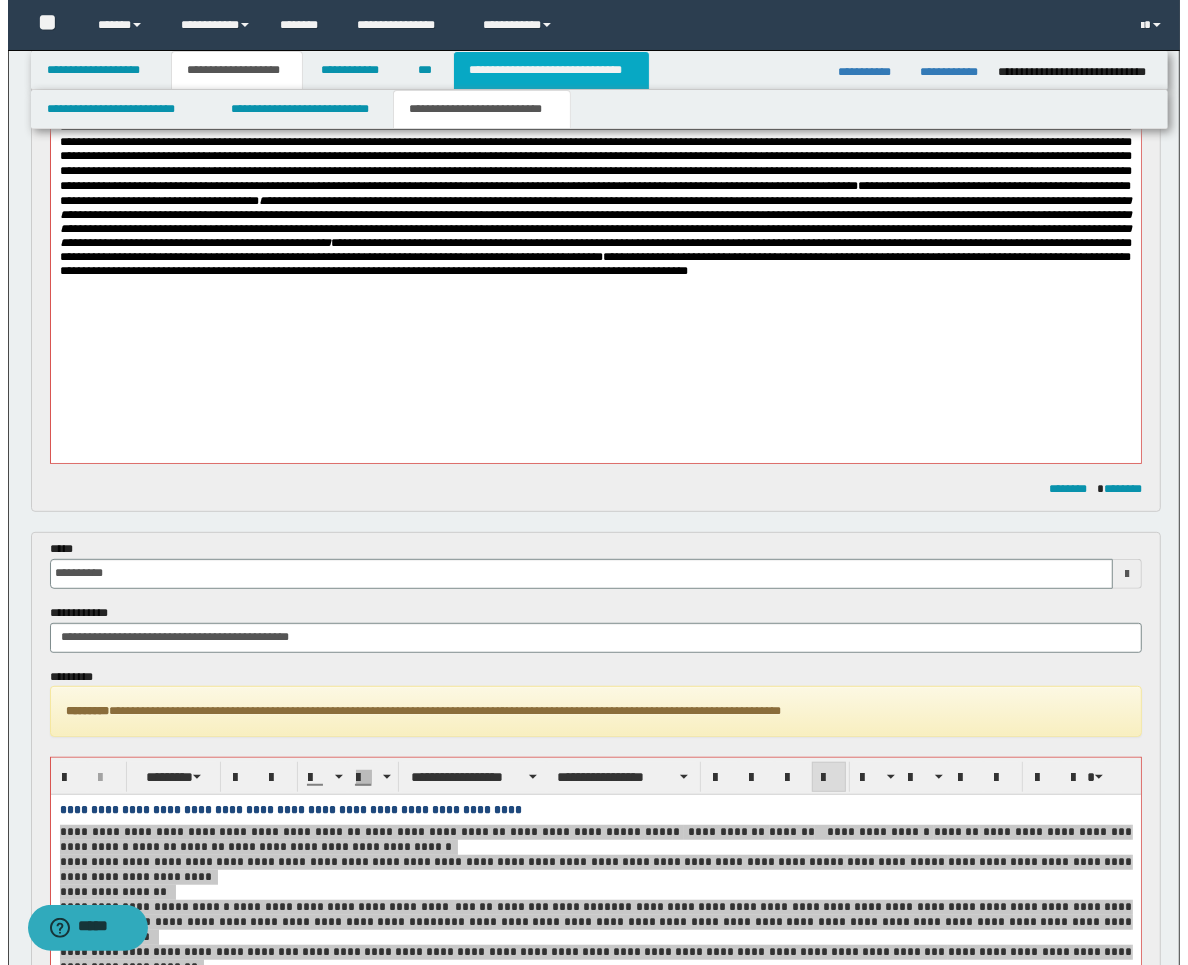 scroll, scrollTop: 0, scrollLeft: 0, axis: both 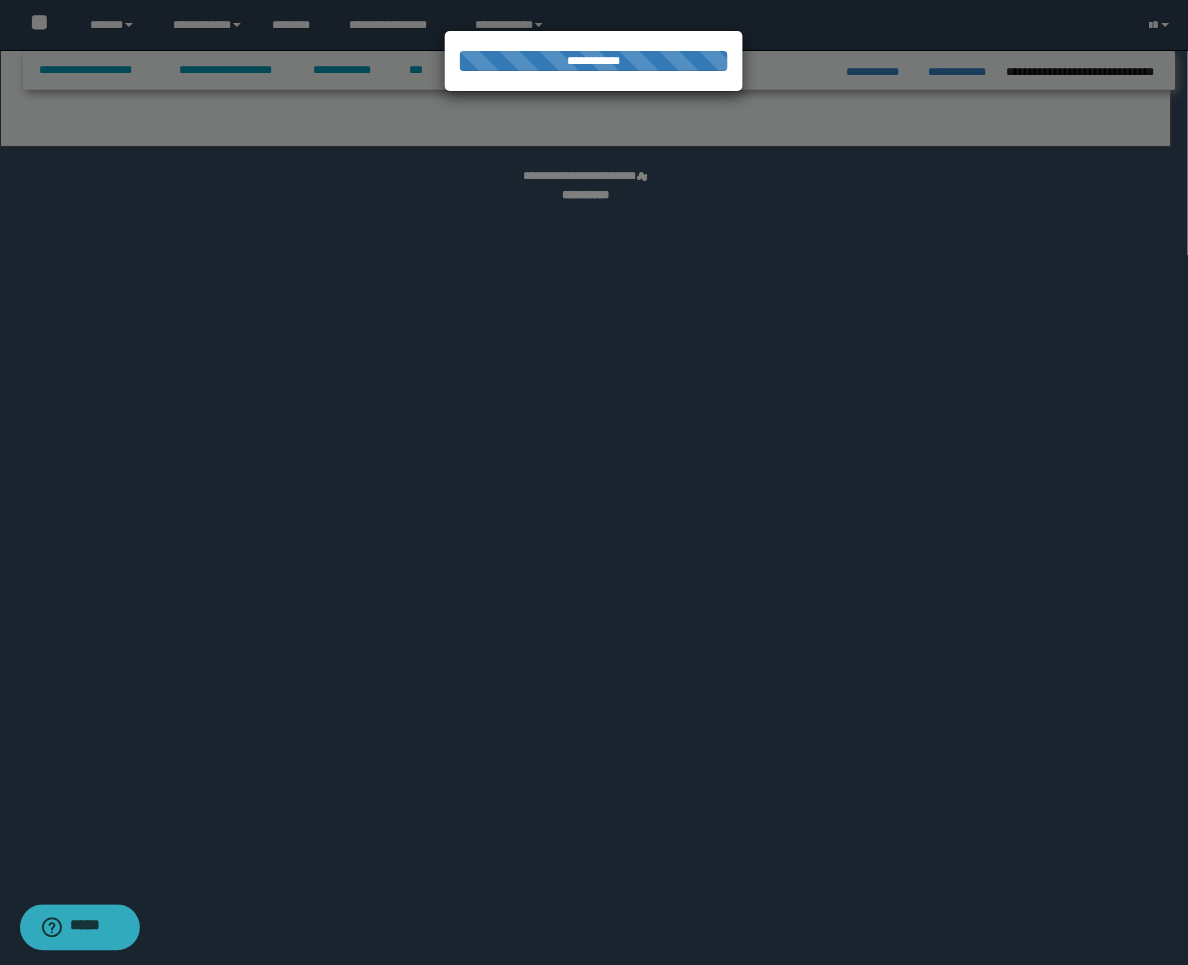 select on "*" 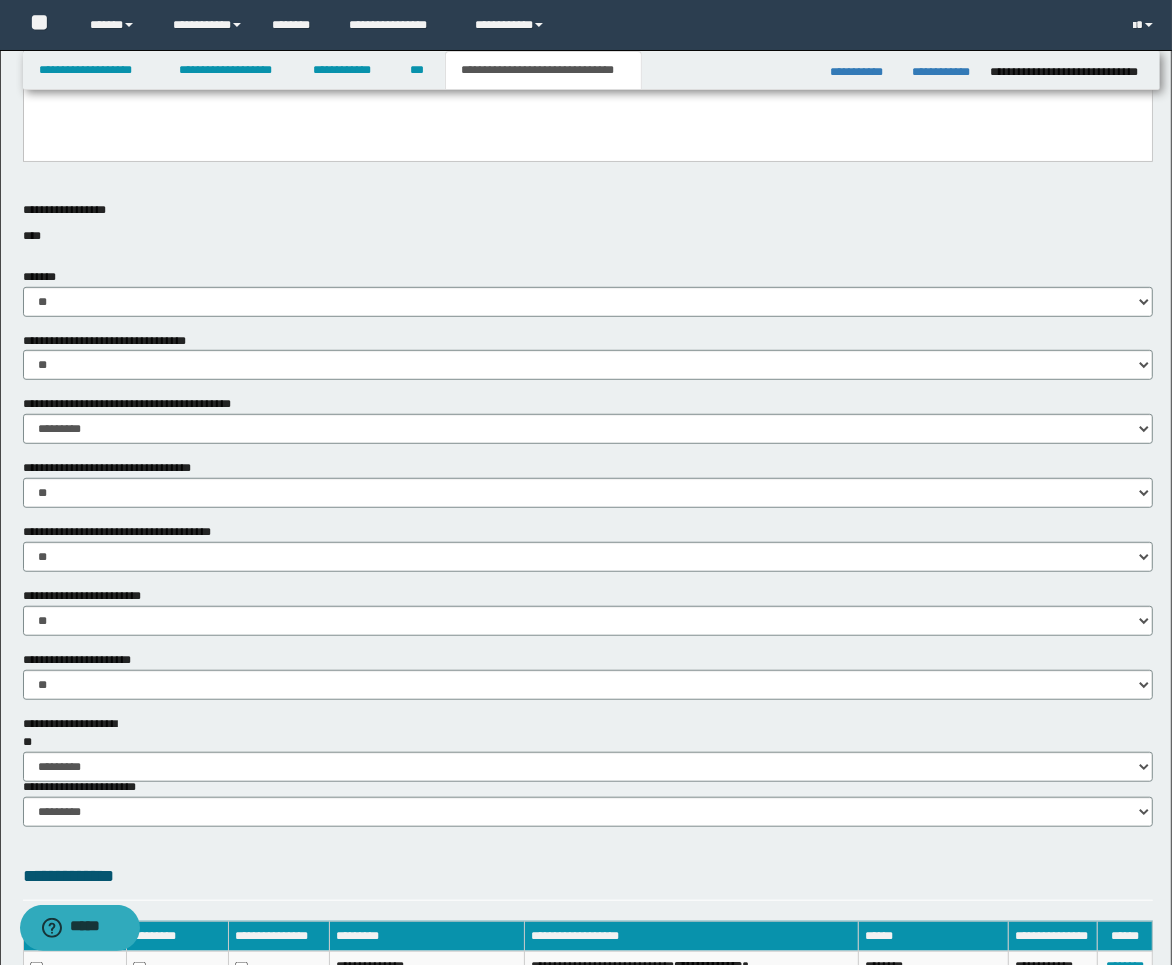 scroll, scrollTop: 1000, scrollLeft: 0, axis: vertical 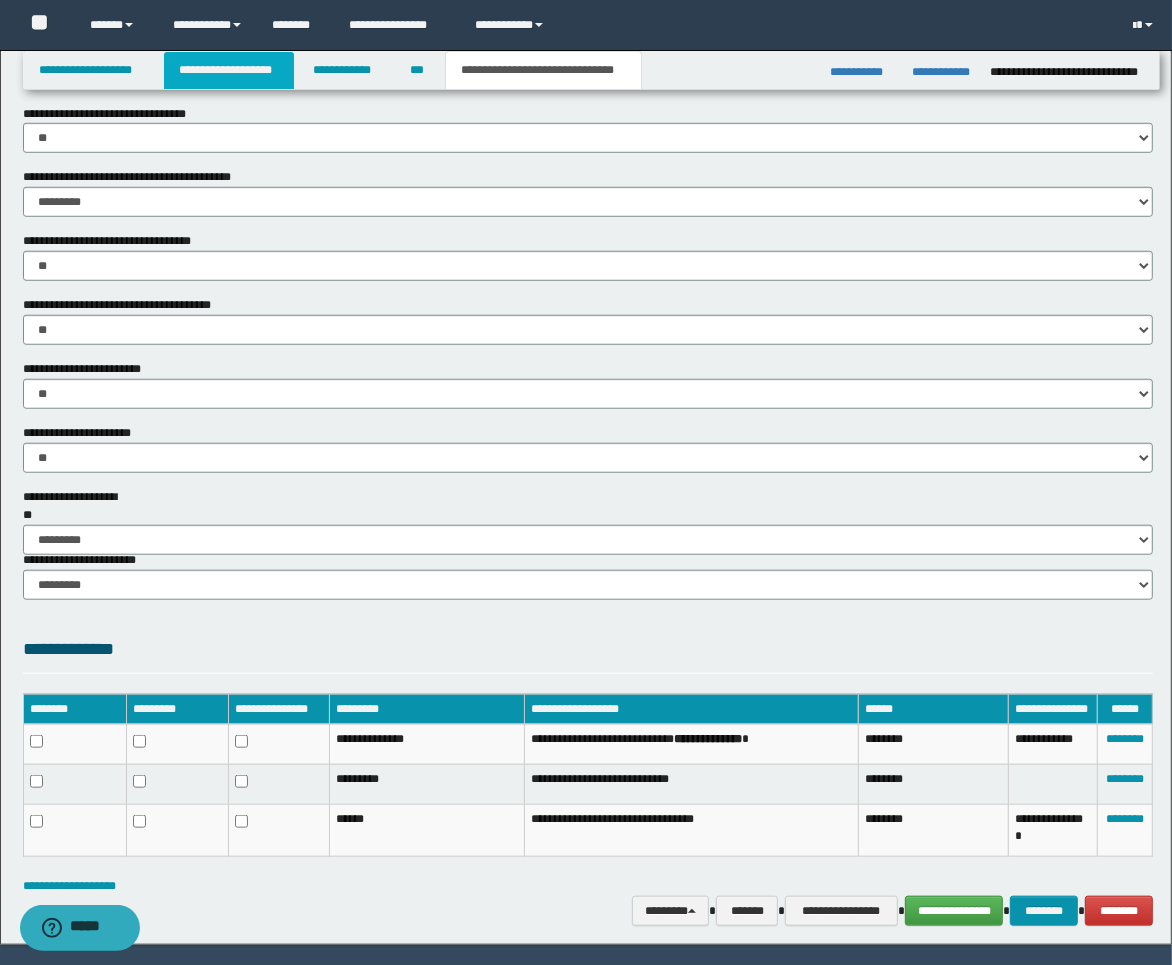 click on "**********" at bounding box center [229, 70] 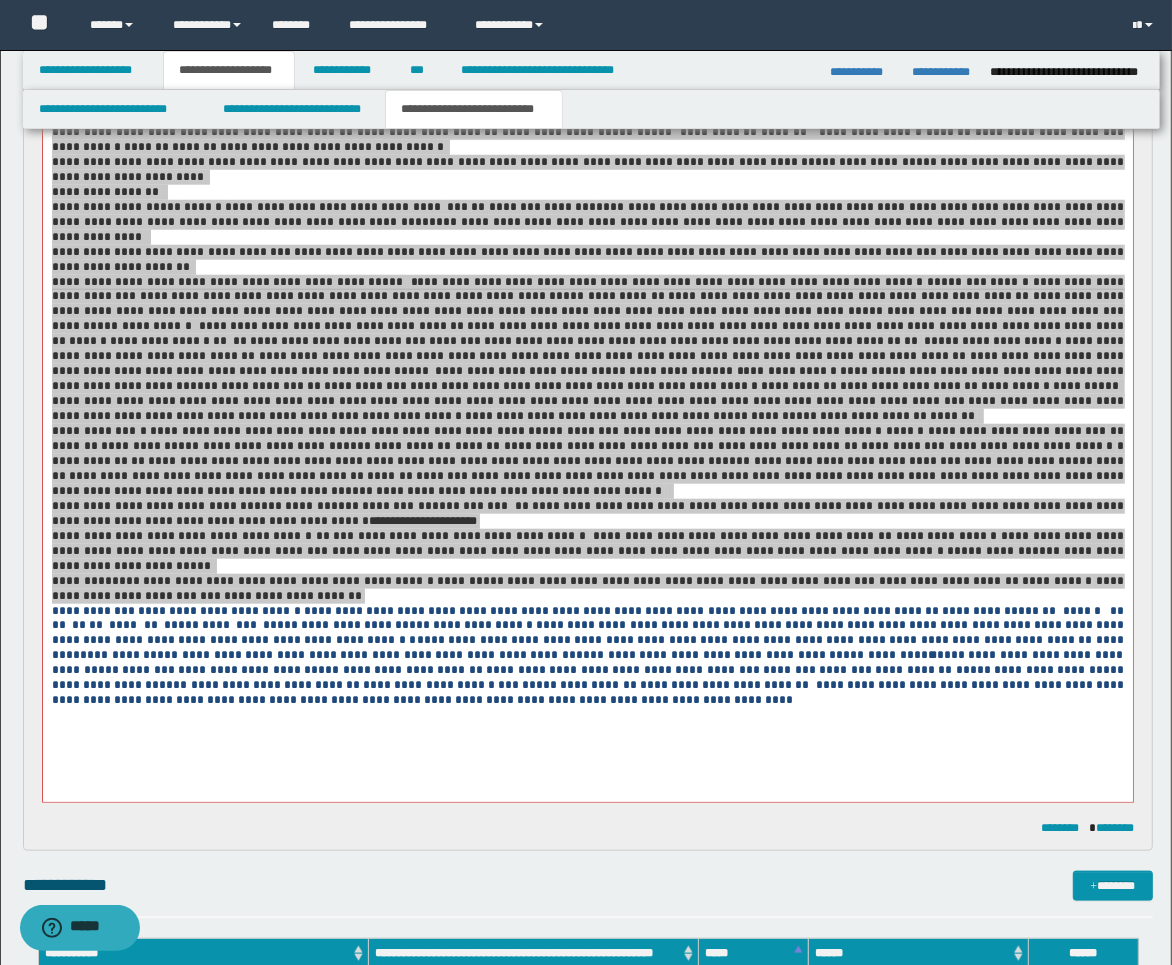 scroll, scrollTop: 1475, scrollLeft: 0, axis: vertical 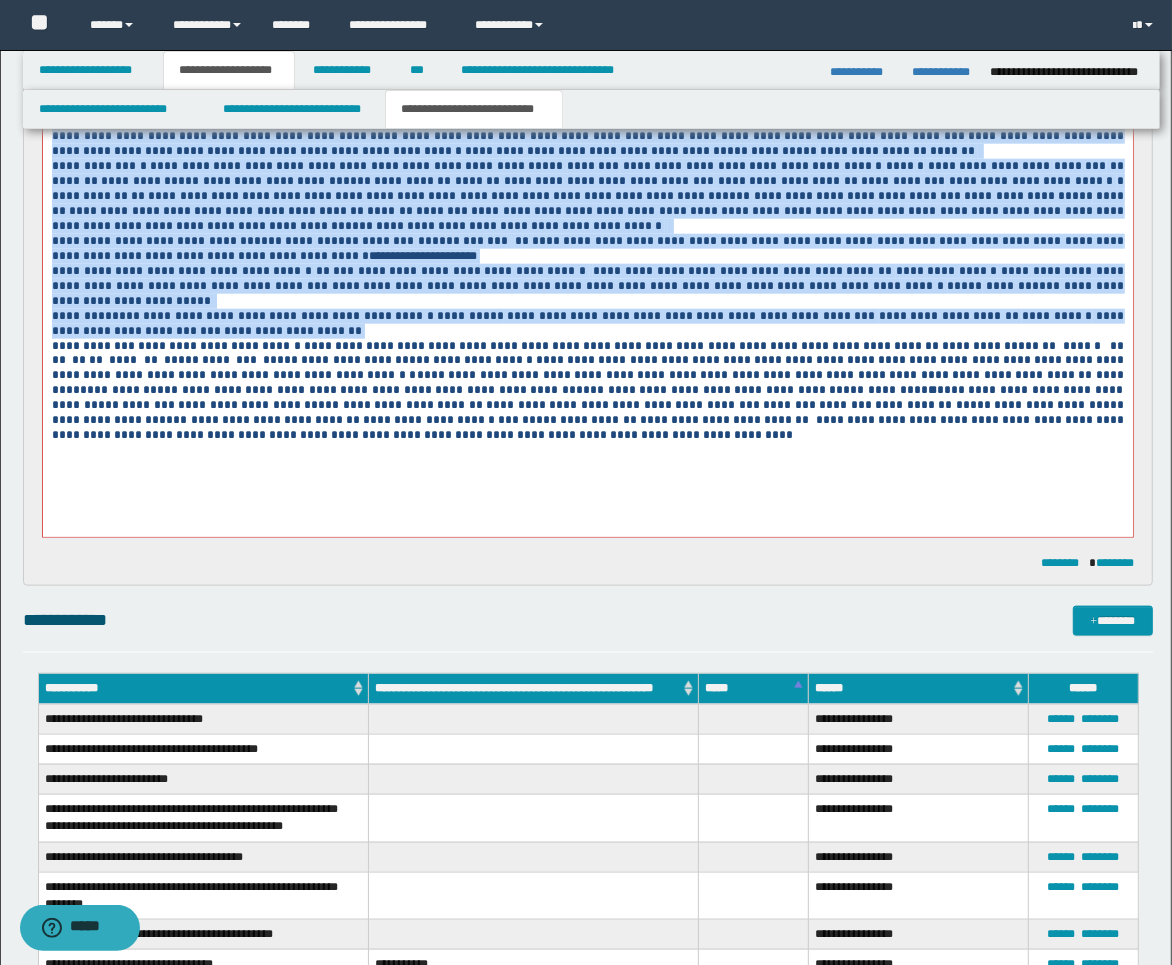 click on "**********" at bounding box center (587, 166) 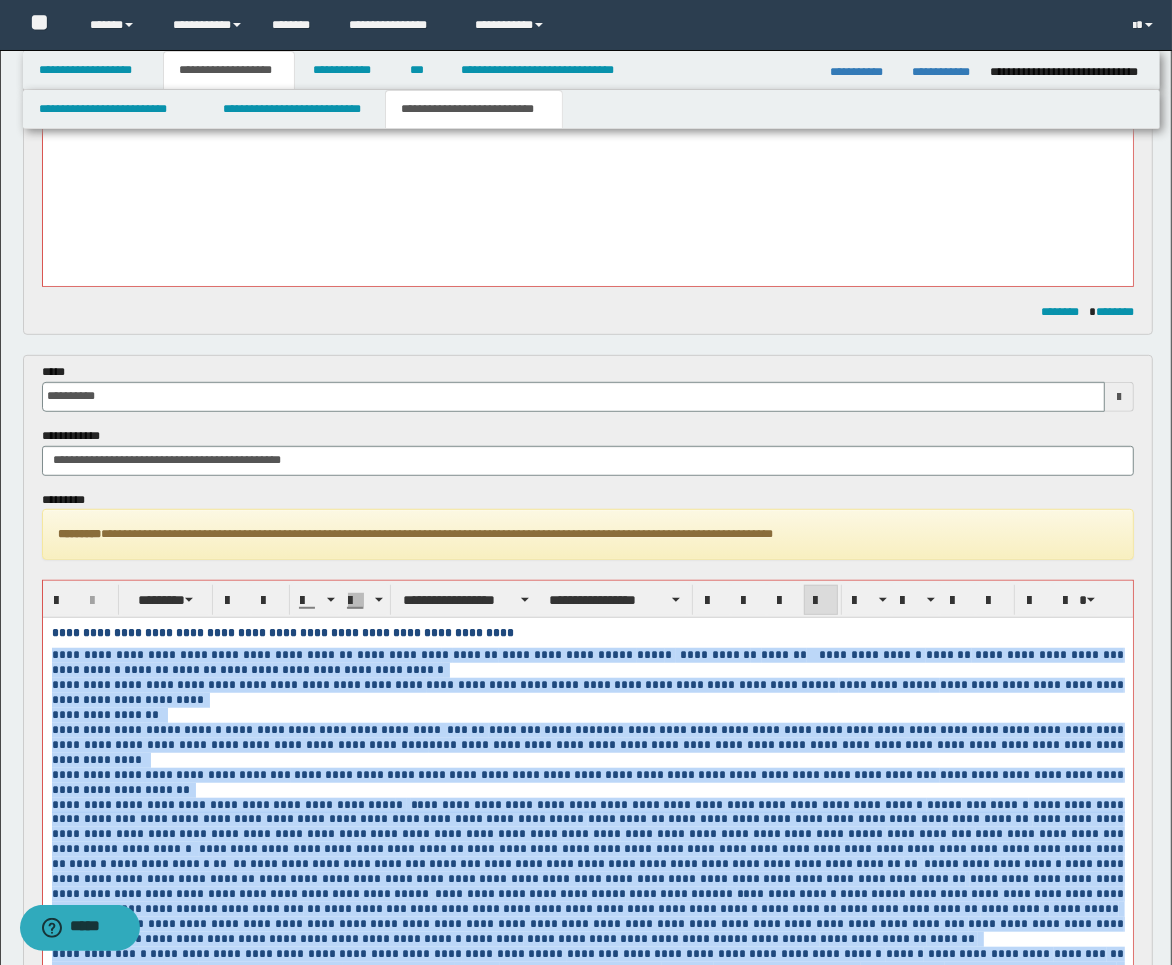 scroll, scrollTop: 586, scrollLeft: 0, axis: vertical 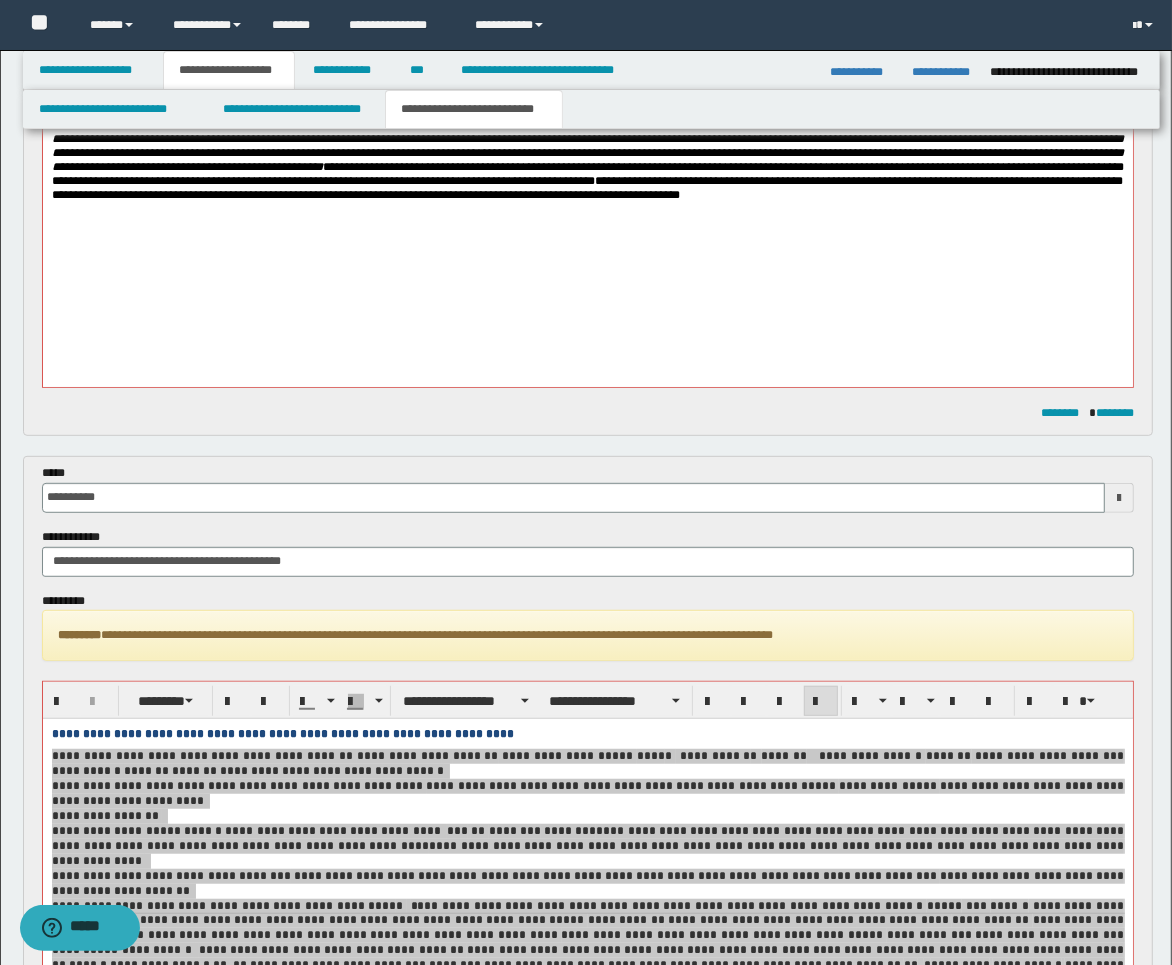 click on "**********" at bounding box center (587, 116) 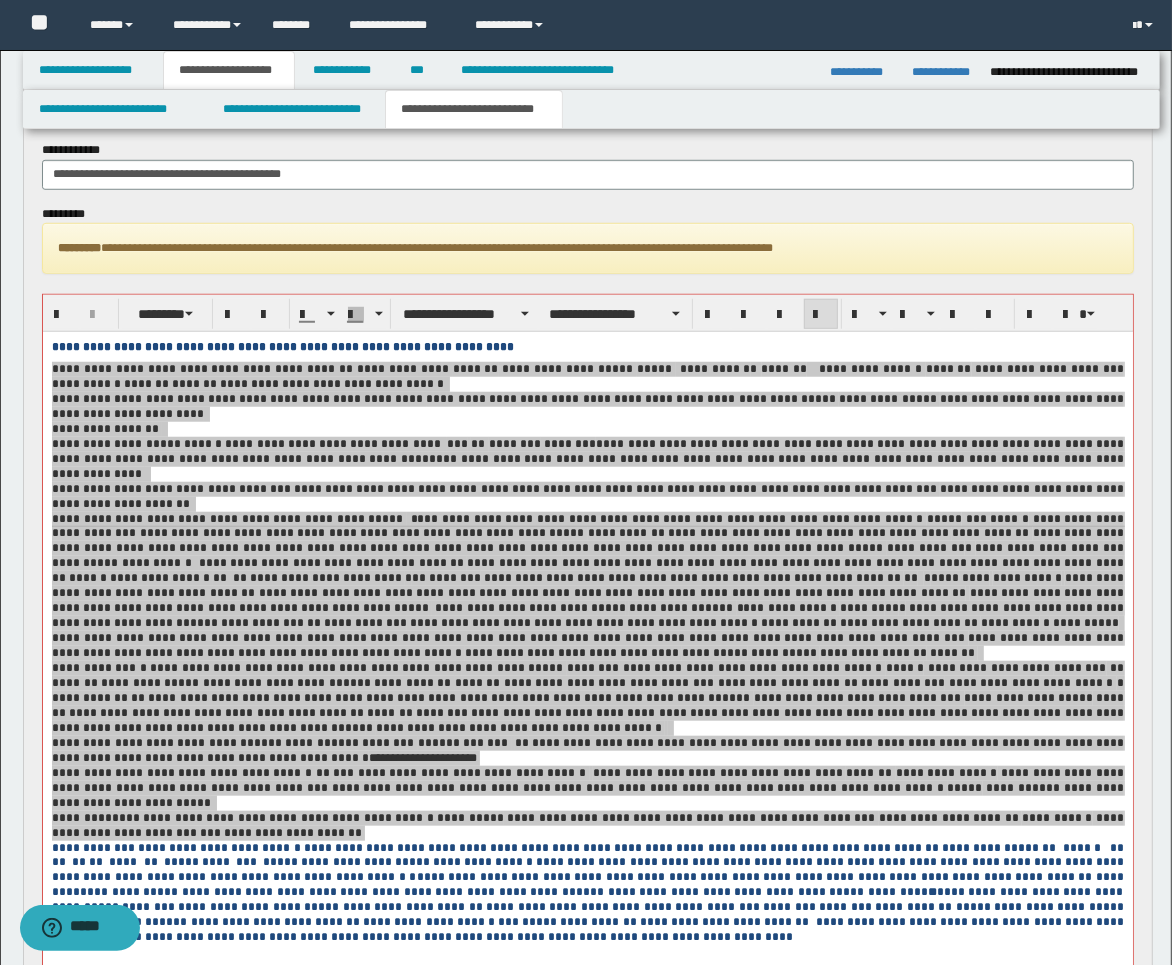 scroll, scrollTop: 1031, scrollLeft: 0, axis: vertical 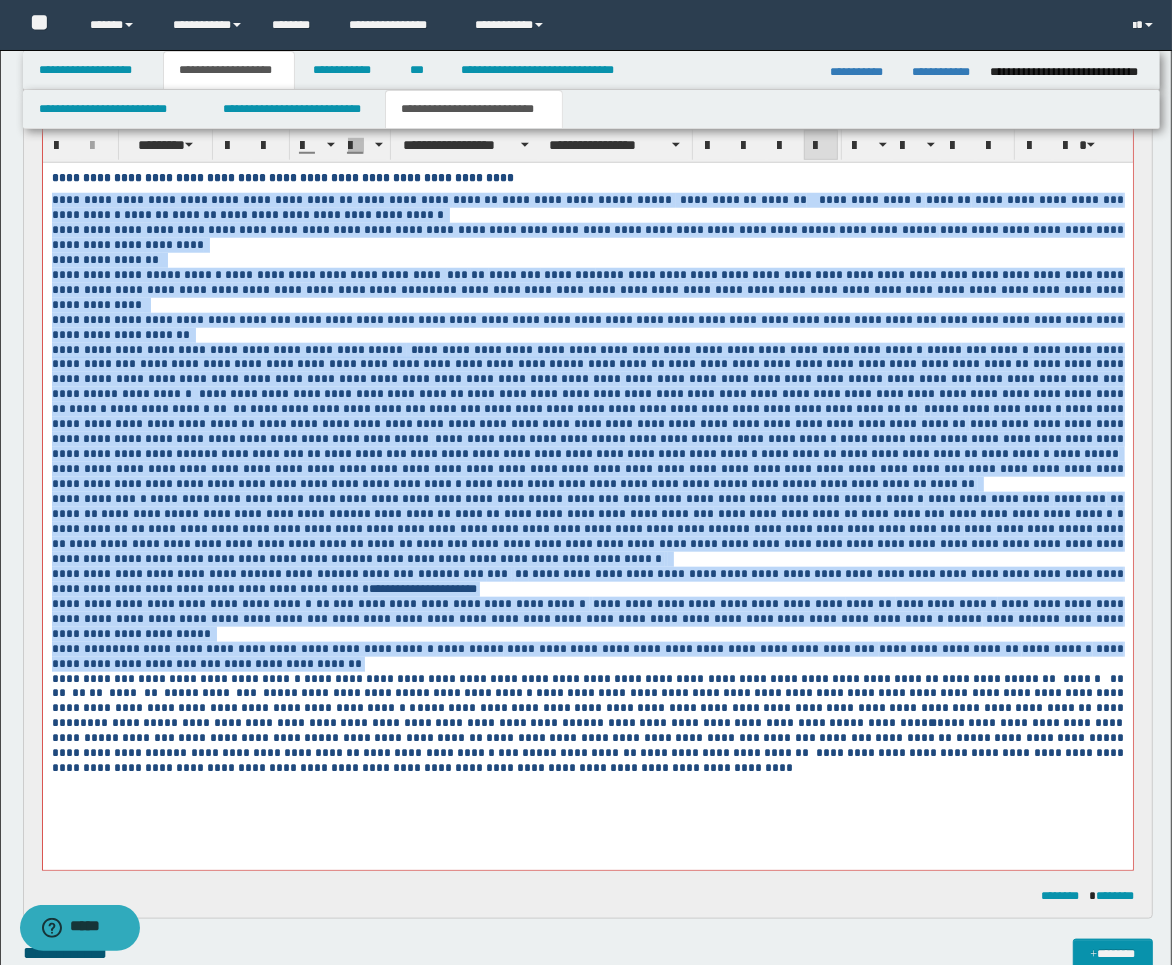 click on "**********" at bounding box center (587, 403) 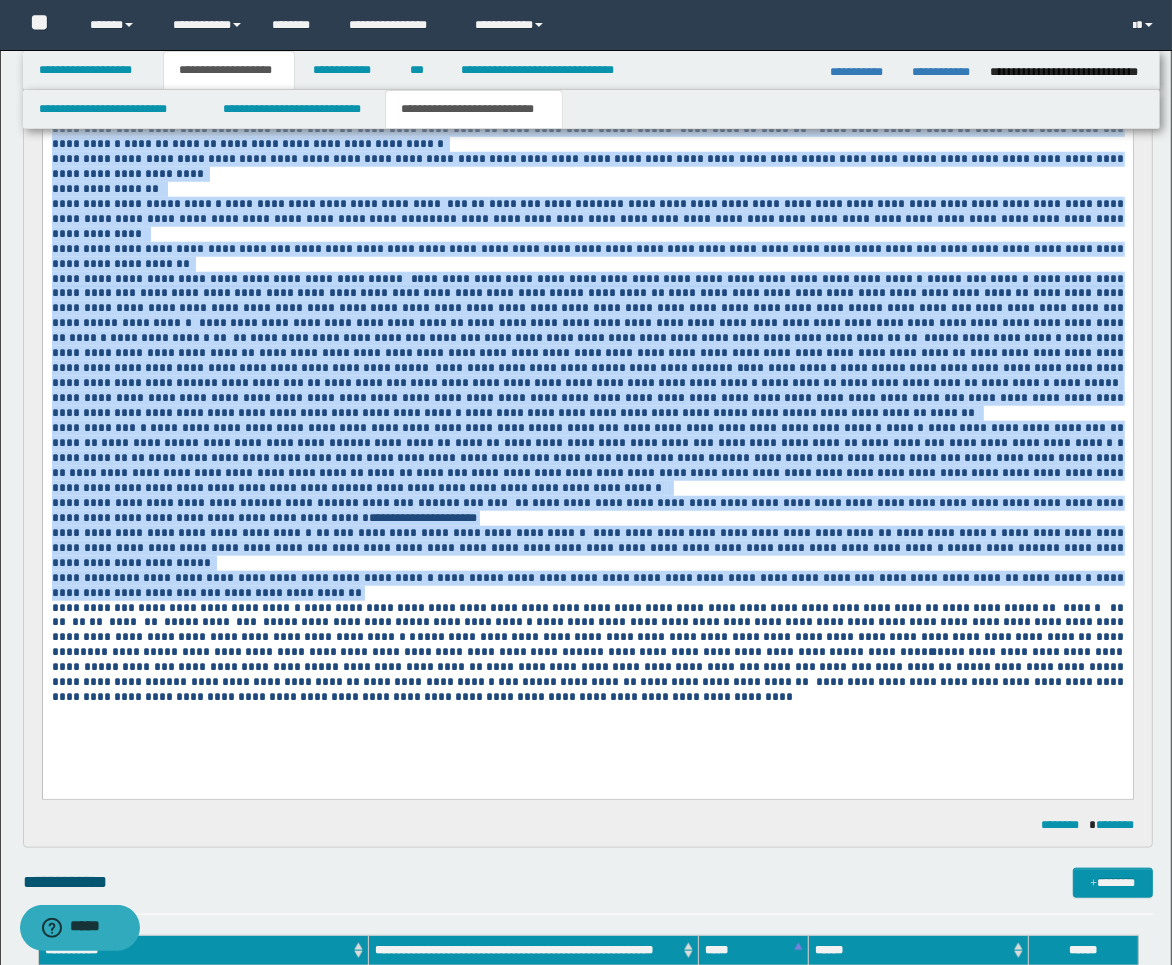 click on "**********" at bounding box center [691, 338] 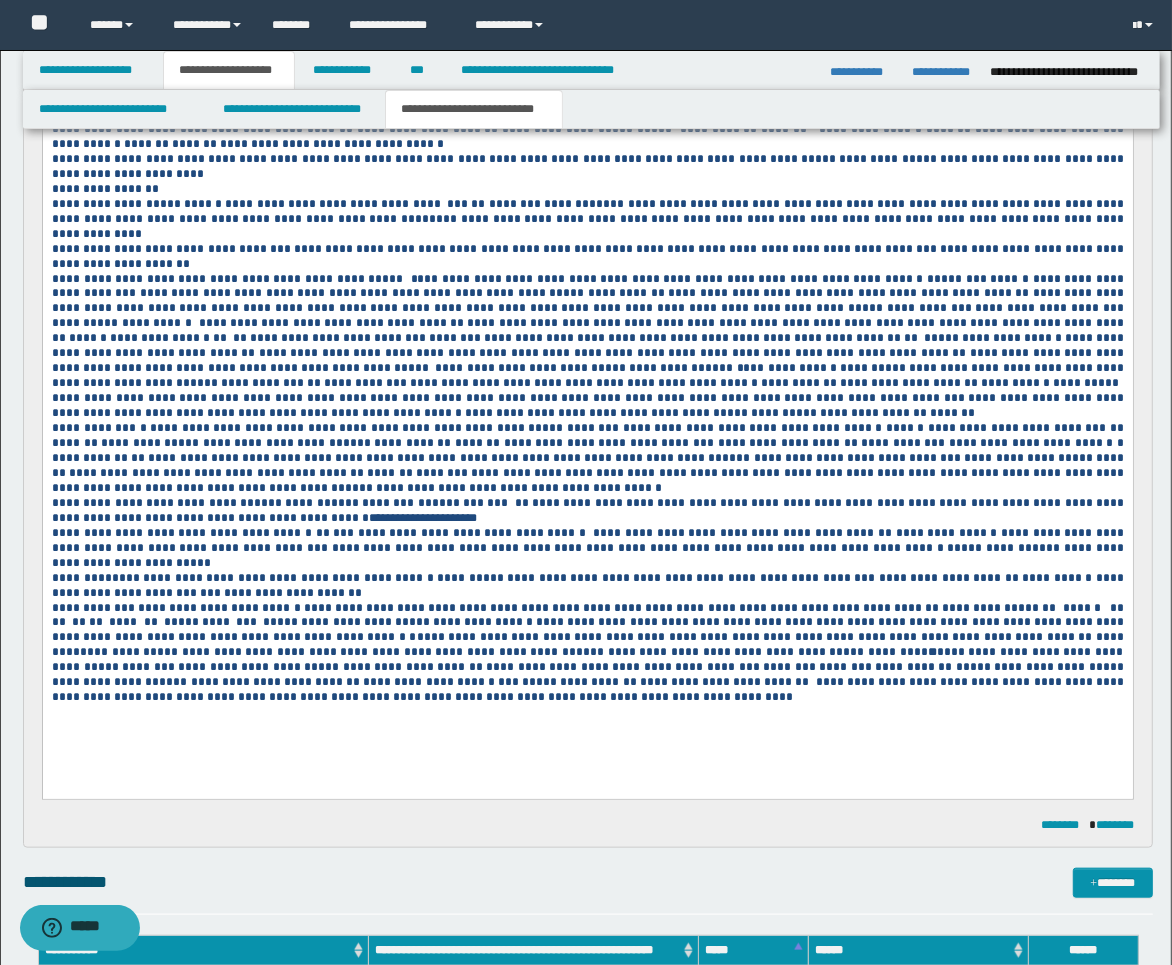 click on "**********" at bounding box center [587, 653] 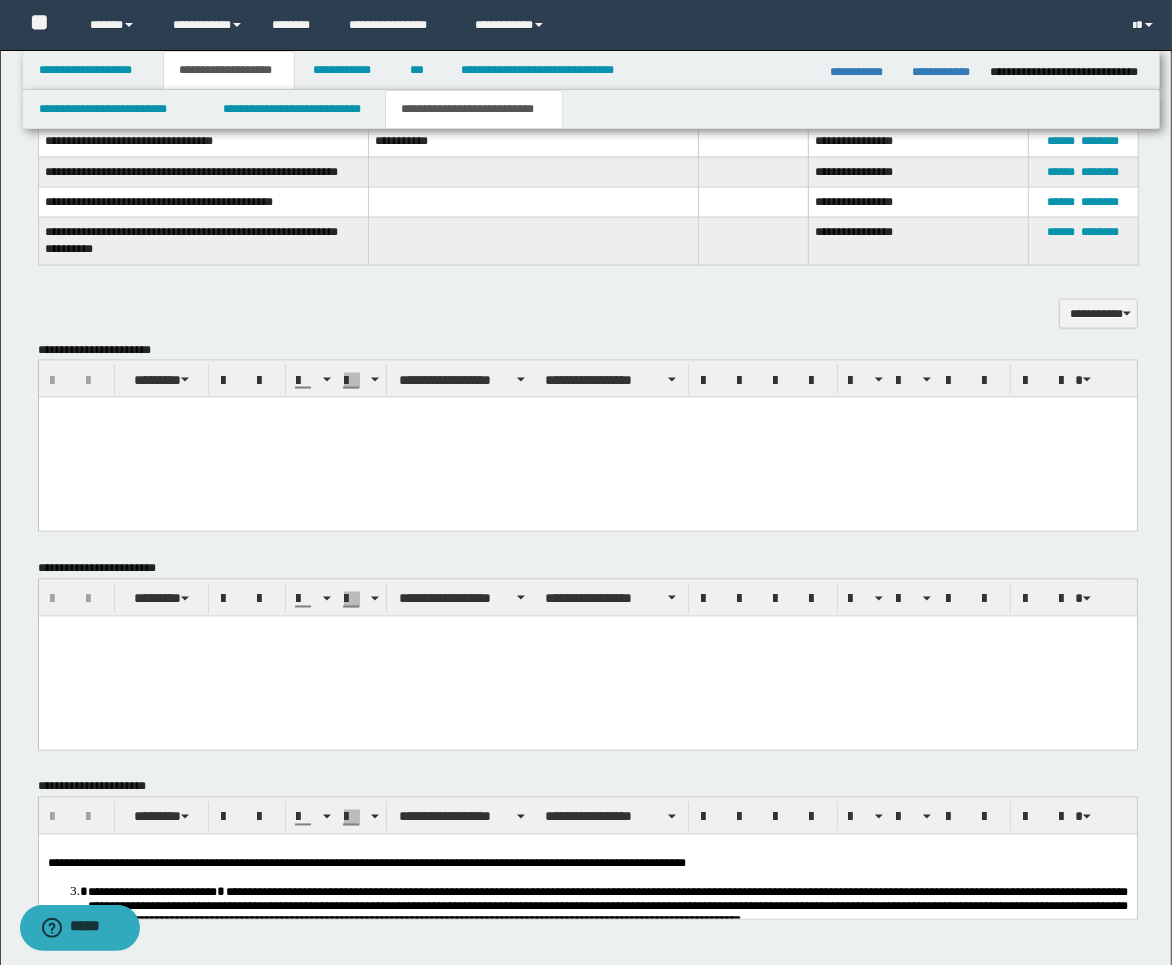 scroll, scrollTop: 2182, scrollLeft: 0, axis: vertical 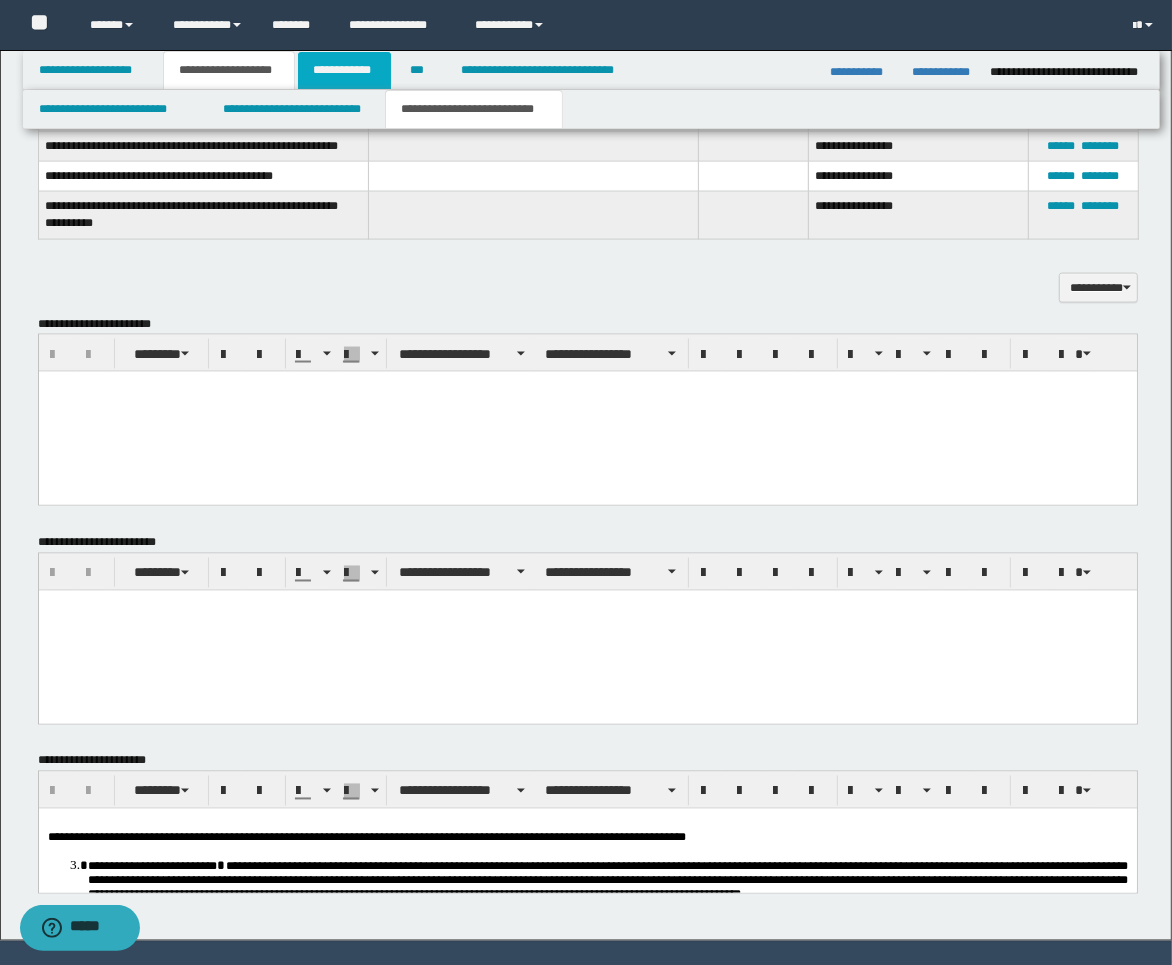 click on "**********" at bounding box center (344, 70) 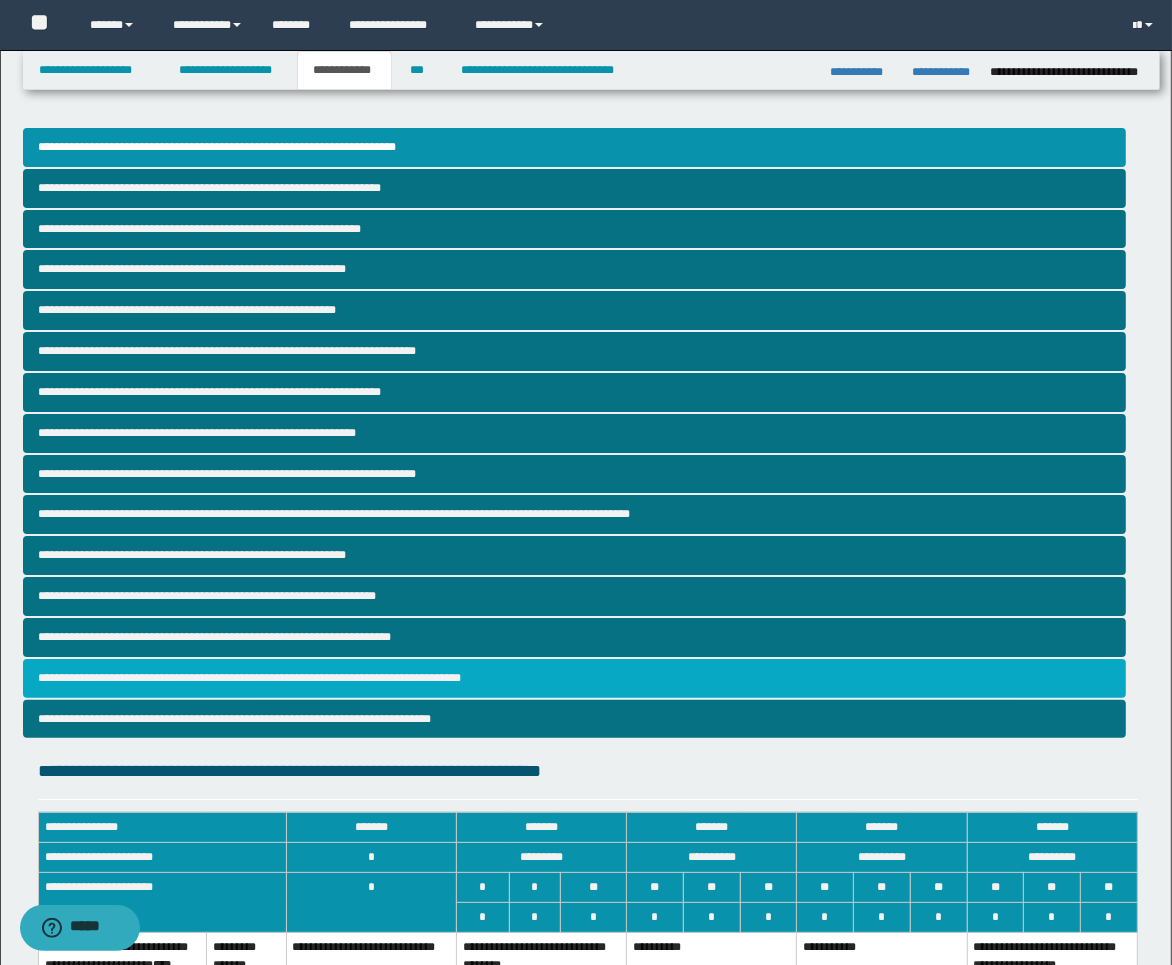 click on "**********" at bounding box center (574, 678) 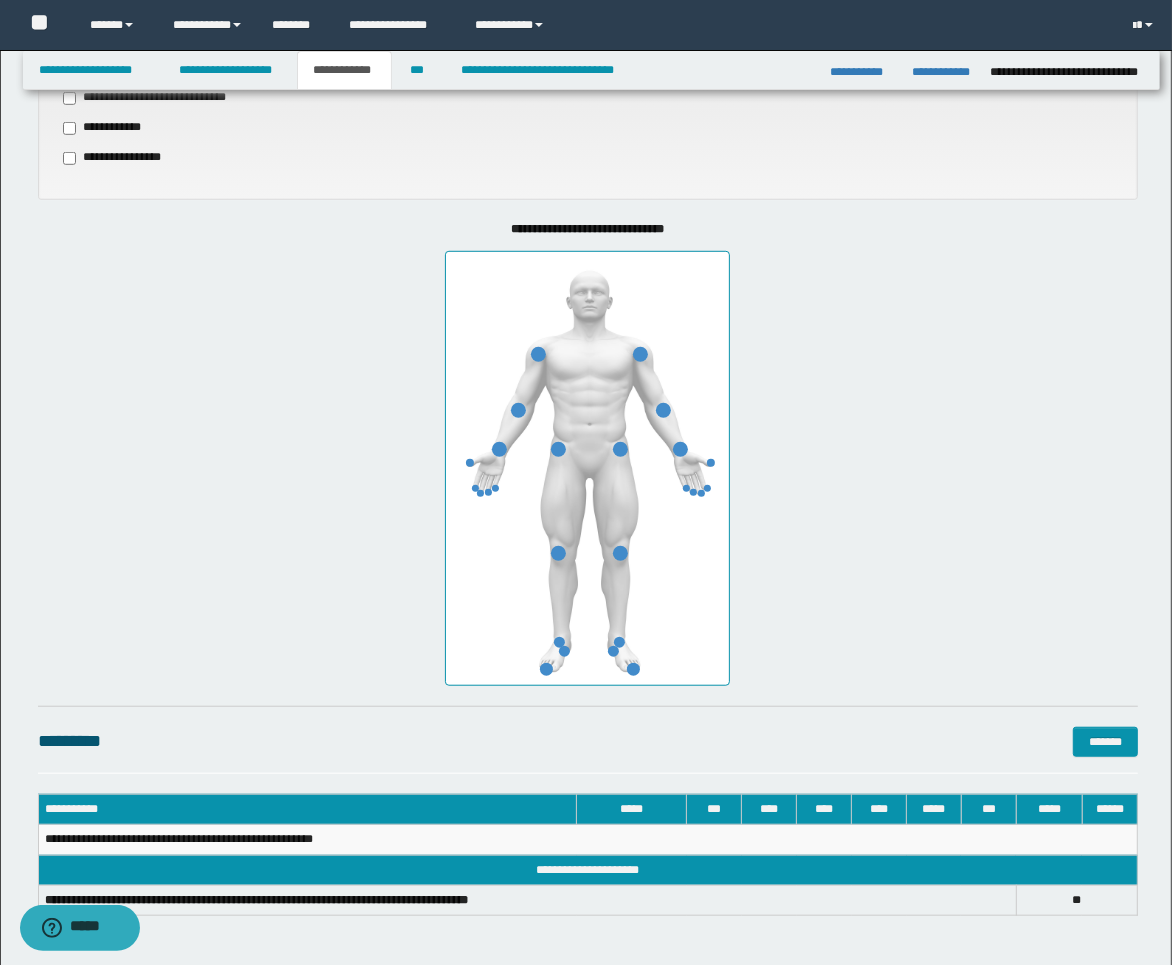 scroll, scrollTop: 888, scrollLeft: 0, axis: vertical 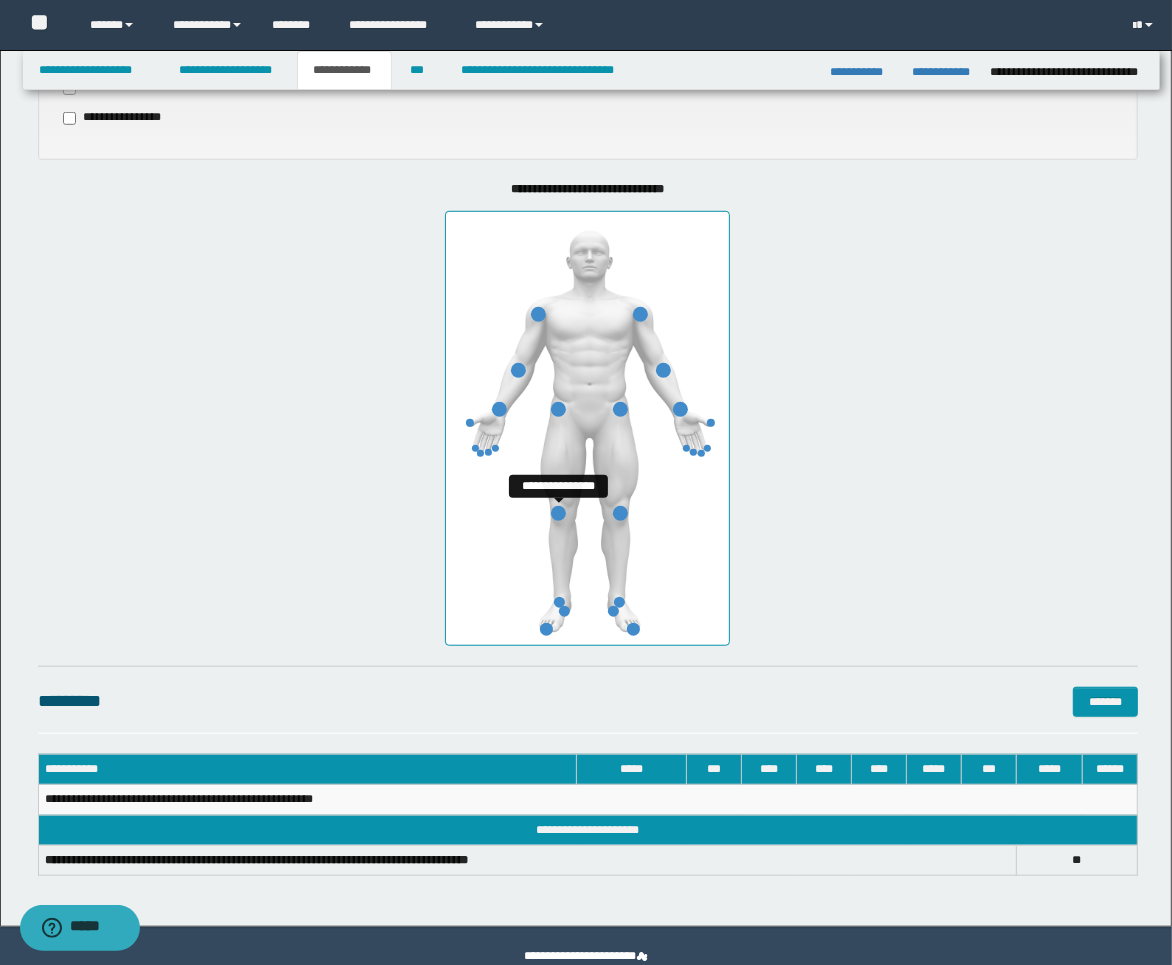 click at bounding box center (558, 513) 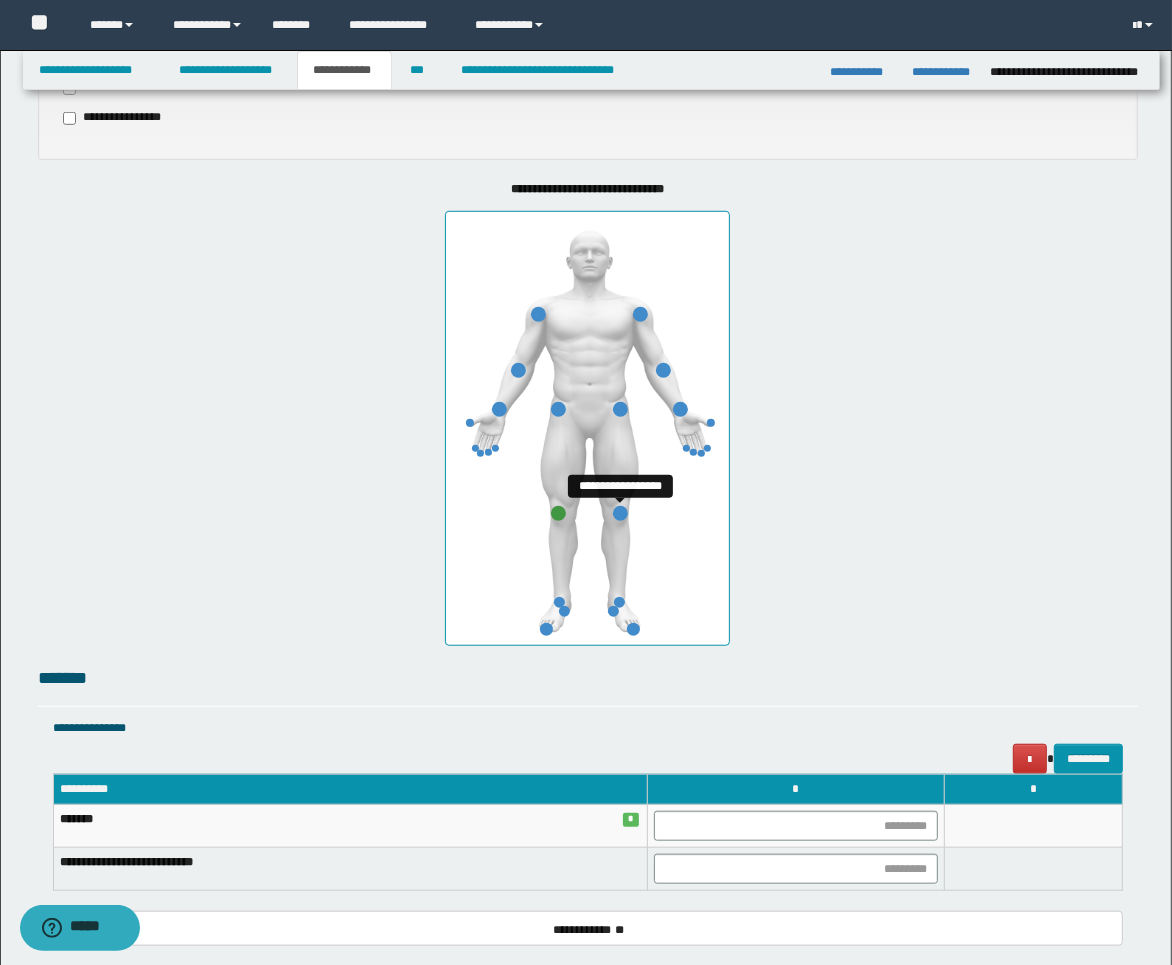 click at bounding box center [620, 513] 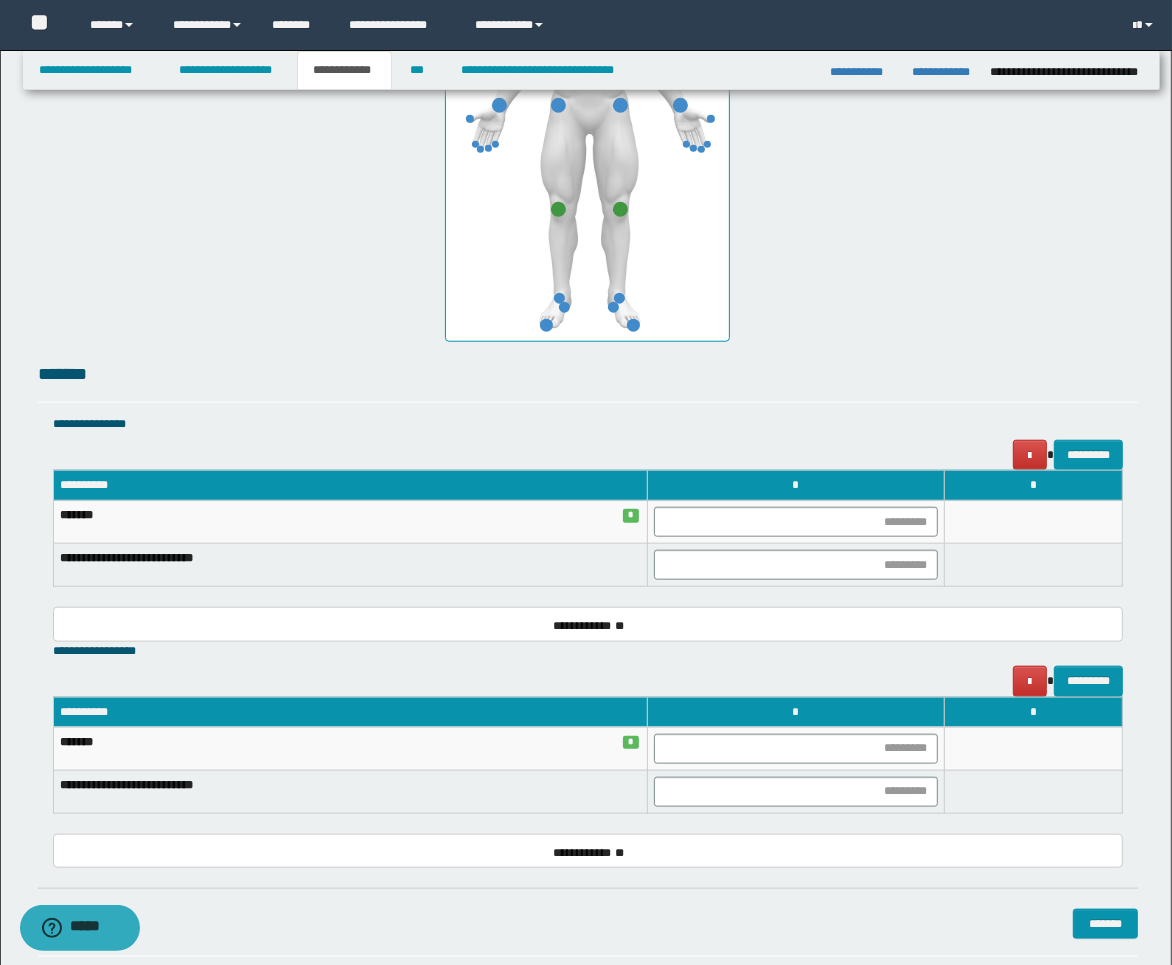 scroll, scrollTop: 1222, scrollLeft: 0, axis: vertical 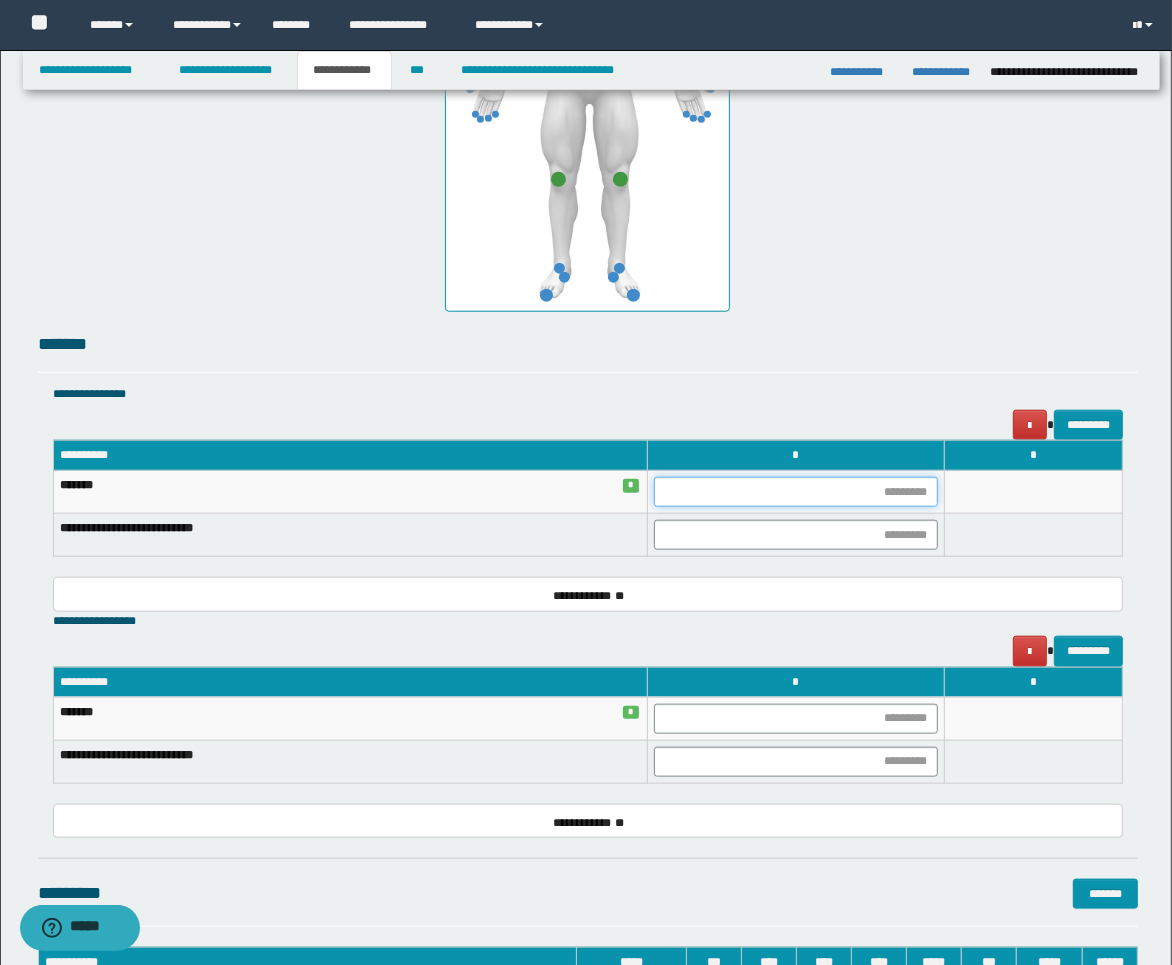 click at bounding box center [796, 492] 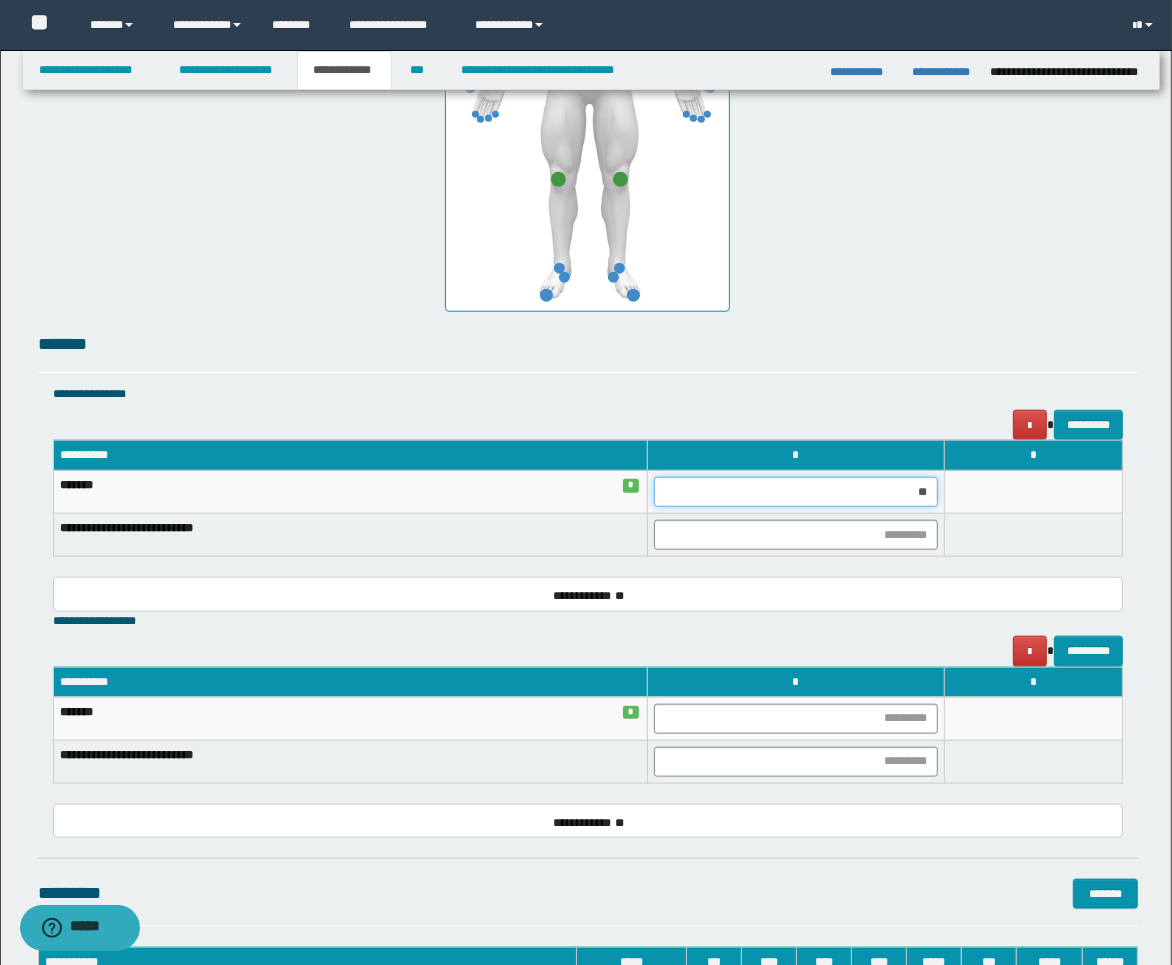 type on "***" 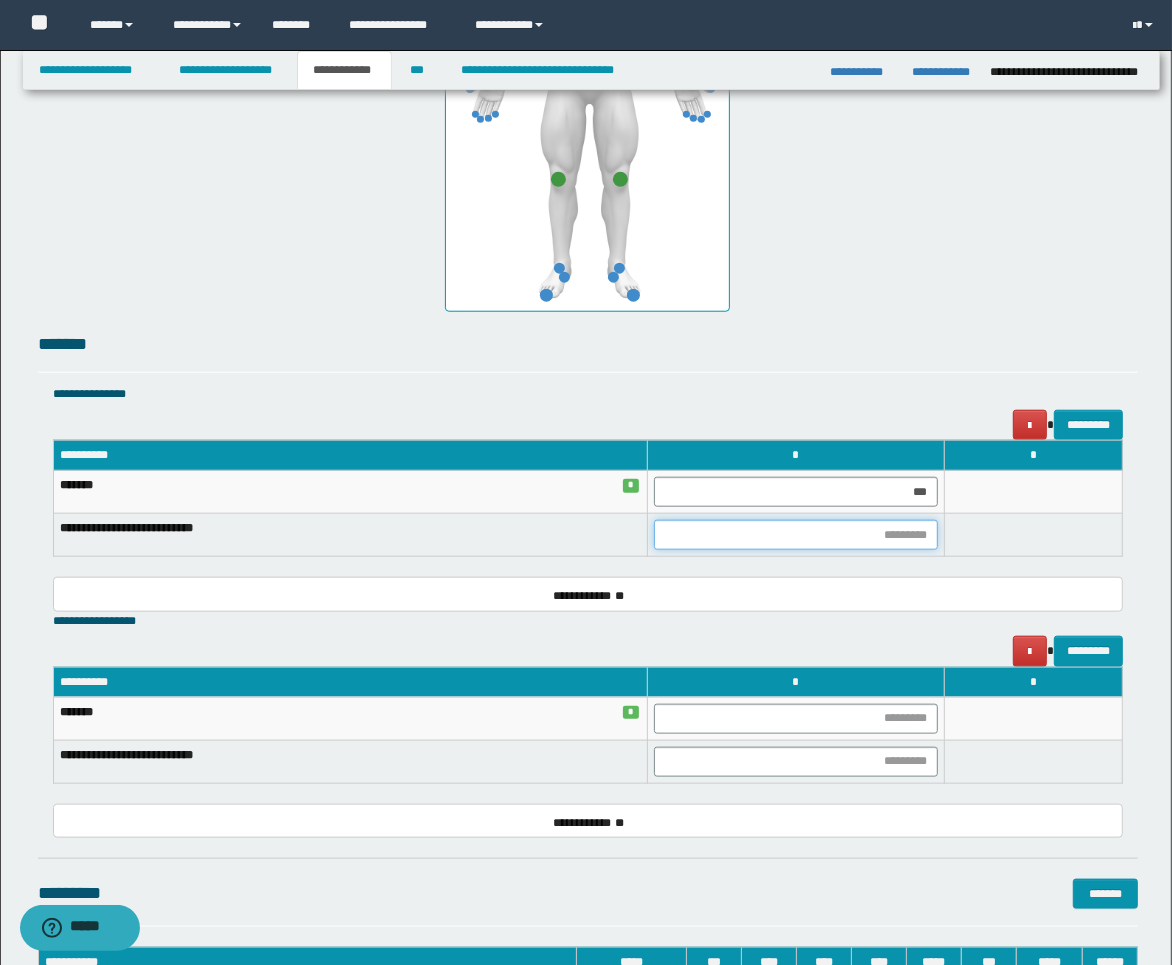 click at bounding box center [796, 535] 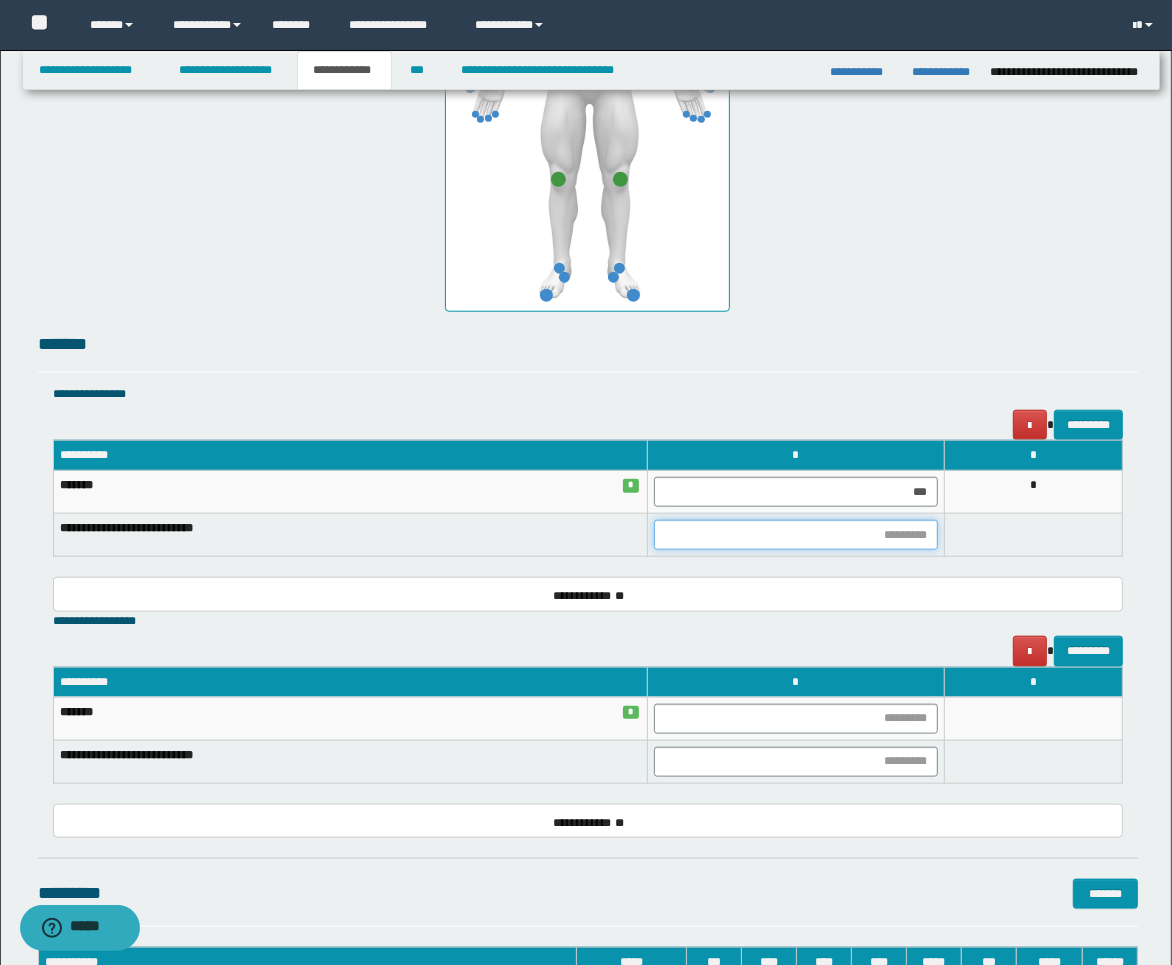 type on "*" 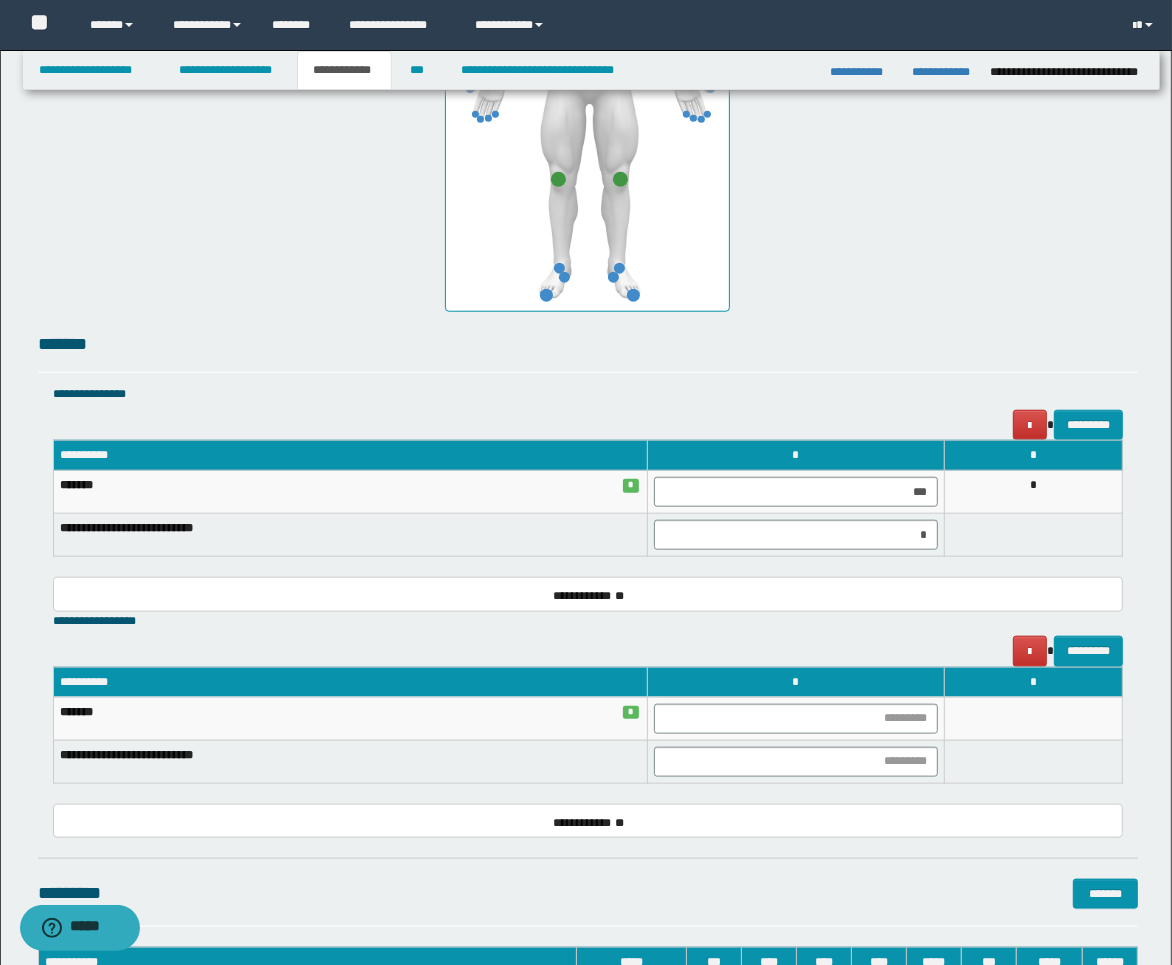 click on "**********" at bounding box center [588, 509] 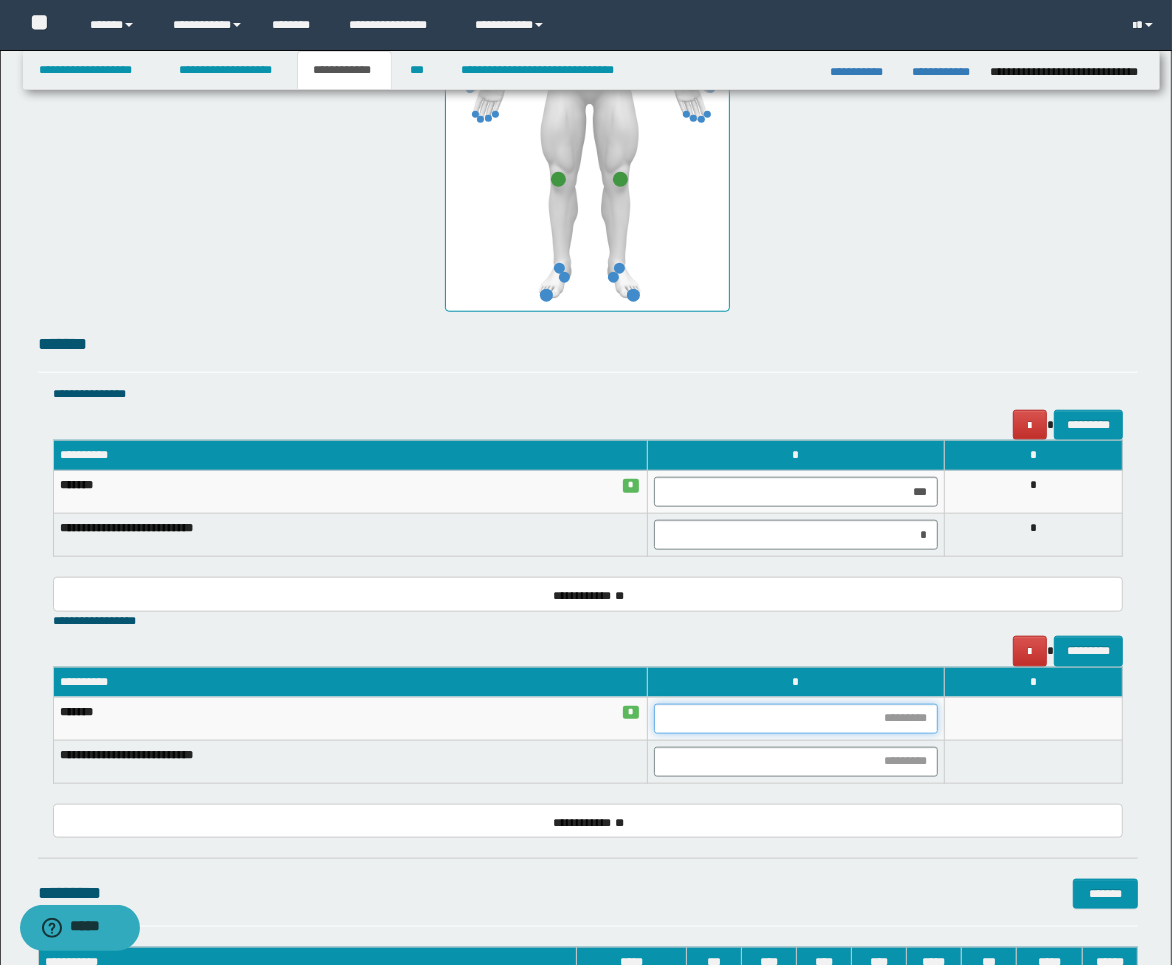 click at bounding box center (796, 719) 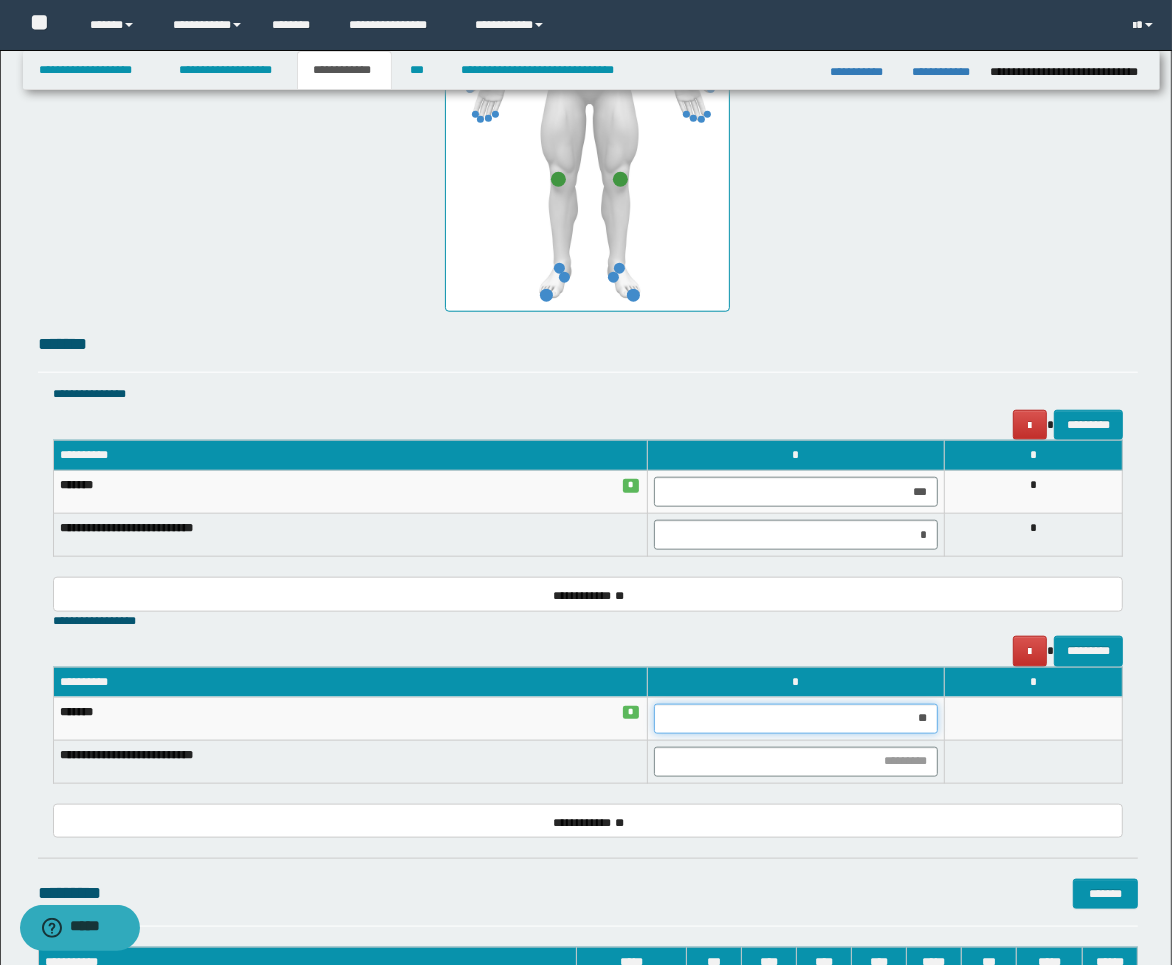 type on "***" 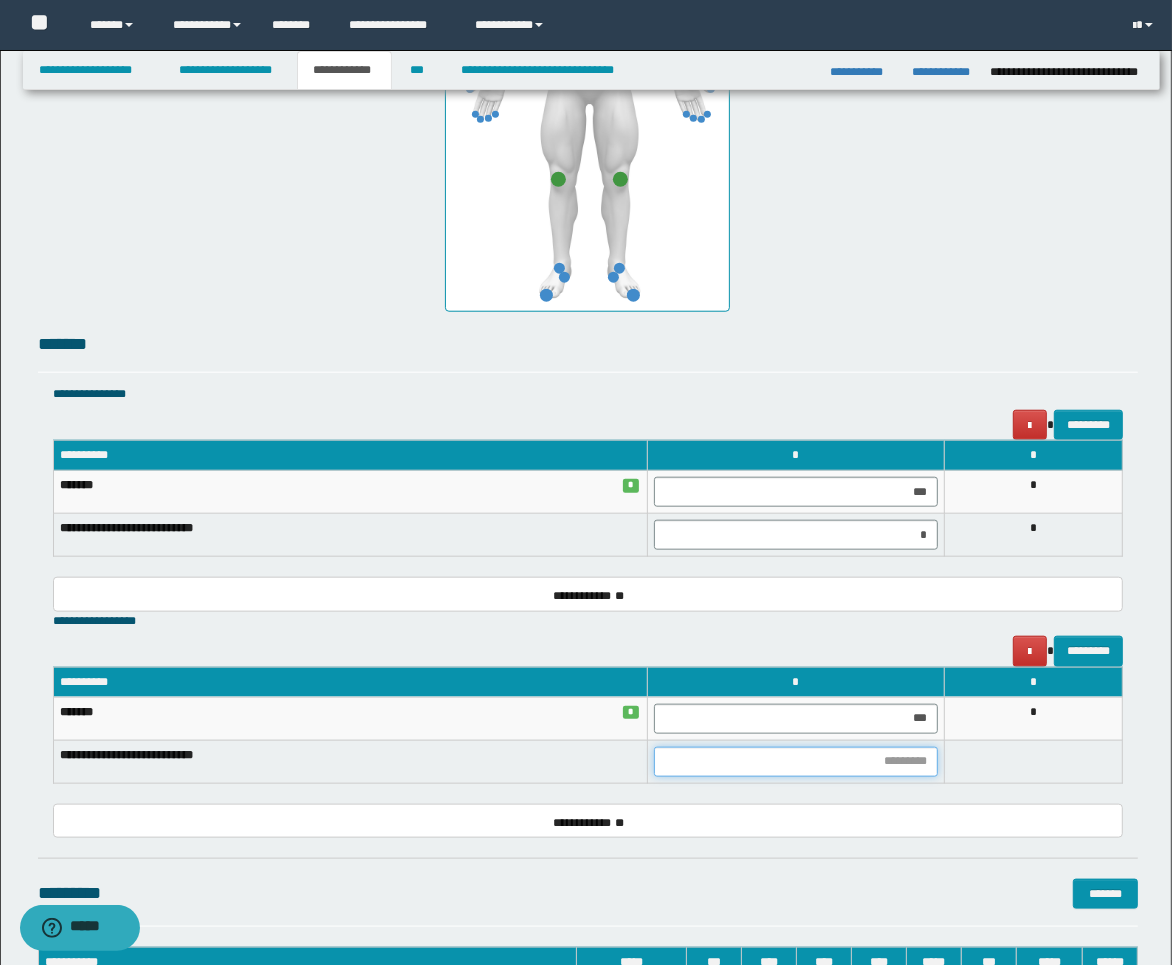 click at bounding box center (796, 762) 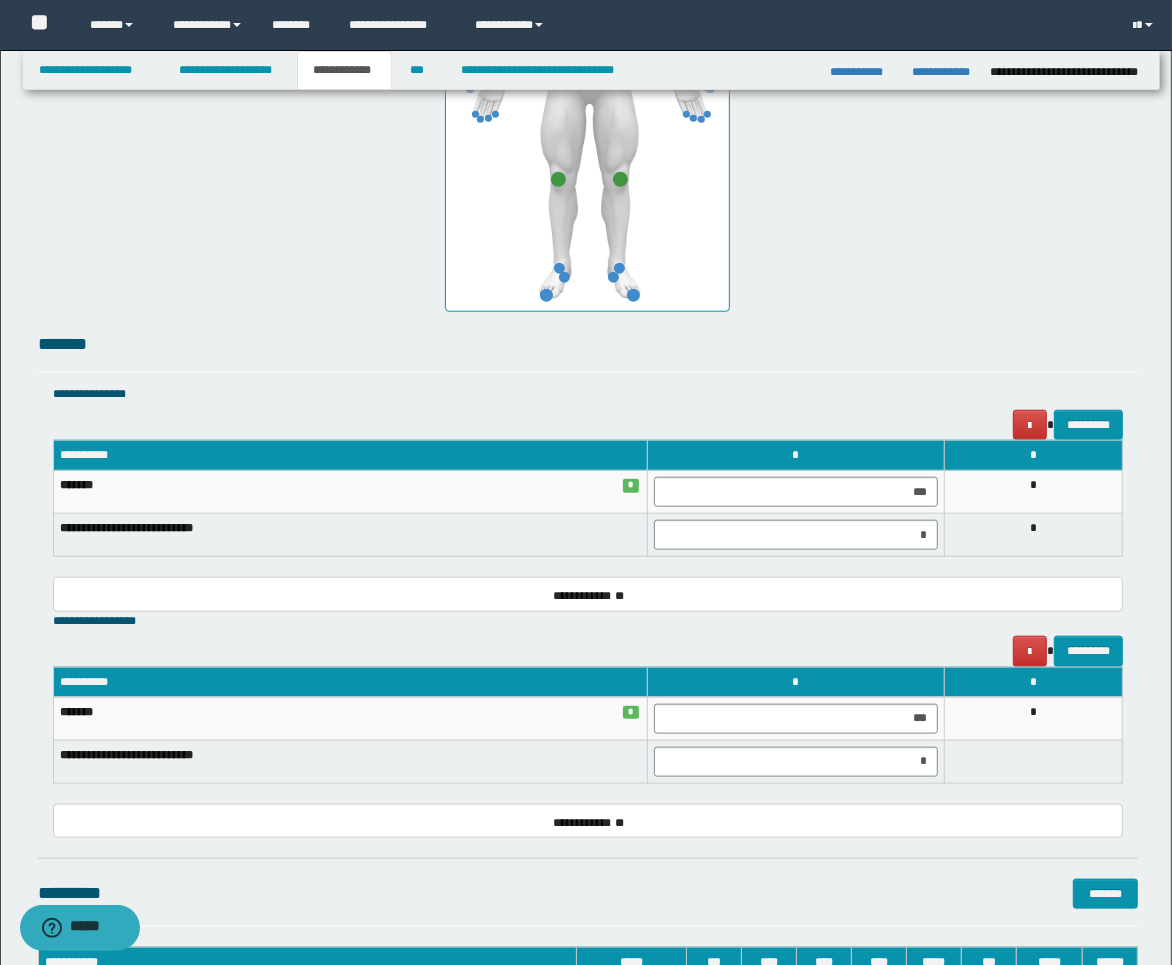 click at bounding box center (1033, 761) 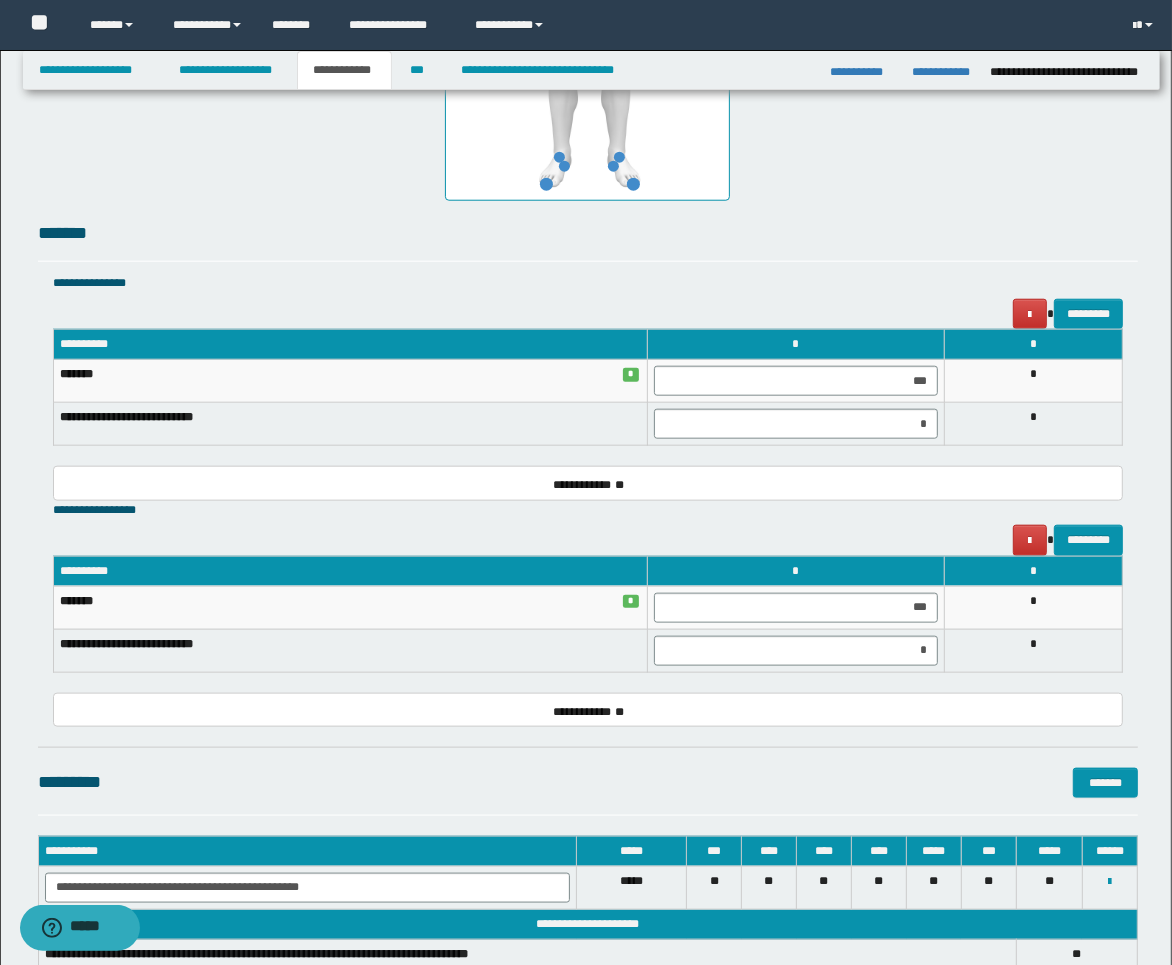 scroll, scrollTop: 1466, scrollLeft: 0, axis: vertical 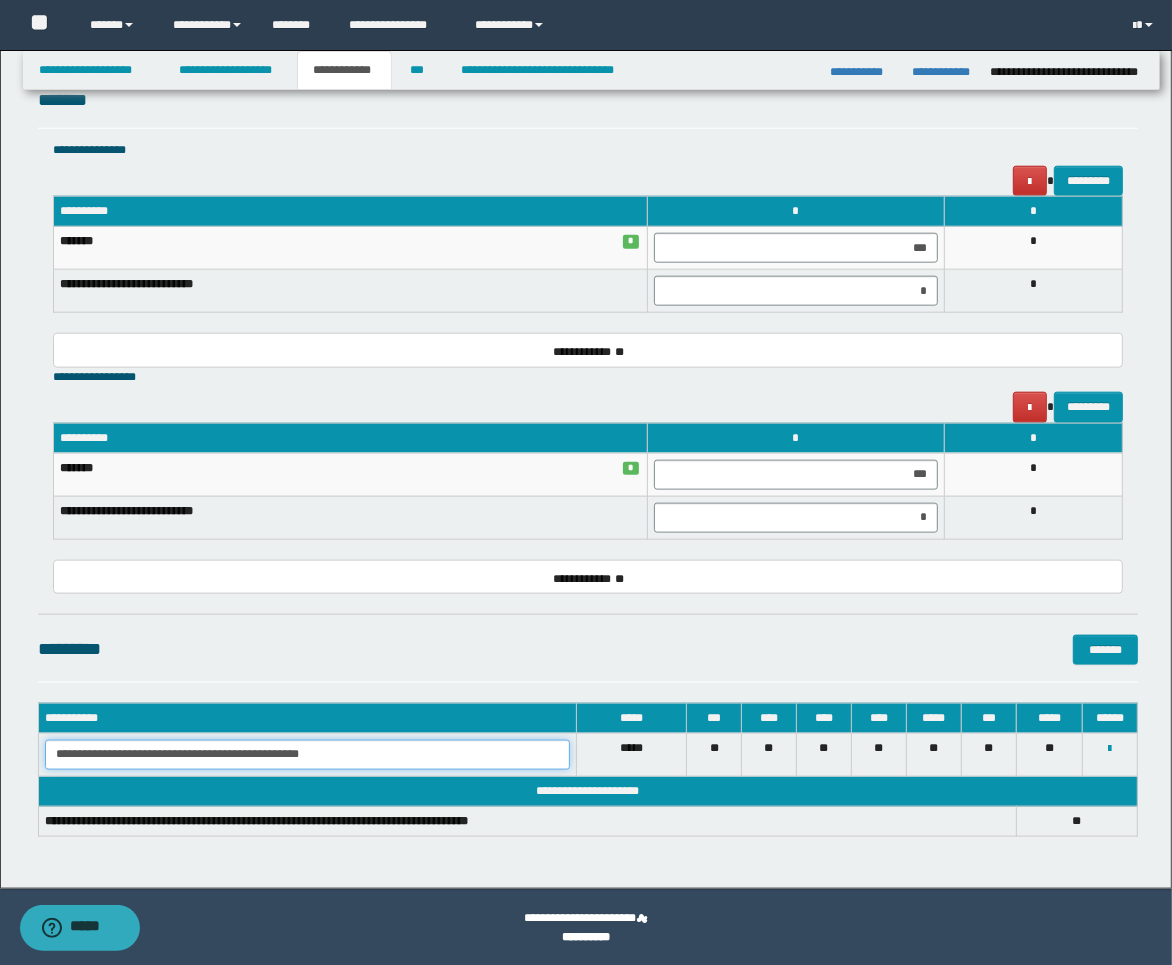 drag, startPoint x: 314, startPoint y: 764, endPoint x: -15, endPoint y: 720, distance: 331.9292 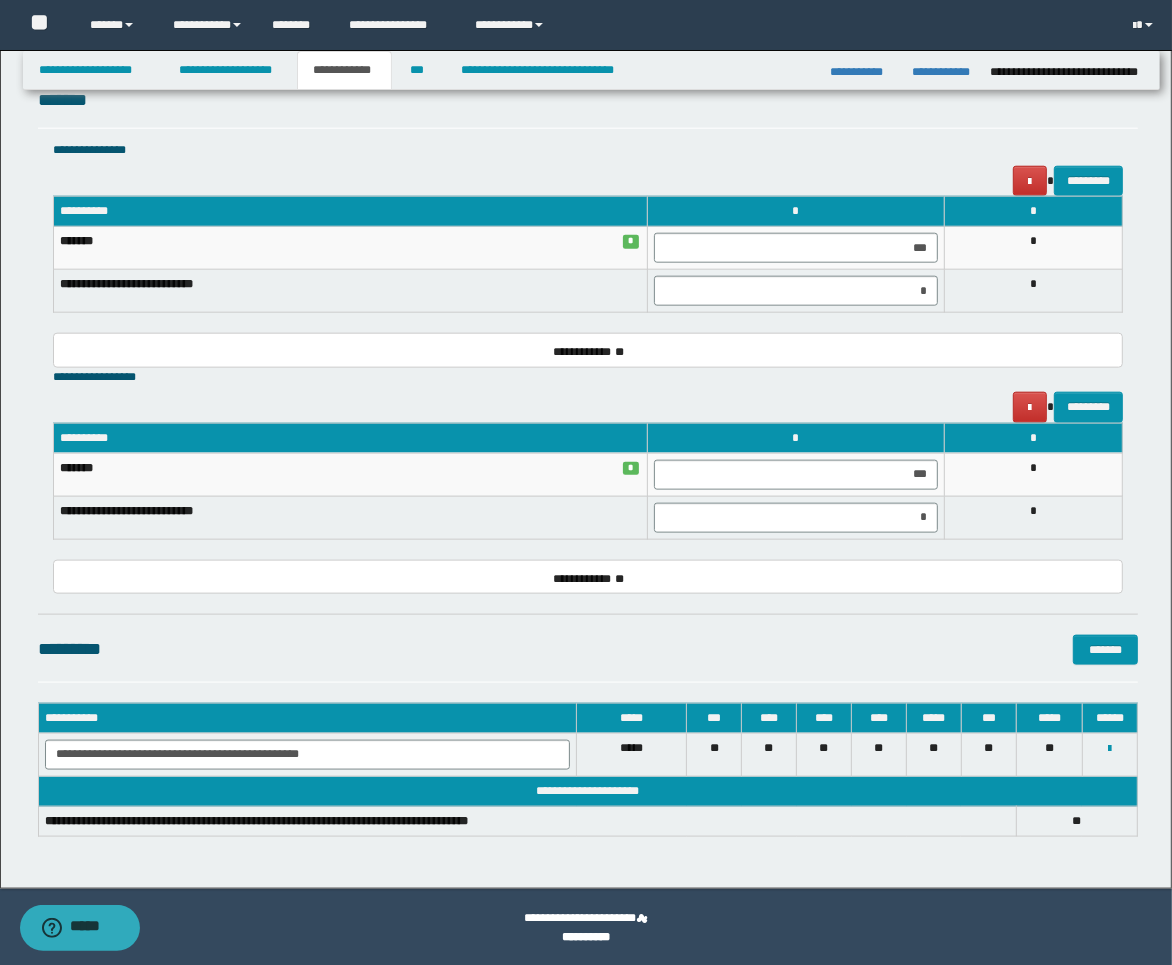 click on "*********
*******" at bounding box center (588, 649) 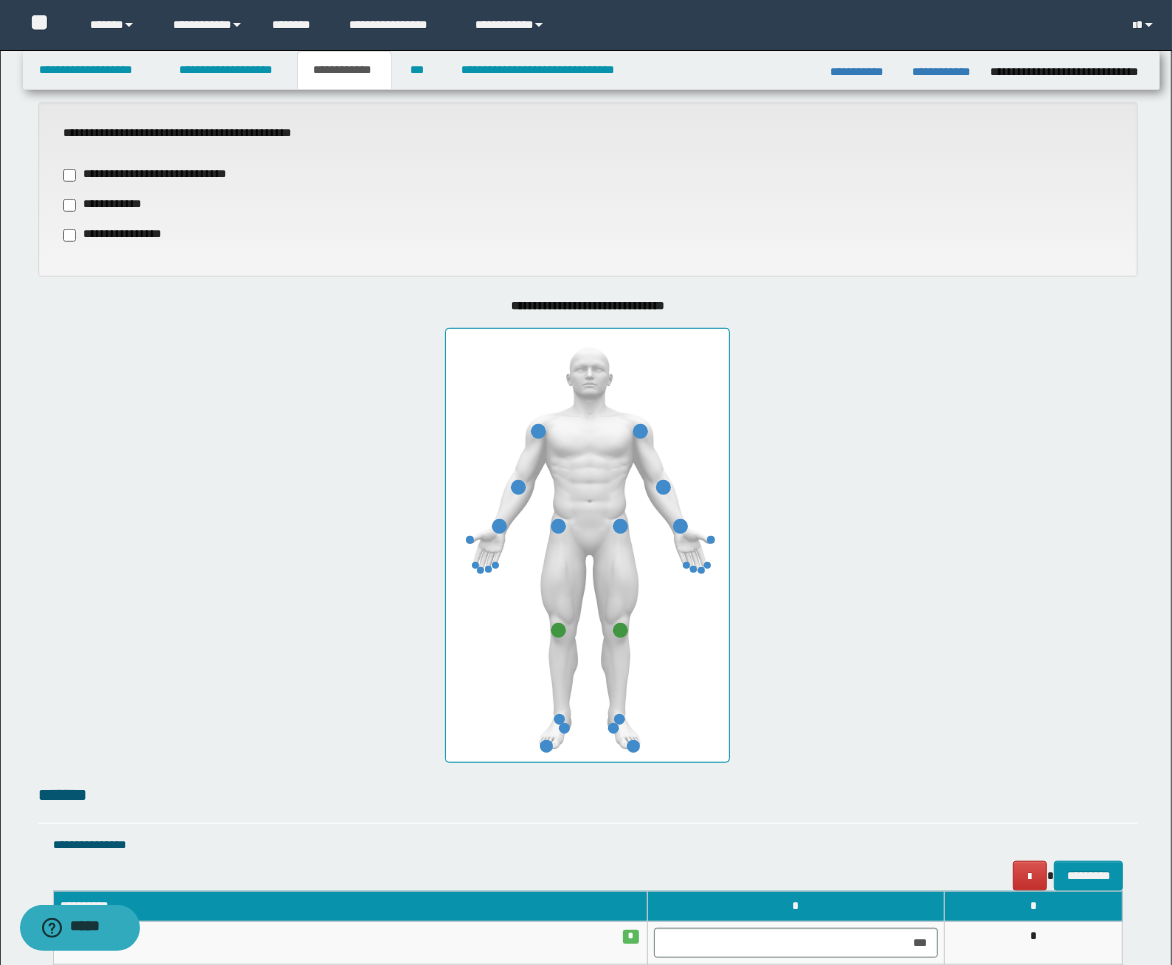 scroll, scrollTop: 577, scrollLeft: 0, axis: vertical 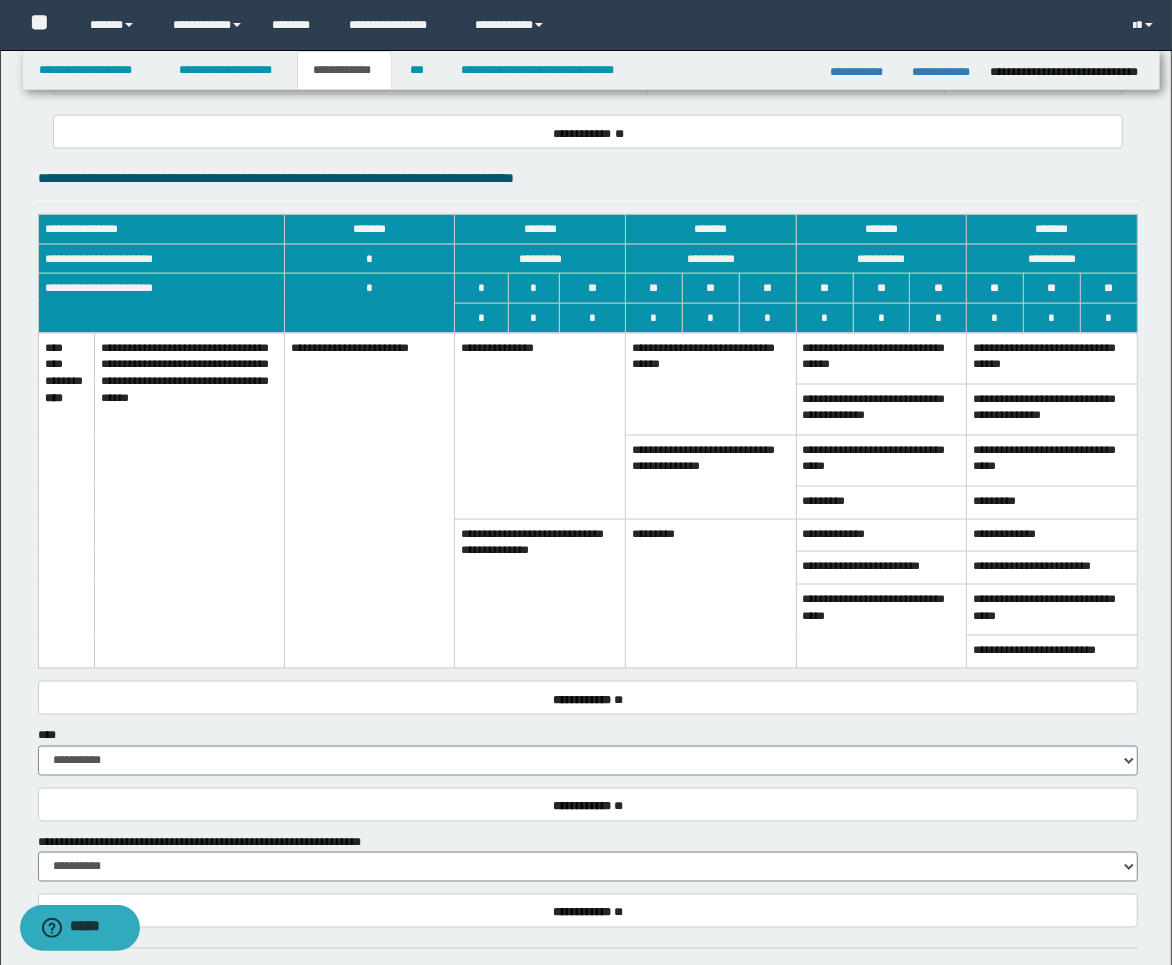 click on "**********" at bounding box center [711, 477] 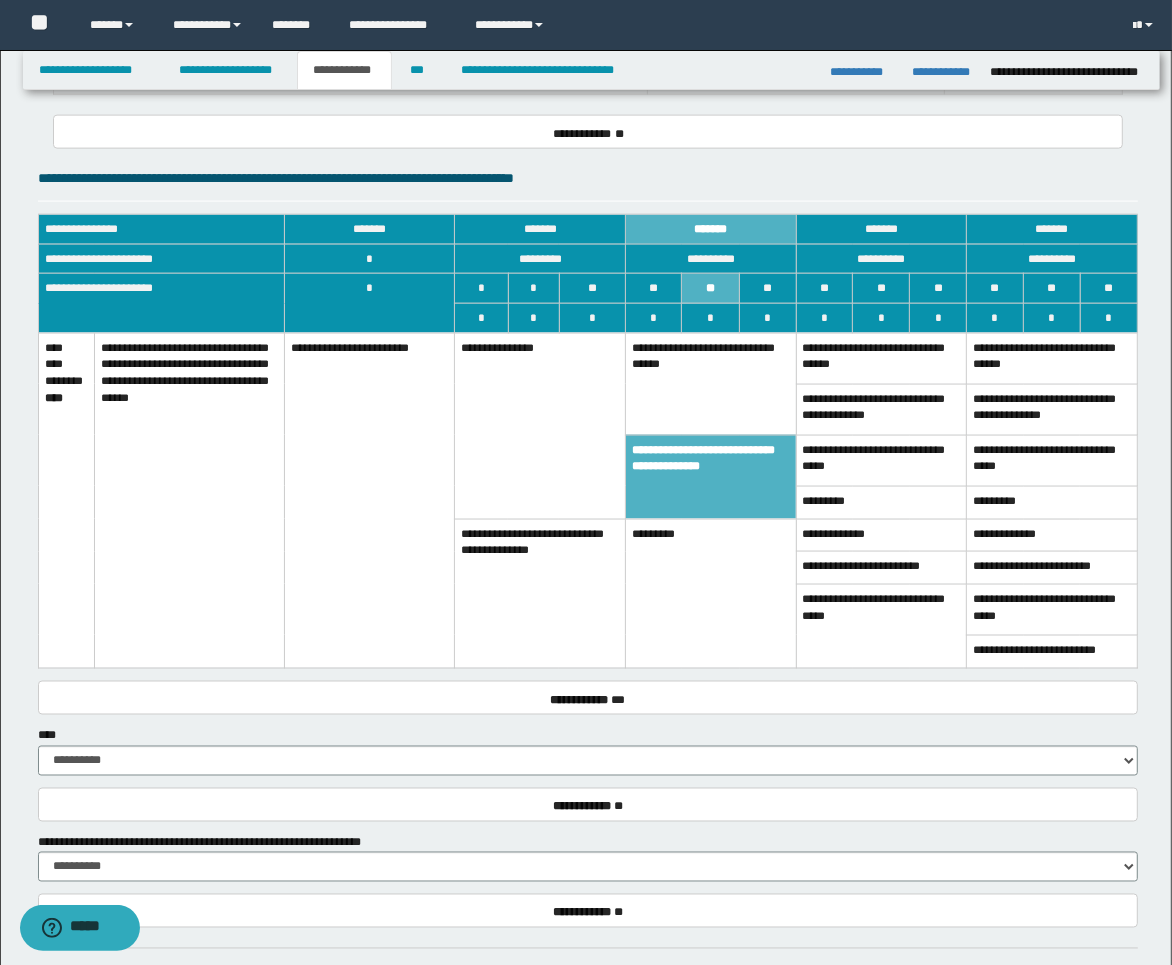 click on "*********" at bounding box center (711, 593) 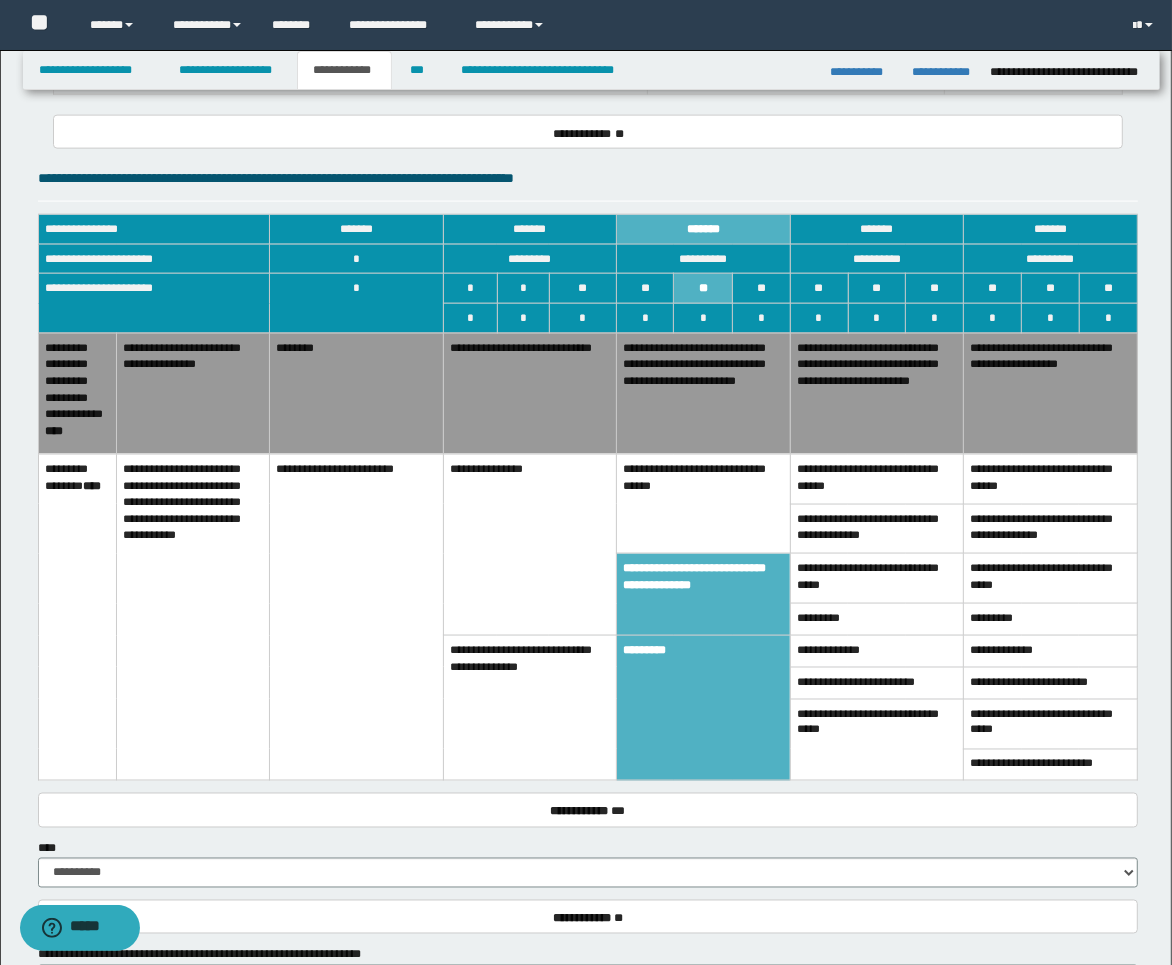 click on "**********" at bounding box center (530, 708) 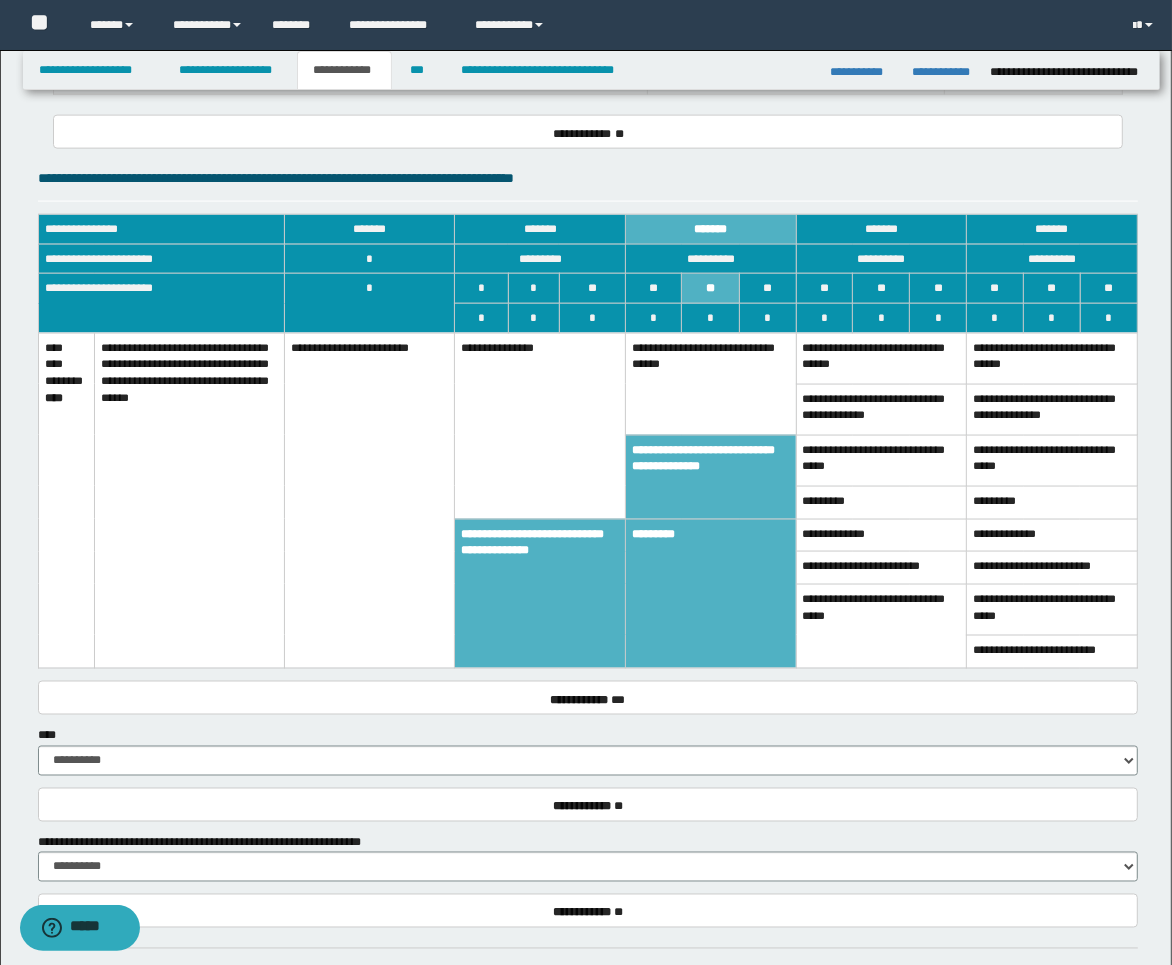 click on "**********" at bounding box center (540, 426) 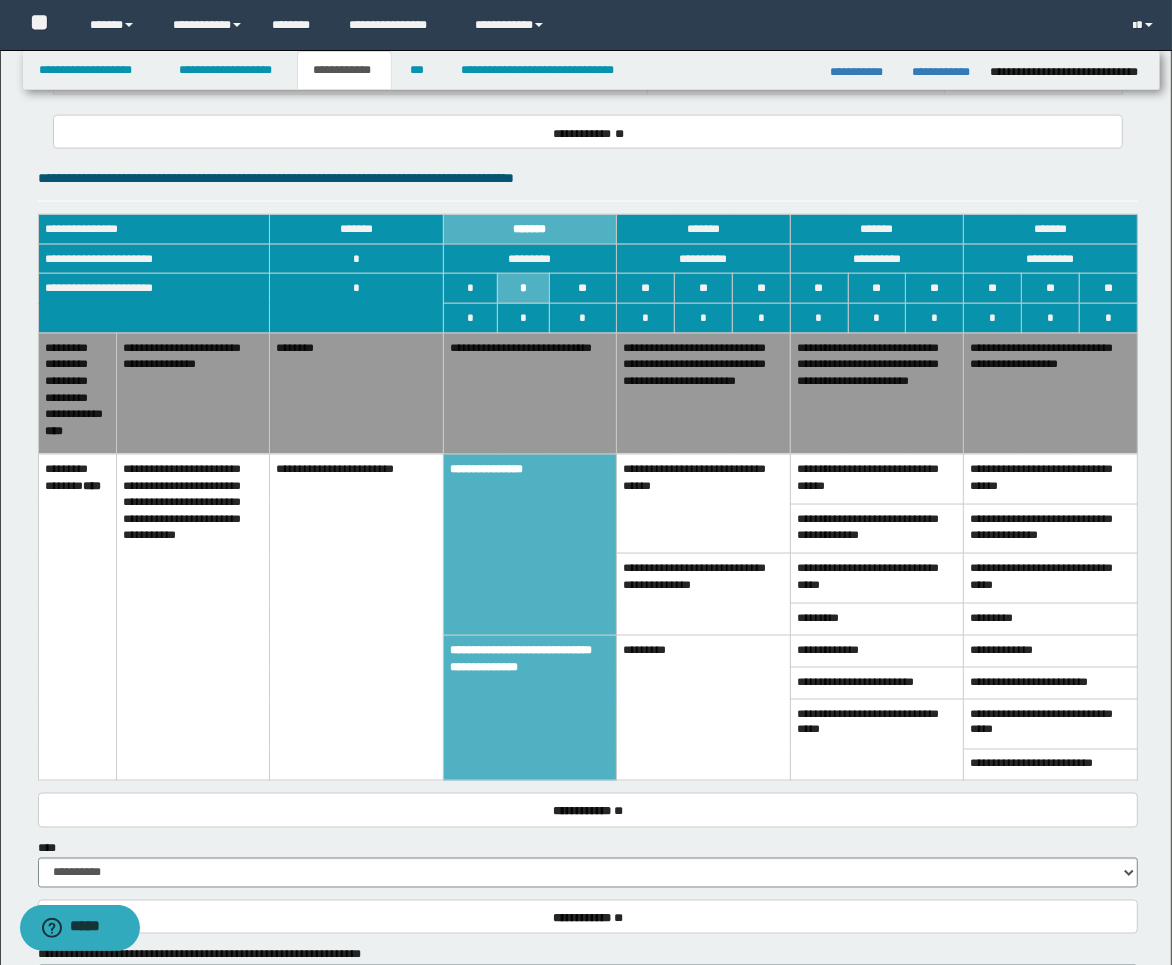 click on "**********" at bounding box center [1051, 393] 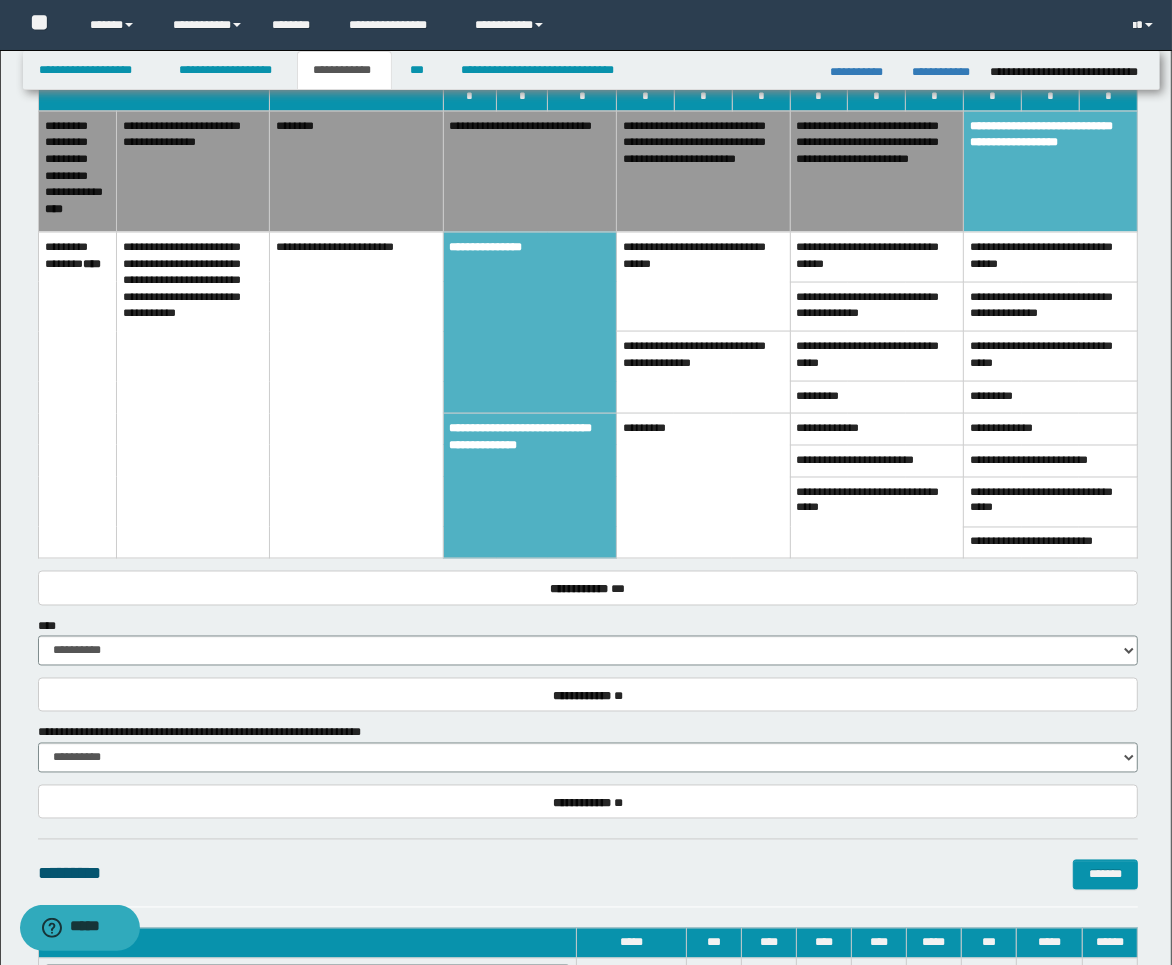 scroll, scrollTop: 2402, scrollLeft: 0, axis: vertical 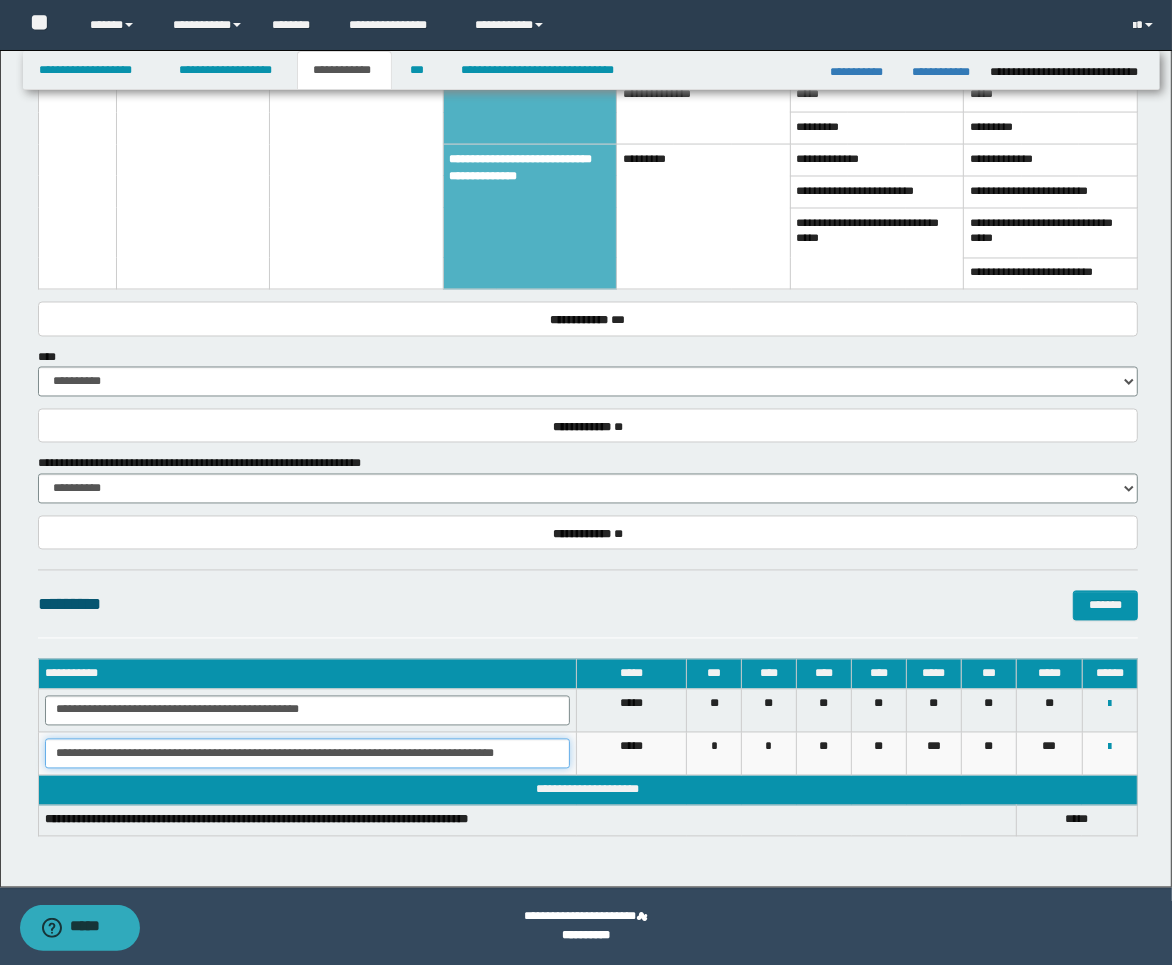 drag, startPoint x: 540, startPoint y: 754, endPoint x: -15, endPoint y: 724, distance: 555.81024 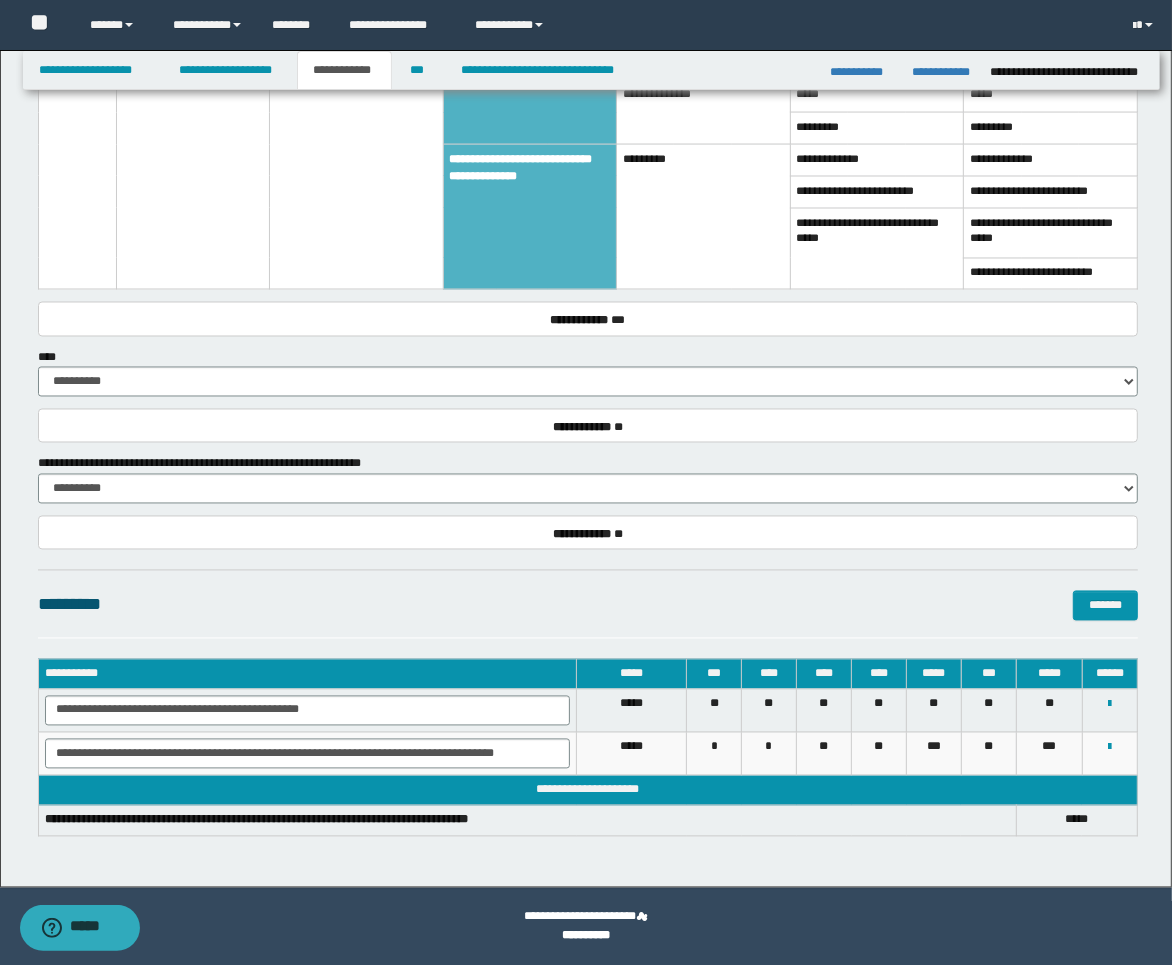 click on "**********" at bounding box center (588, -394) 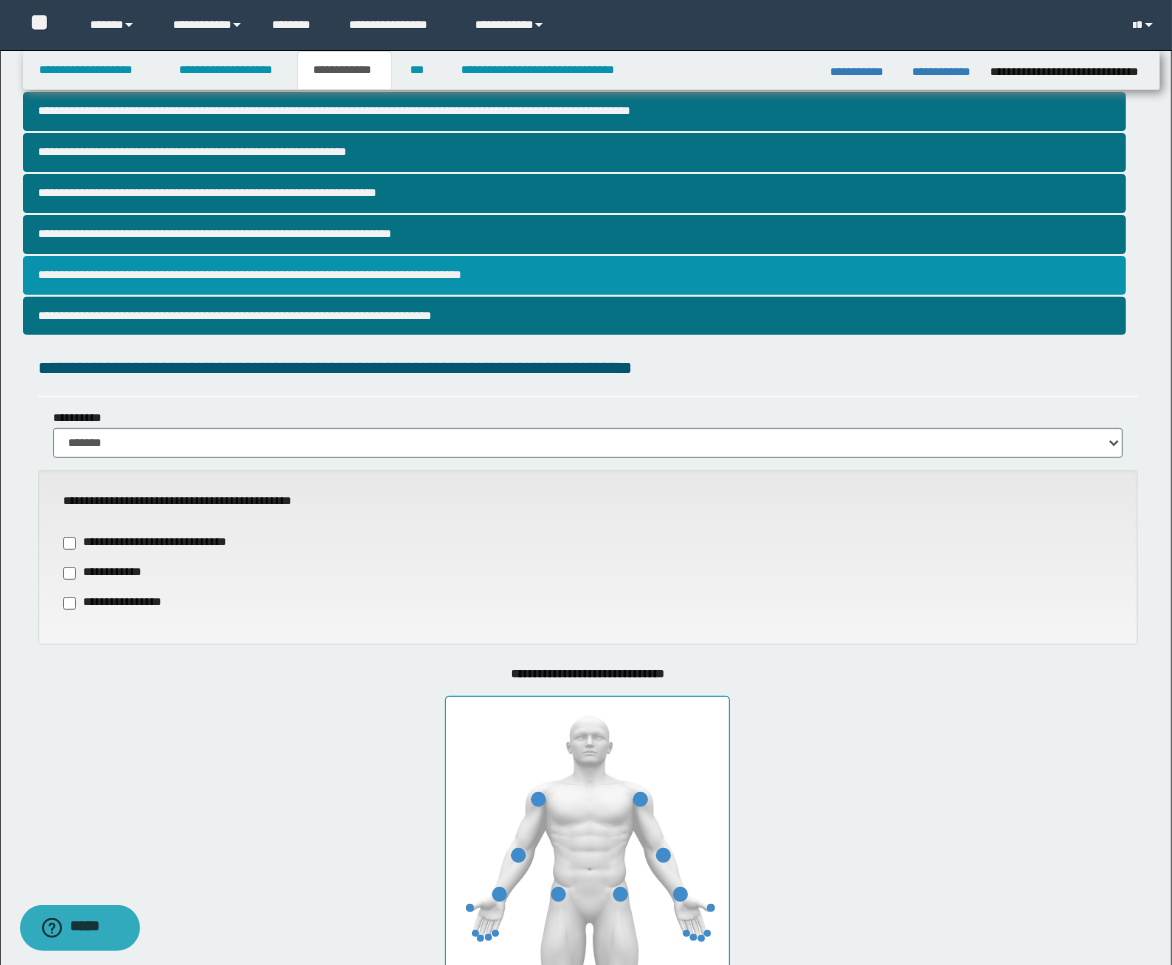scroll, scrollTop: 402, scrollLeft: 0, axis: vertical 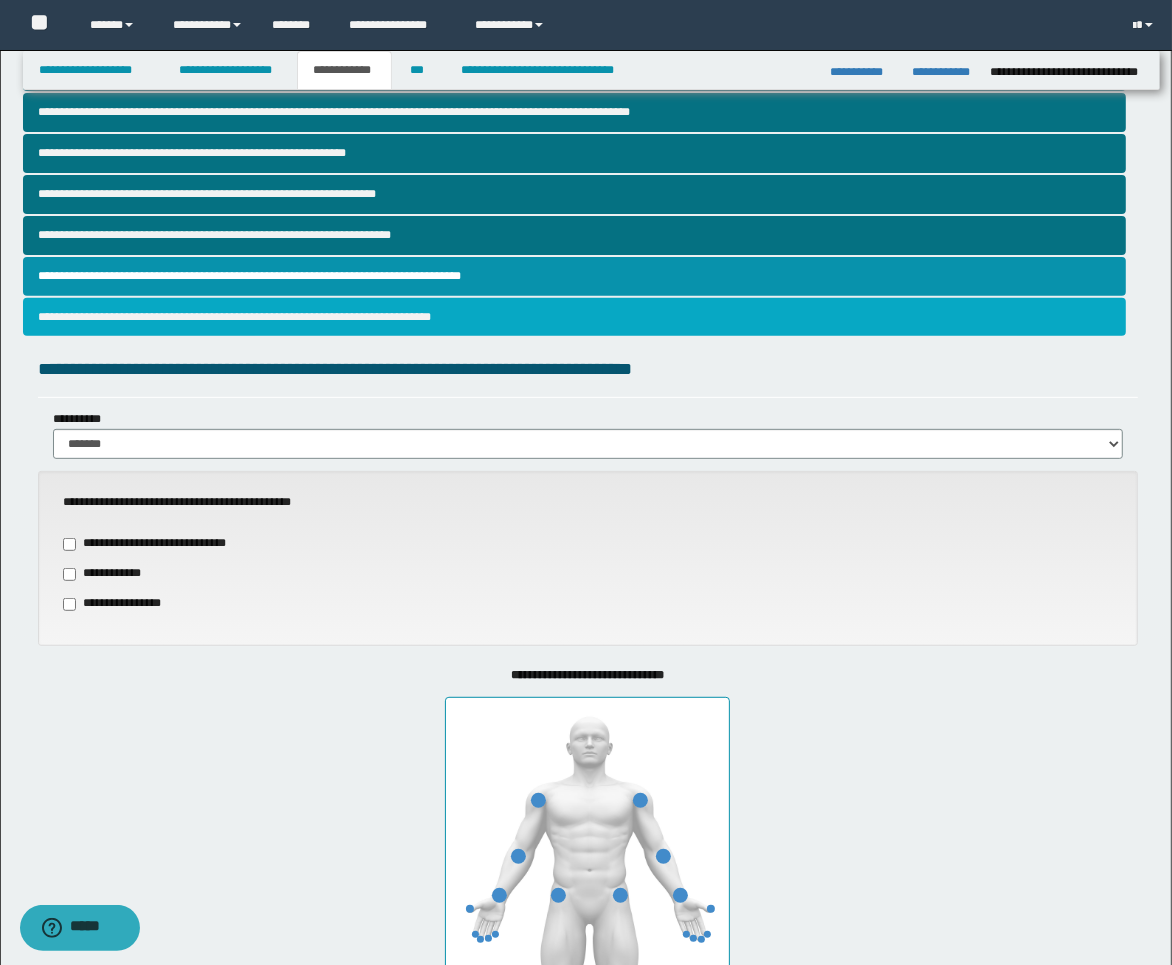 click on "**********" at bounding box center (574, 317) 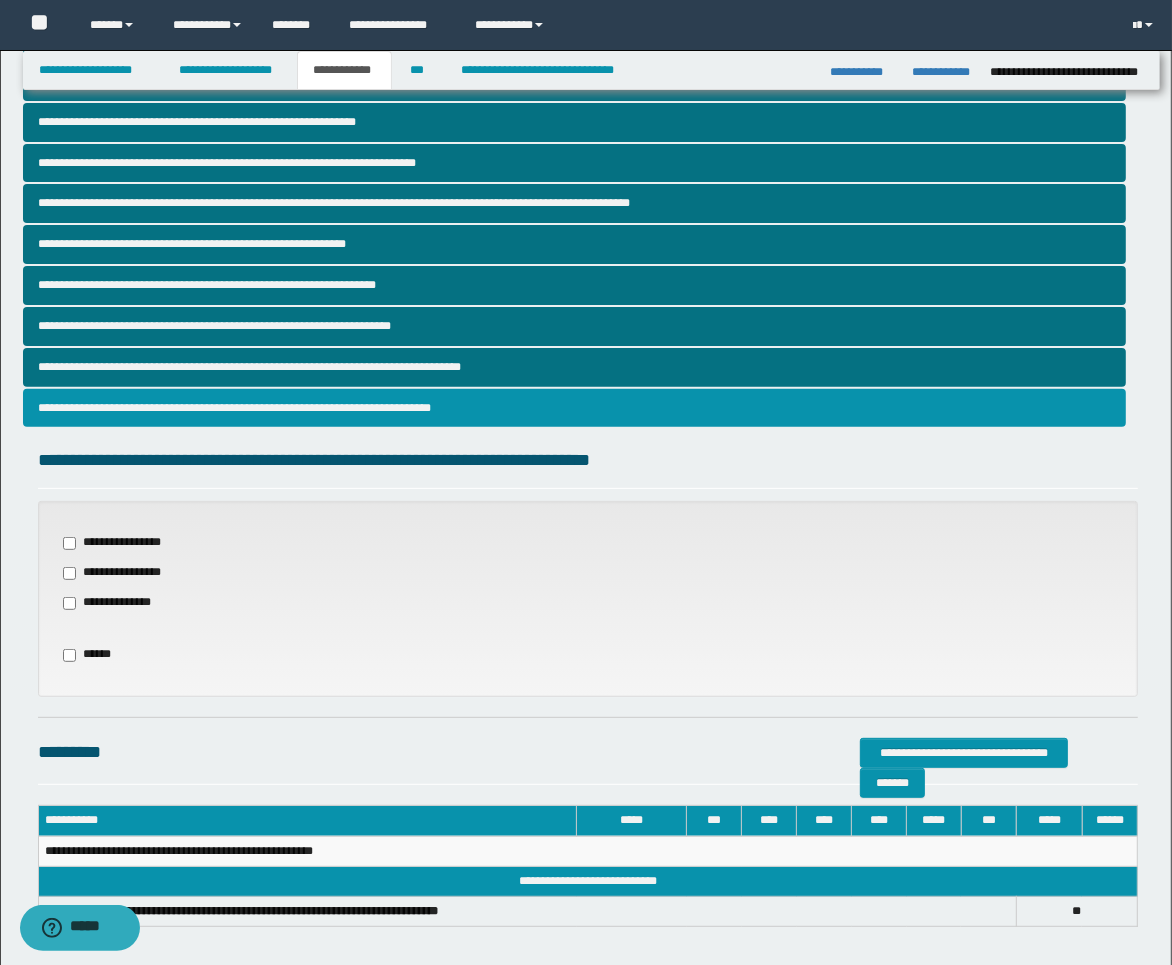 scroll, scrollTop: 402, scrollLeft: 0, axis: vertical 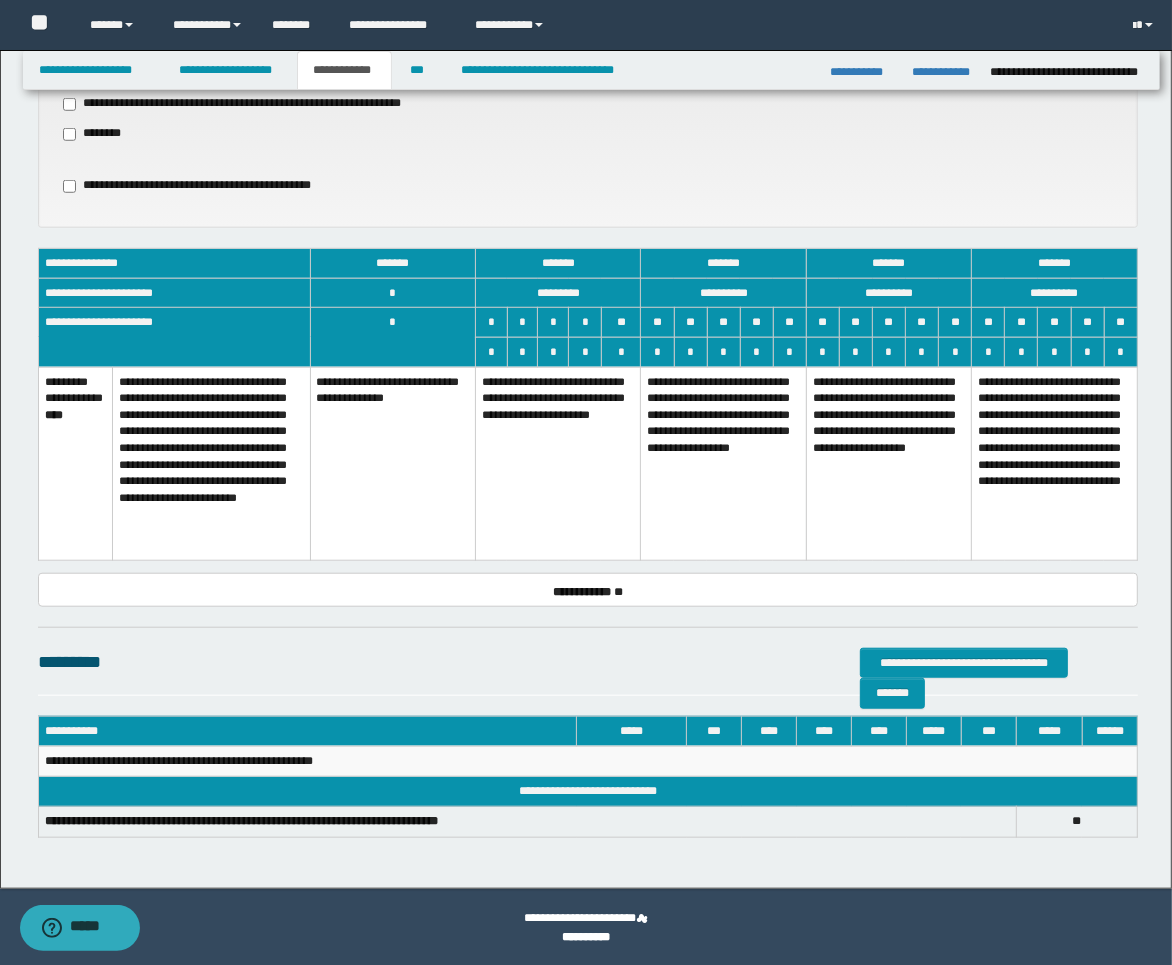 click on "**********" at bounding box center [723, 464] 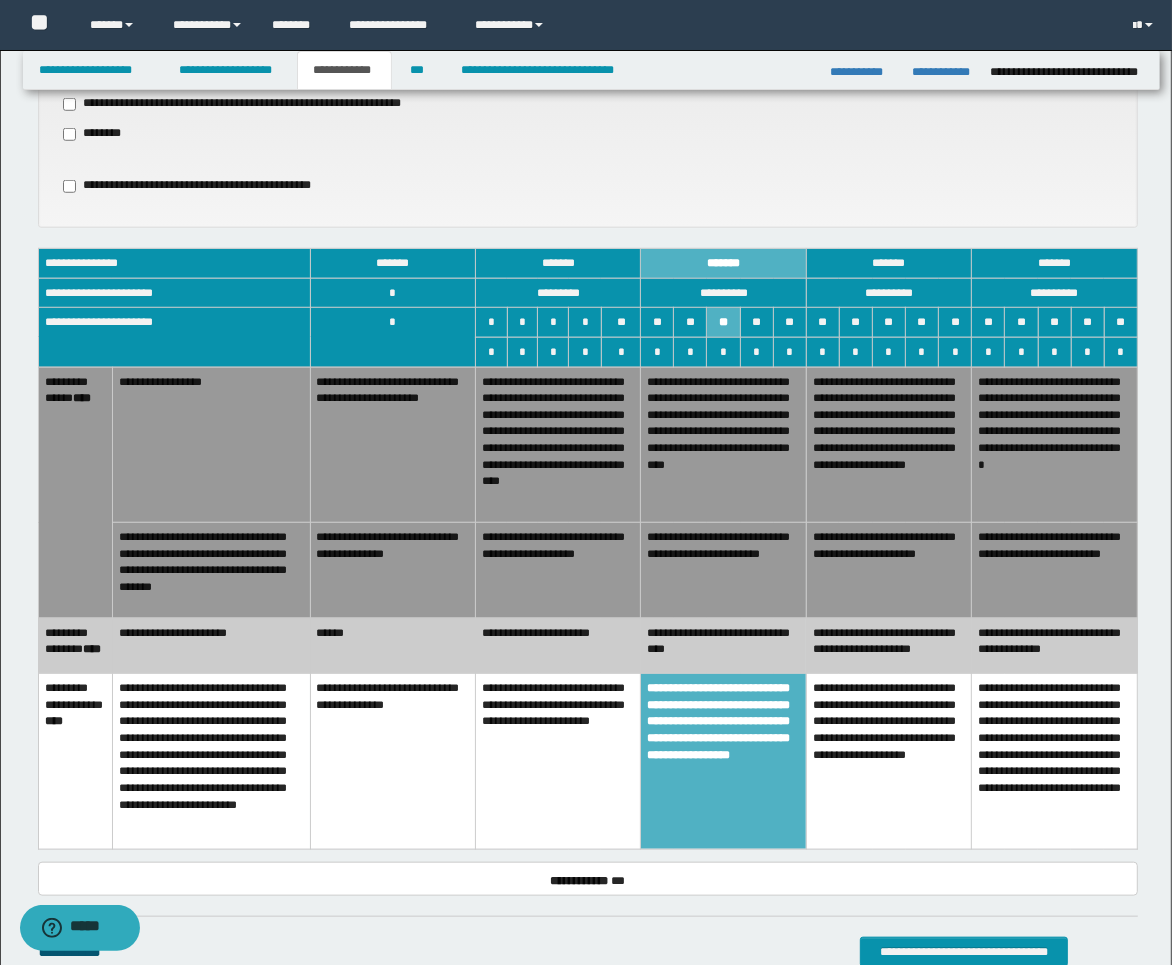 click on "**********" at bounding box center (1055, 646) 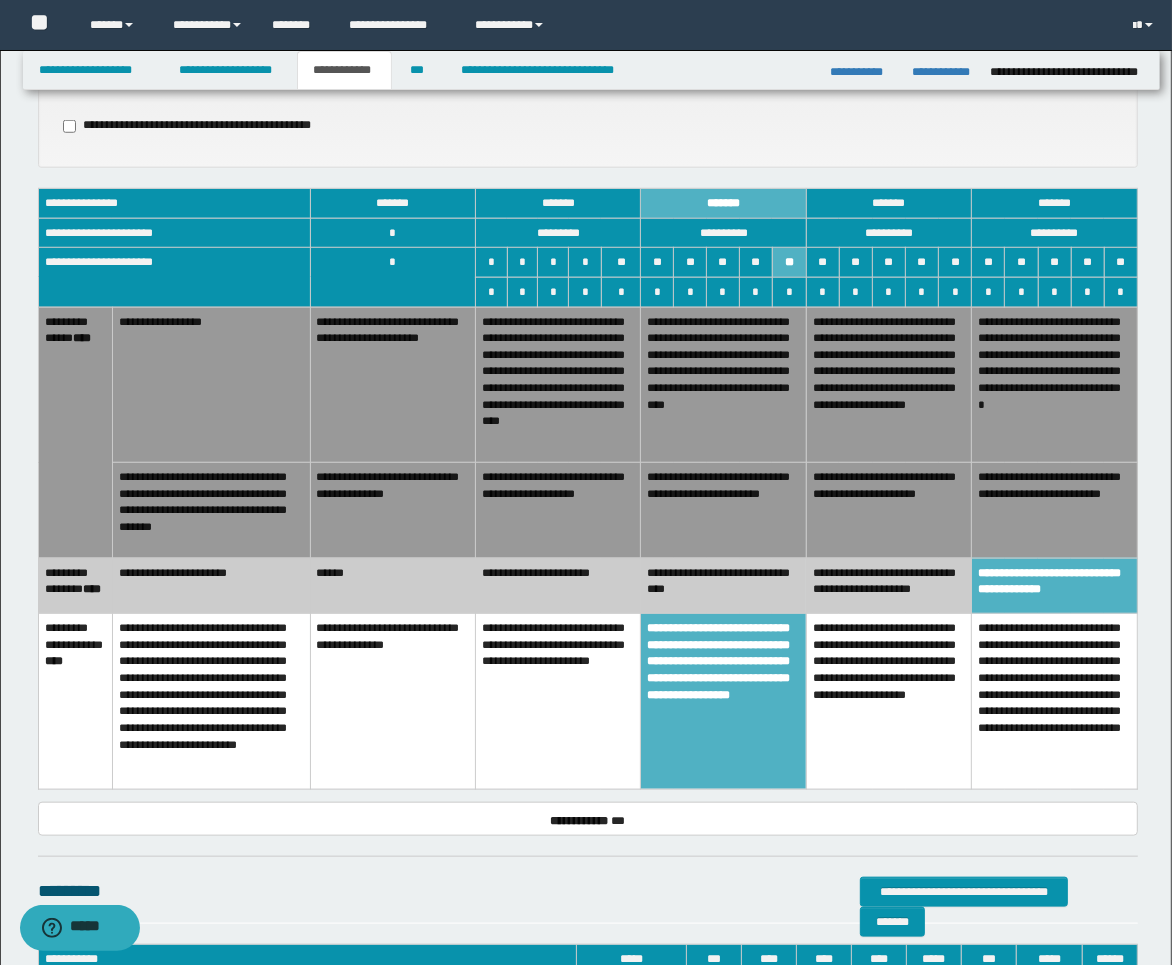 scroll, scrollTop: 1318, scrollLeft: 0, axis: vertical 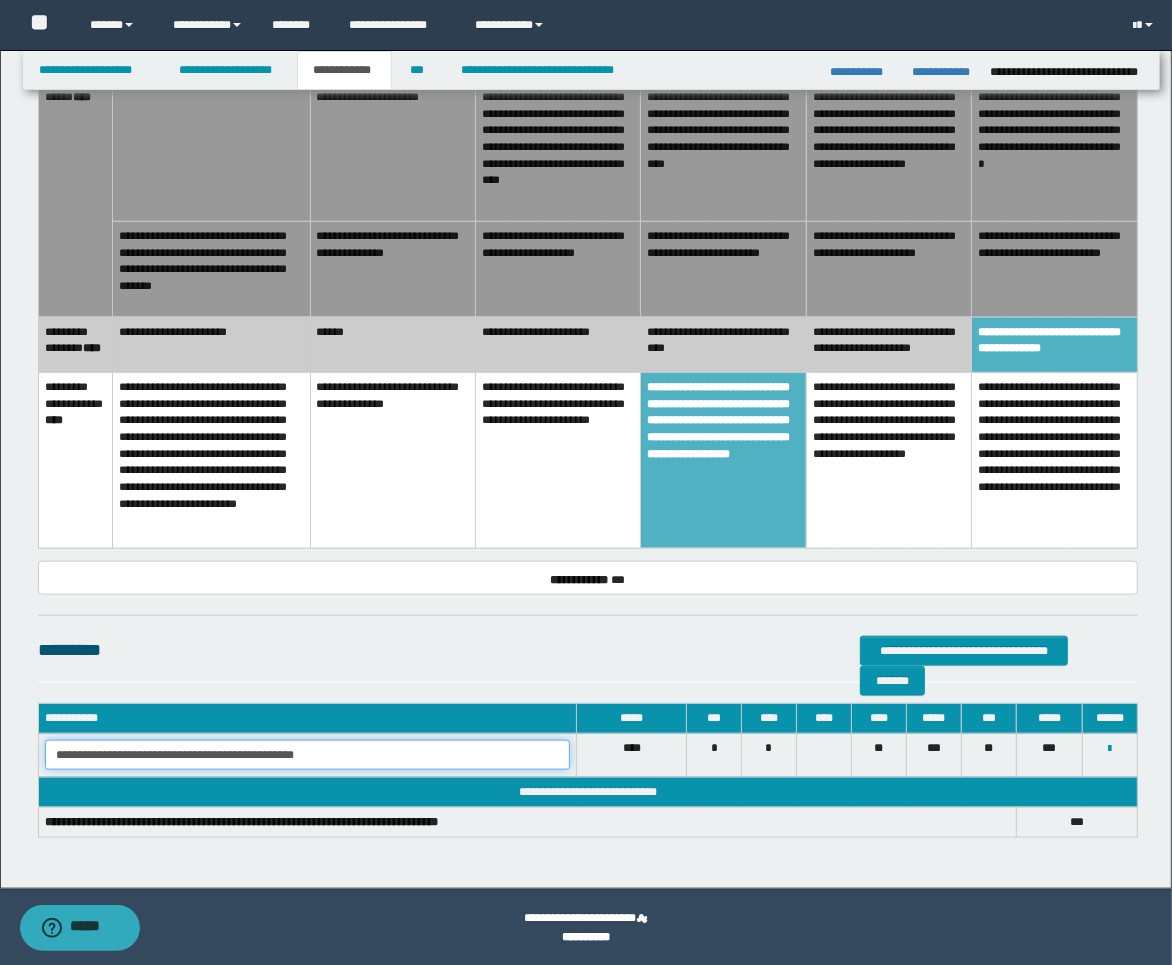 drag, startPoint x: 413, startPoint y: 758, endPoint x: -15, endPoint y: 674, distance: 436.1651 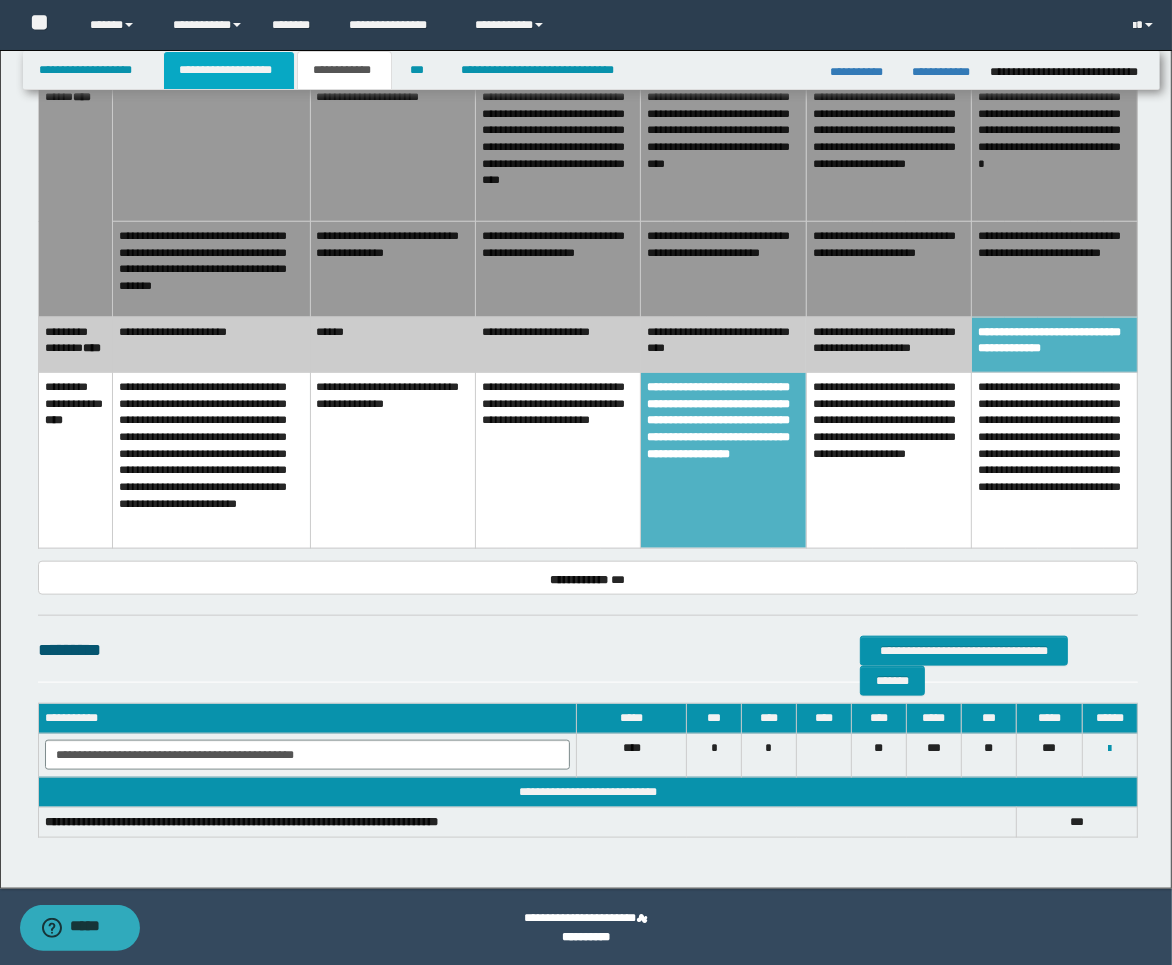 click on "**********" at bounding box center (229, 70) 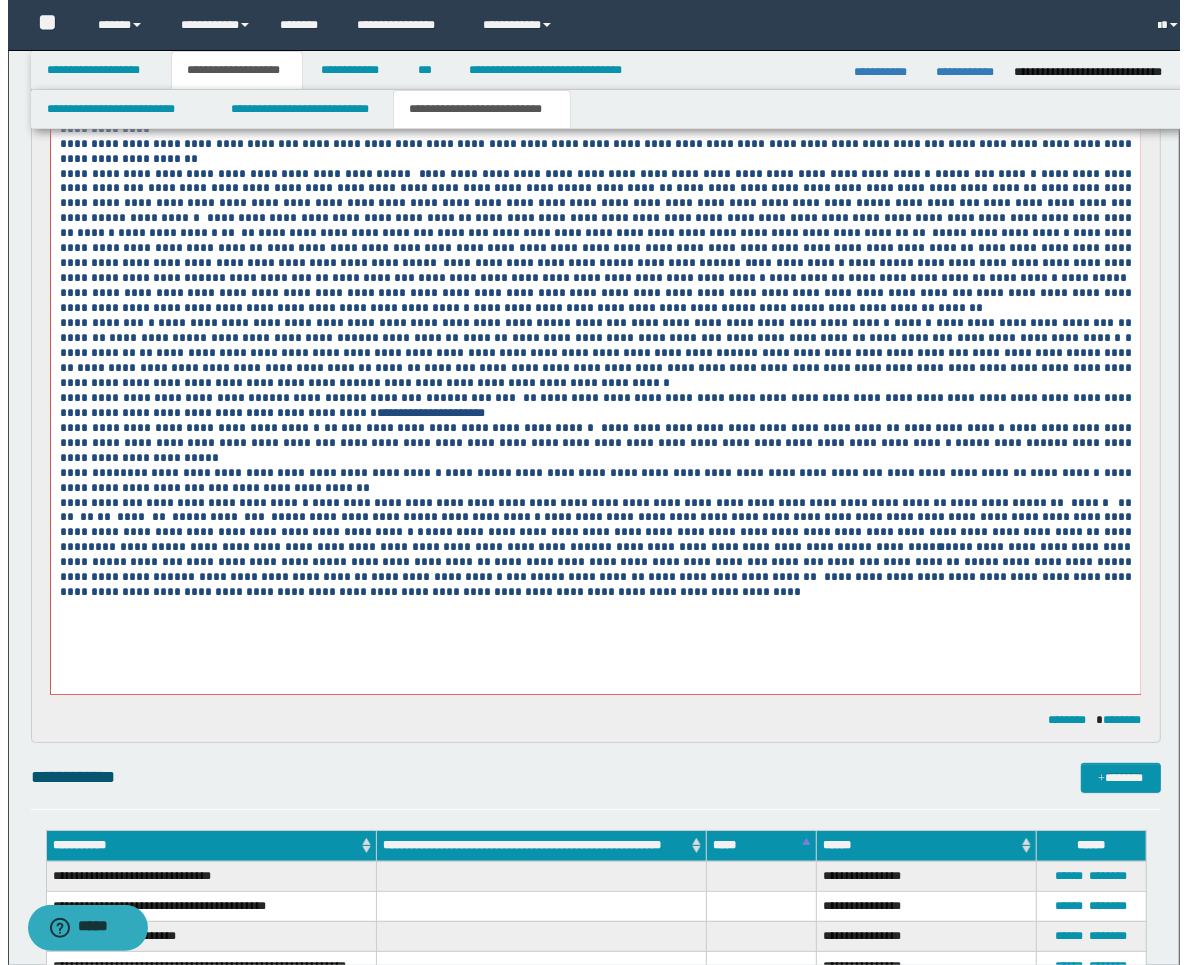 scroll, scrollTop: 1350, scrollLeft: 0, axis: vertical 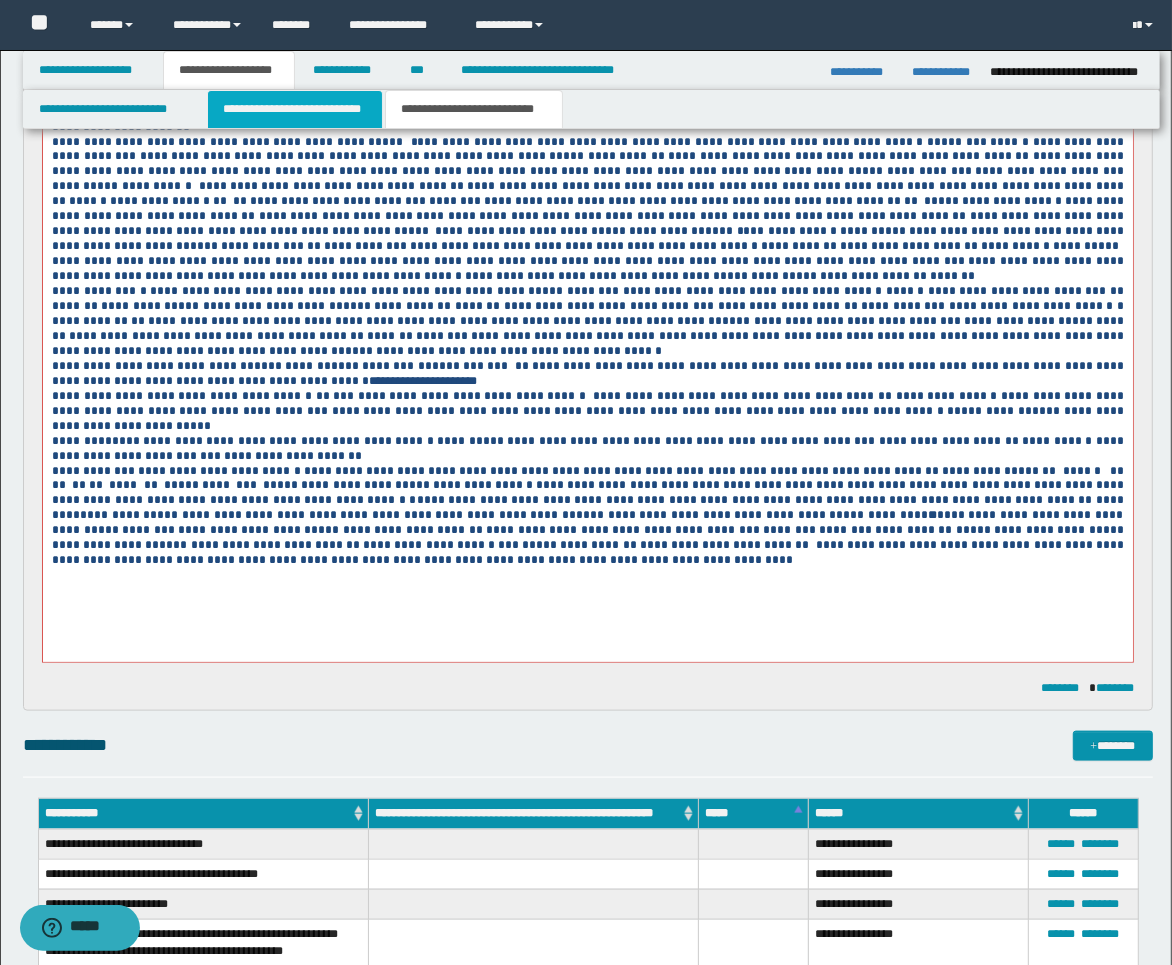 drag, startPoint x: 291, startPoint y: 114, endPoint x: 321, endPoint y: 112, distance: 30.066593 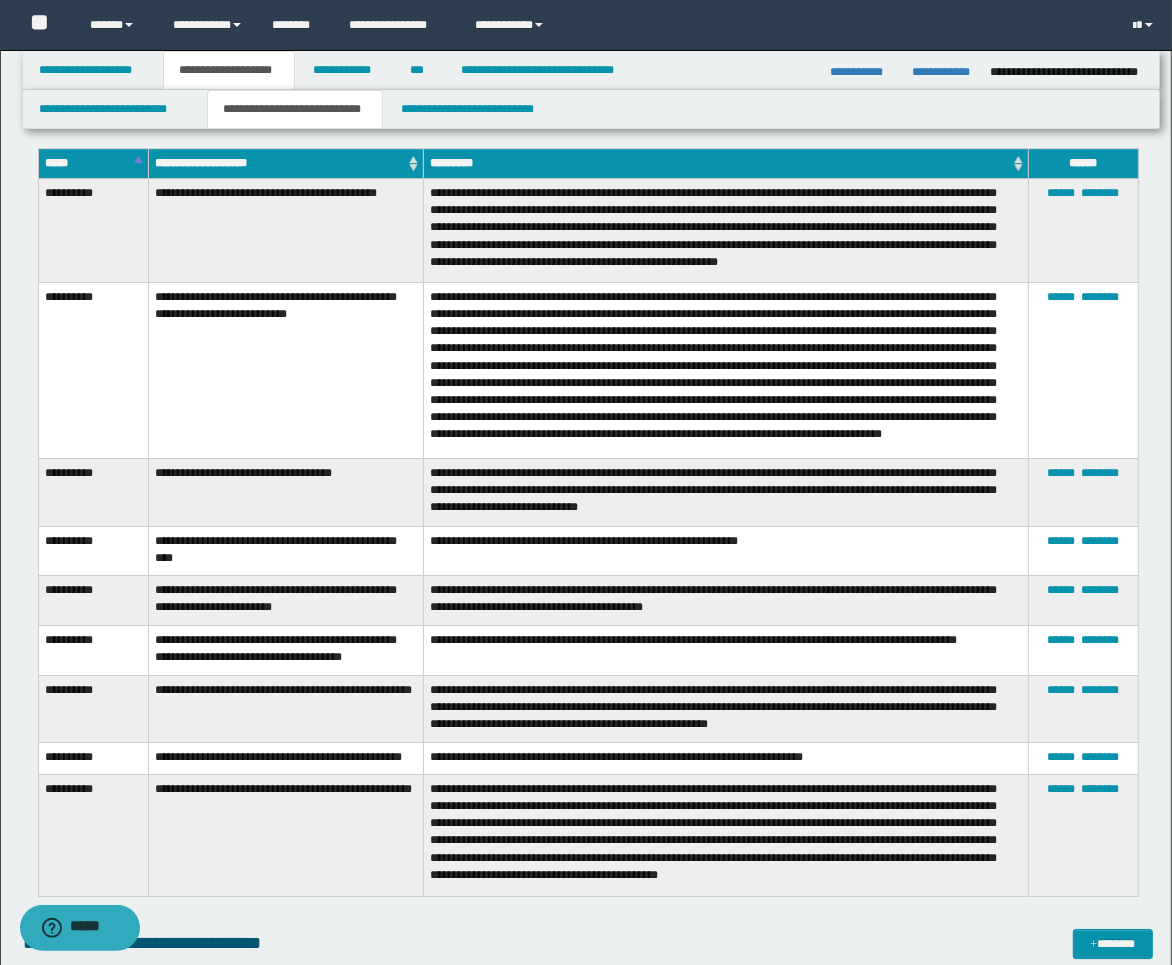 scroll, scrollTop: 4683, scrollLeft: 0, axis: vertical 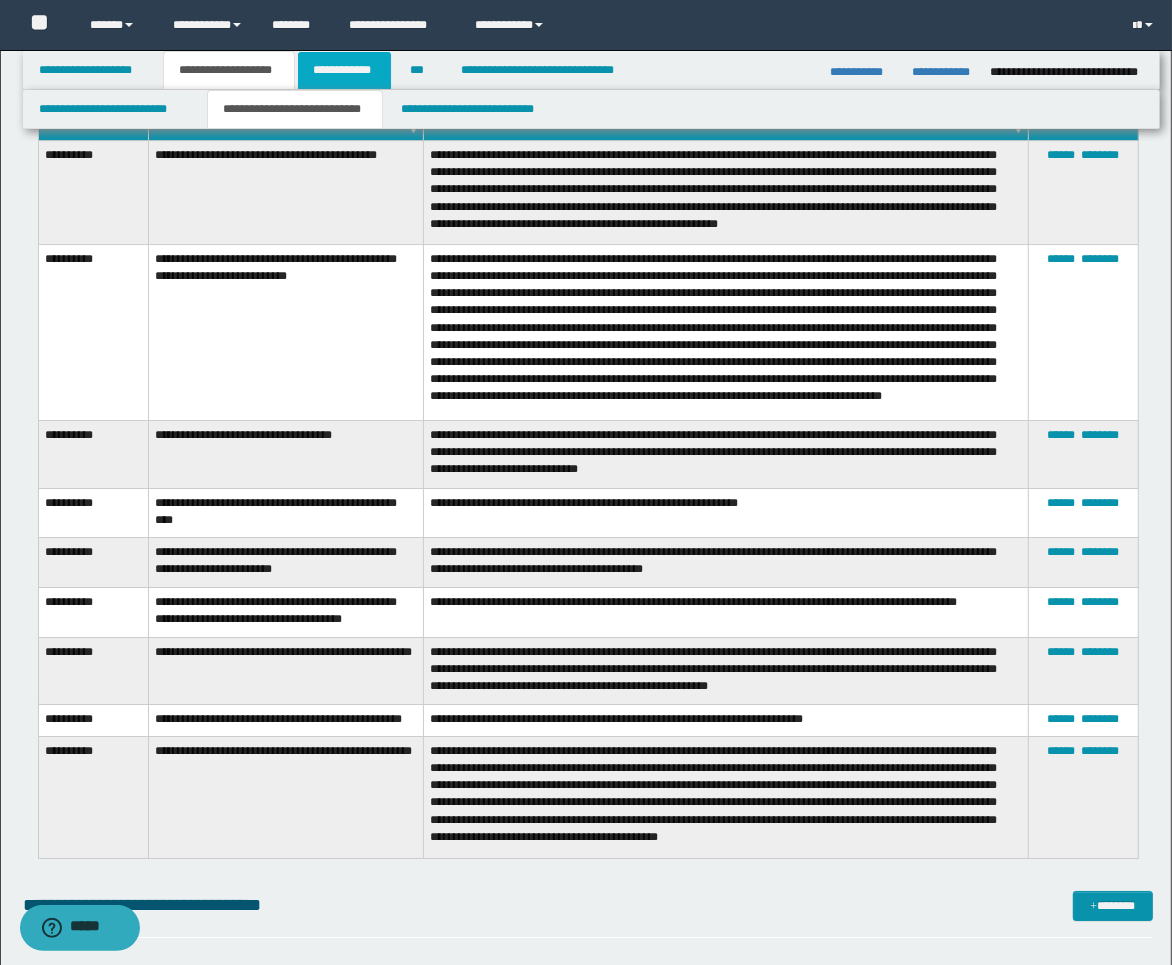 click on "**********" at bounding box center (344, 70) 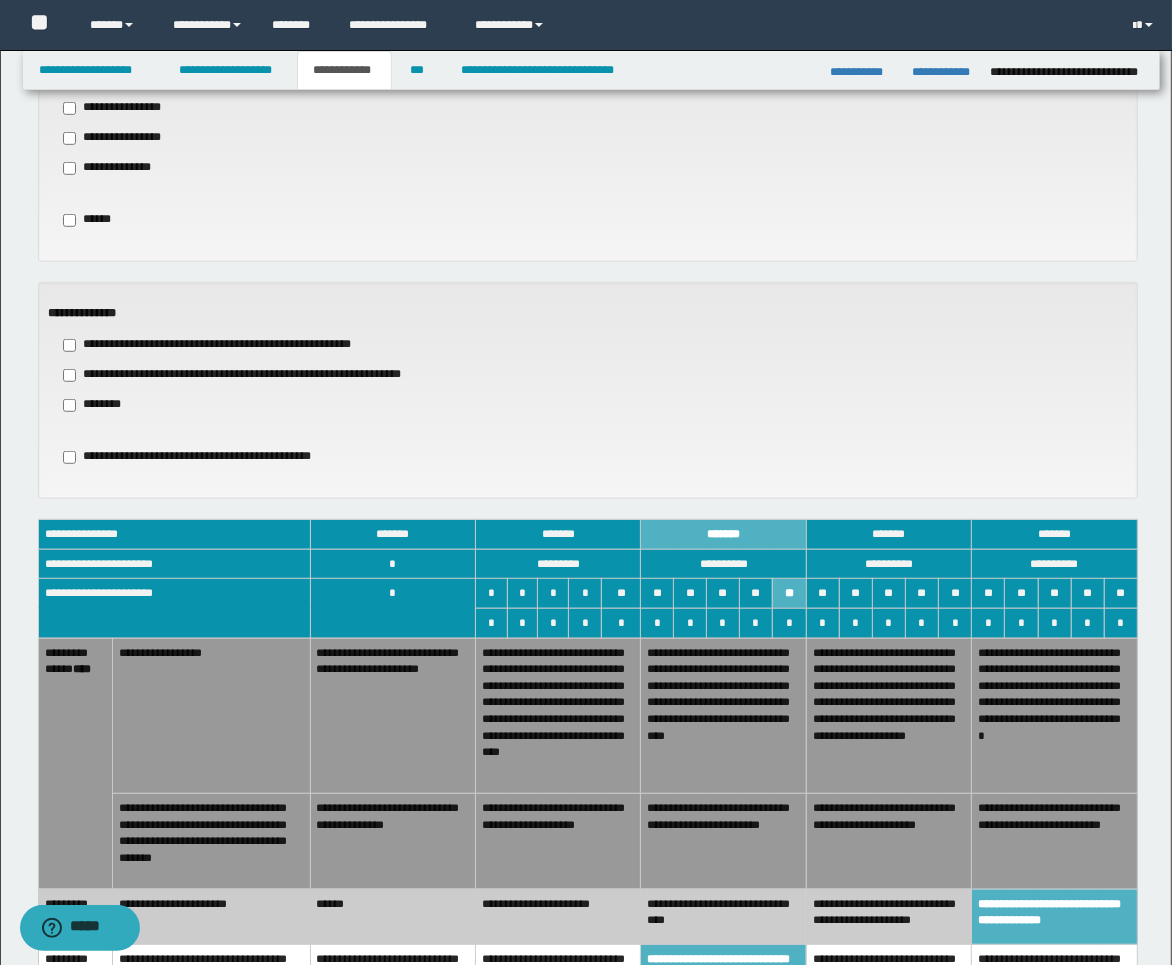 scroll, scrollTop: 191, scrollLeft: 0, axis: vertical 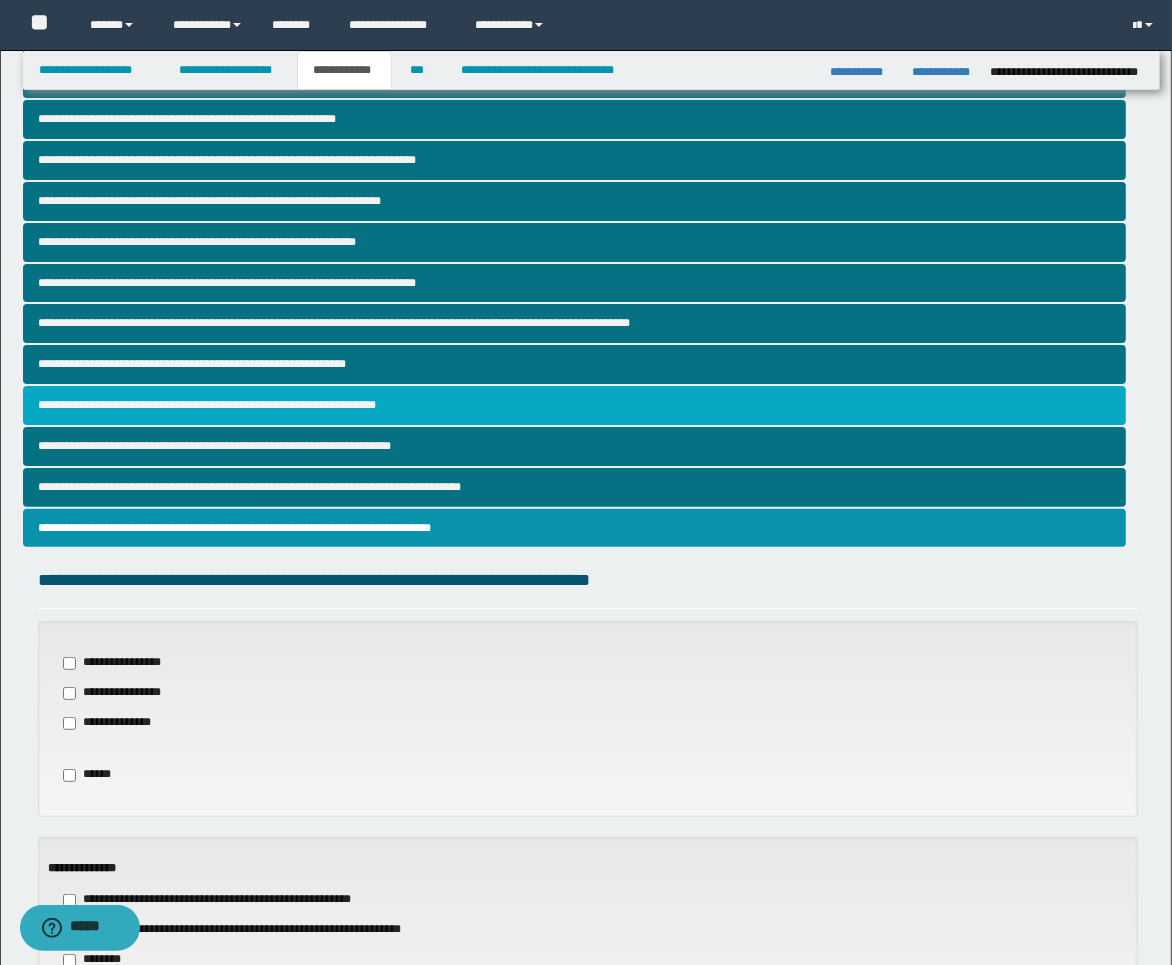 click on "**********" at bounding box center [574, 405] 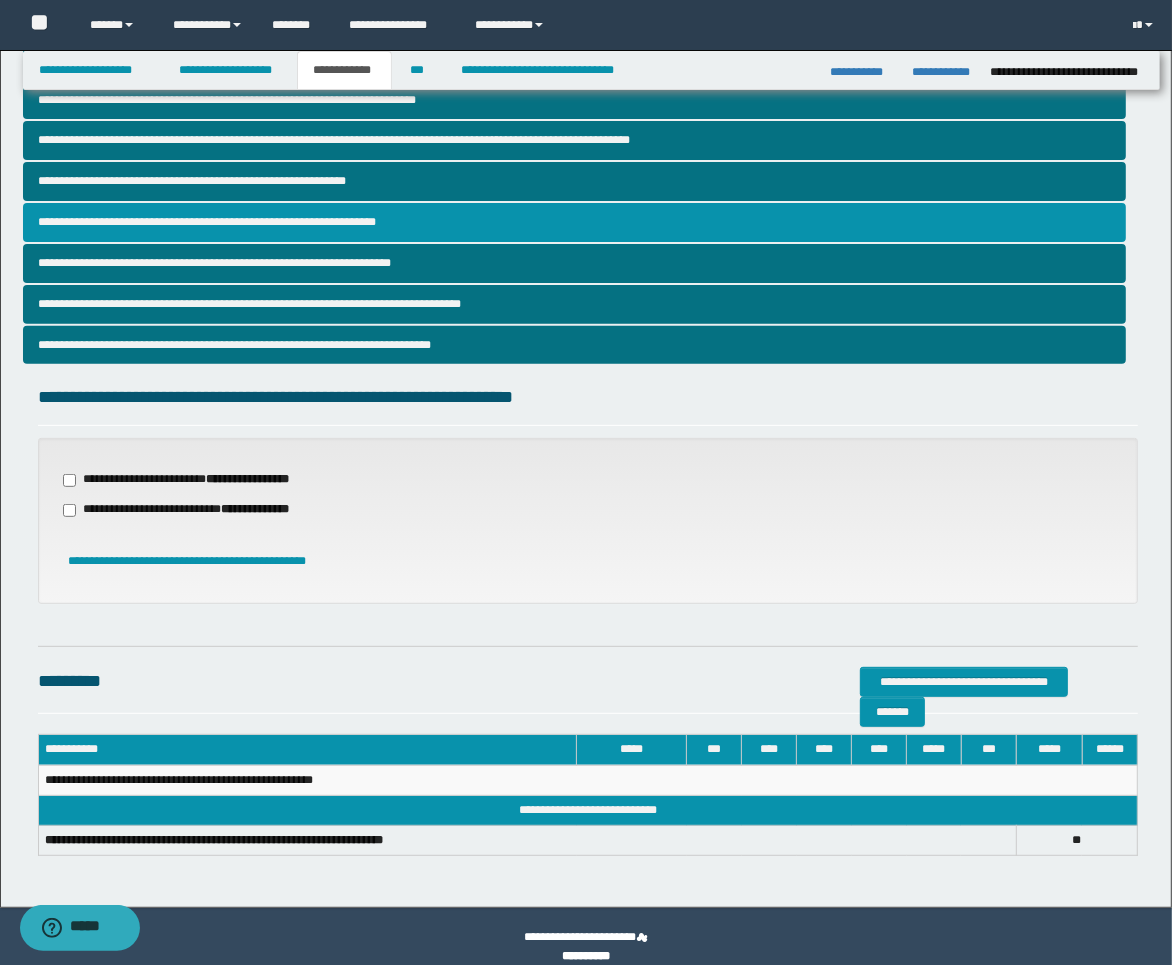 scroll, scrollTop: 393, scrollLeft: 0, axis: vertical 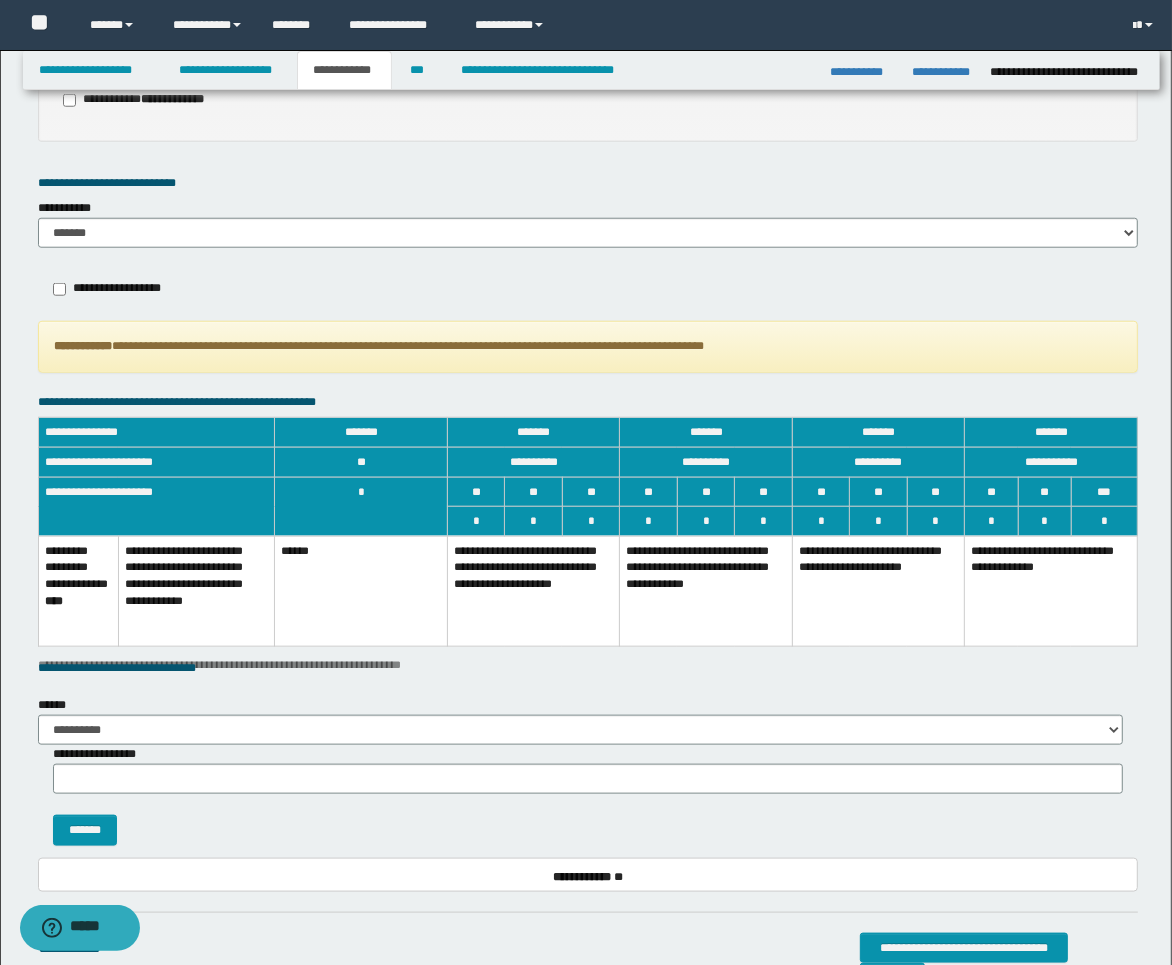 click on "**********" at bounding box center [706, 591] 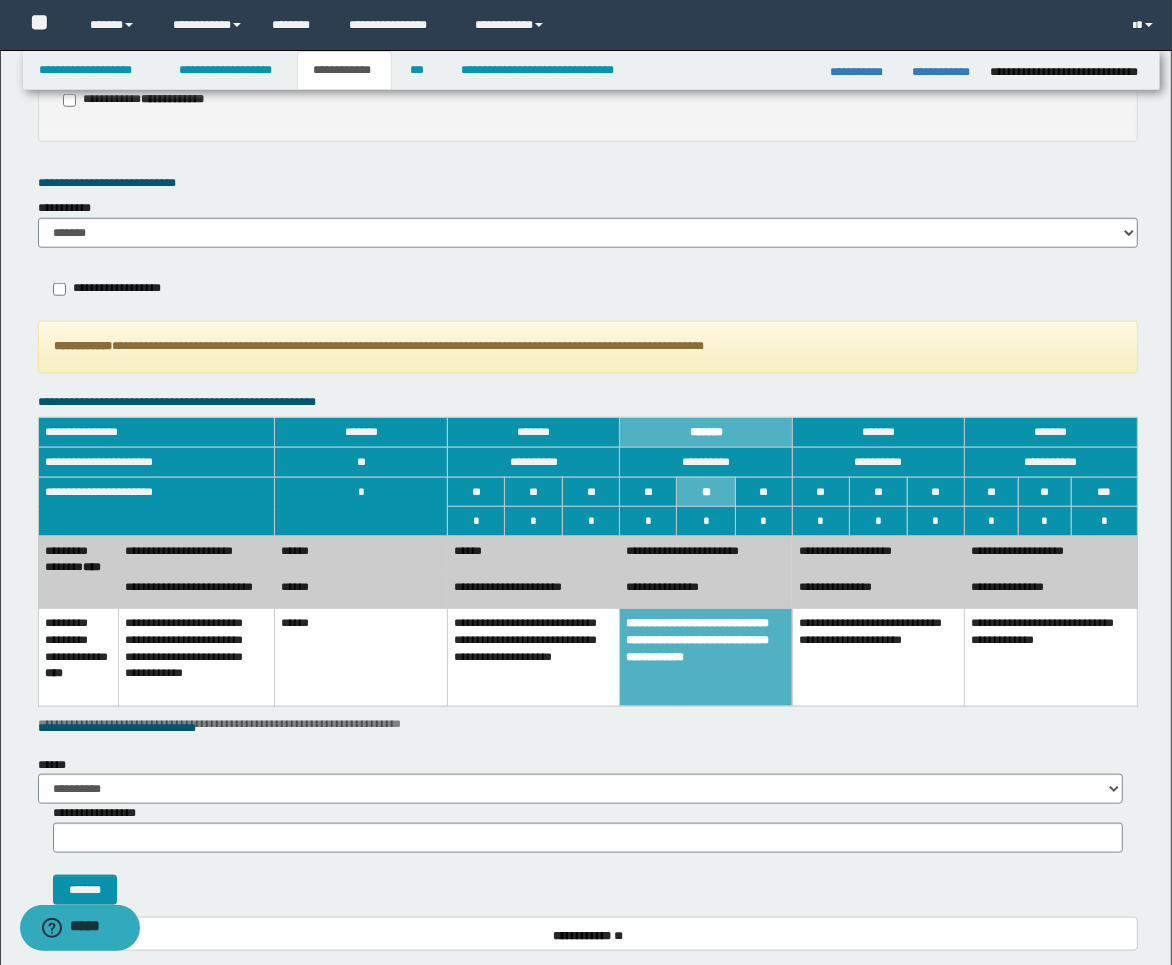 click on "******" at bounding box center (361, 591) 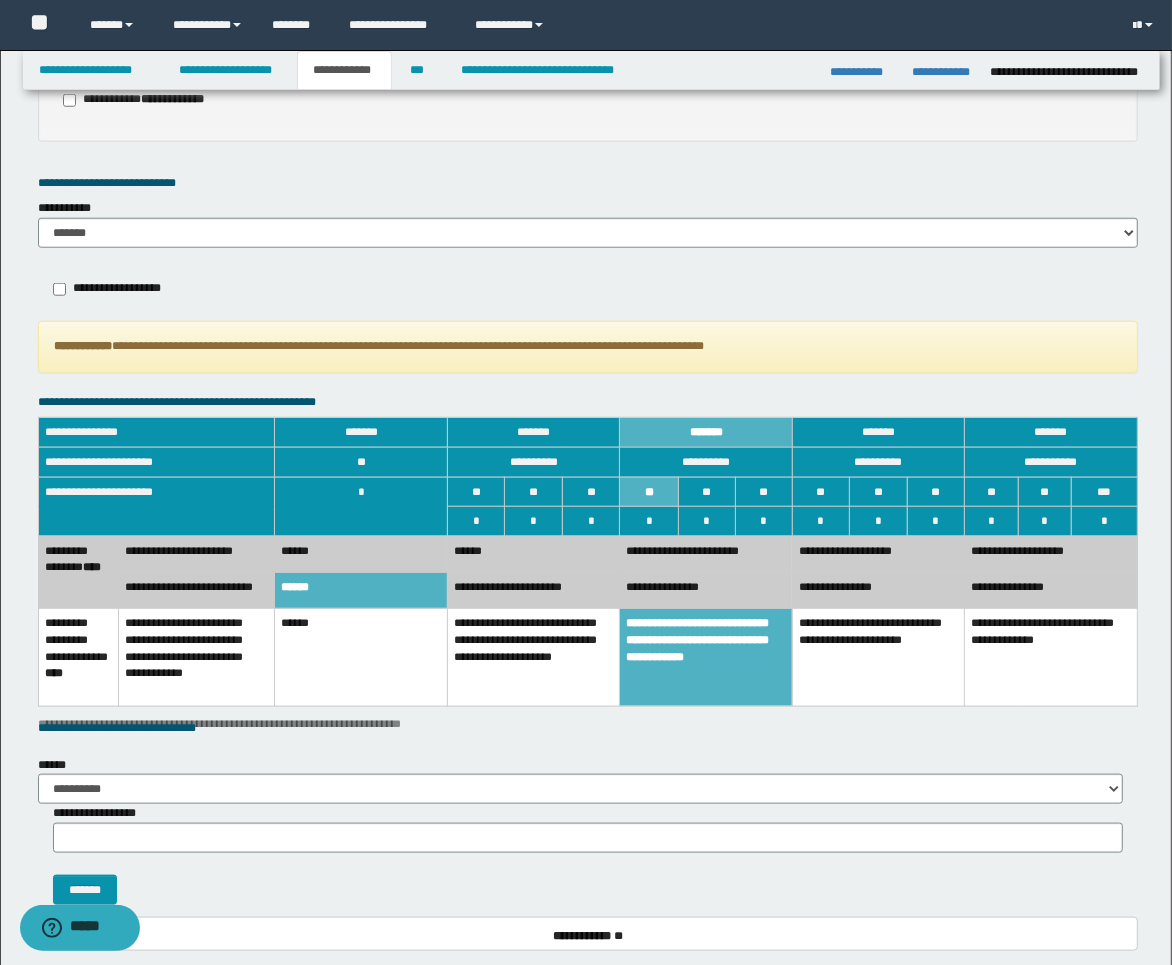 click on "******" at bounding box center (361, 554) 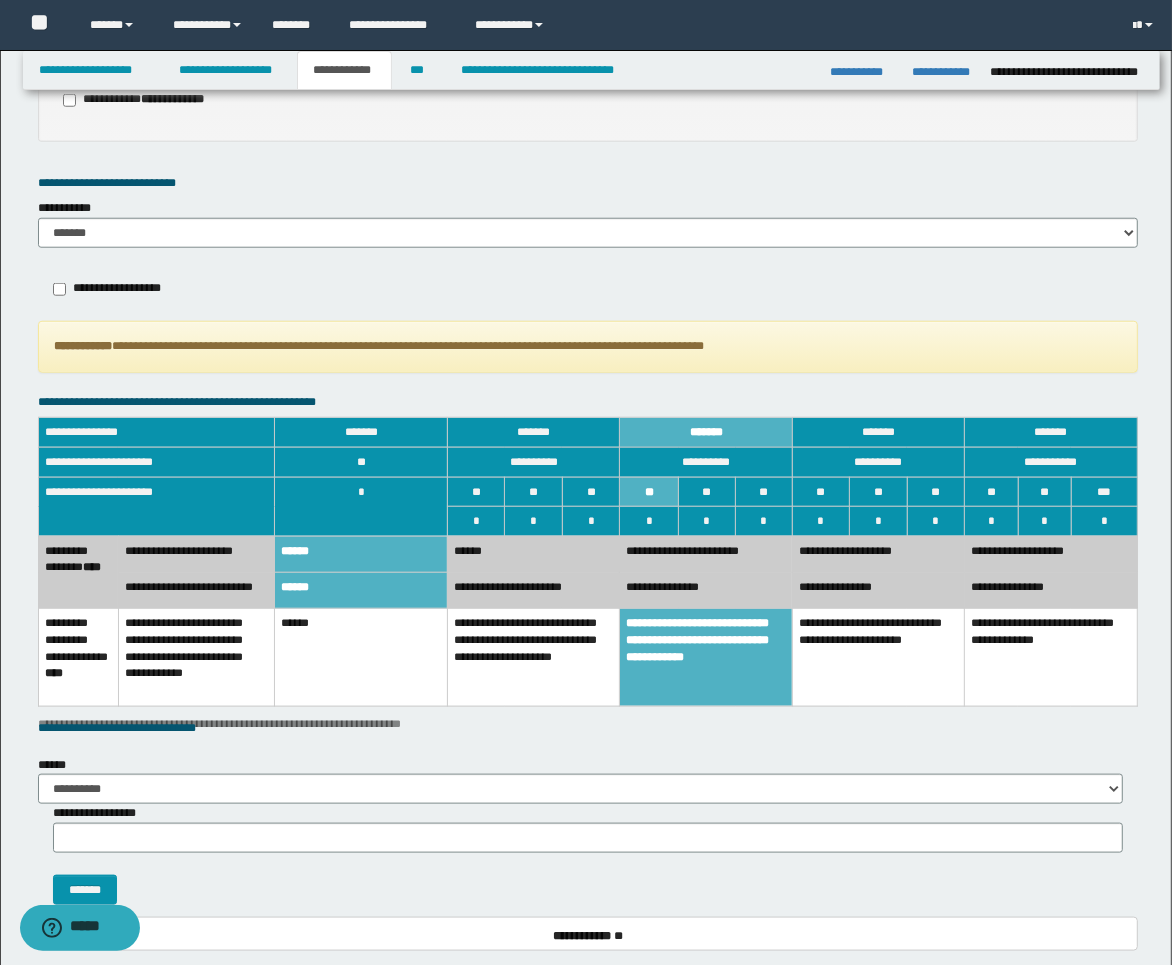 click on "******" at bounding box center [361, 554] 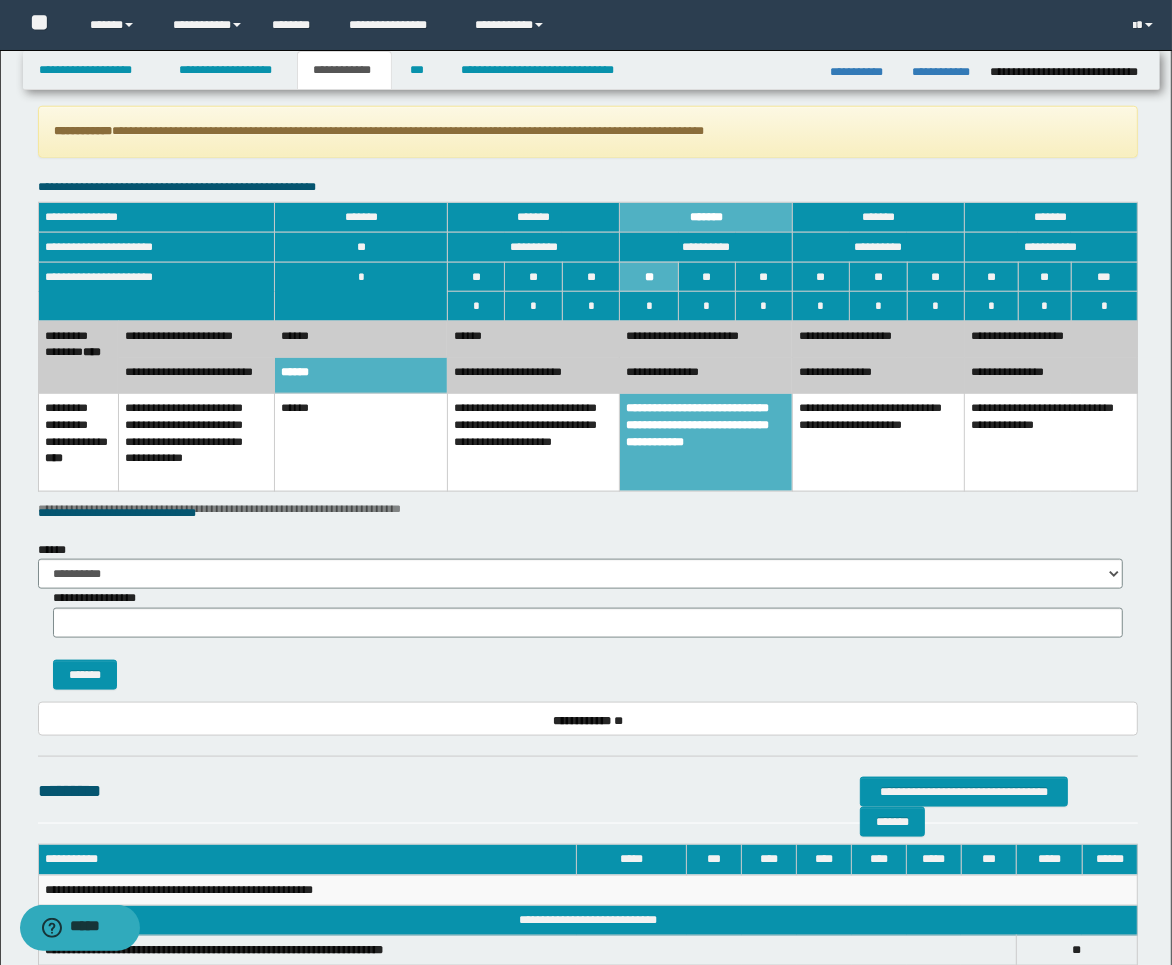 scroll, scrollTop: 1475, scrollLeft: 0, axis: vertical 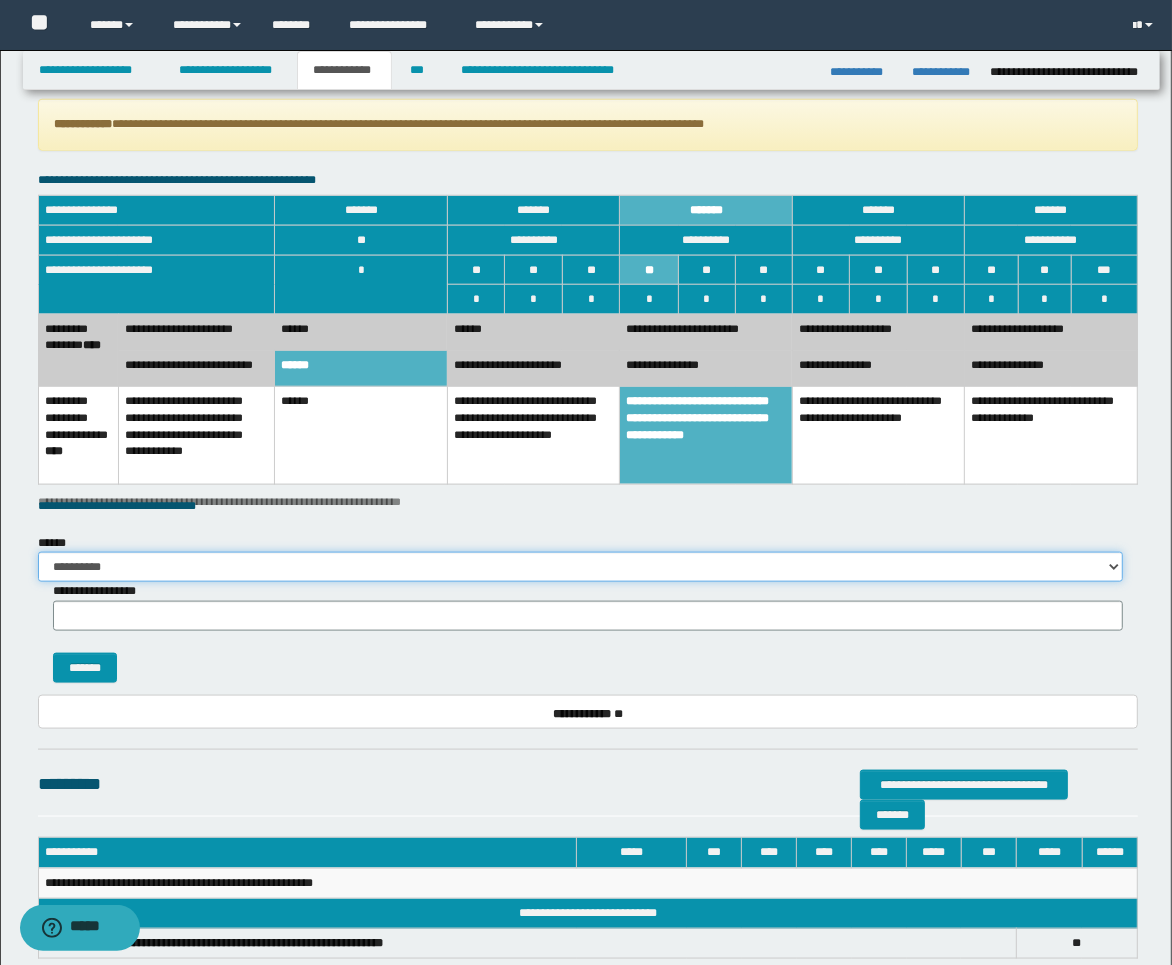 click on "**********" at bounding box center [580, 567] 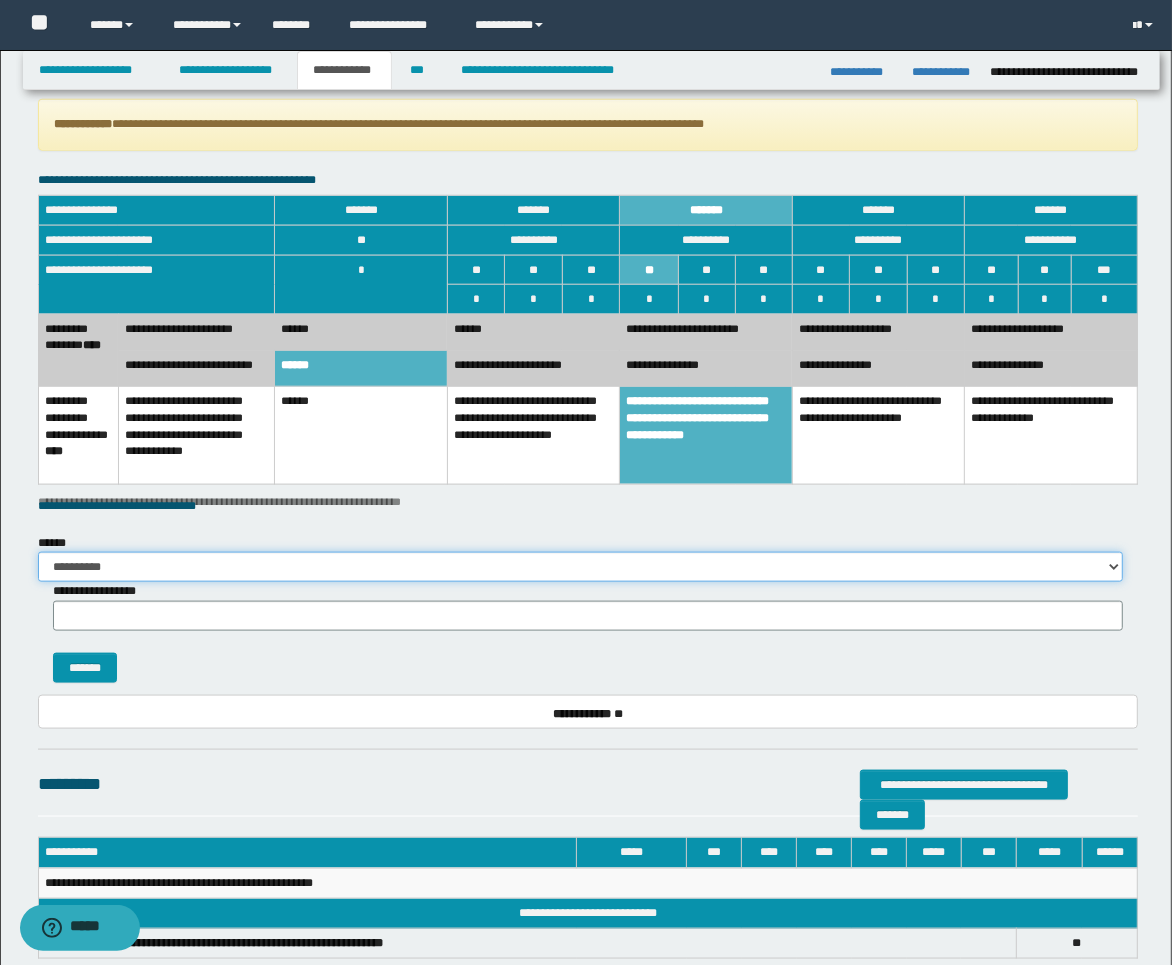 select on "**" 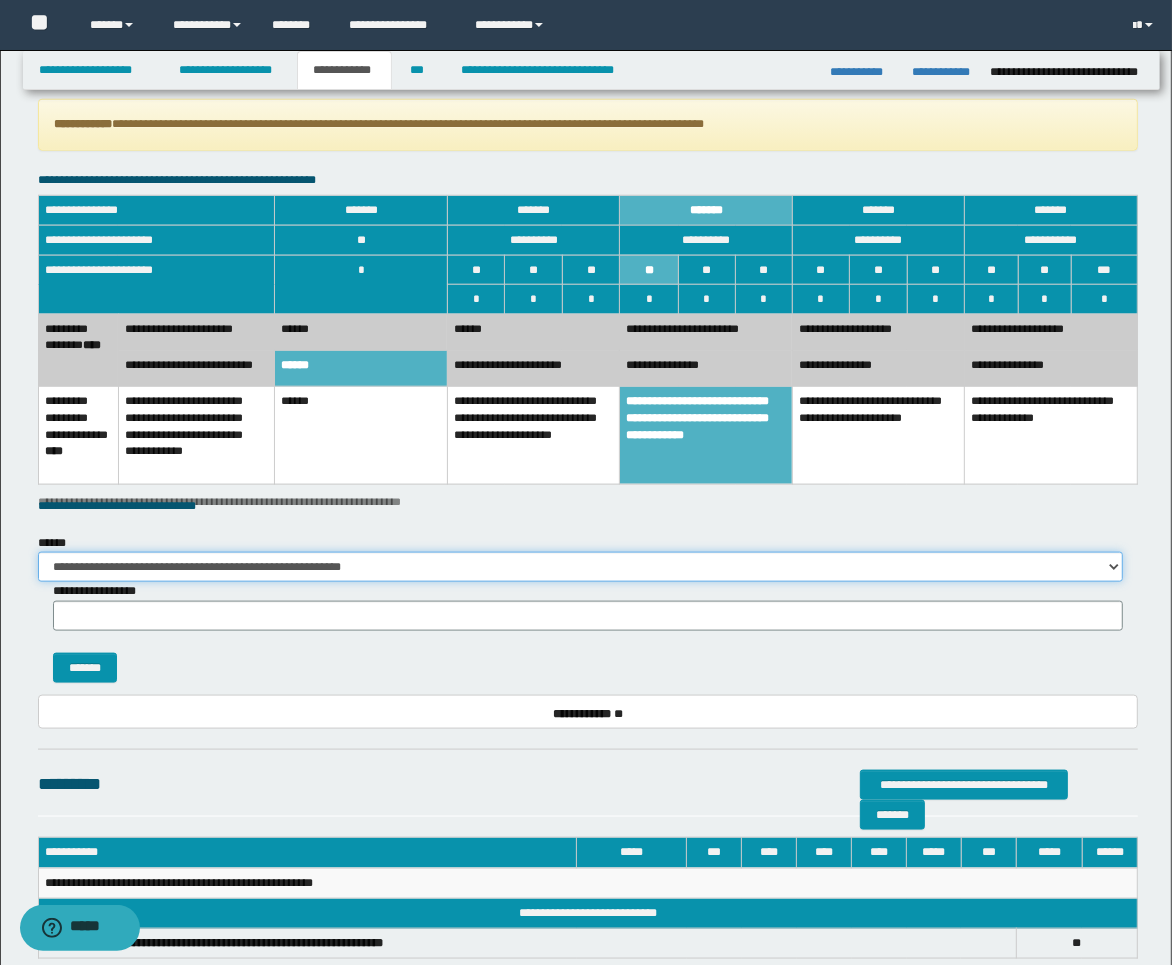 click on "**********" at bounding box center (580, 567) 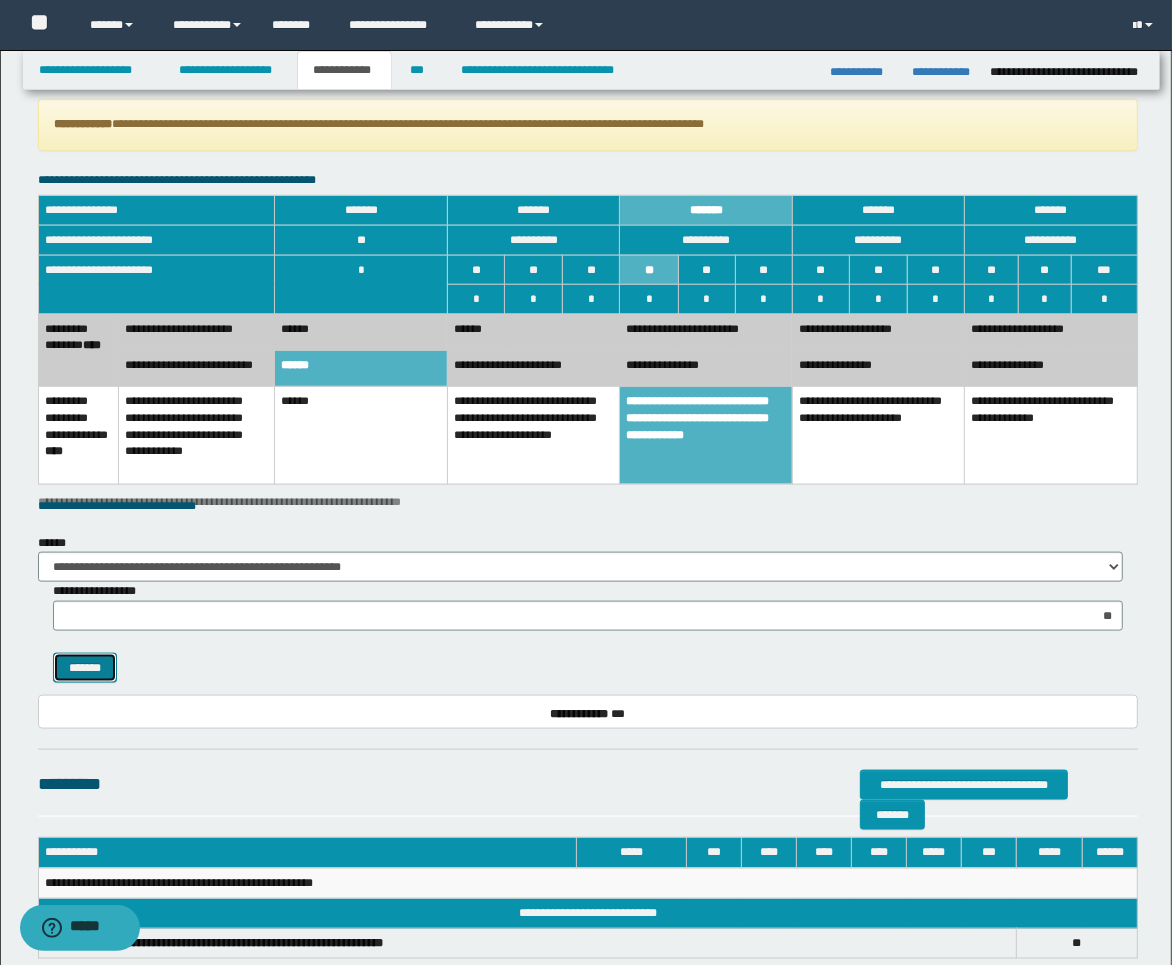 click on "*******" at bounding box center (85, 668) 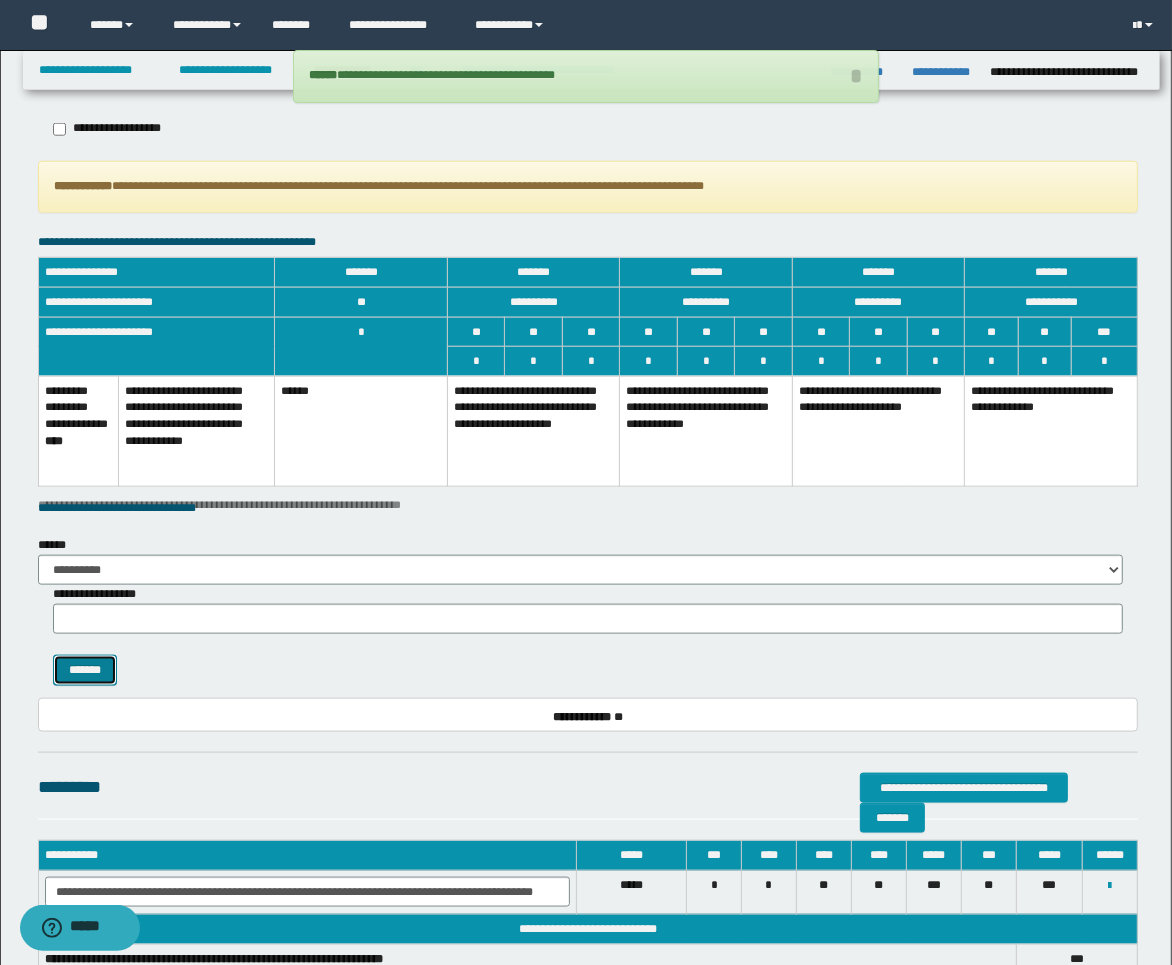 scroll, scrollTop: 1364, scrollLeft: 0, axis: vertical 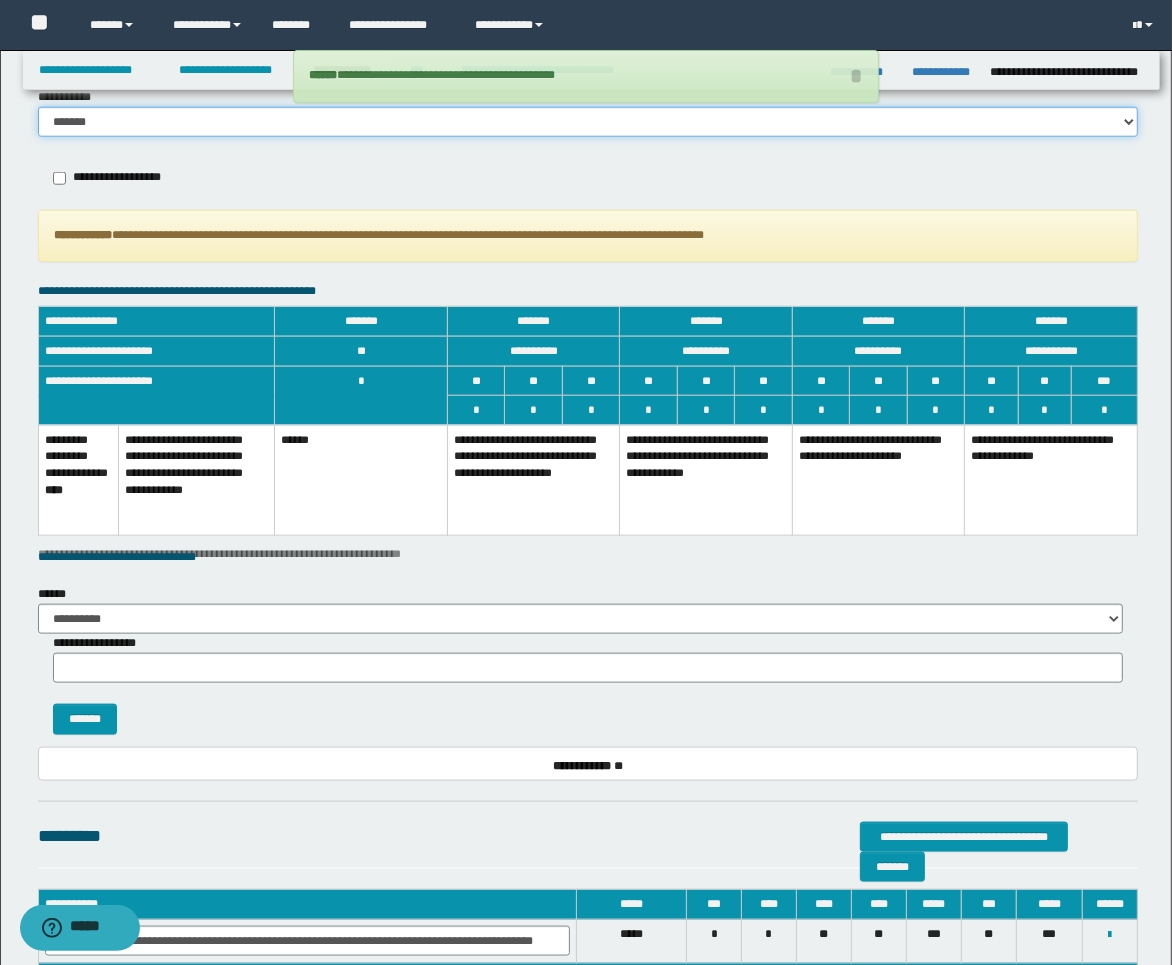 click on "*******
*********" at bounding box center [588, 122] 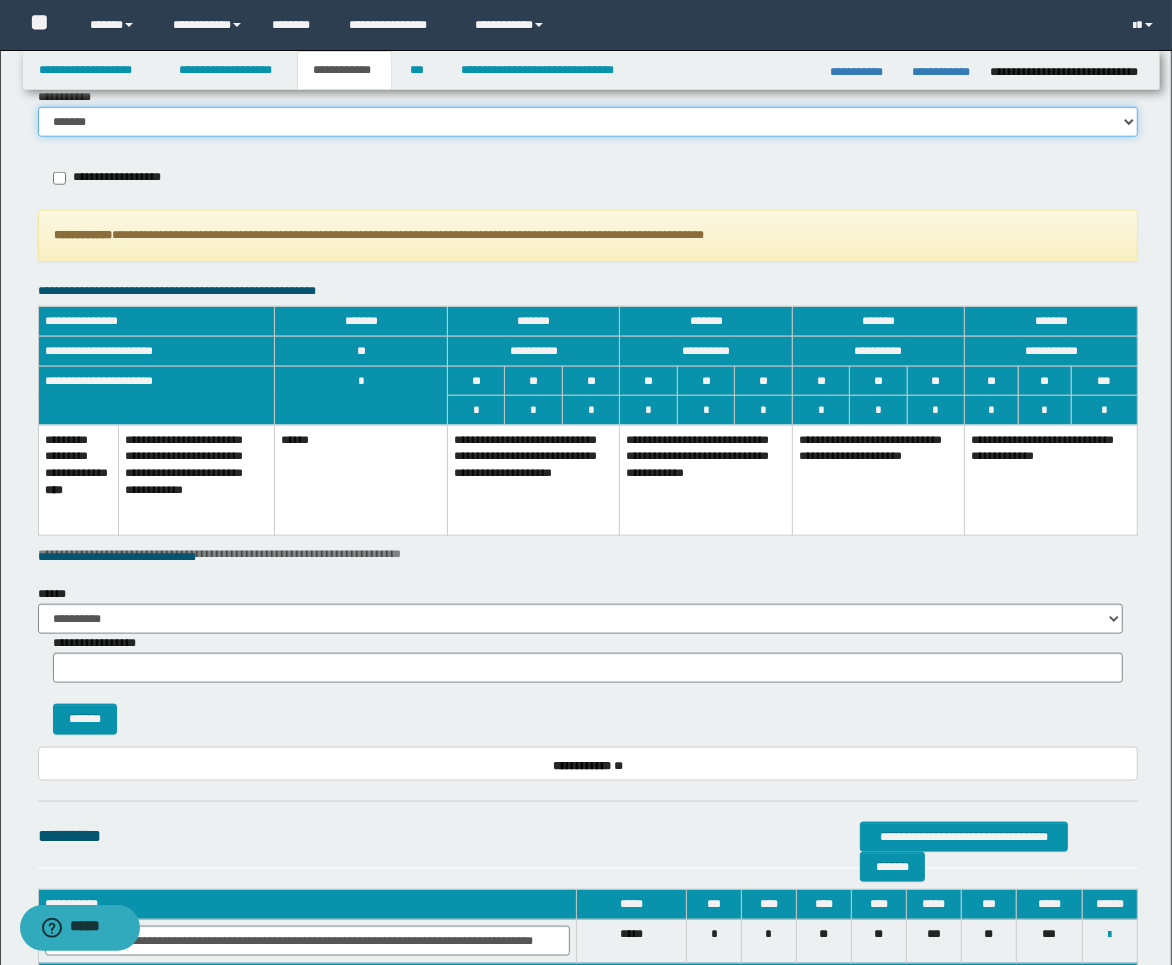 select on "*" 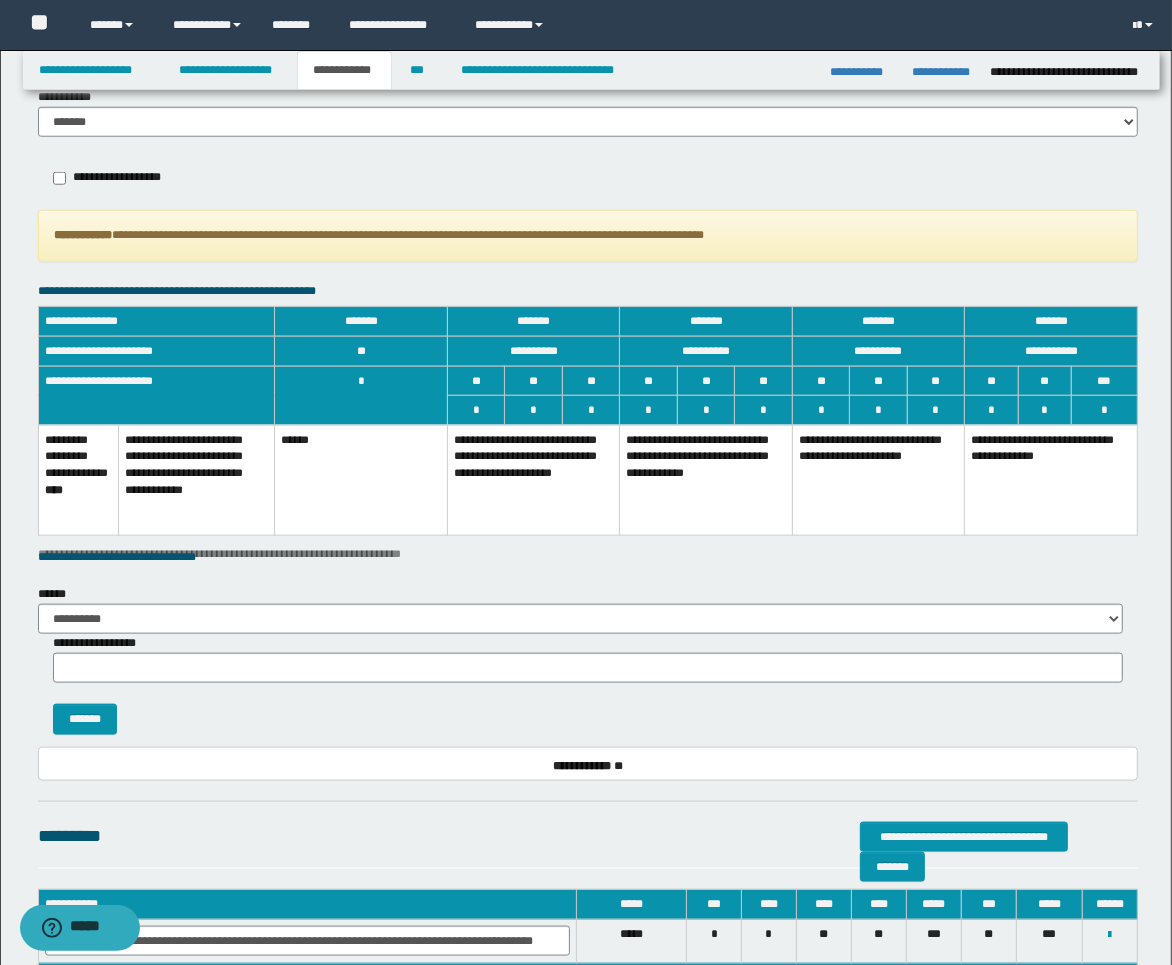 click on "**********" at bounding box center (706, 480) 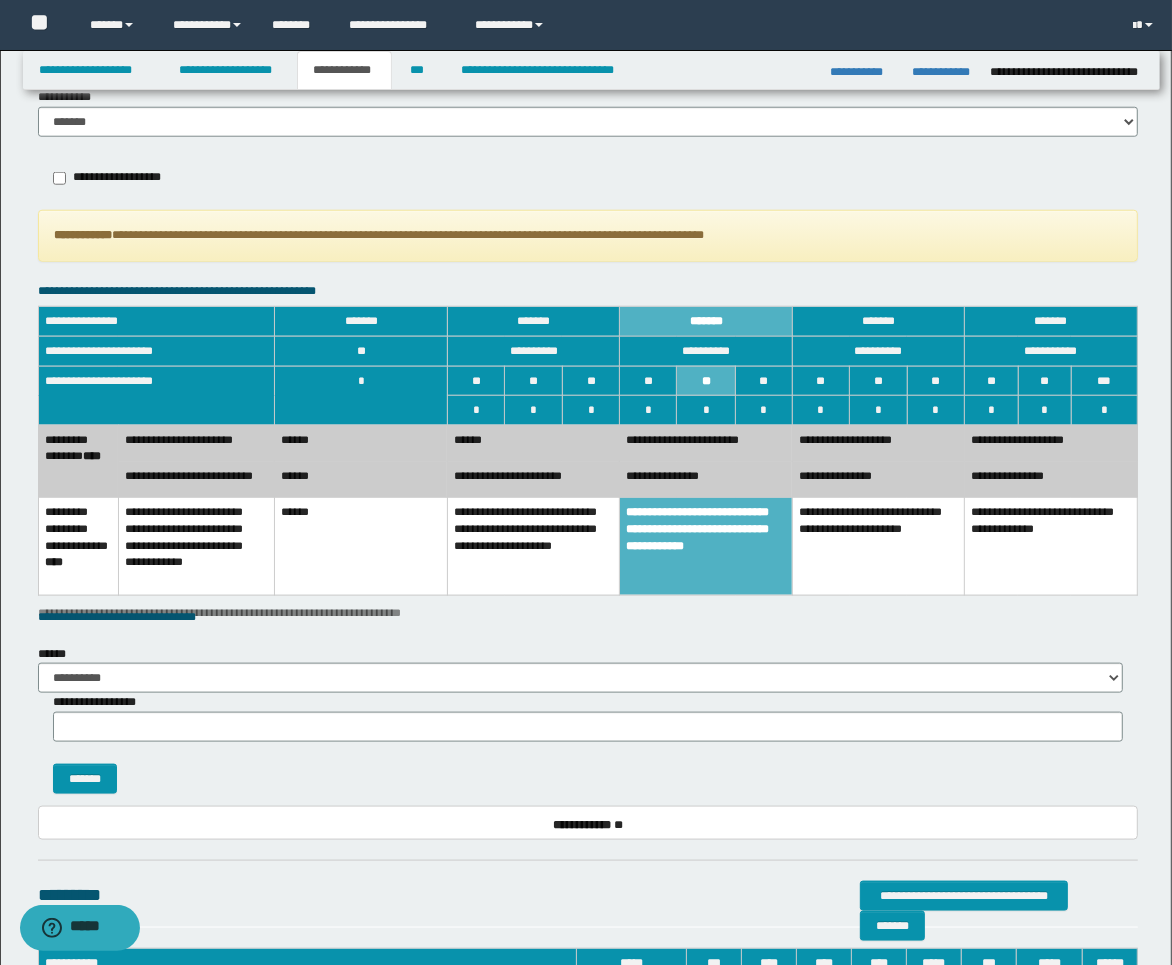 click on "******" at bounding box center (361, 480) 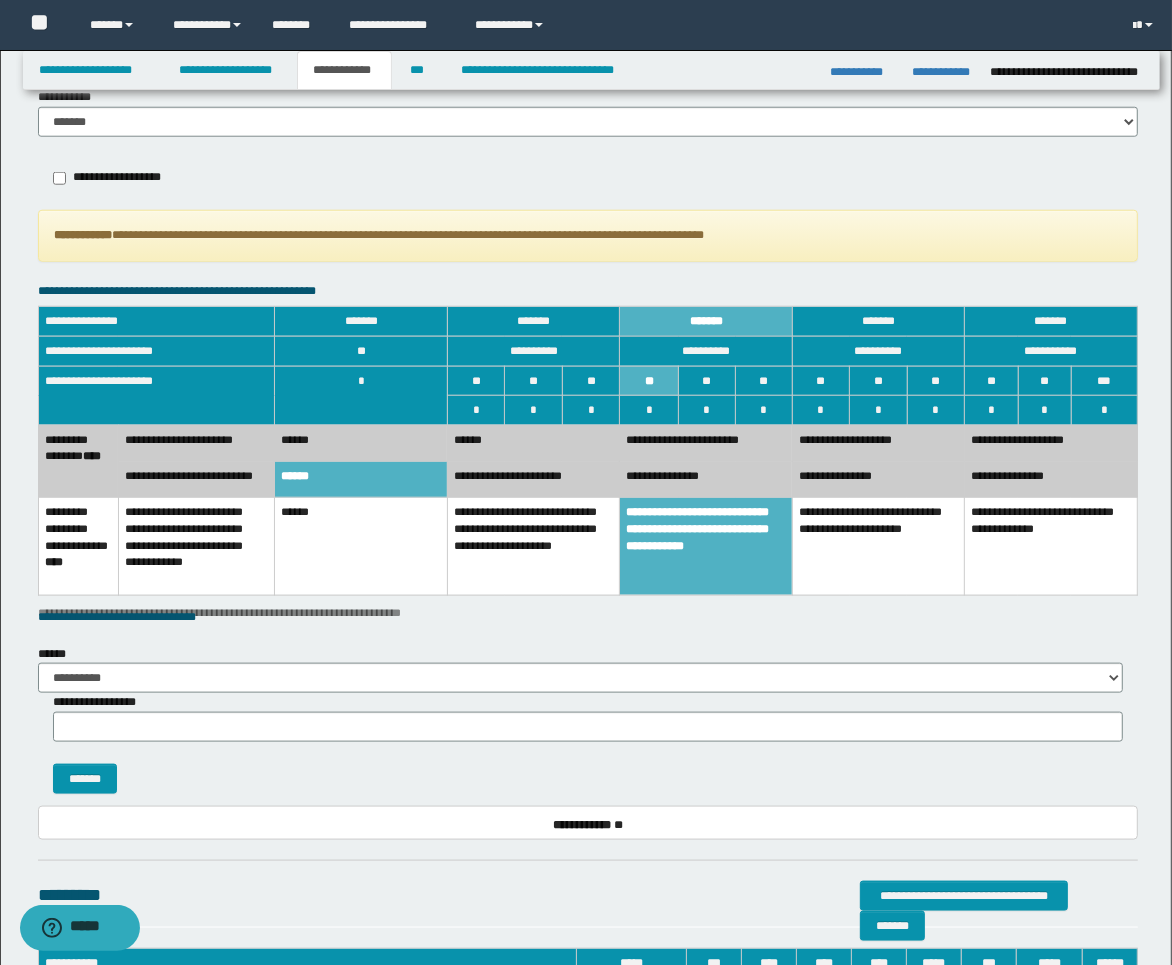 click on "******" at bounding box center [361, 480] 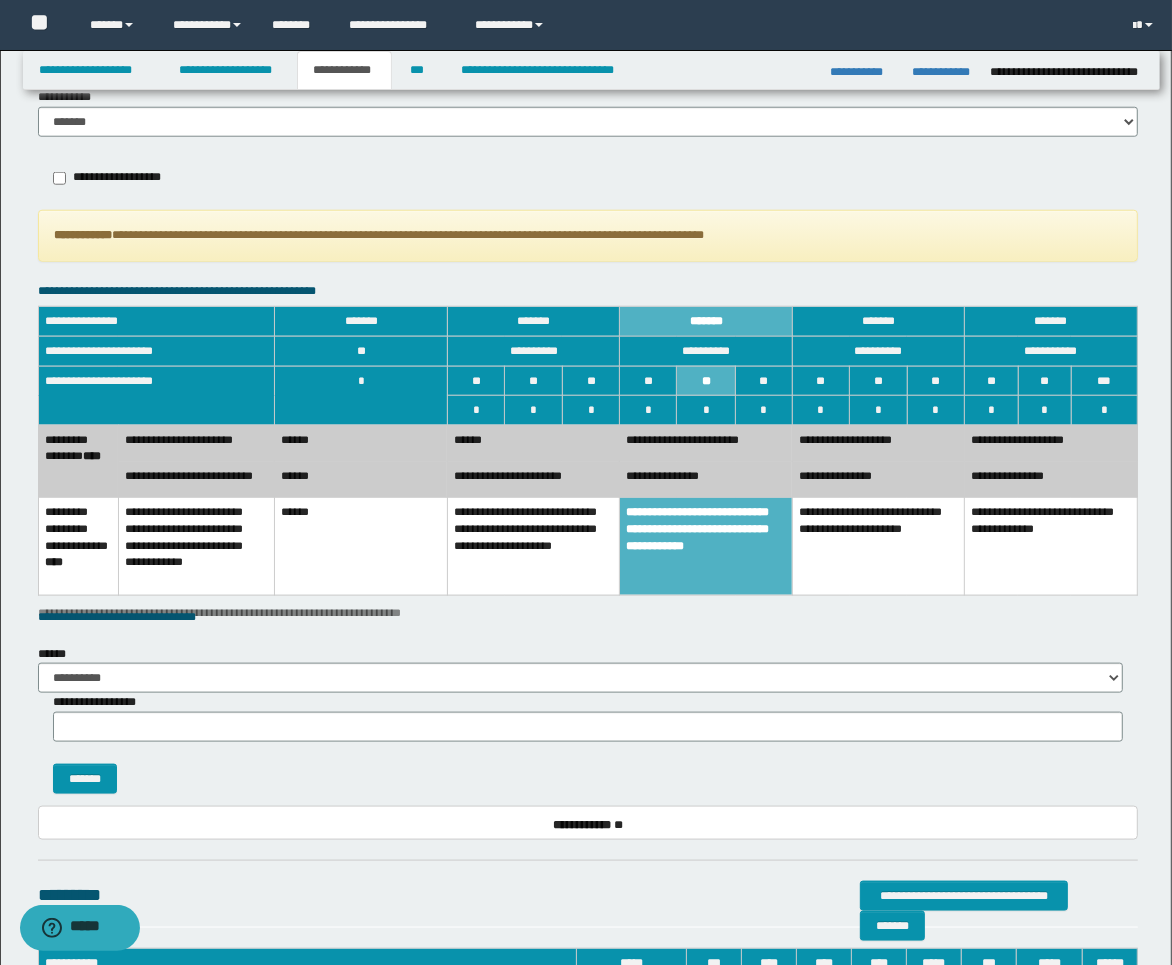click on "******" at bounding box center (361, 443) 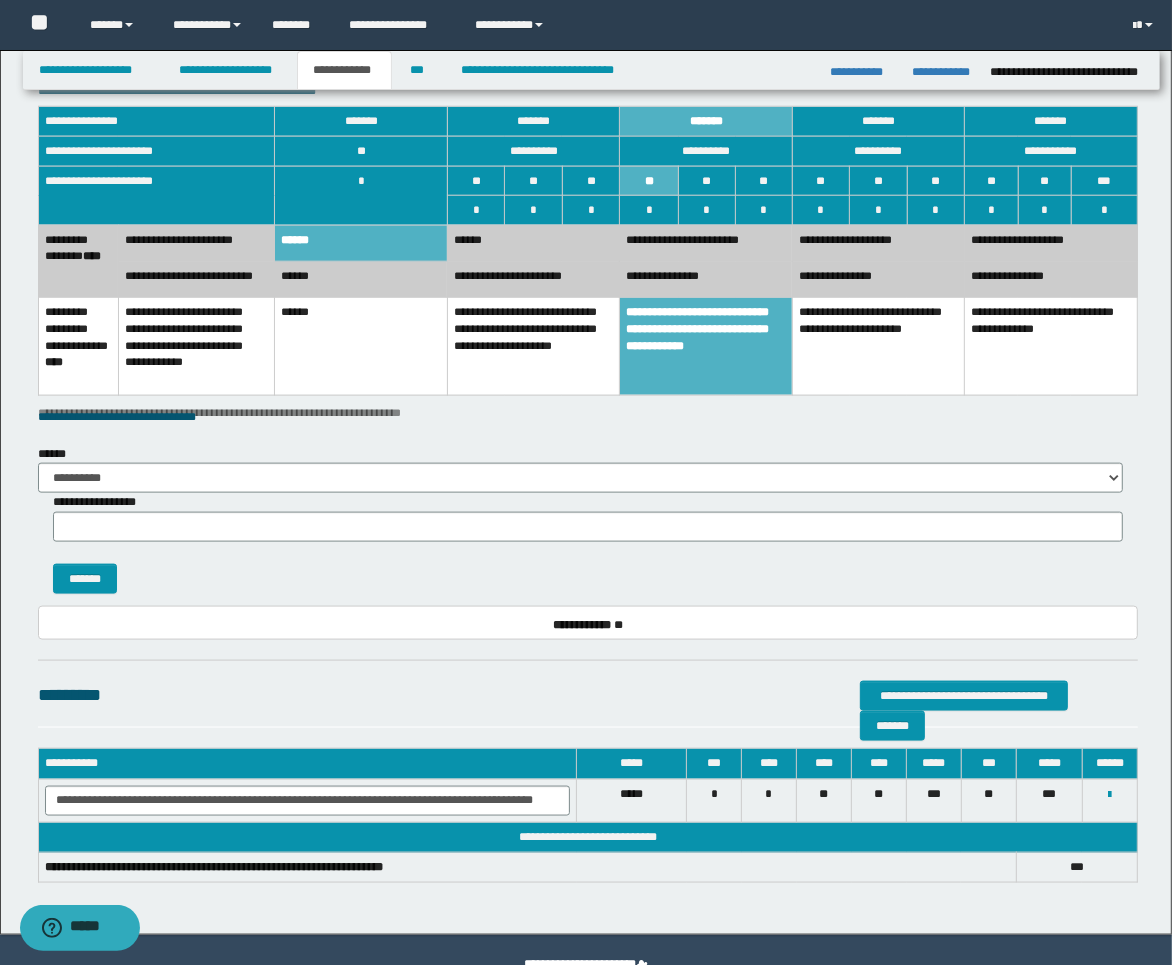 scroll, scrollTop: 1586, scrollLeft: 0, axis: vertical 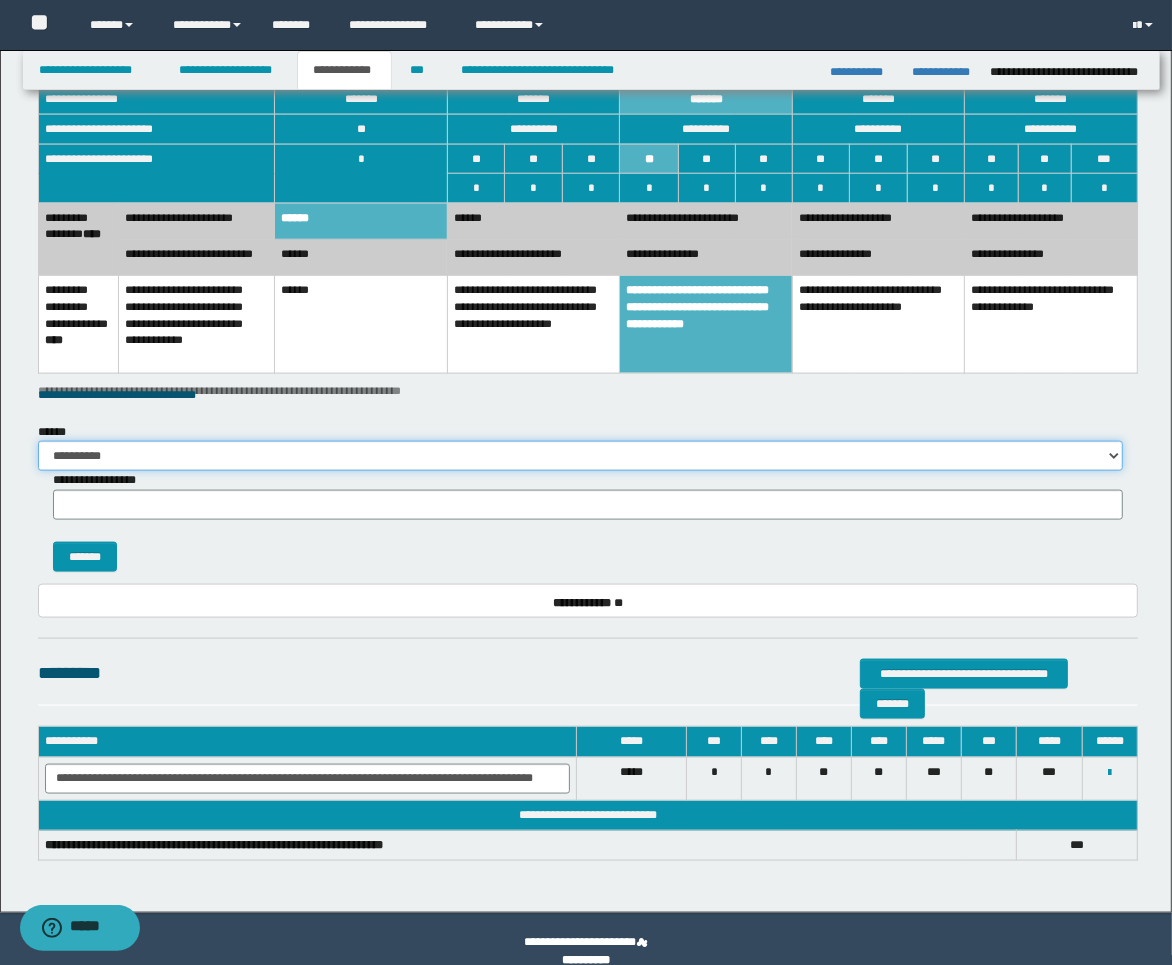 click on "**********" at bounding box center (580, 456) 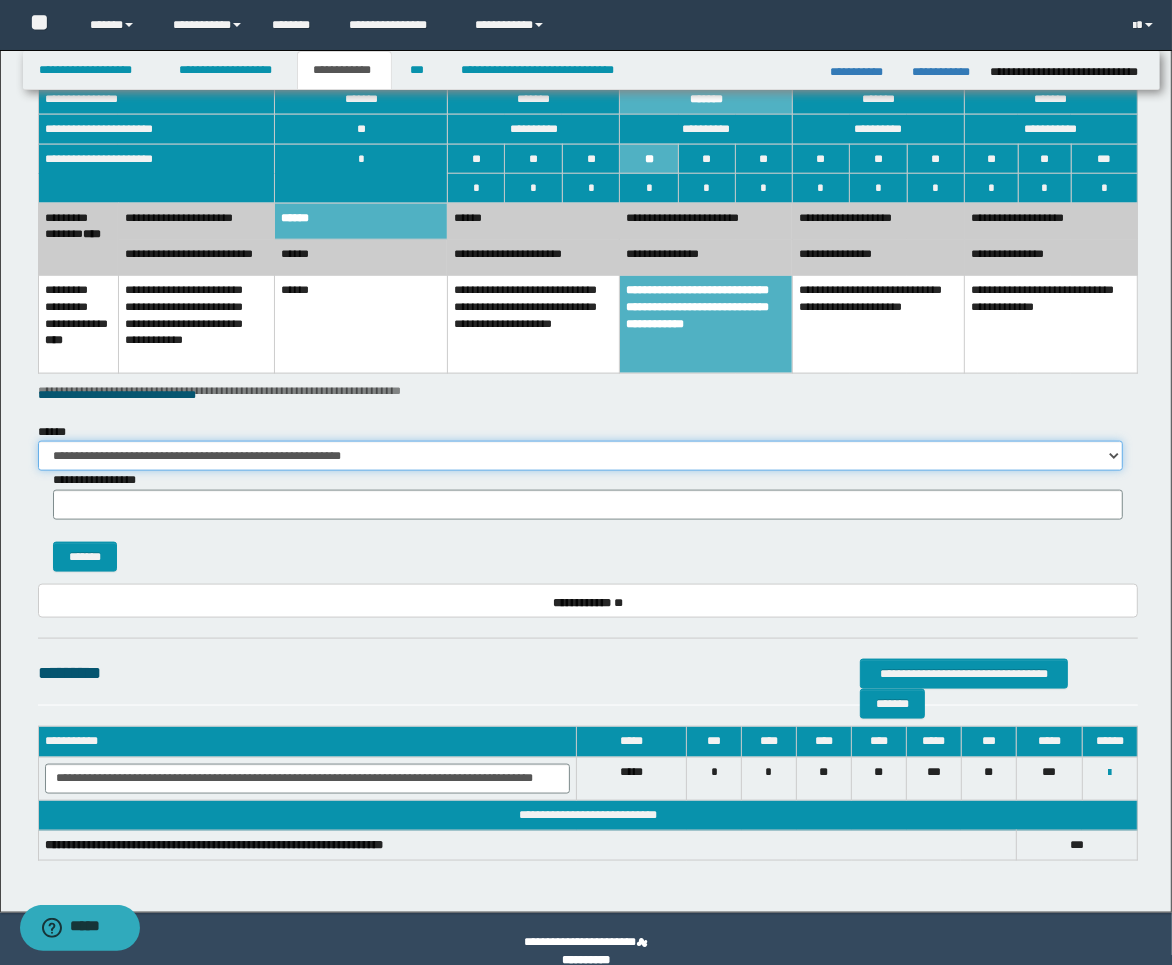 click on "**********" at bounding box center (580, 456) 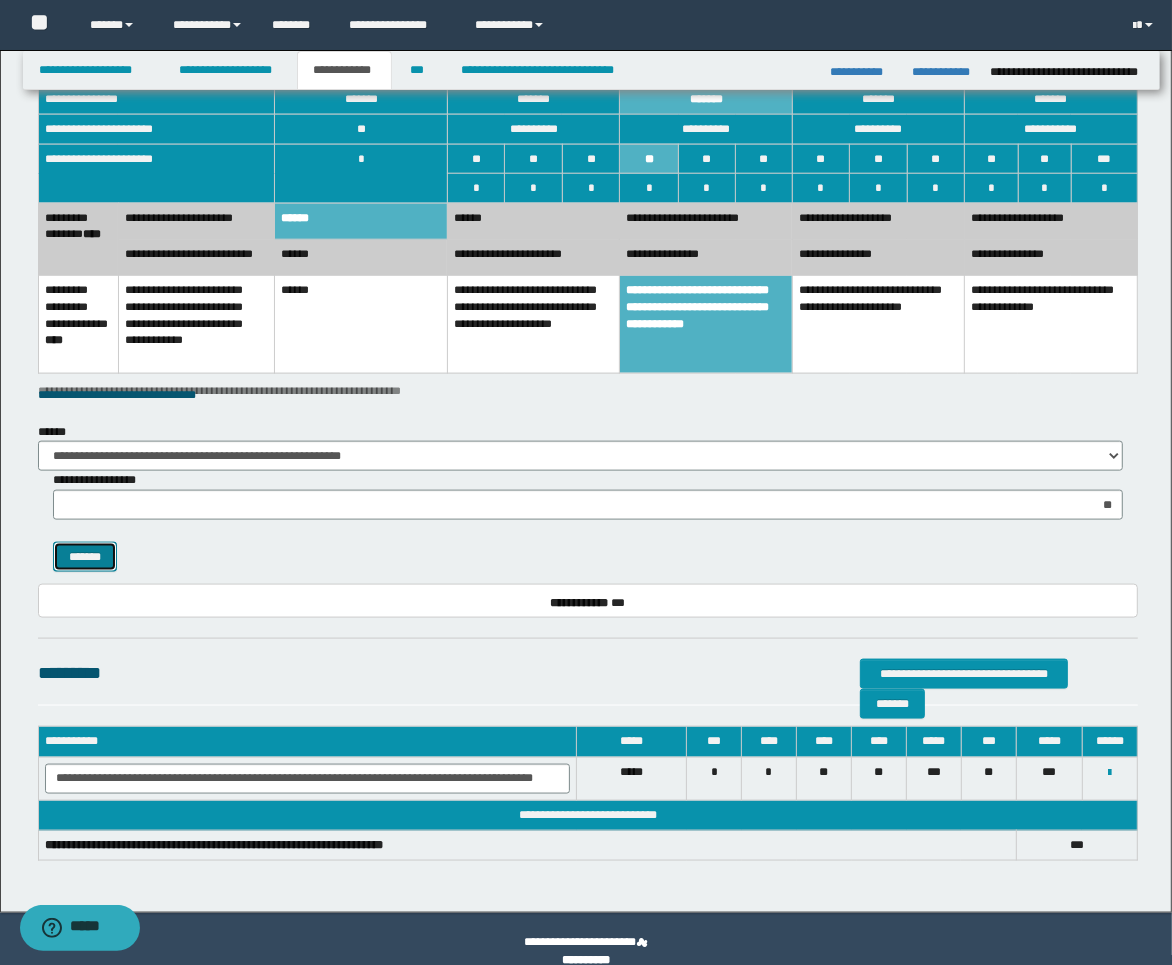 click on "*******" at bounding box center [85, 557] 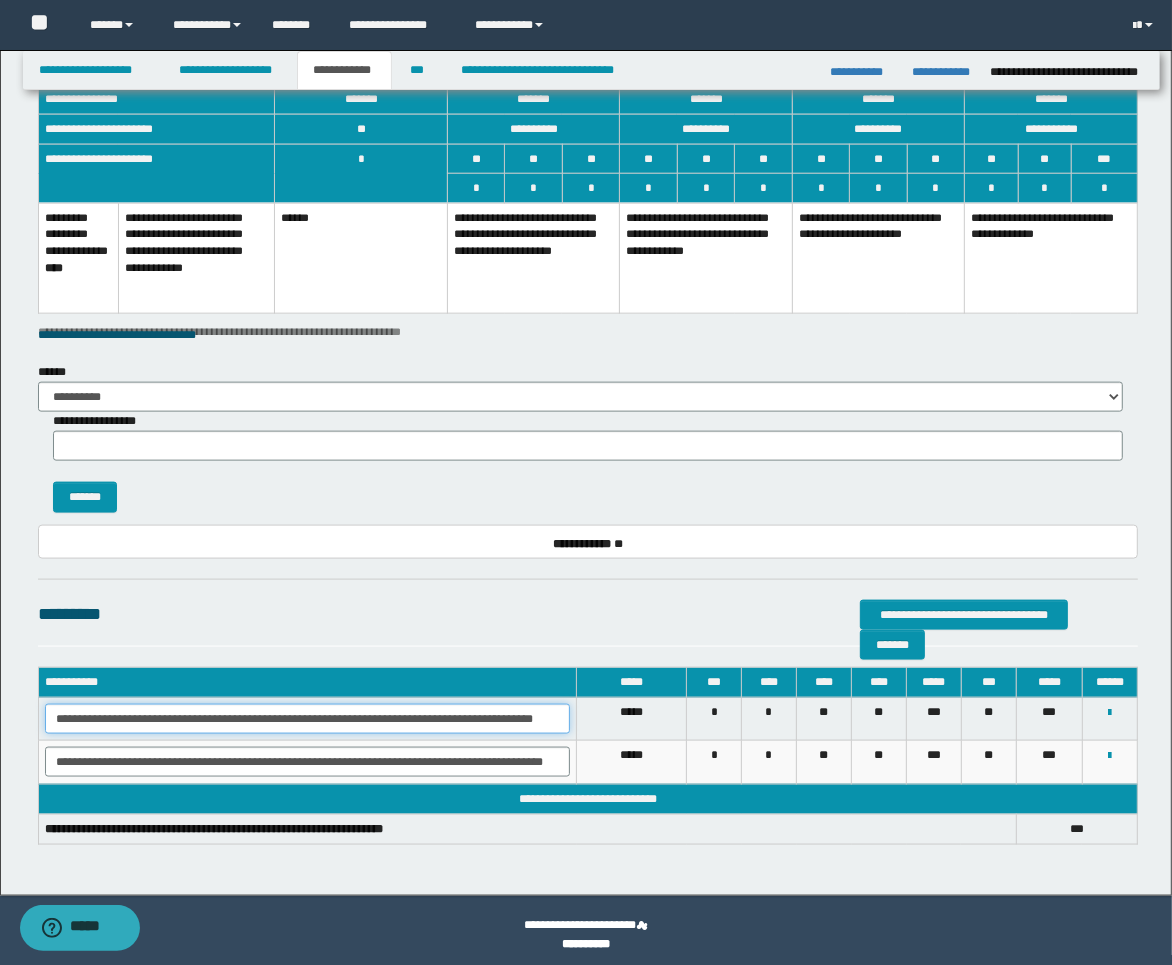 scroll, scrollTop: 0, scrollLeft: 32, axis: horizontal 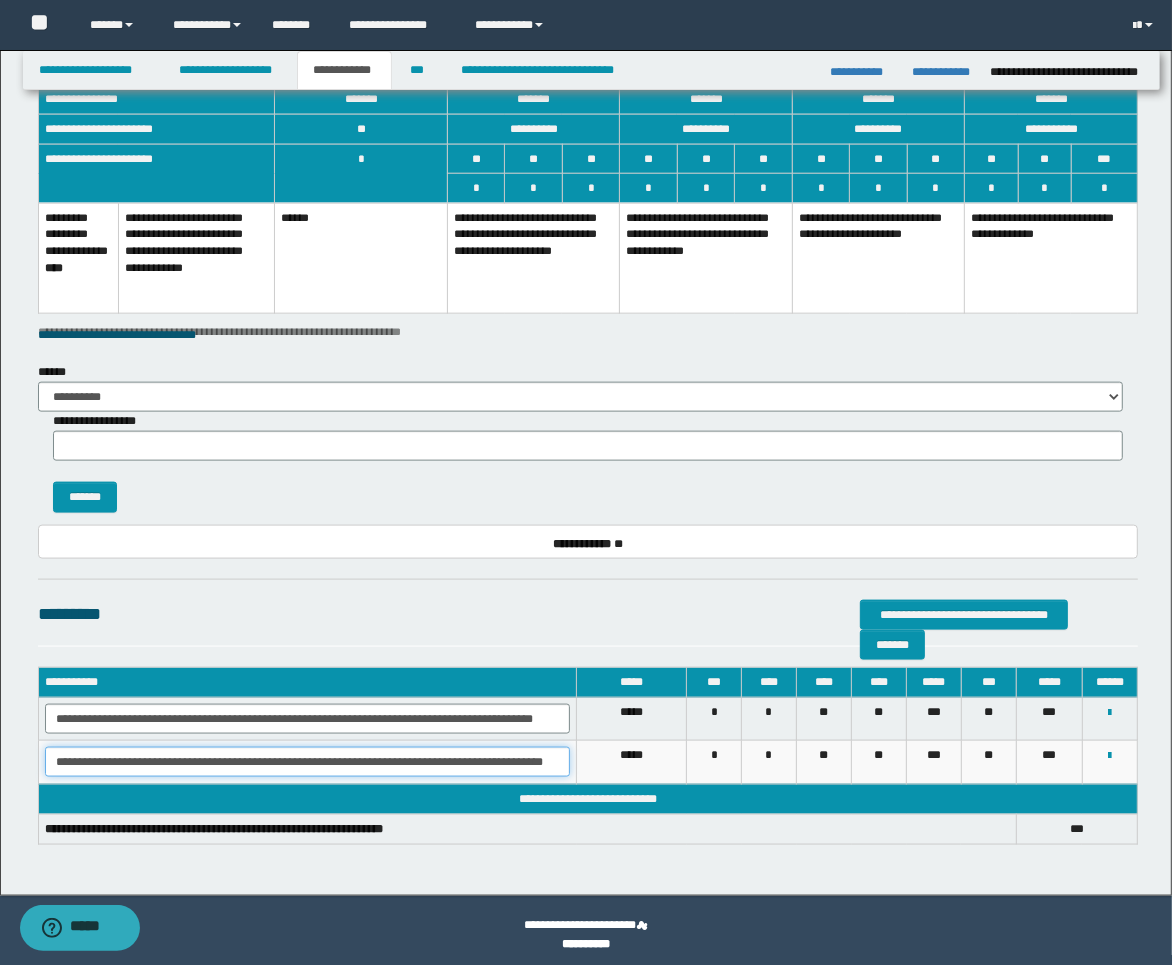 drag, startPoint x: 57, startPoint y: 761, endPoint x: 642, endPoint y: 772, distance: 585.1034 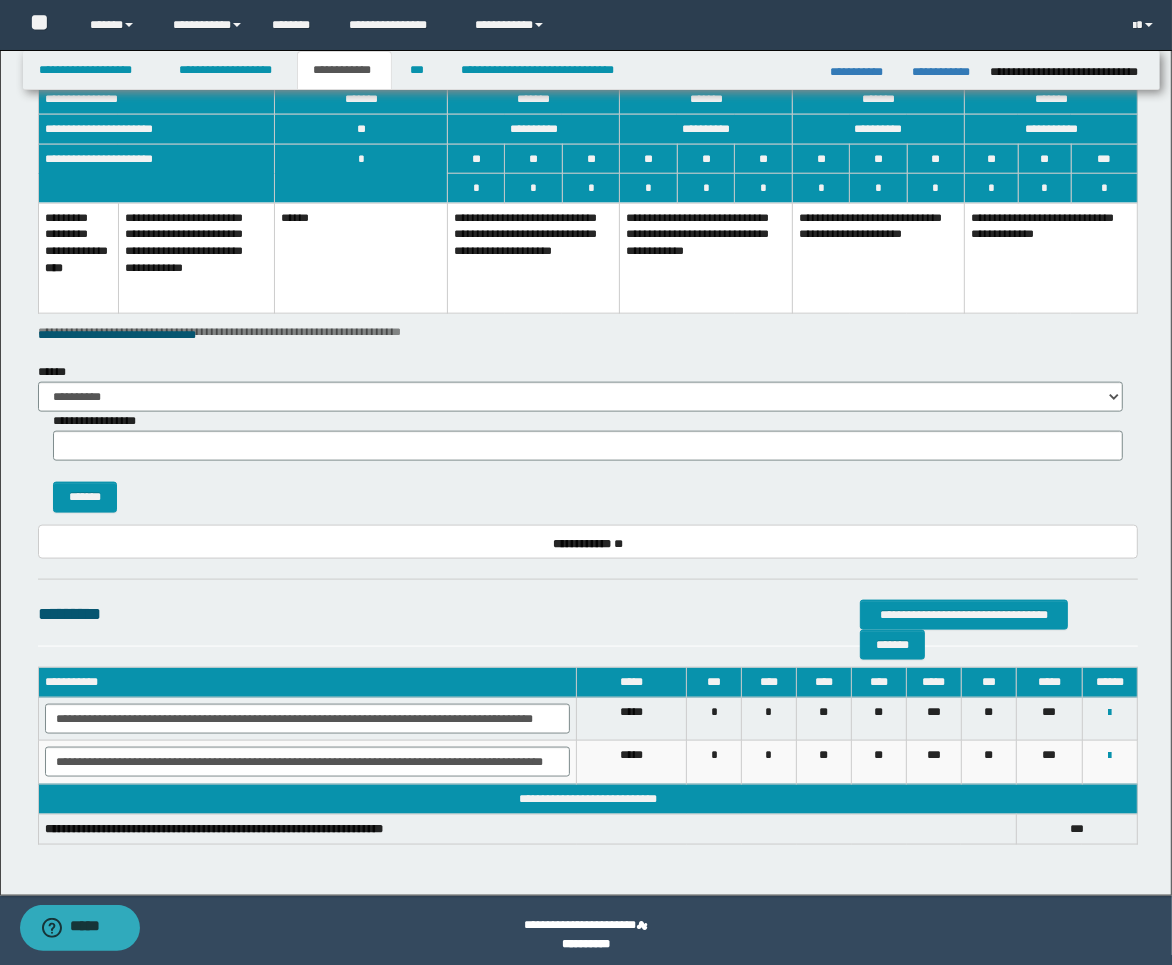 scroll, scrollTop: 0, scrollLeft: 0, axis: both 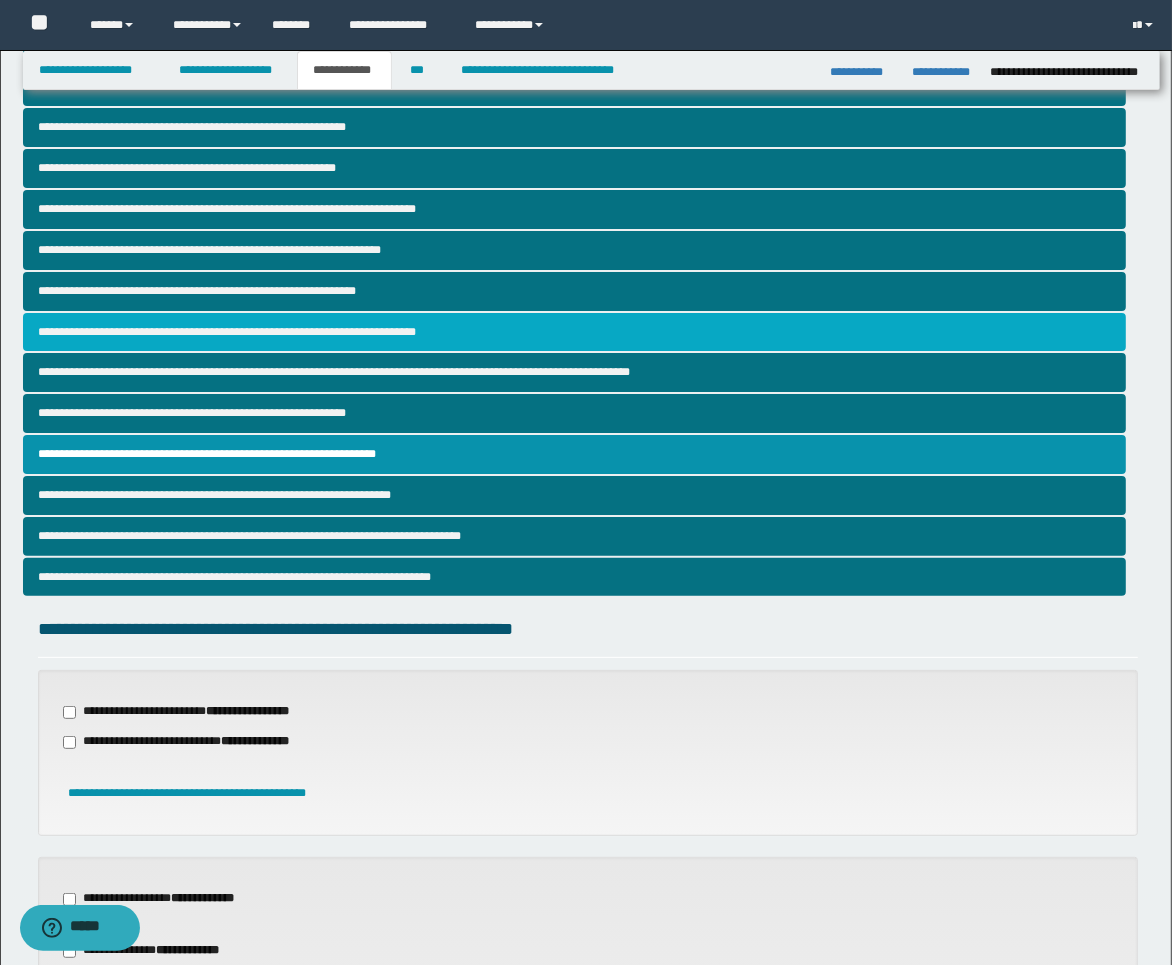 click on "**********" at bounding box center (574, 332) 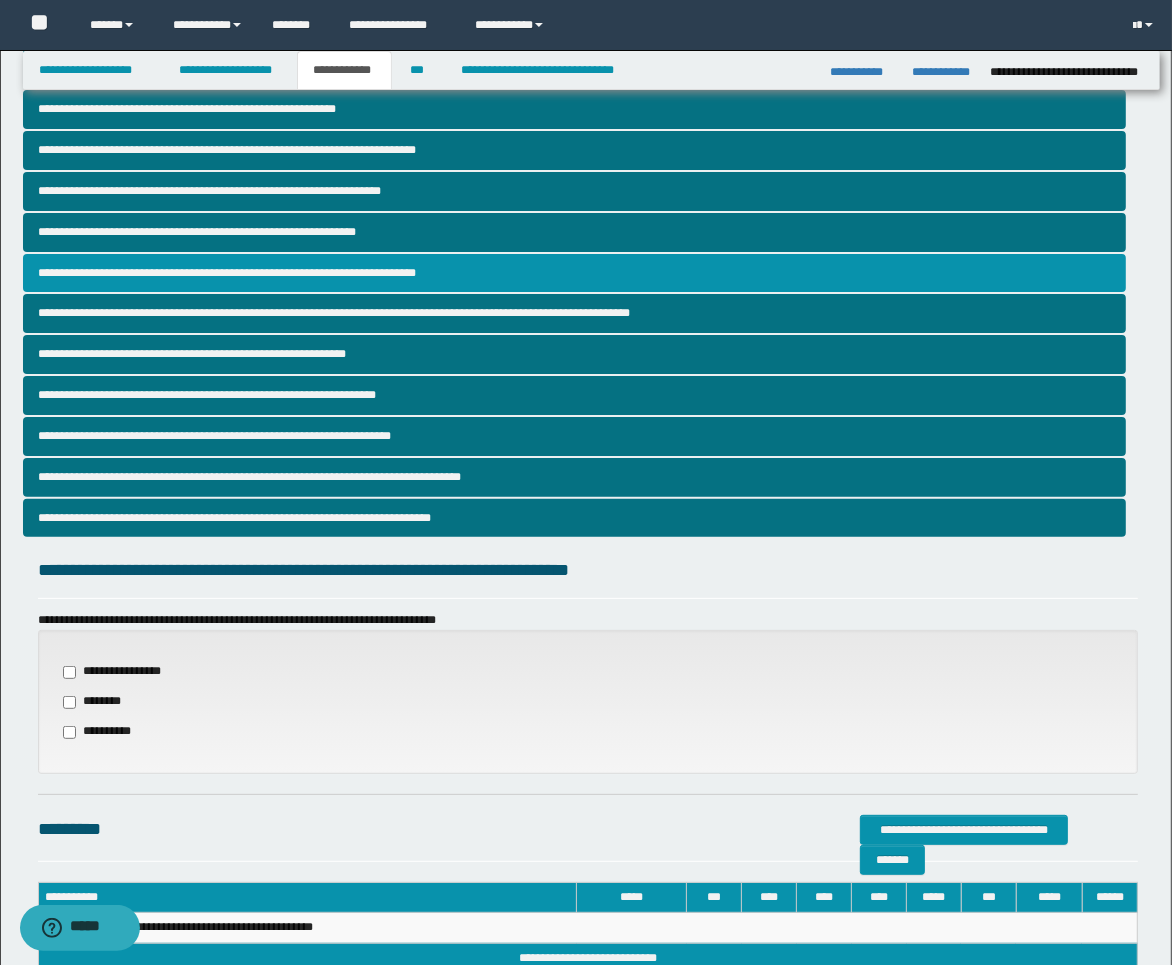 scroll, scrollTop: 368, scrollLeft: 0, axis: vertical 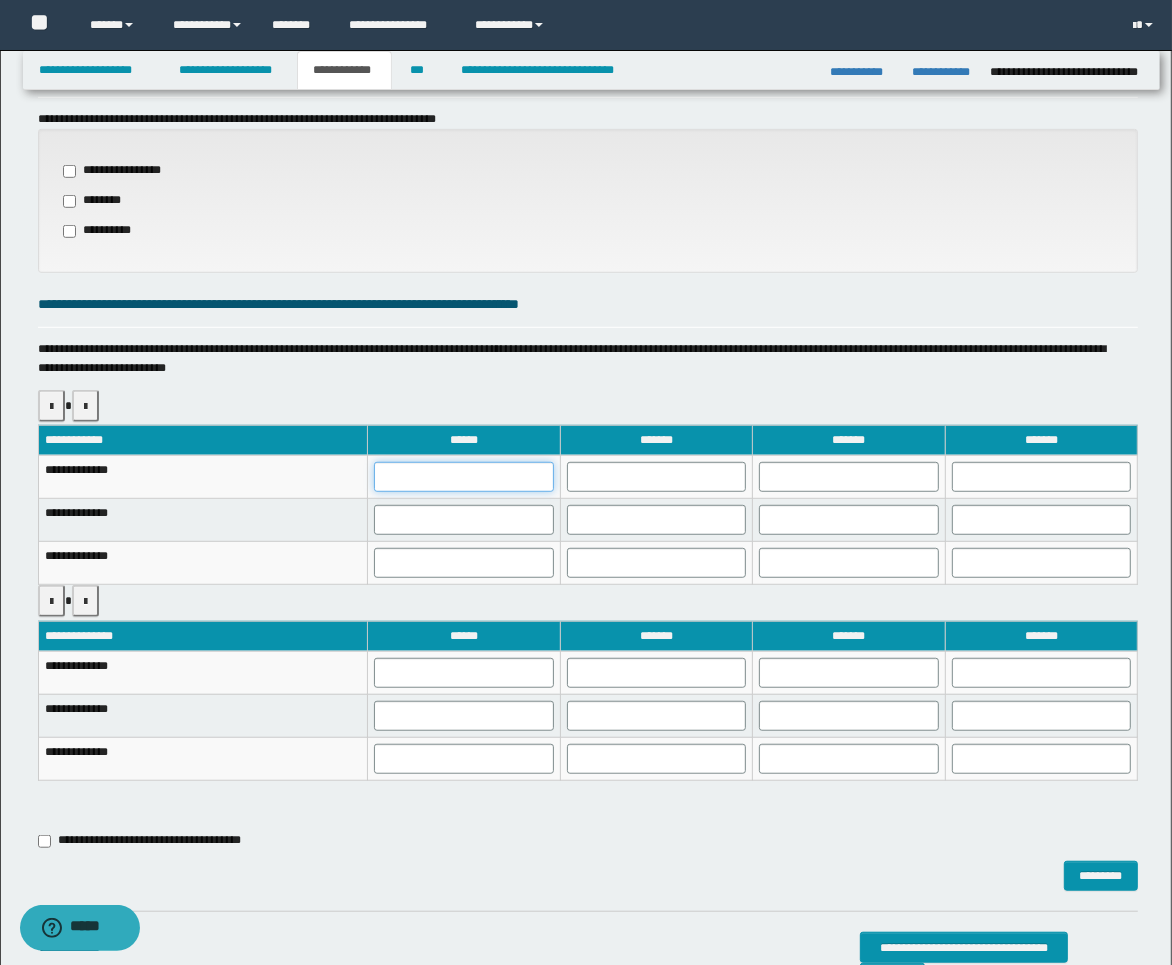 click at bounding box center (463, 477) 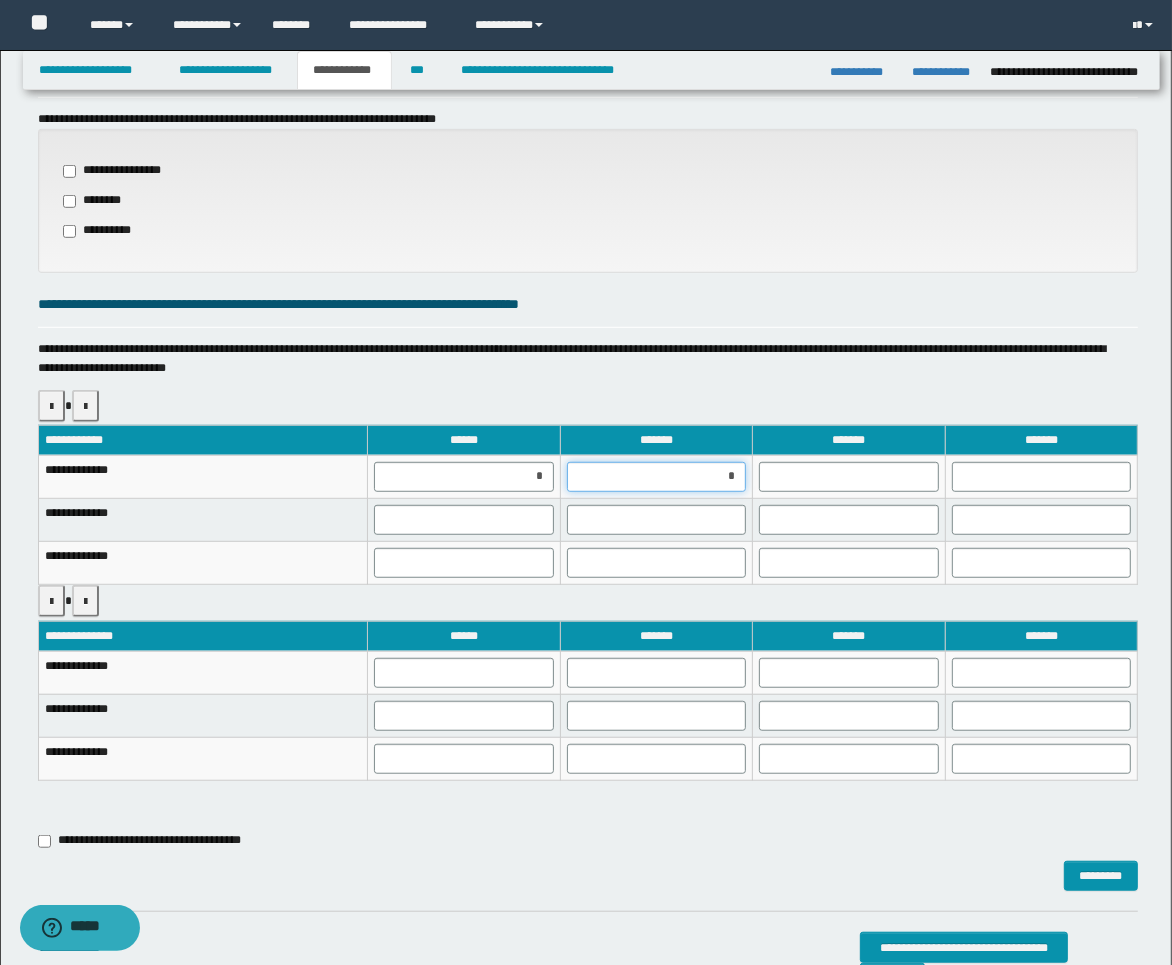 type on "**" 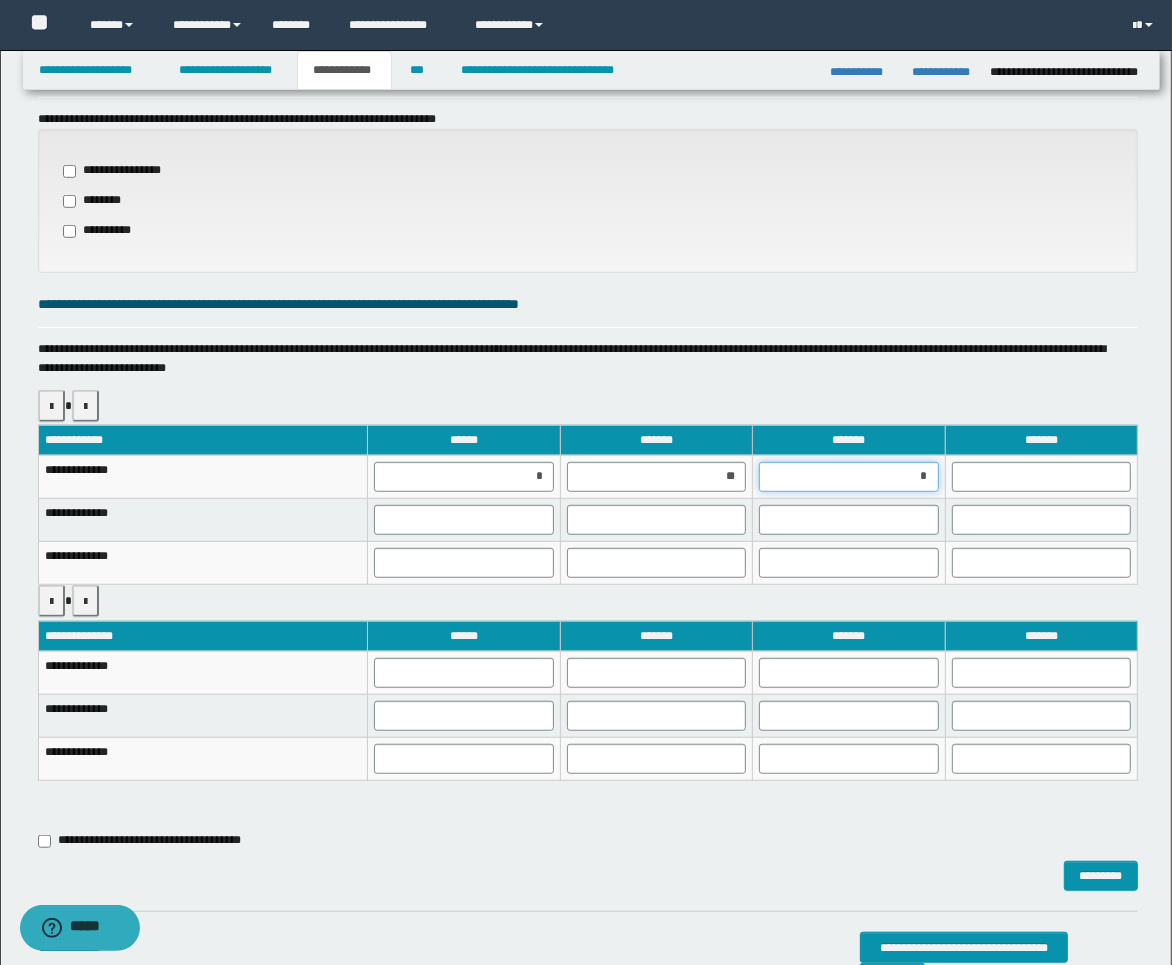 type on "**" 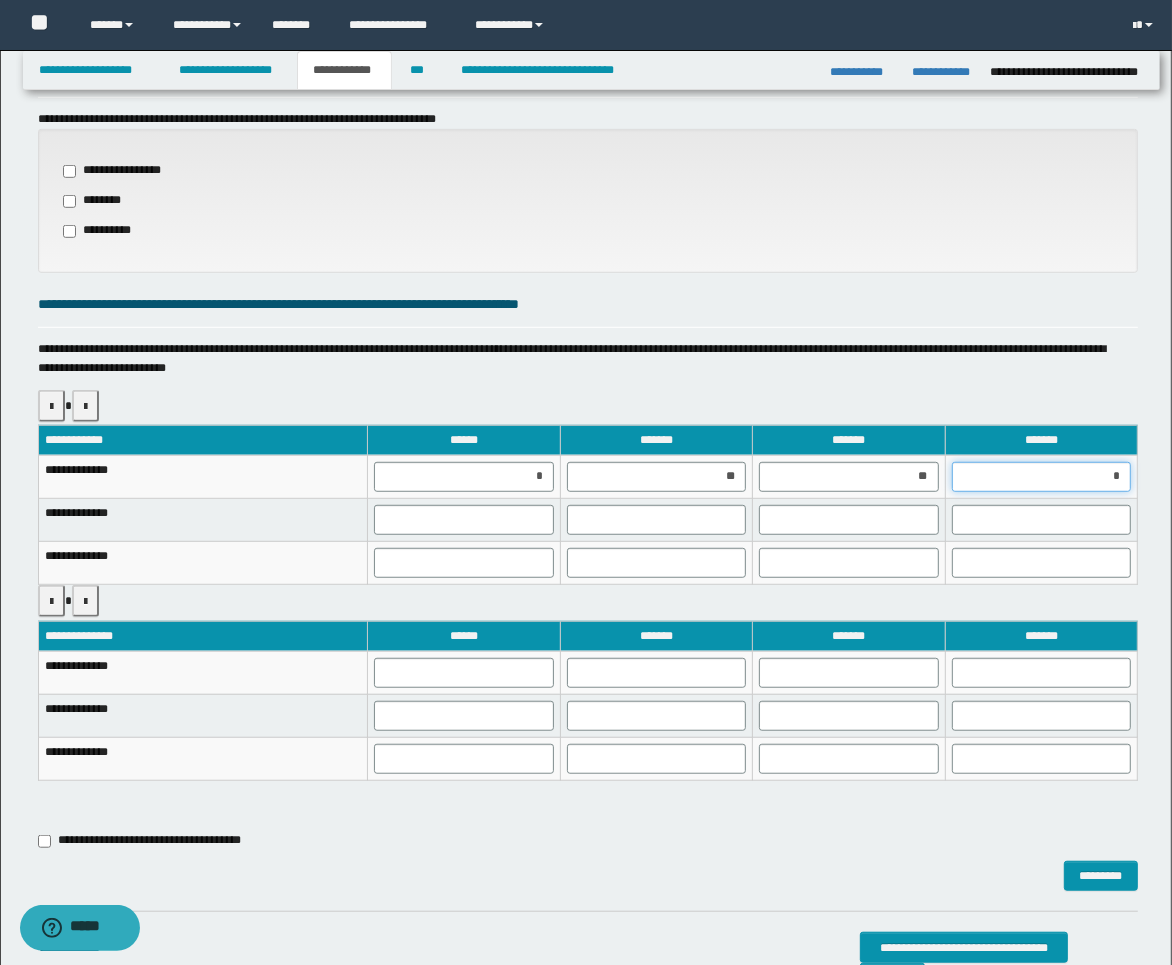 type on "**" 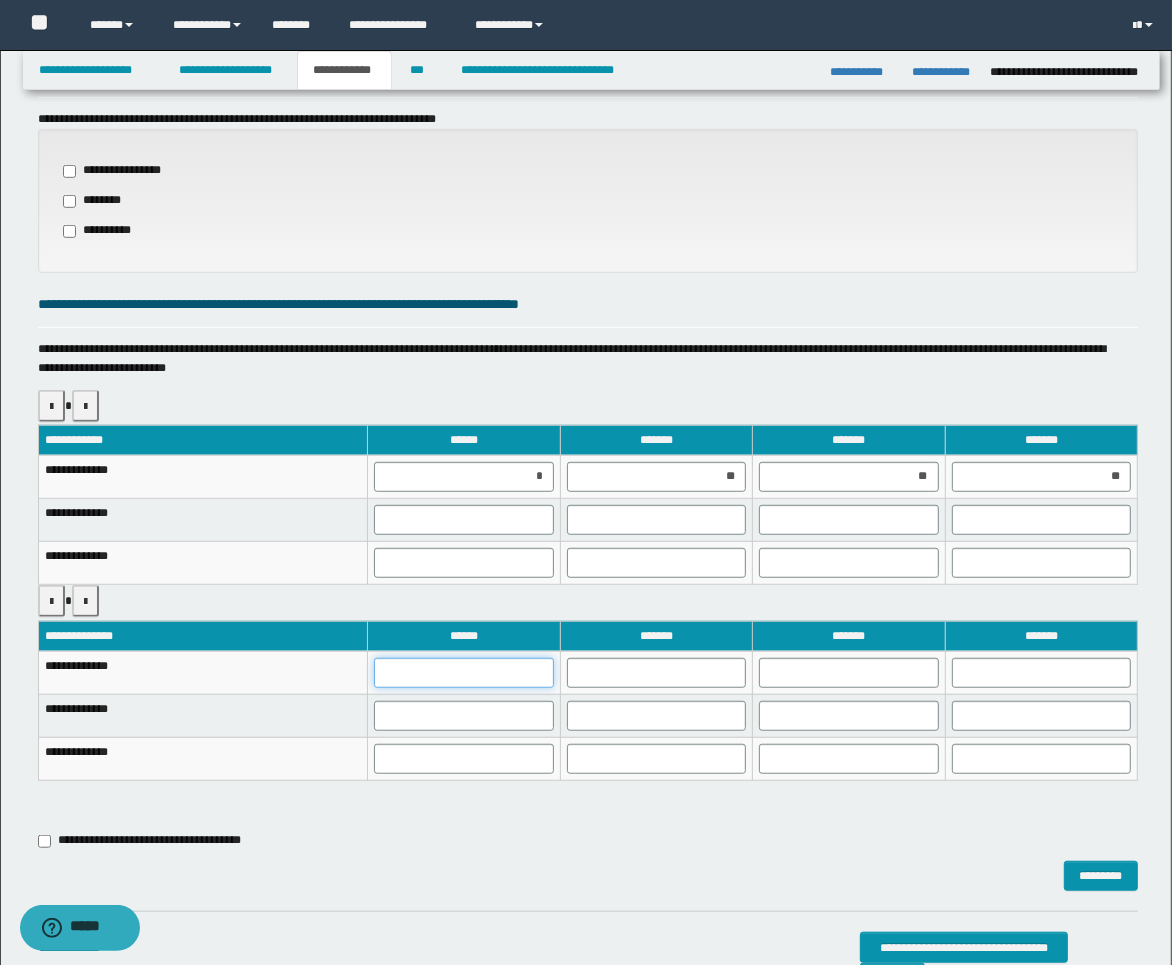 click at bounding box center [463, 673] 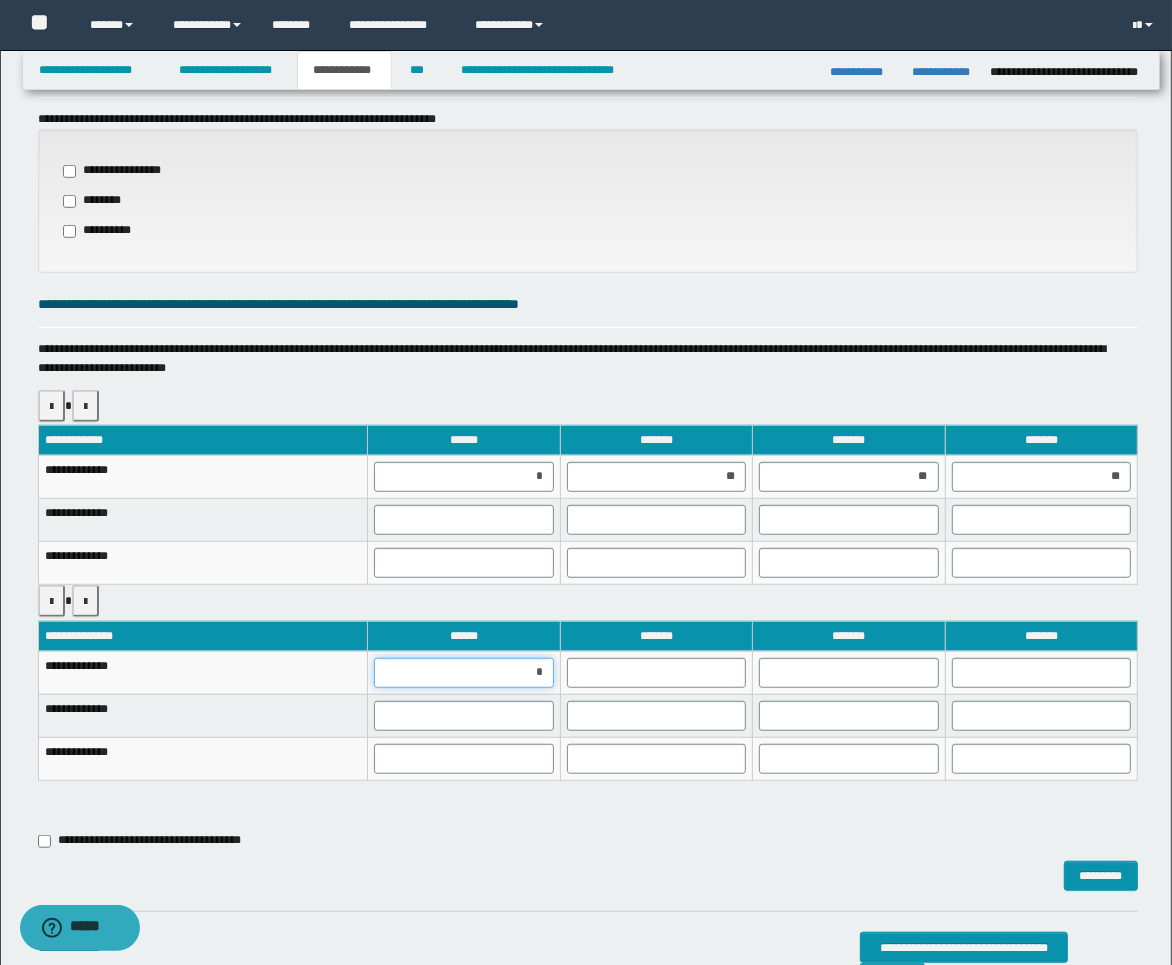 type on "**" 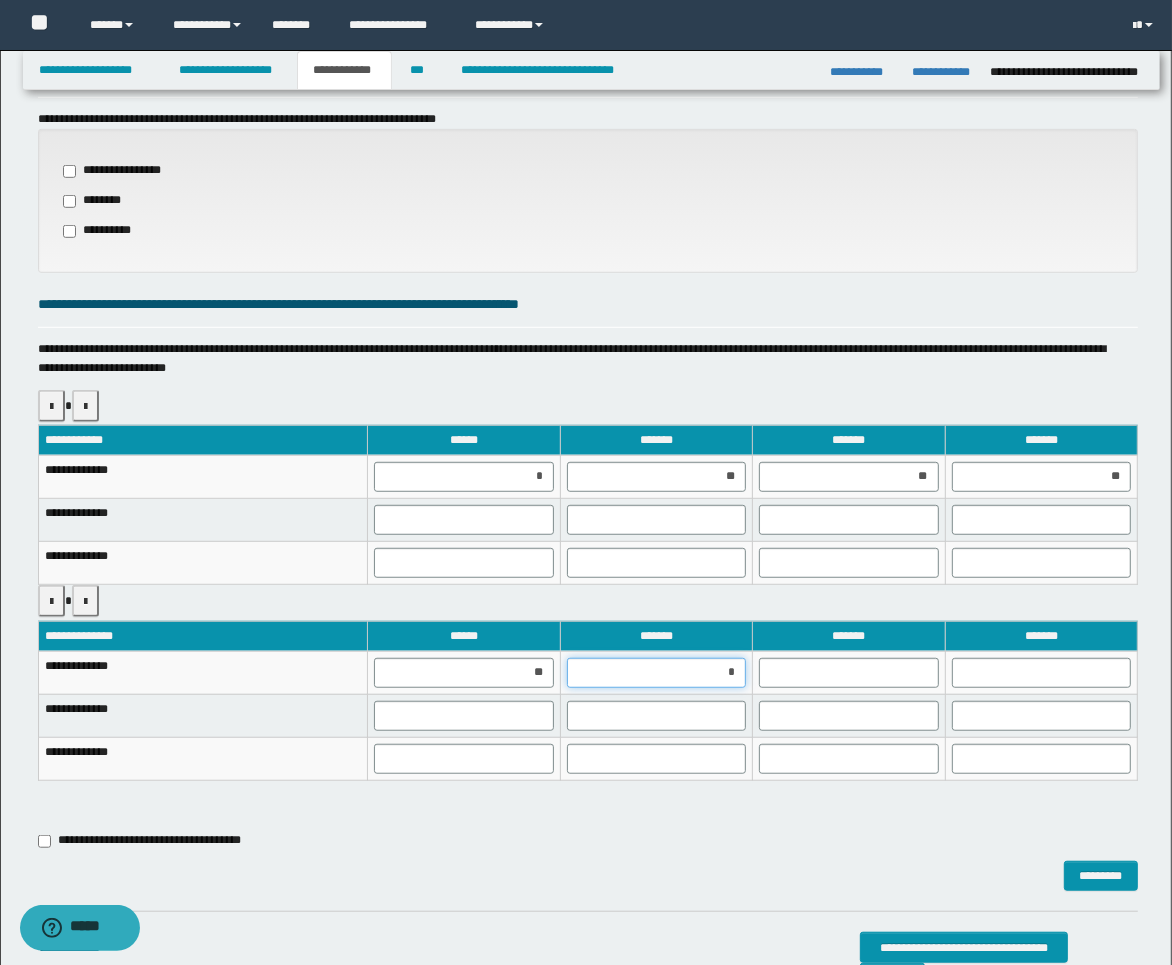 type on "**" 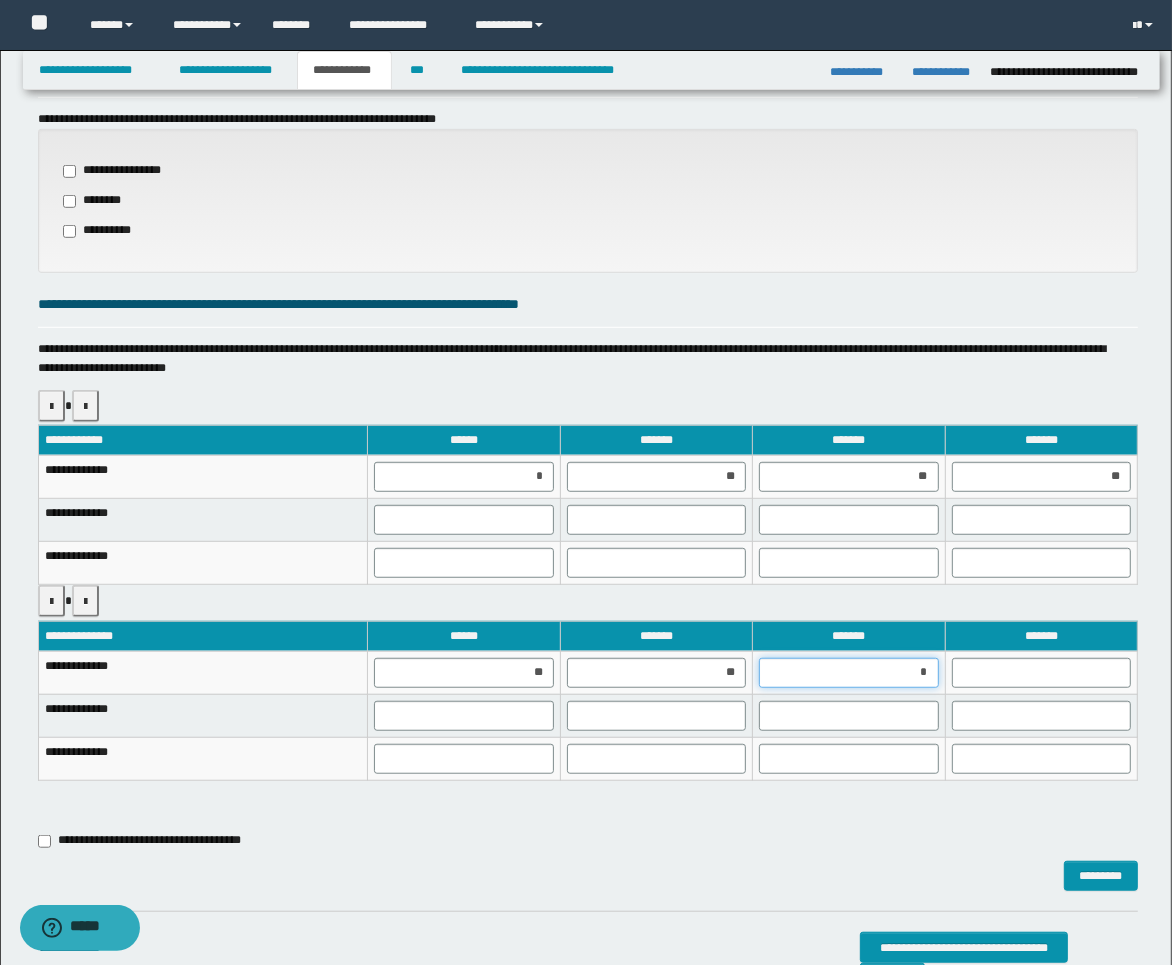 type on "**" 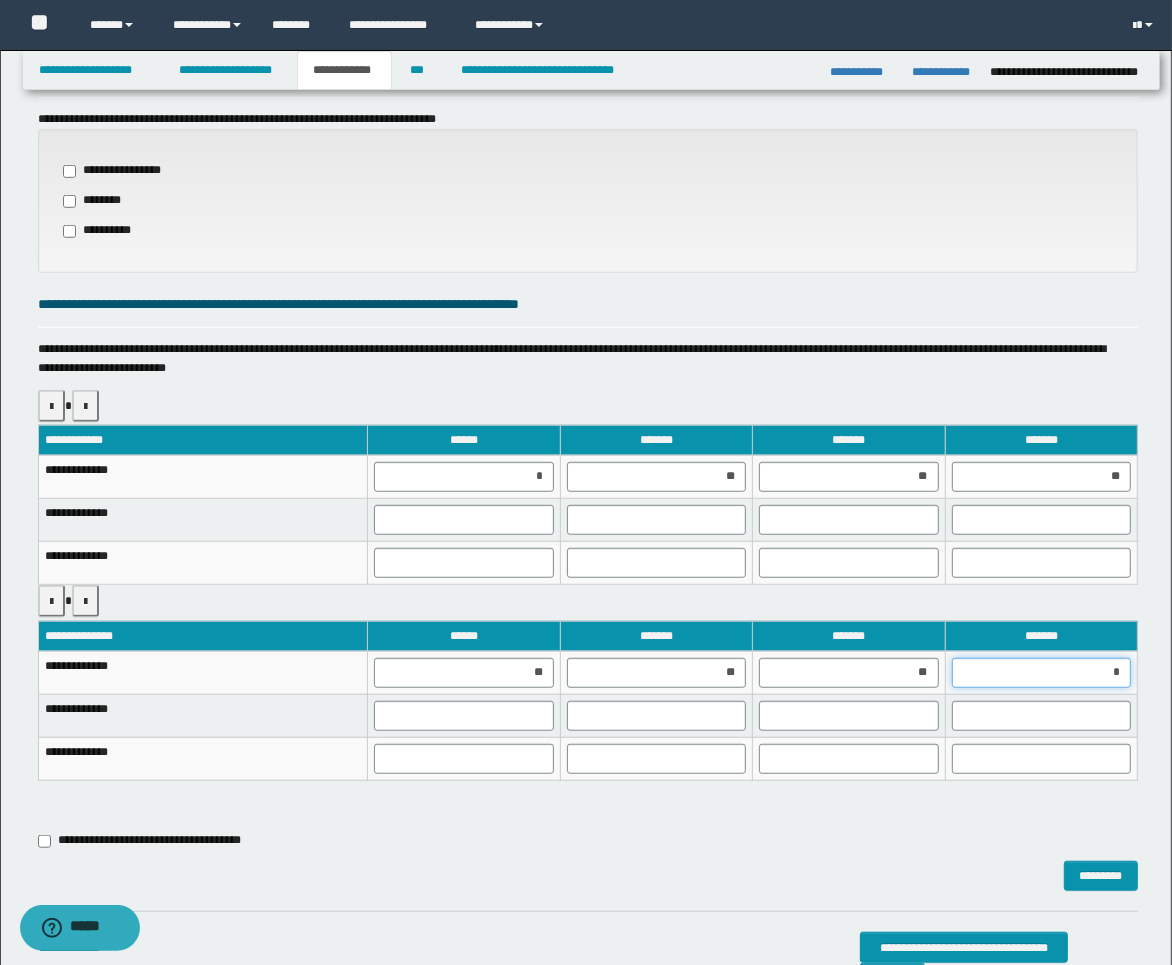 type on "**" 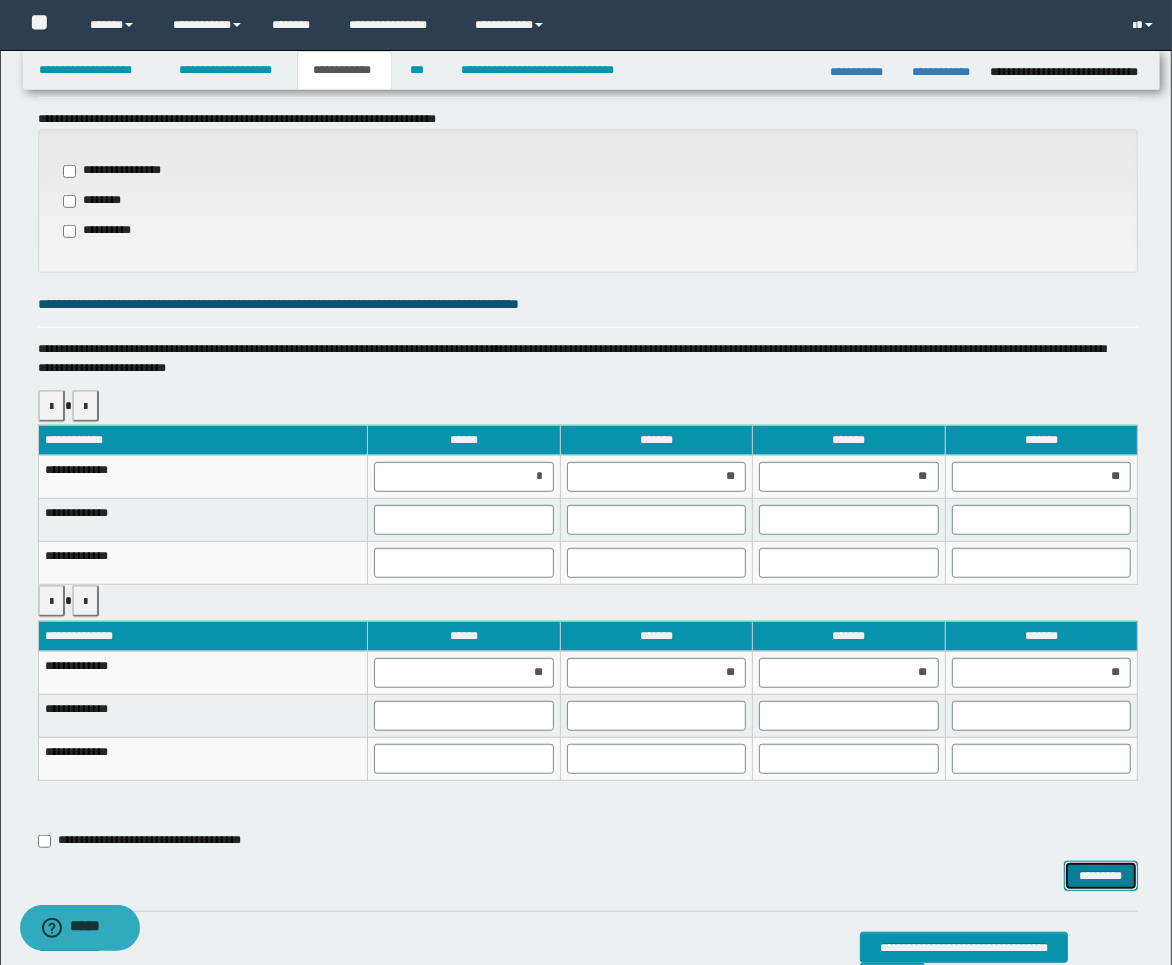 click on "*********" at bounding box center (1101, 876) 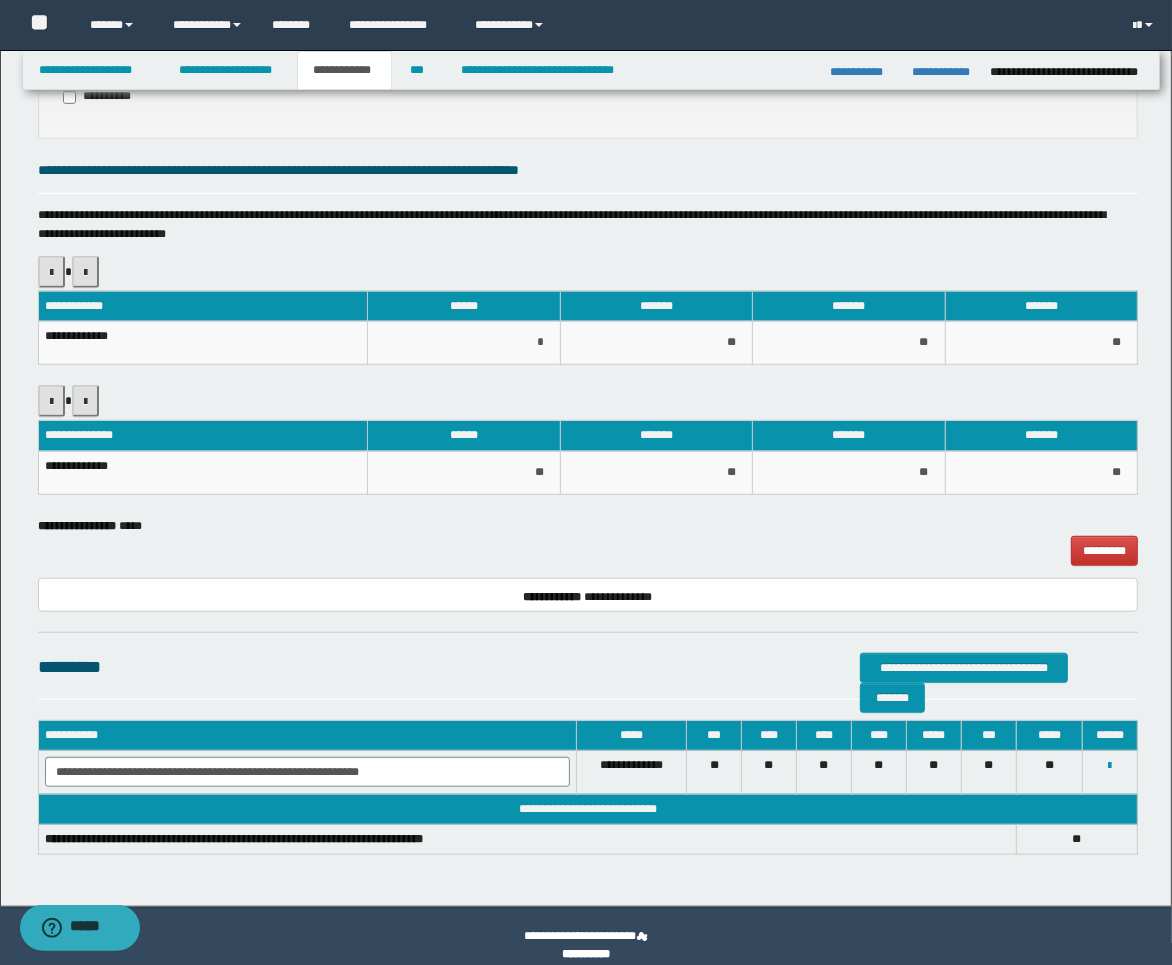 scroll, scrollTop: 854, scrollLeft: 0, axis: vertical 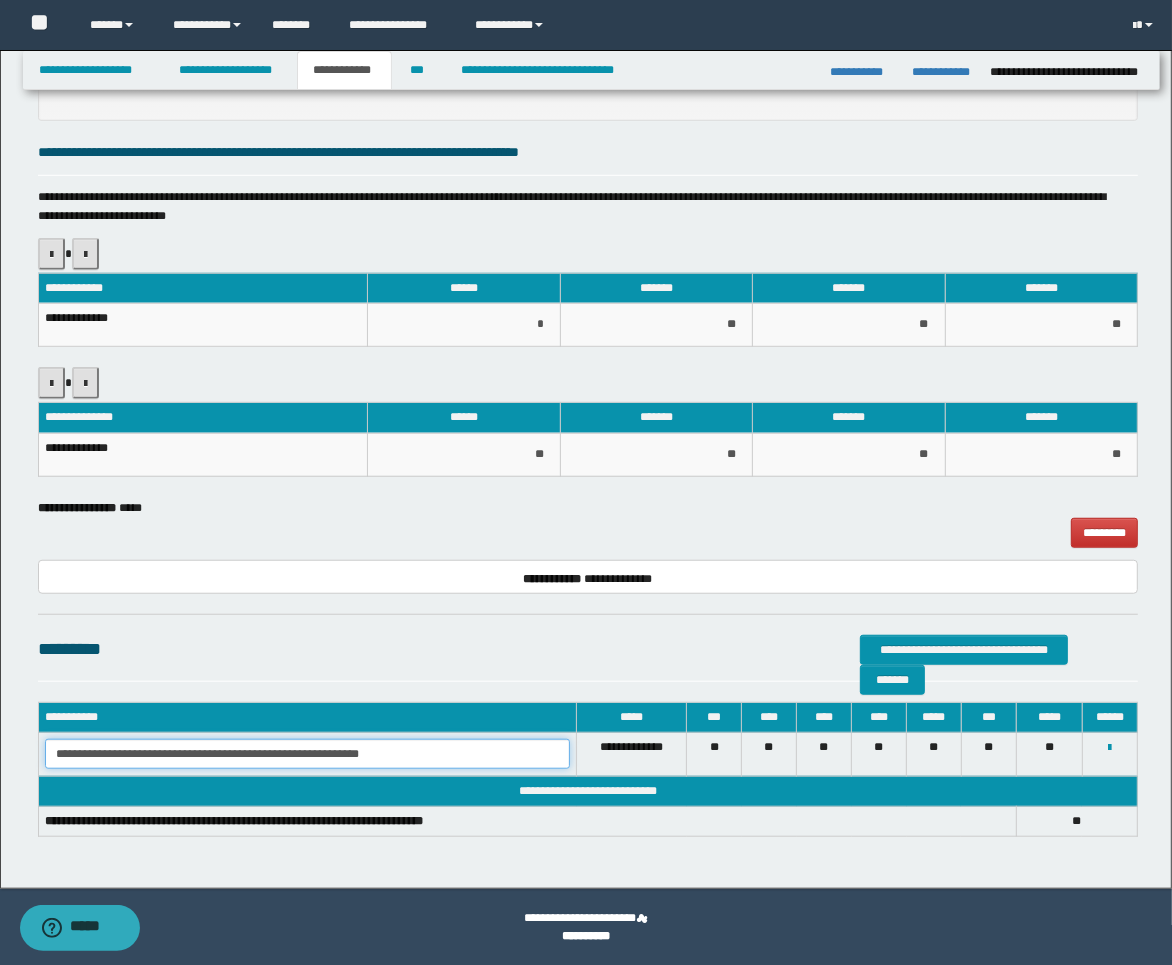 drag, startPoint x: 427, startPoint y: 756, endPoint x: -15, endPoint y: 735, distance: 442.4986 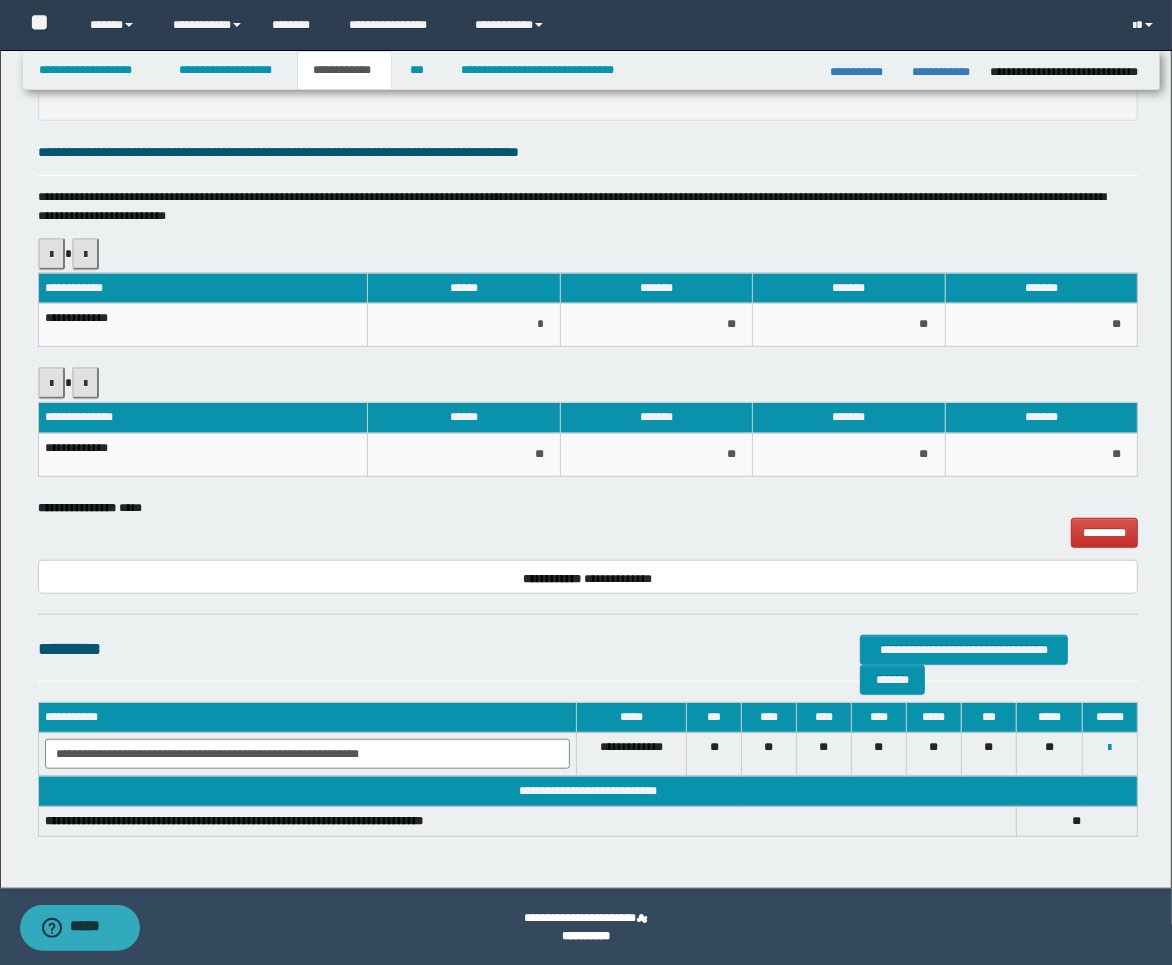 click on "**********" at bounding box center (588, 380) 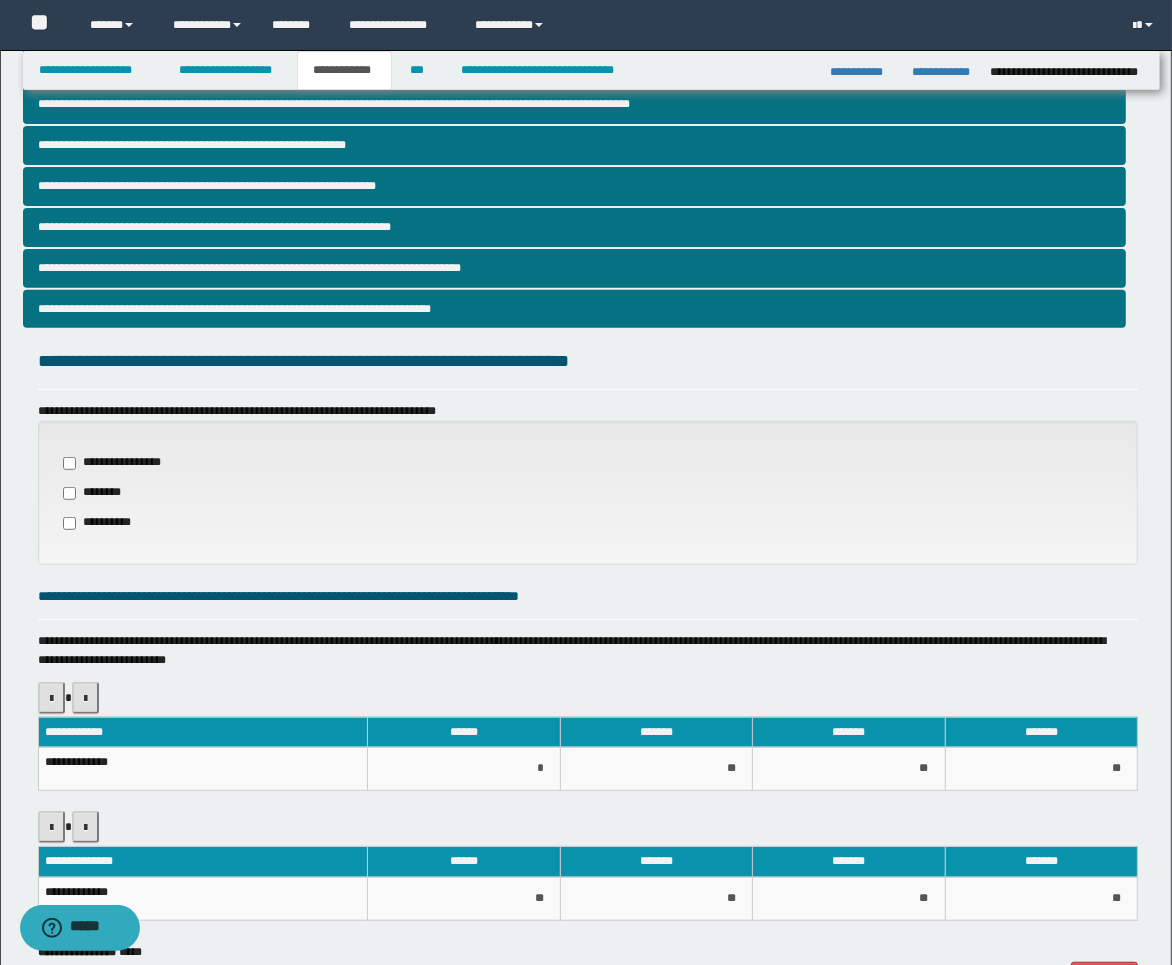 scroll, scrollTop: 76, scrollLeft: 0, axis: vertical 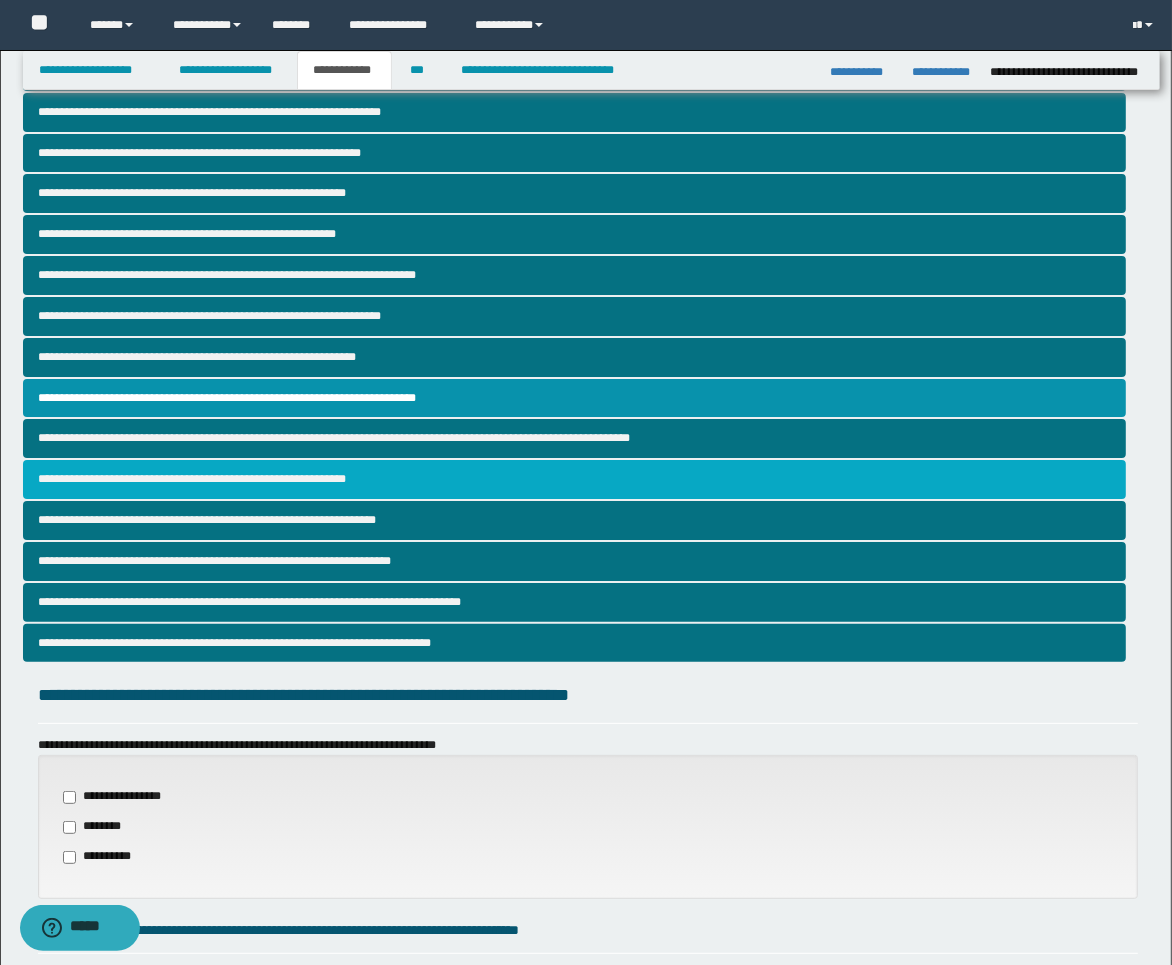click on "**********" at bounding box center (574, 479) 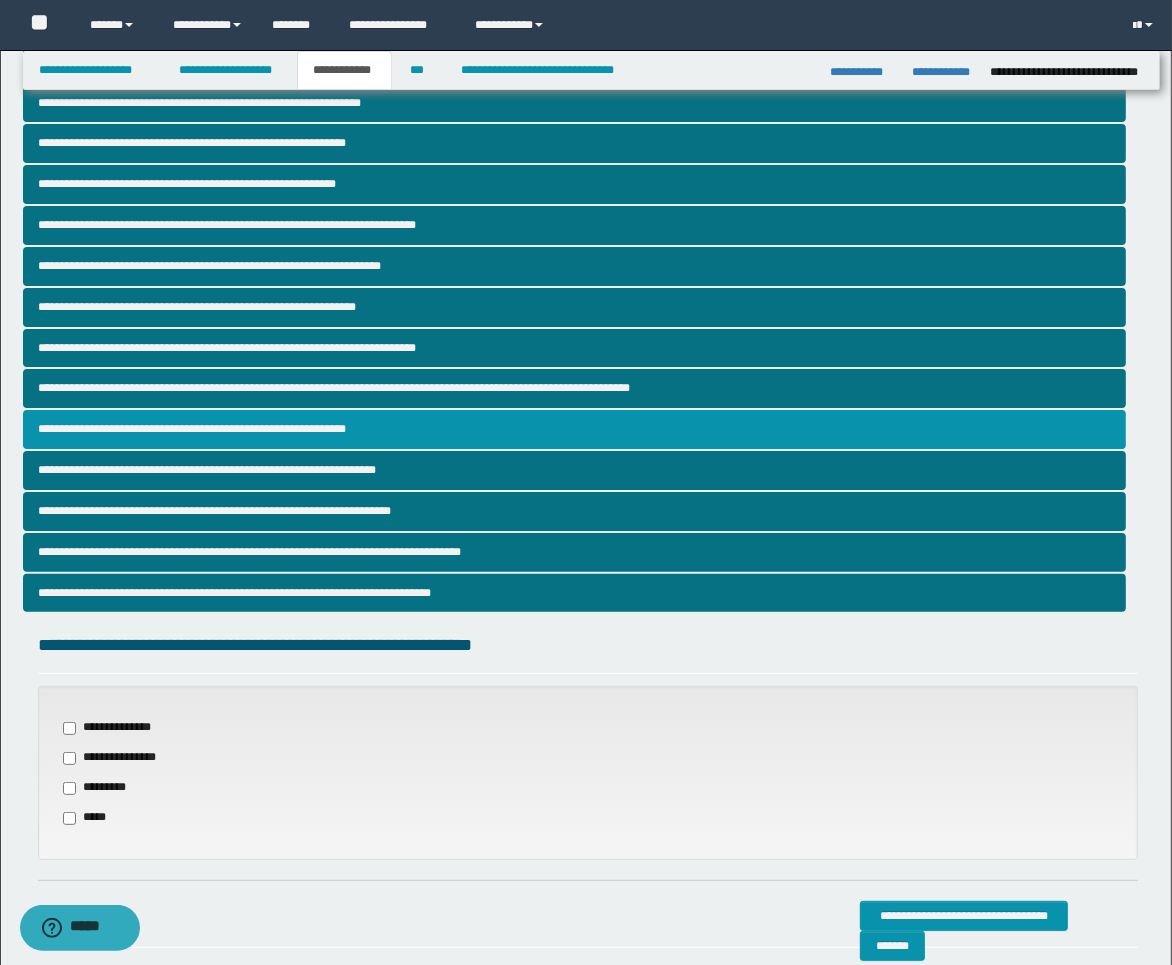 scroll, scrollTop: 380, scrollLeft: 0, axis: vertical 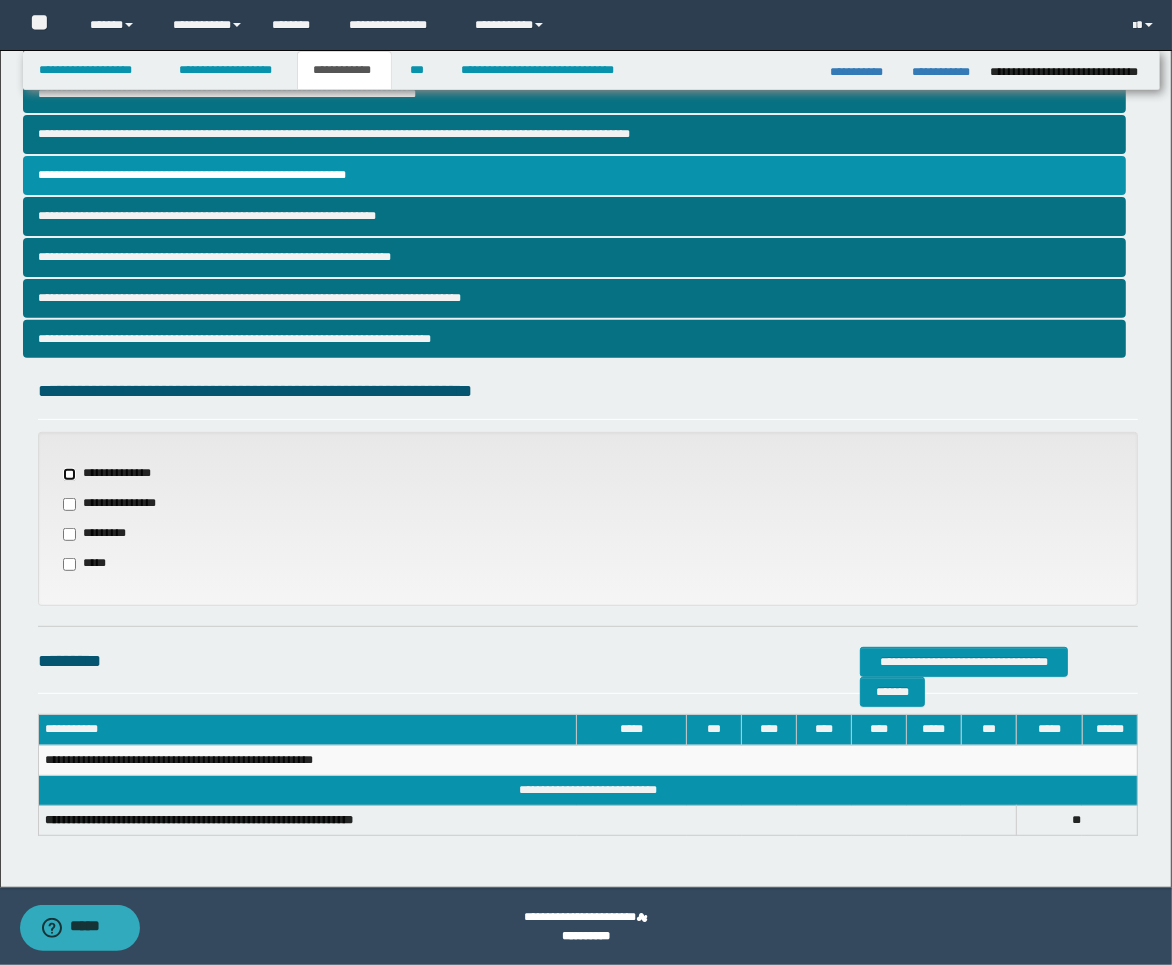 select on "*" 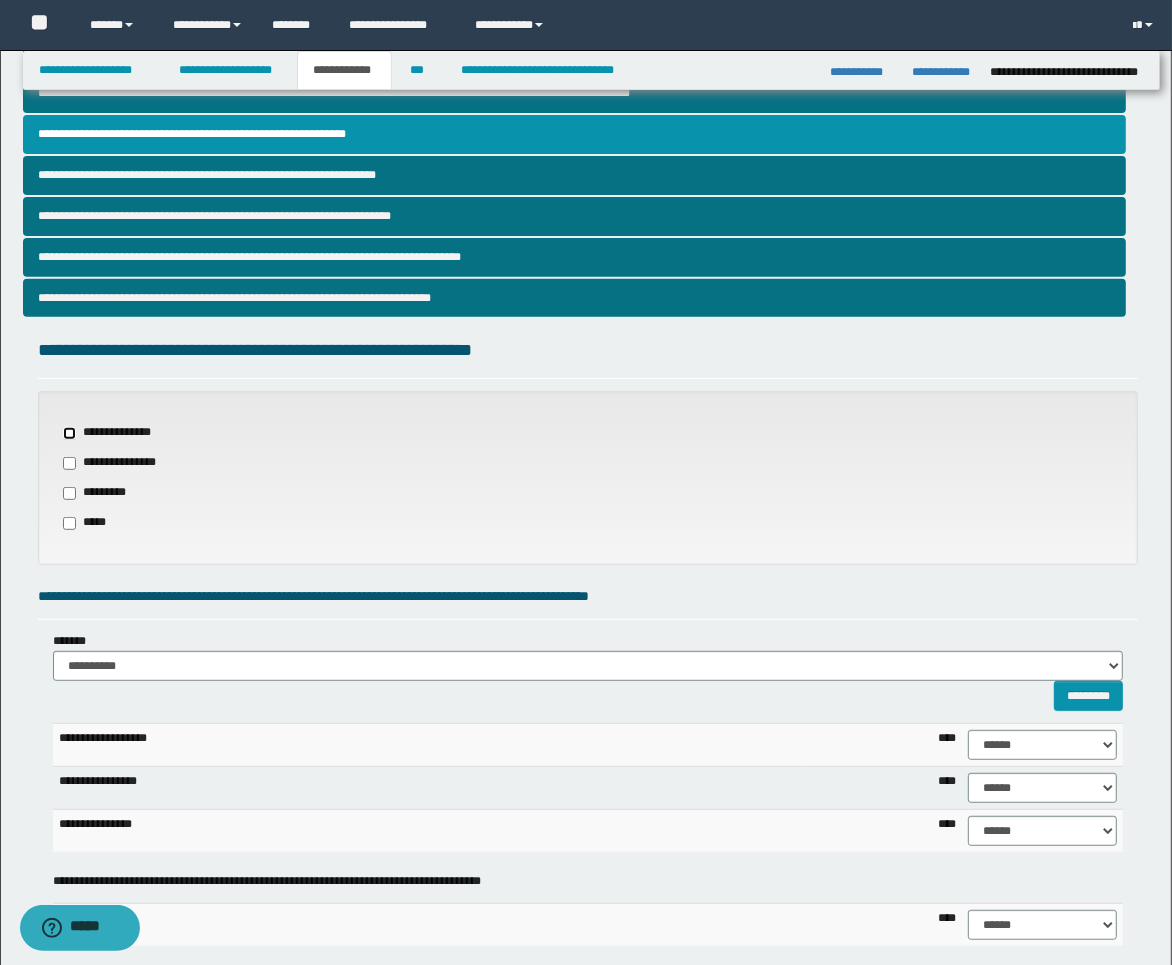 scroll, scrollTop: 827, scrollLeft: 0, axis: vertical 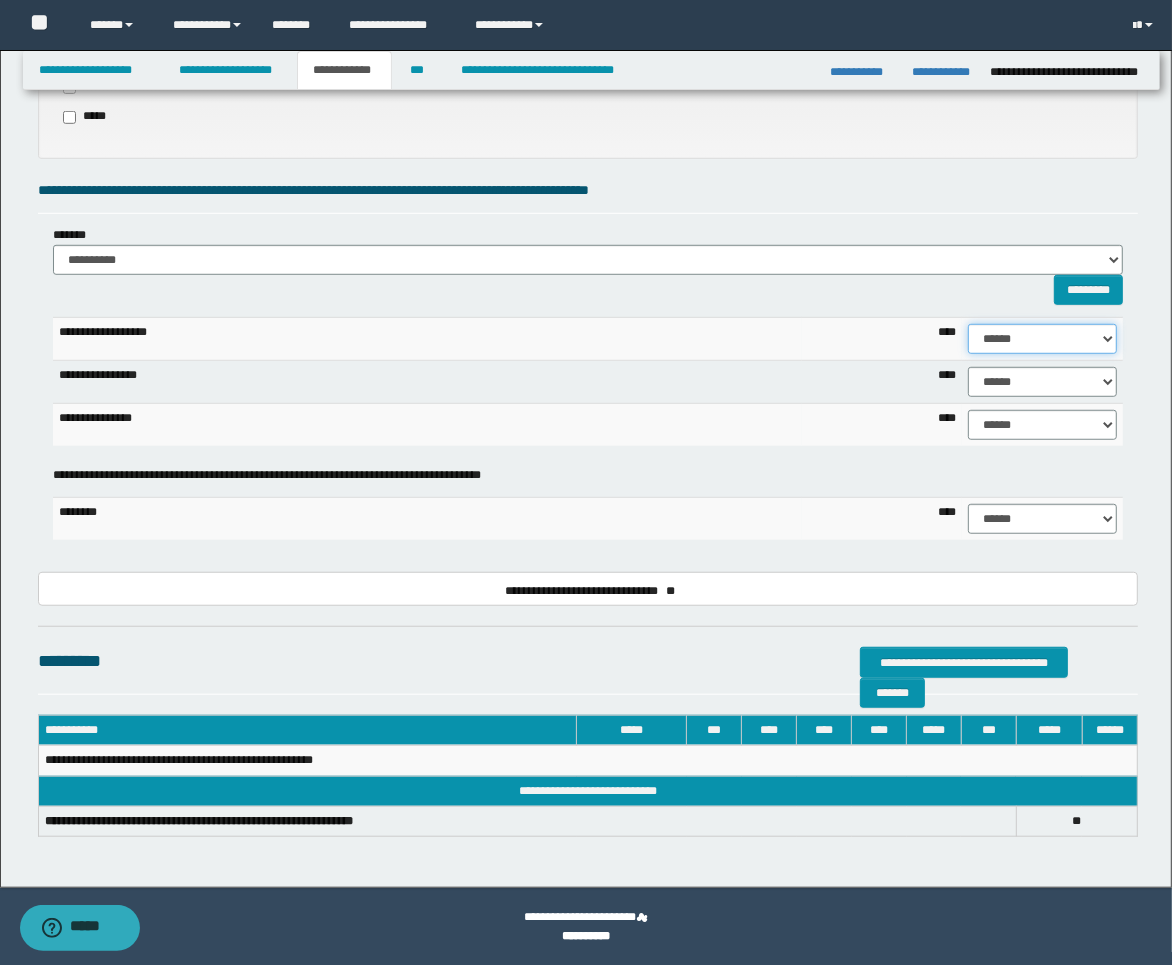 click on "******
****
**
**
**
**
**
**
**
**
***
***
***
***
***
***
***
***
***
***
****
****
****
****" at bounding box center [1042, 339] 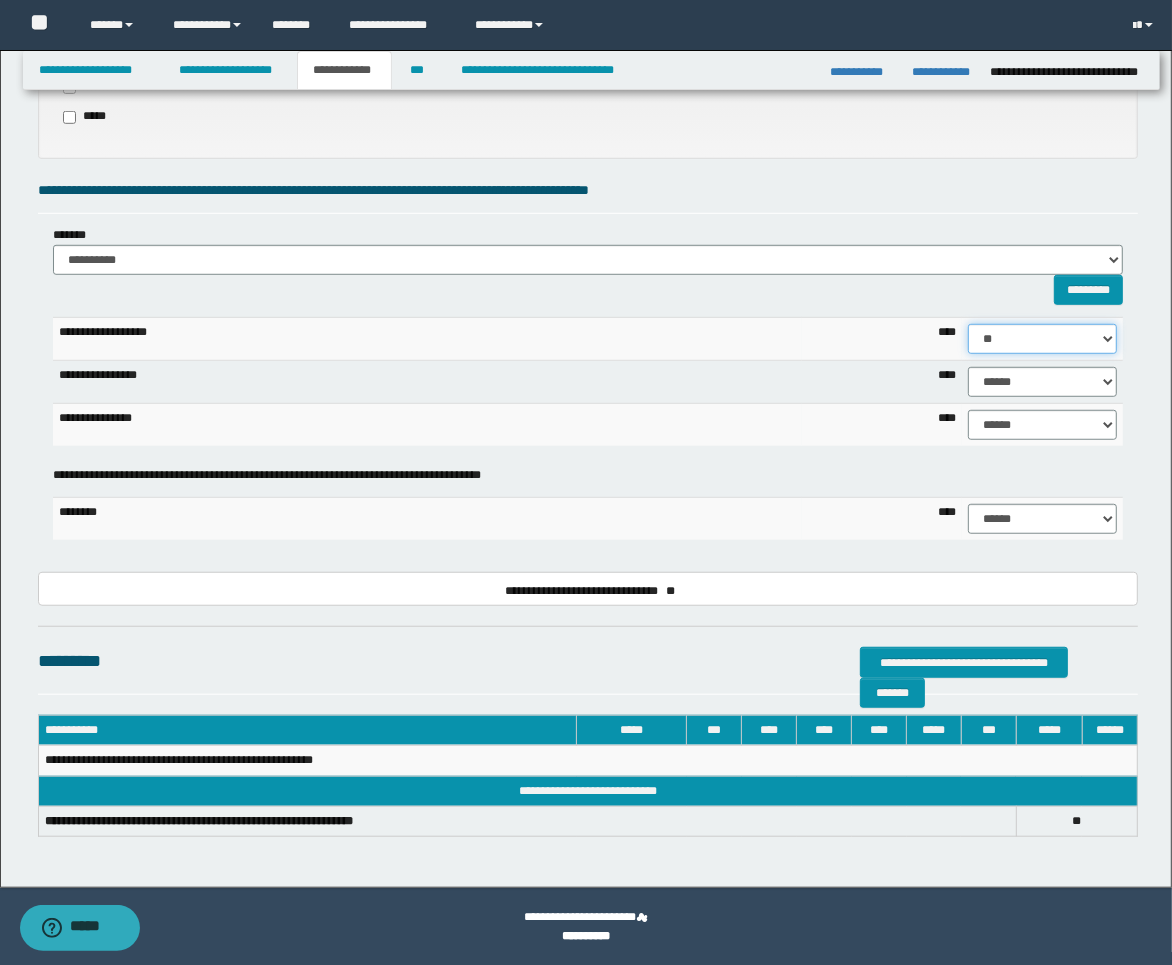 click on "******
****
**
**
**
**
**
**
**
**
***
***
***
***
***
***
***
***
***
***
****
****
****
****" at bounding box center [1042, 339] 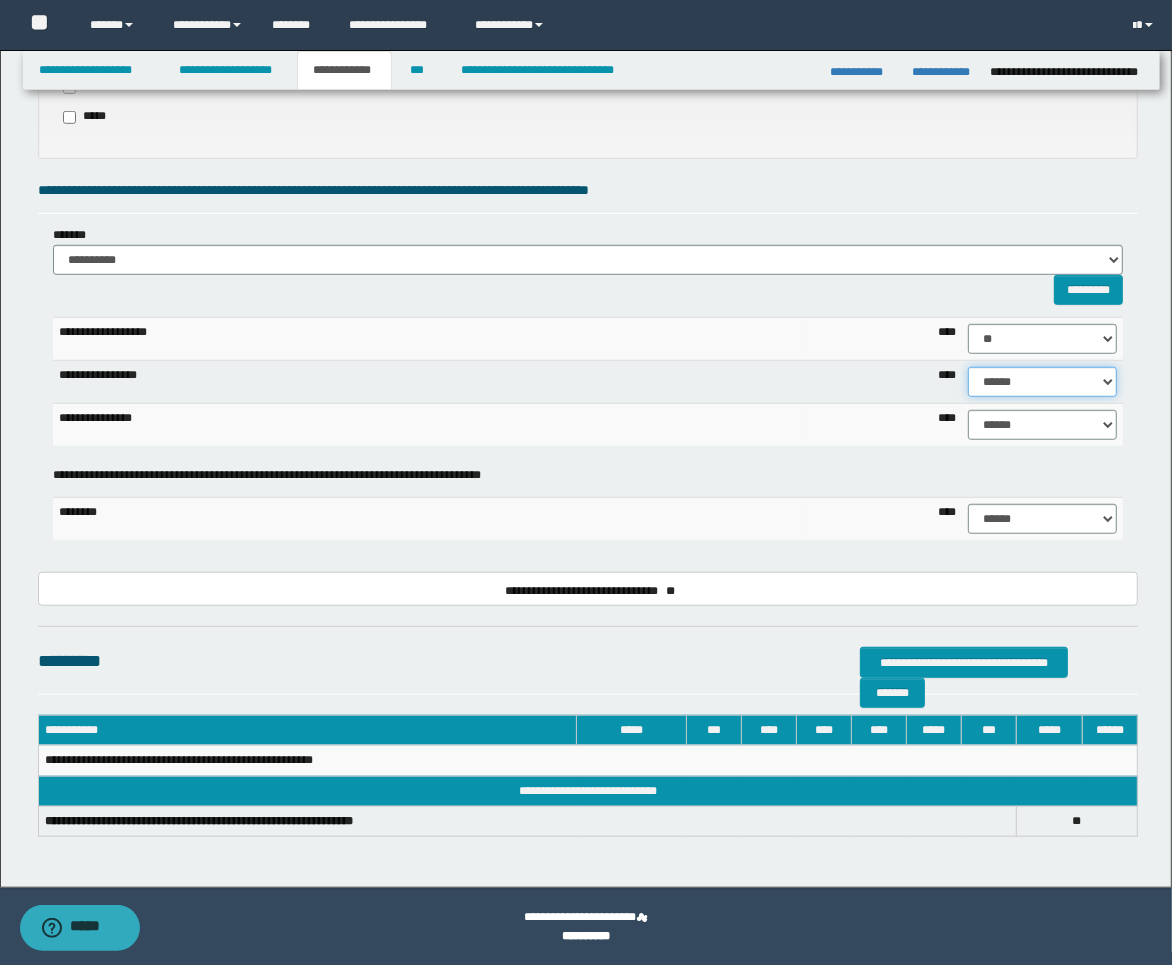 click on "******
****
**
**
**
**
**
**
**
**
***
***
***
***
***
***
***
***
***
***
****
****
****
****" at bounding box center (1042, 382) 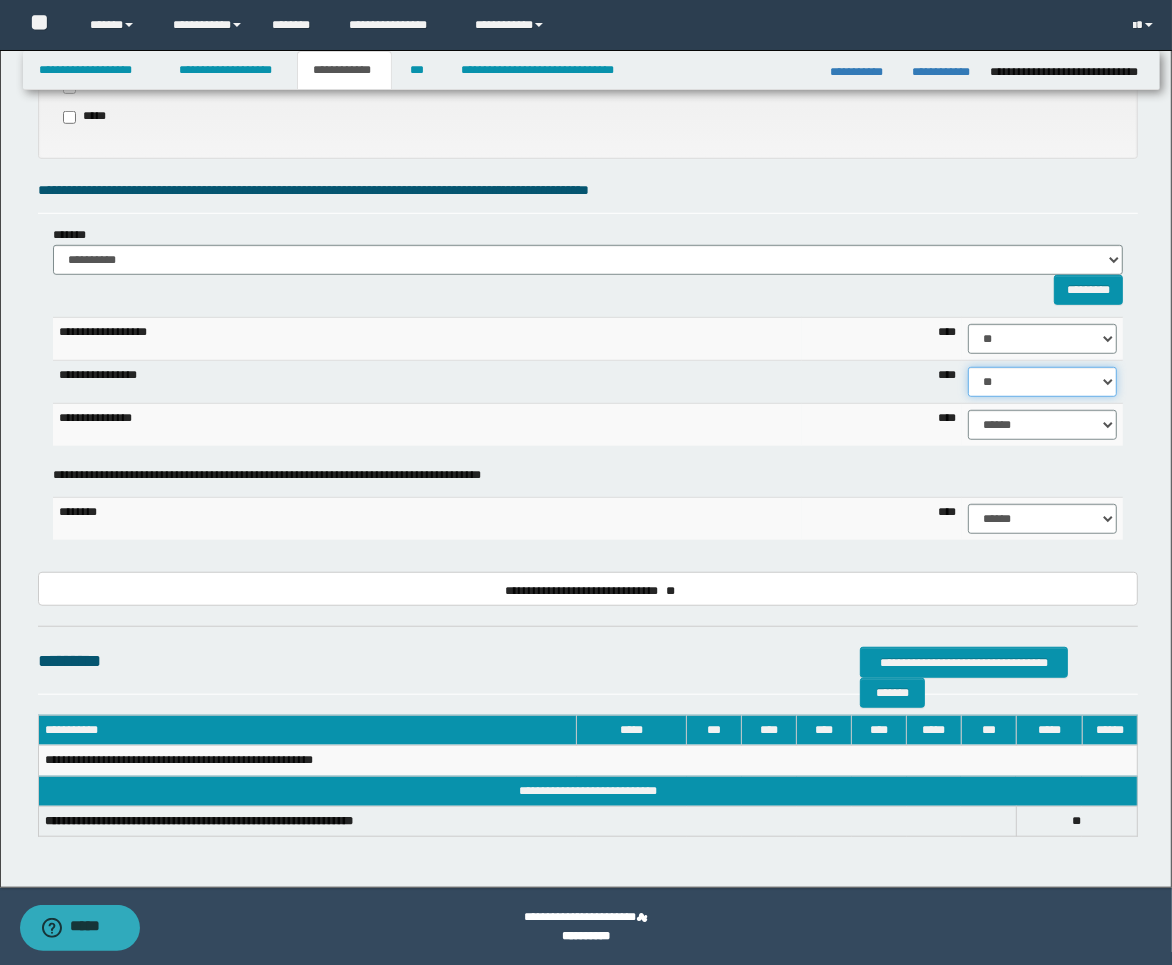 click on "******
****
**
**
**
**
**
**
**
**
***
***
***
***
***
***
***
***
***
***
****
****
****
****" at bounding box center (1042, 382) 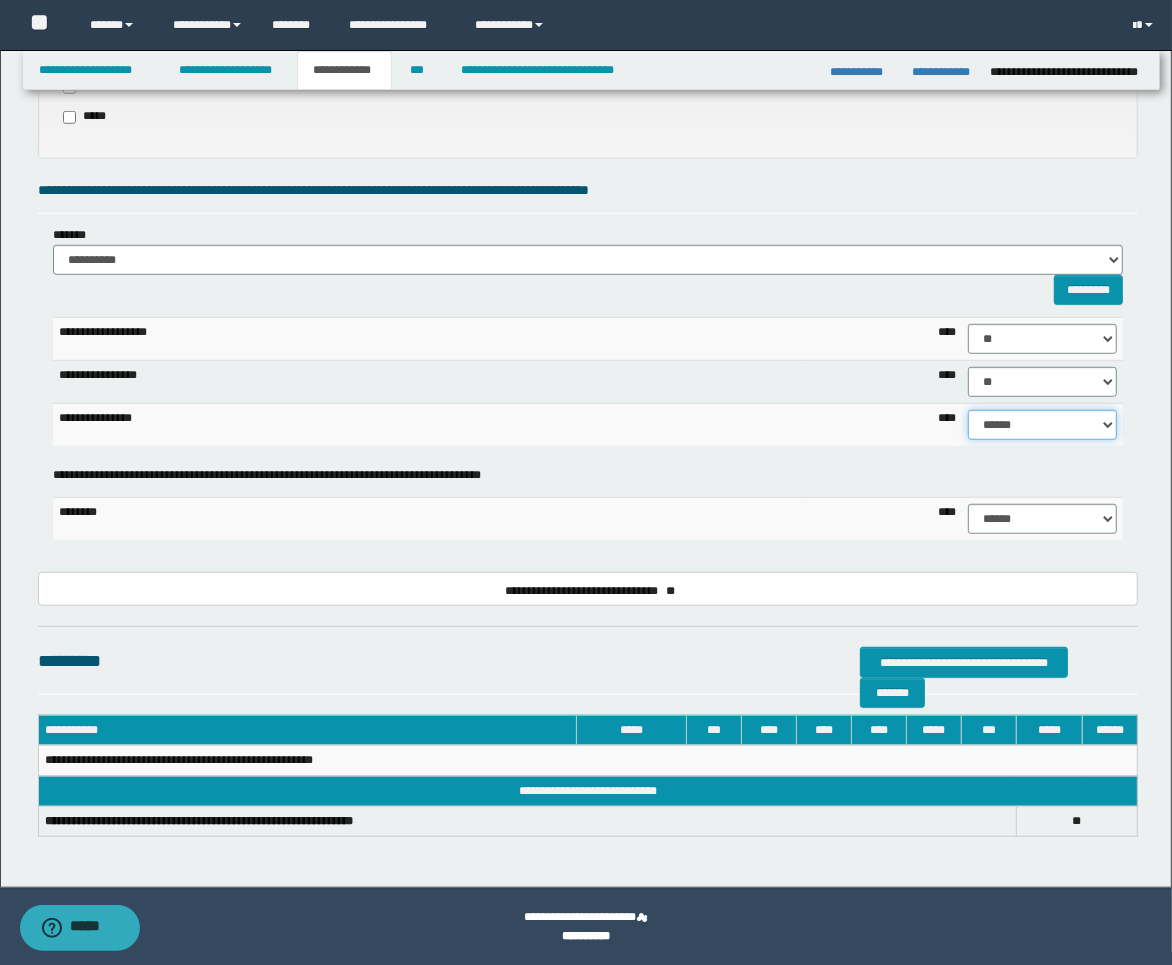 click on "******
****
**
**
**
**
**
**
**
**
***
***
***
***
***
***
***
***
***
***
****
****
****
****" at bounding box center (1042, 425) 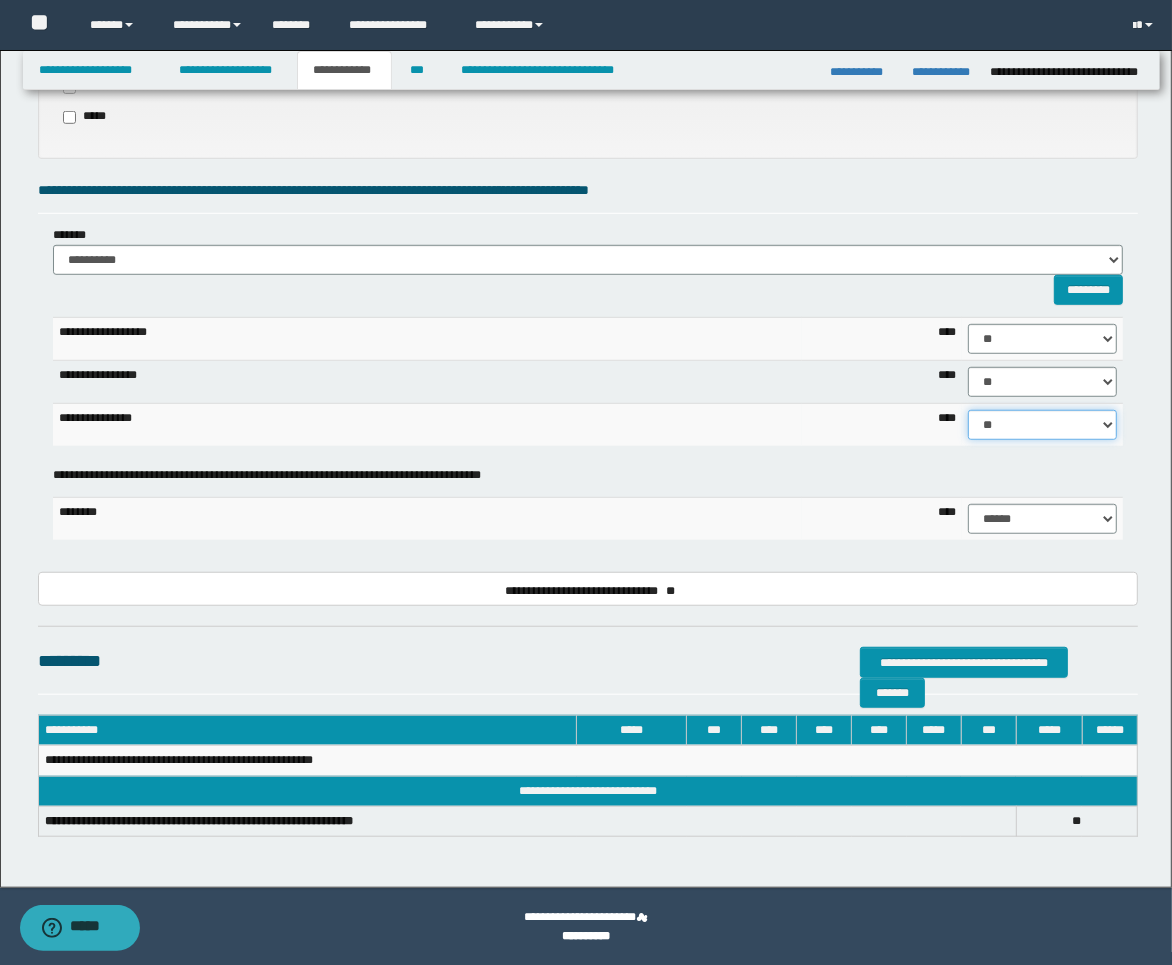 click on "******
****
**
**
**
**
**
**
**
**
***
***
***
***
***
***
***
***
***
***
****
****
****
****" at bounding box center [1042, 425] 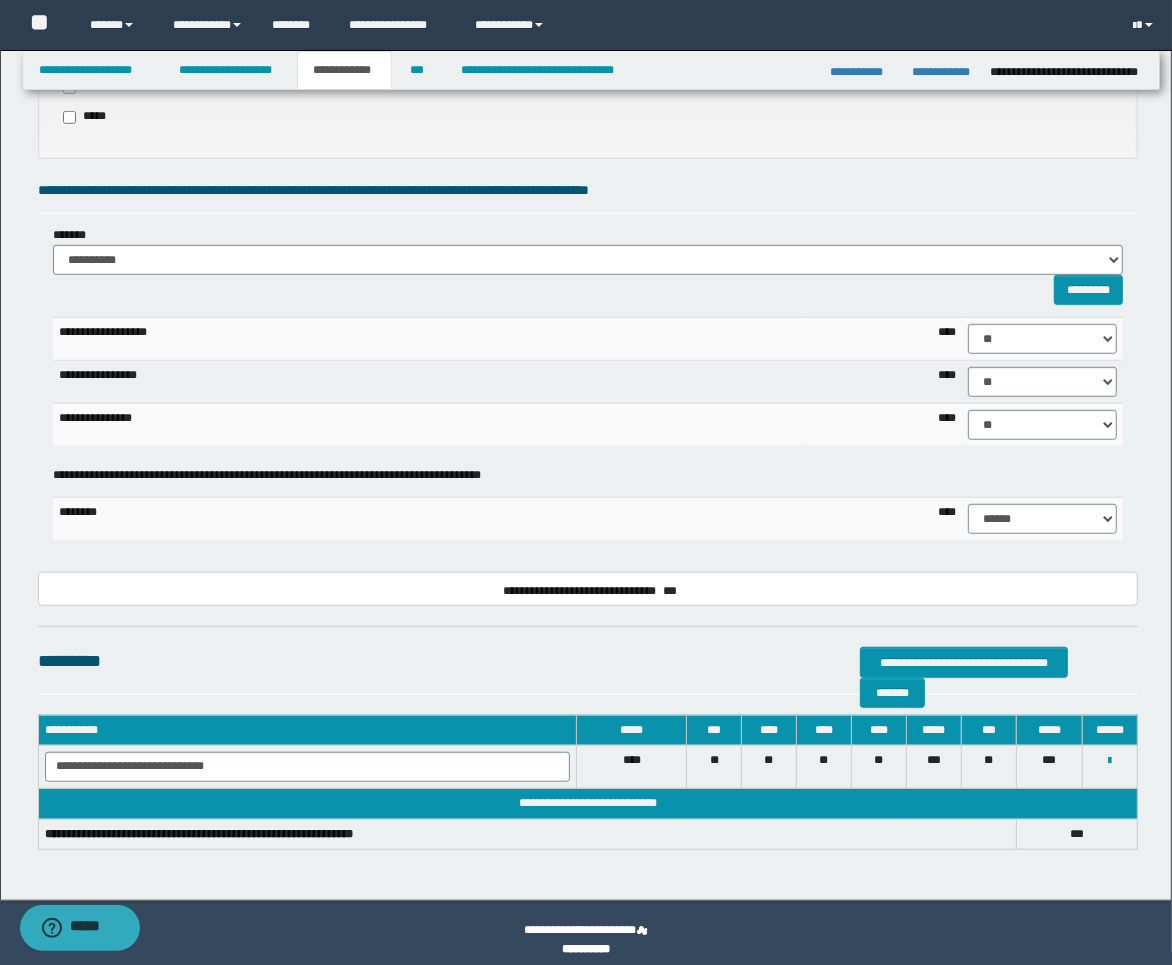 click on "**********" at bounding box center (588, 400) 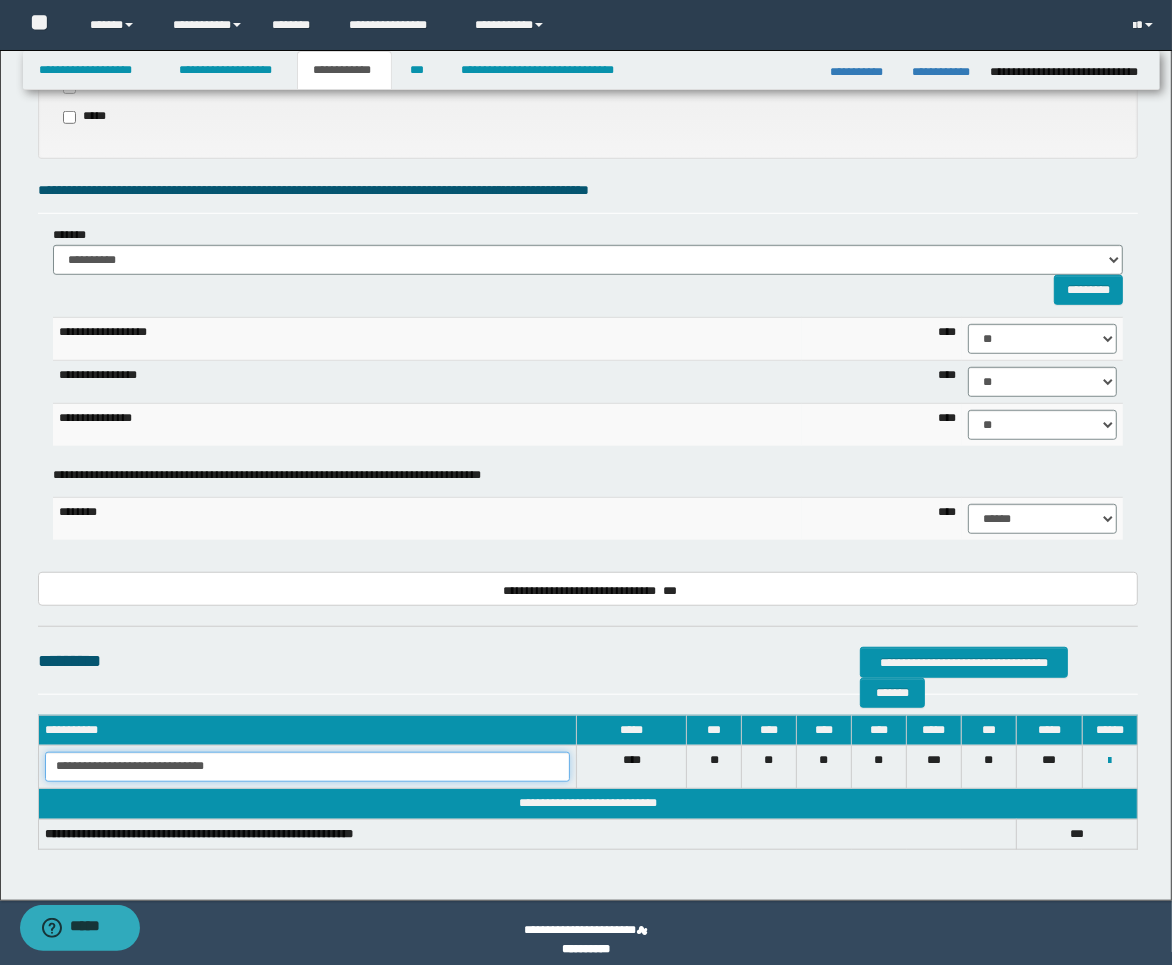 drag, startPoint x: 242, startPoint y: 772, endPoint x: -15, endPoint y: 692, distance: 269.1635 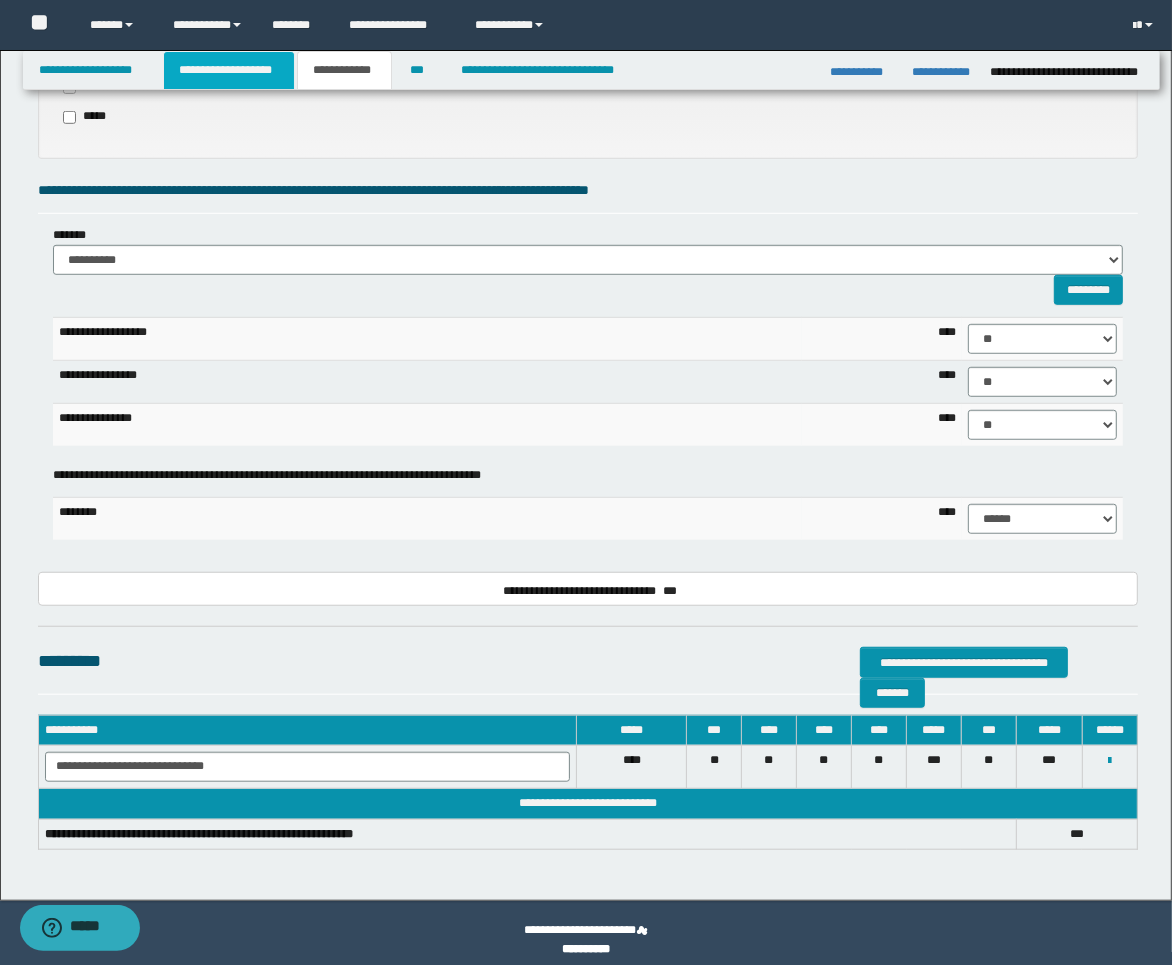 click on "**********" at bounding box center (229, 70) 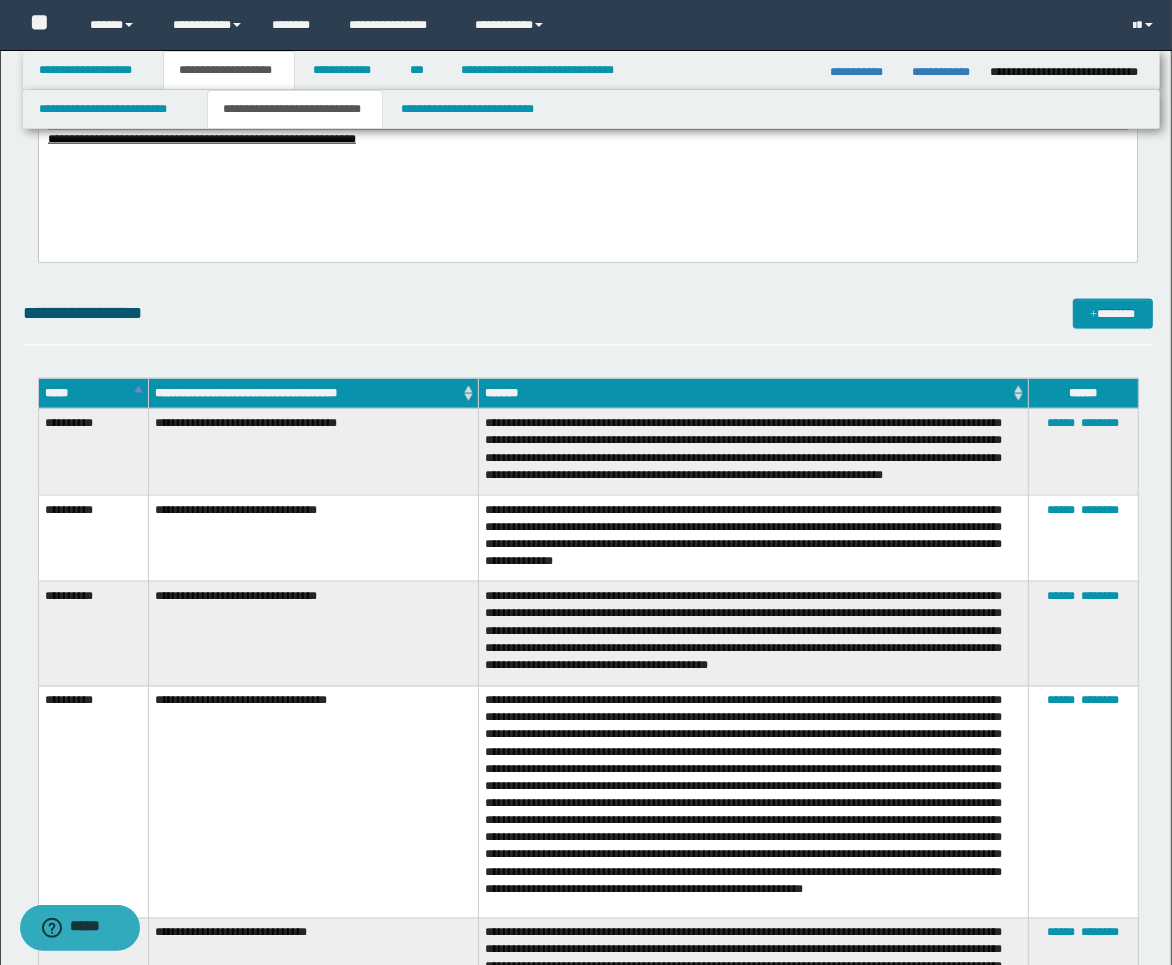 scroll, scrollTop: 2081, scrollLeft: 0, axis: vertical 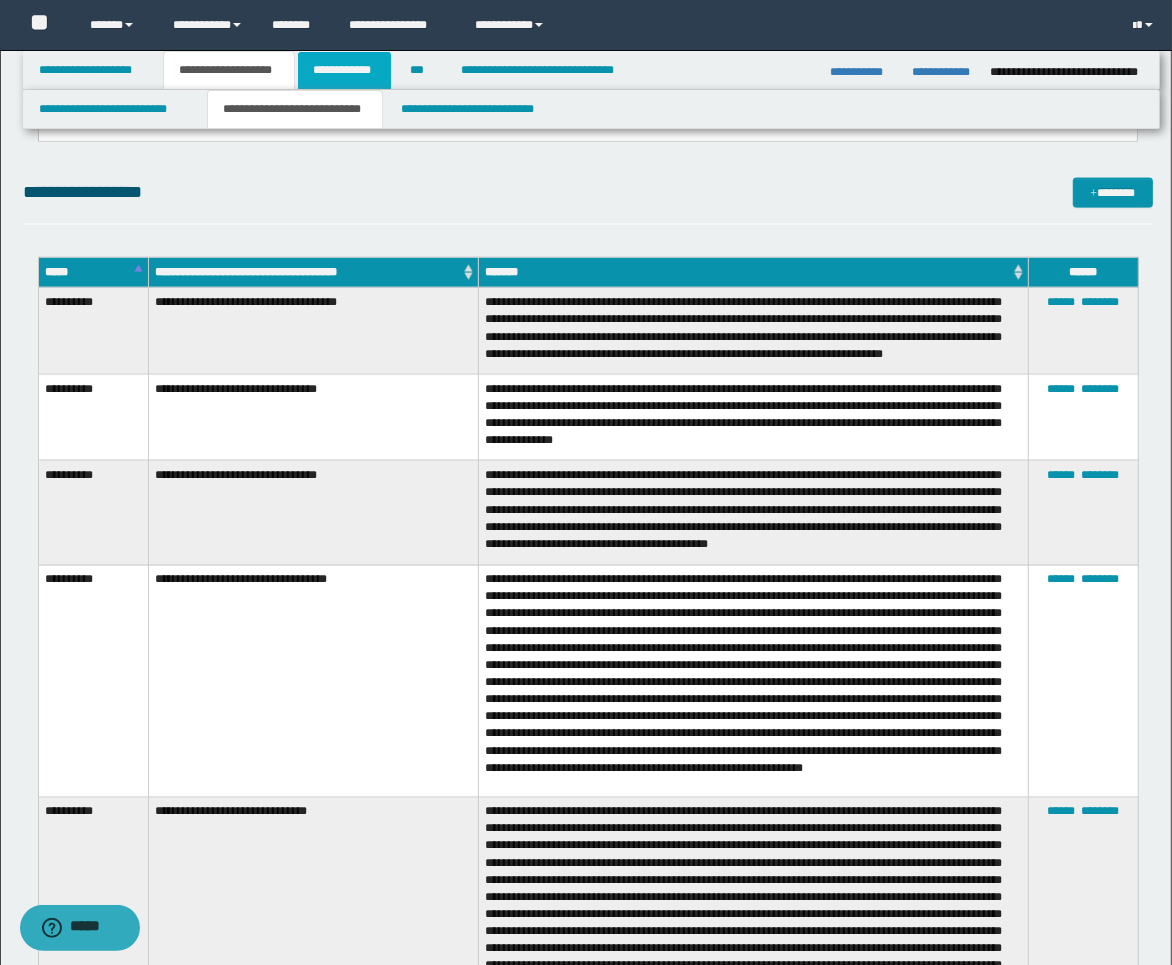 click on "**********" at bounding box center (344, 70) 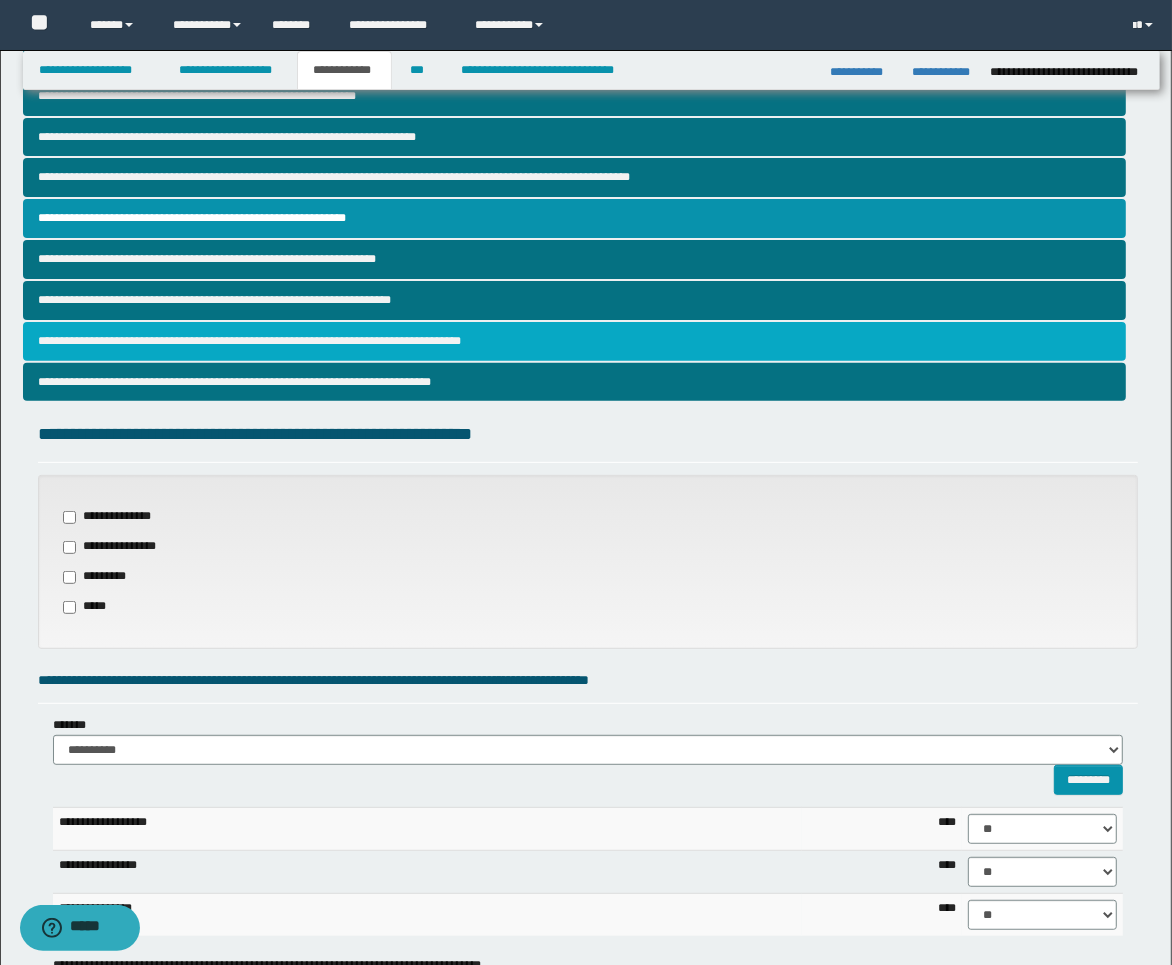 scroll, scrollTop: 284, scrollLeft: 0, axis: vertical 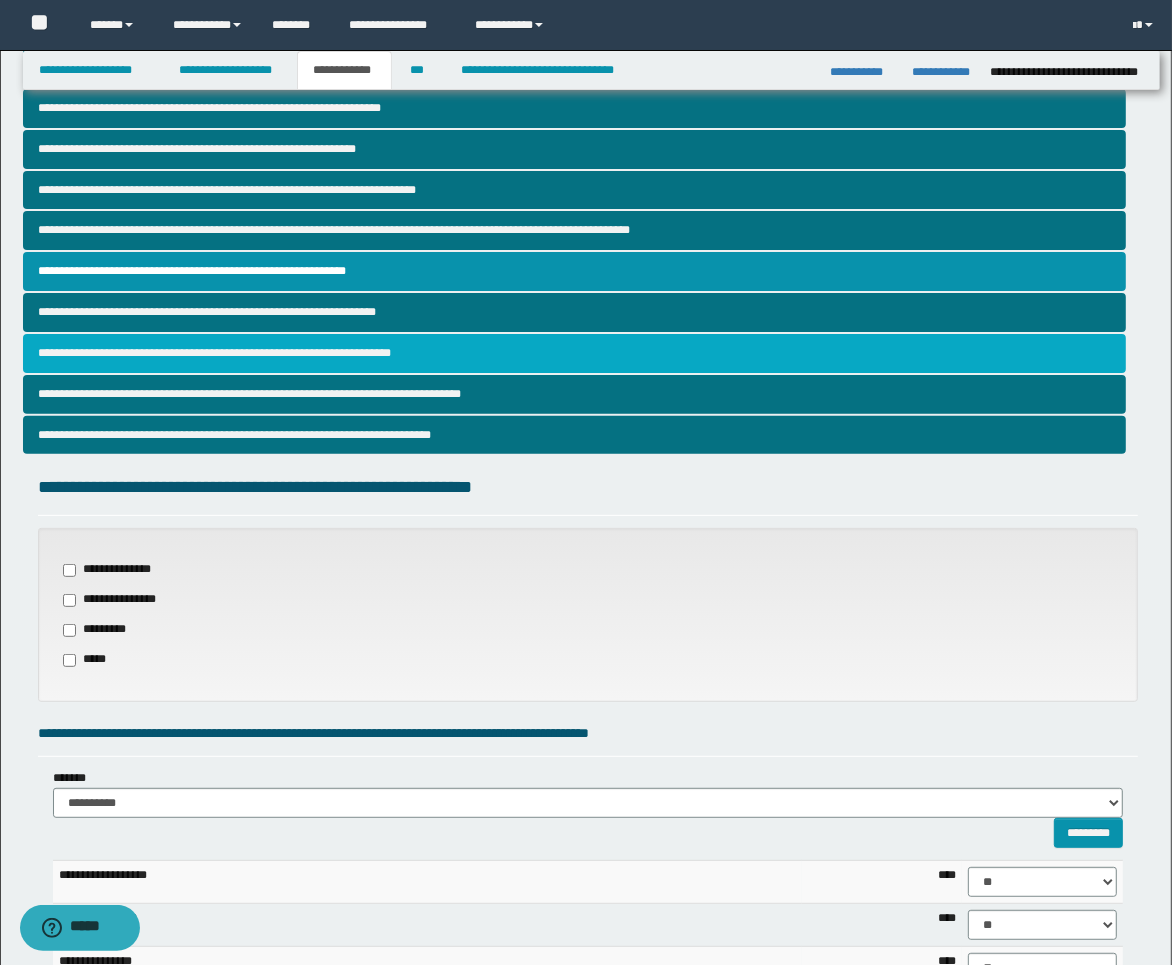 click on "**********" at bounding box center (574, 353) 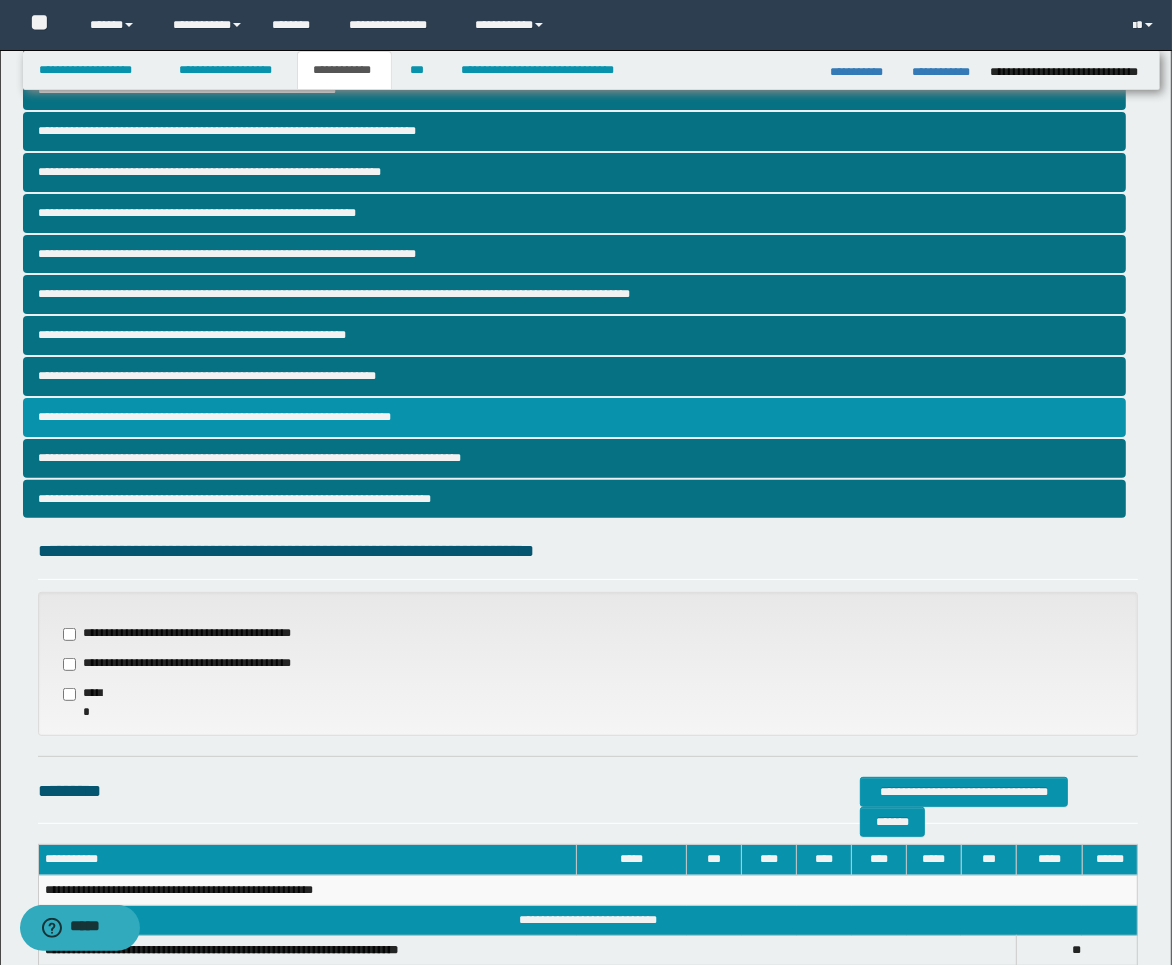 scroll, scrollTop: 350, scrollLeft: 0, axis: vertical 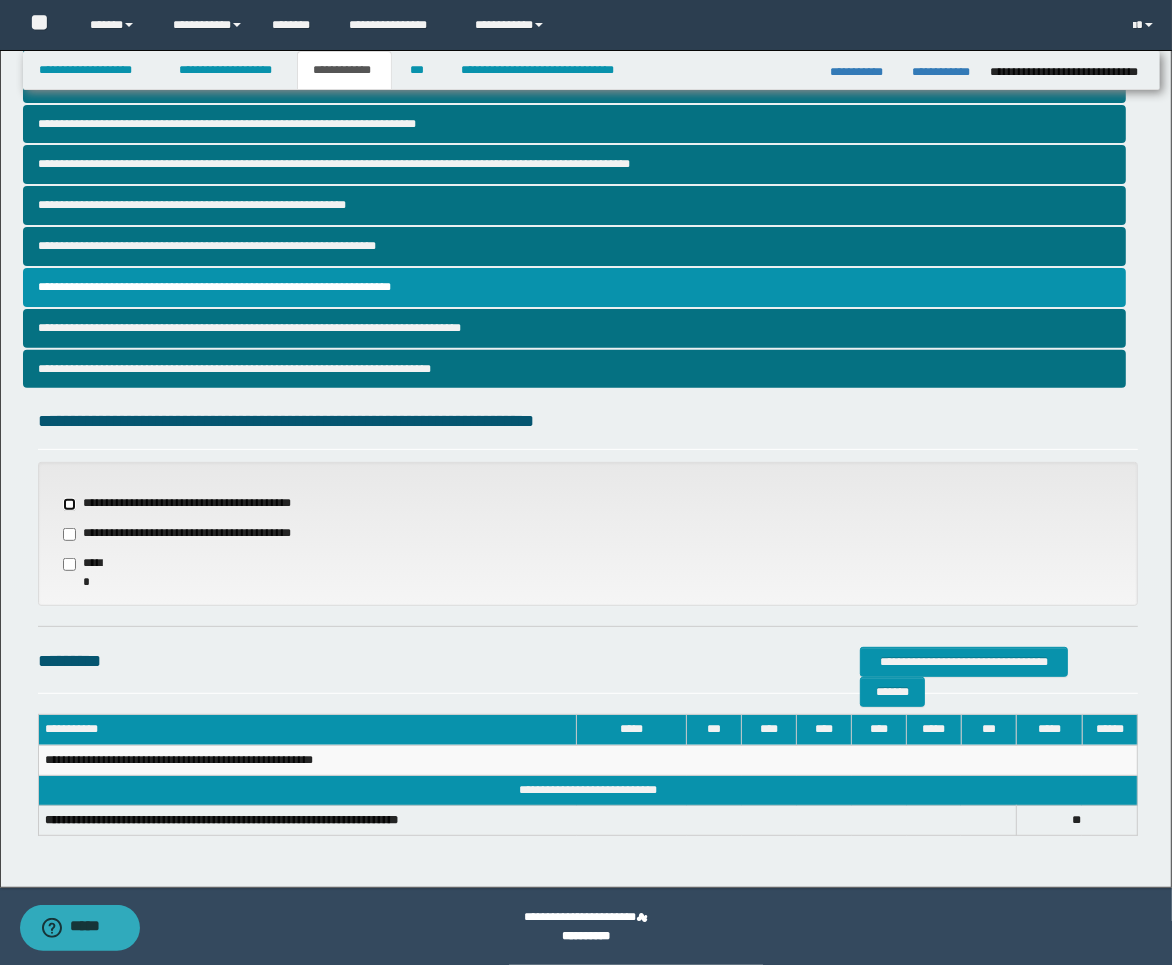 click on "**********" at bounding box center (588, 534) 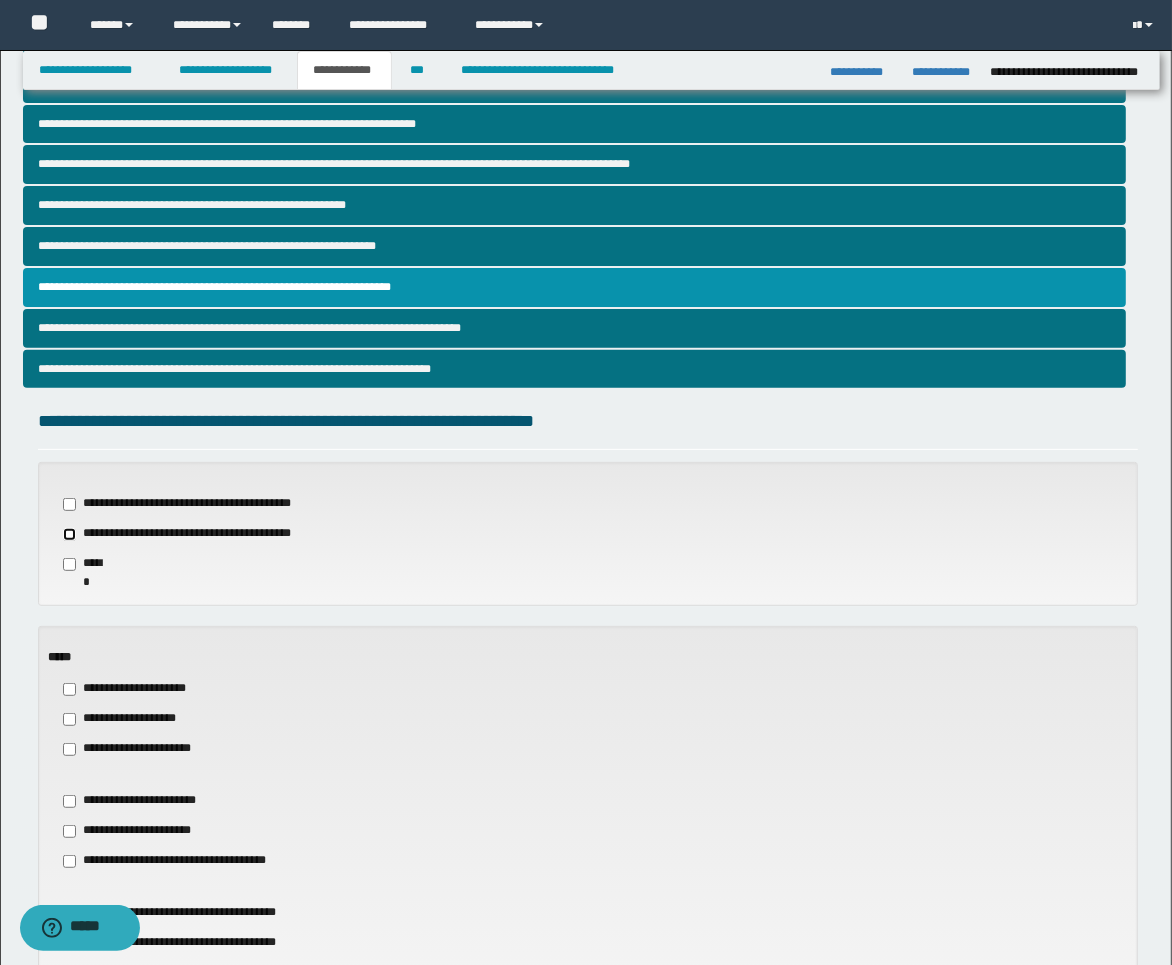 scroll, scrollTop: 758, scrollLeft: 0, axis: vertical 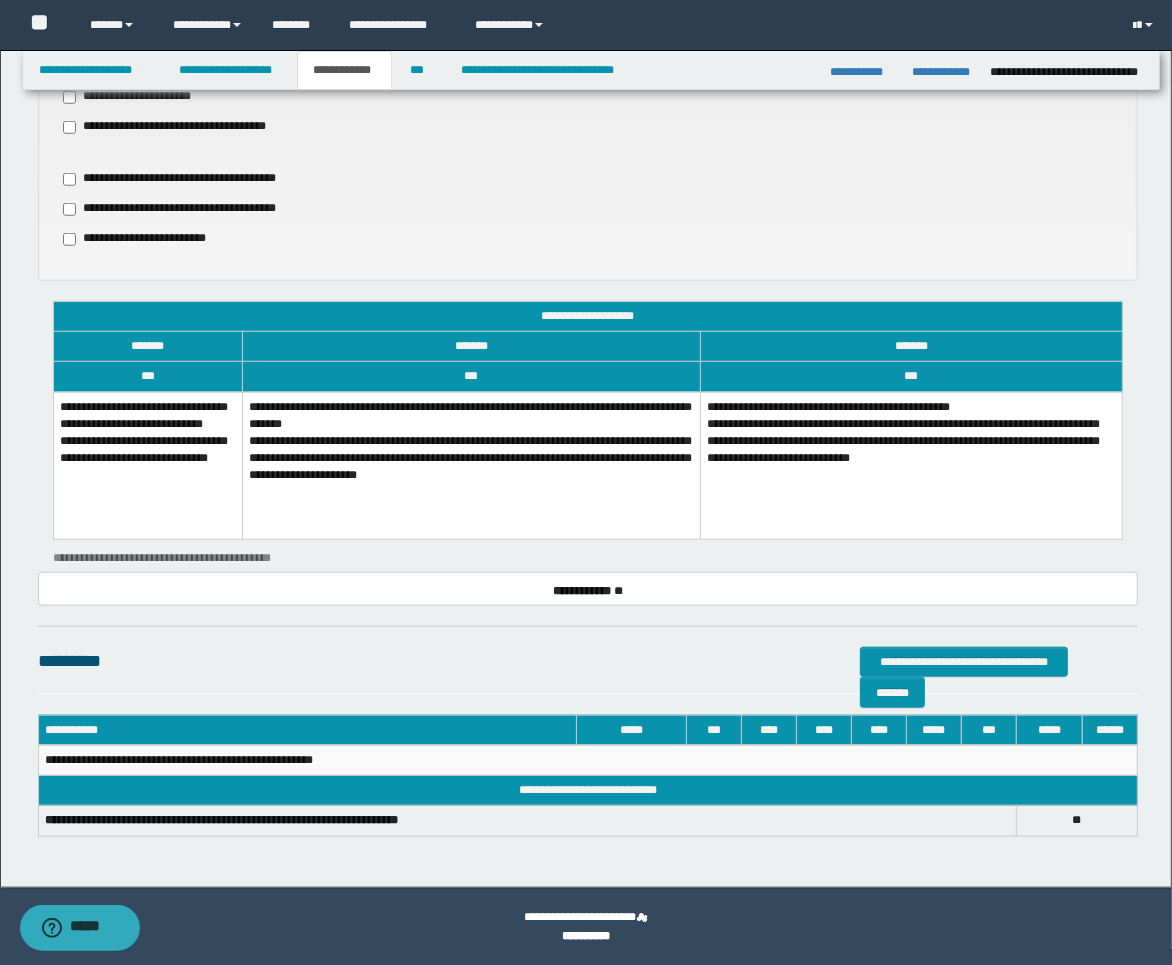 click on "**********" at bounding box center [147, 466] 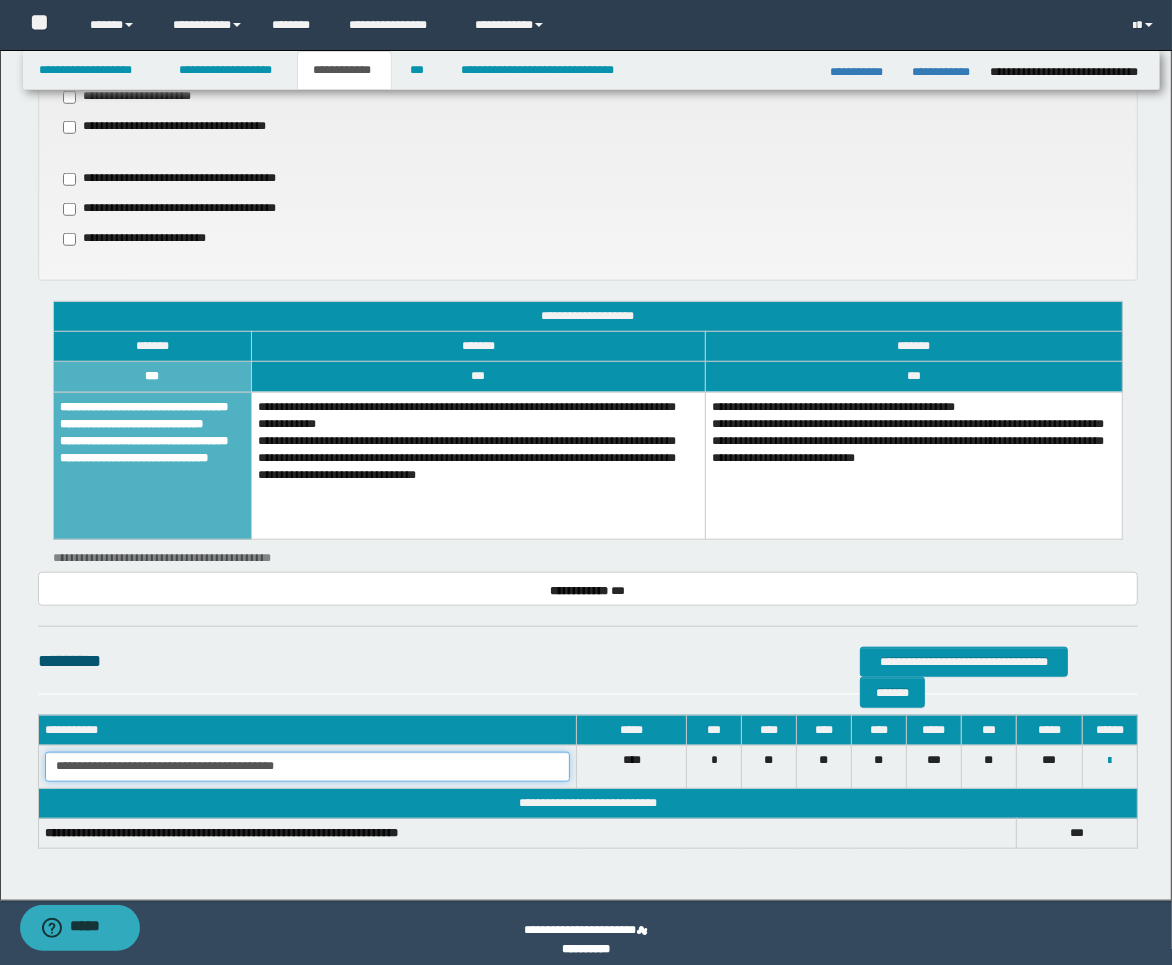 drag, startPoint x: 386, startPoint y: 763, endPoint x: -15, endPoint y: 712, distance: 404.23013 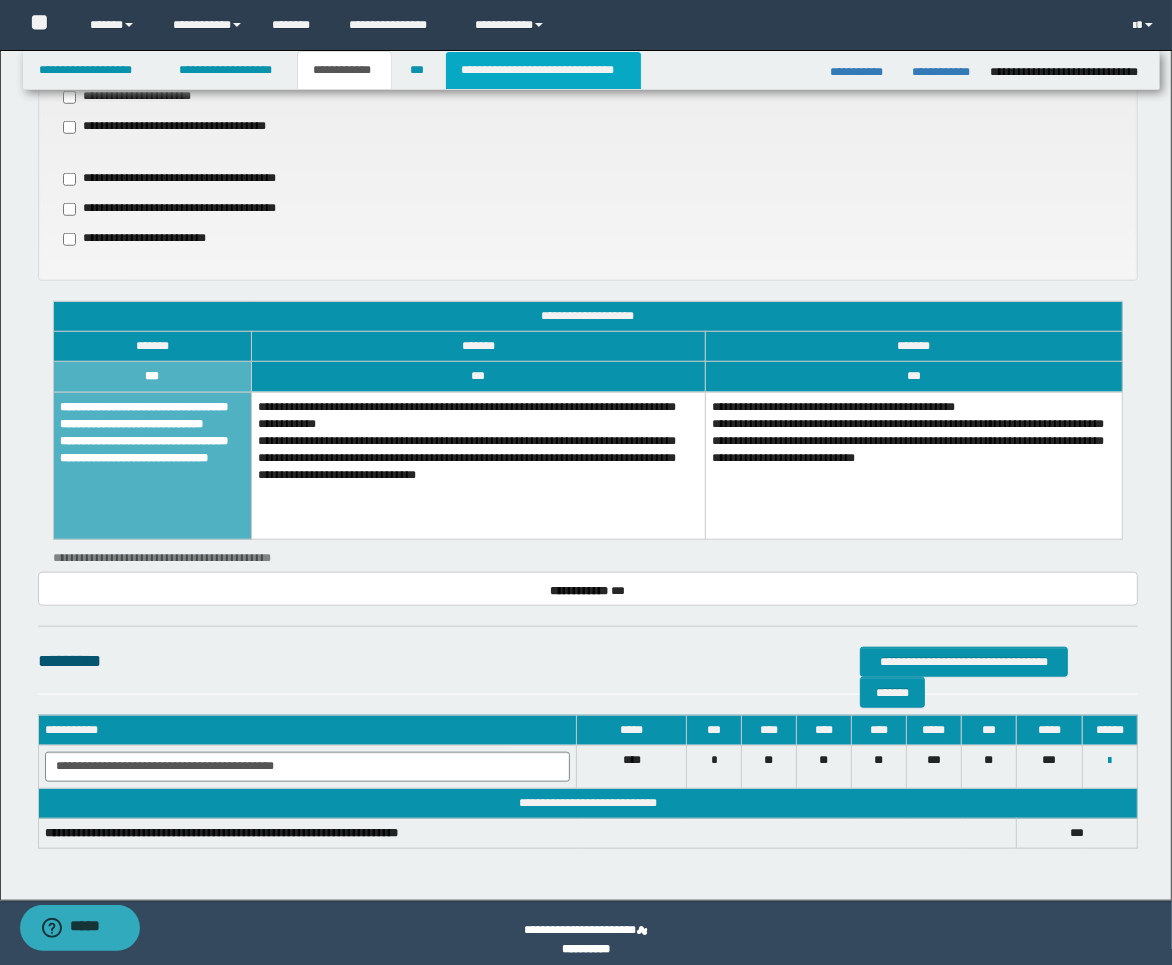click on "**********" at bounding box center (543, 70) 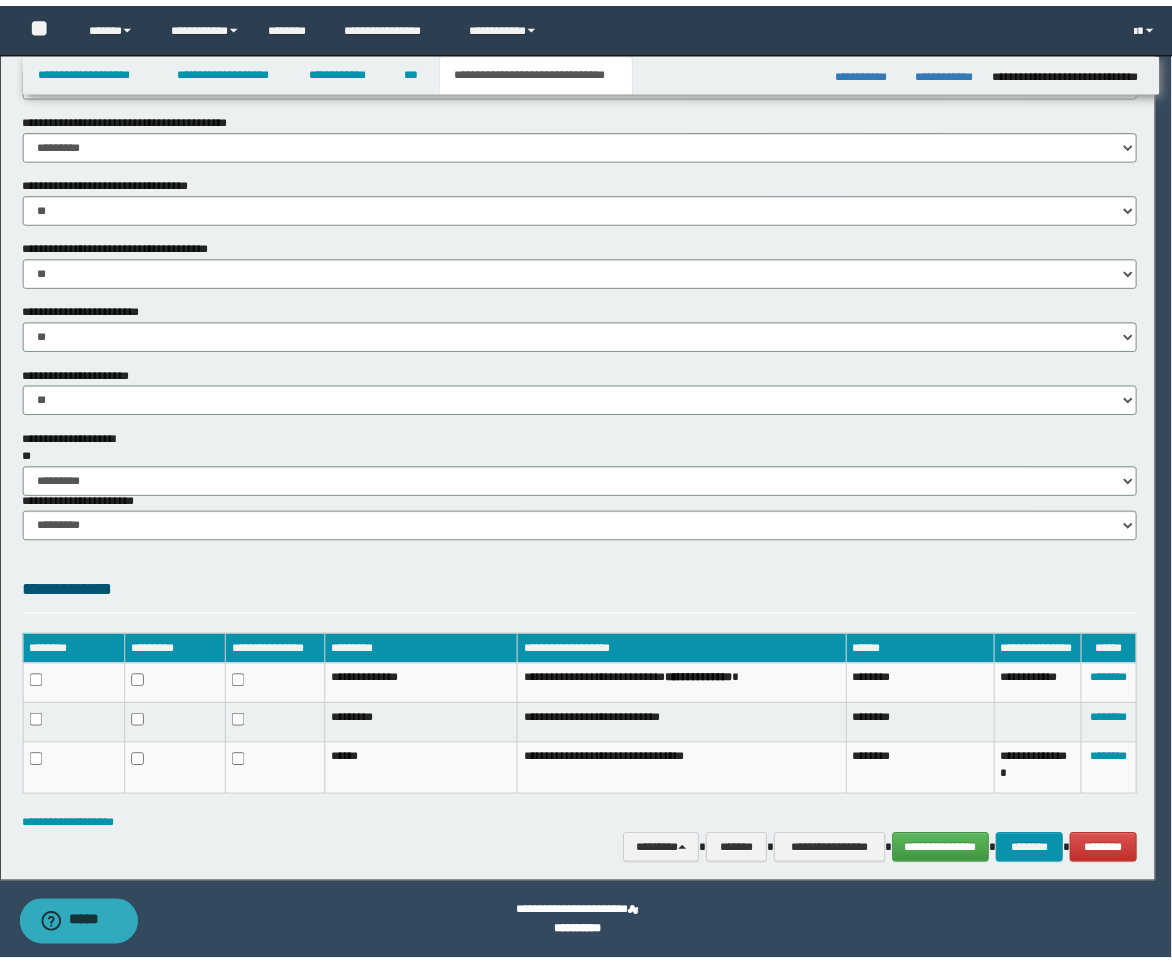 scroll, scrollTop: 1084, scrollLeft: 0, axis: vertical 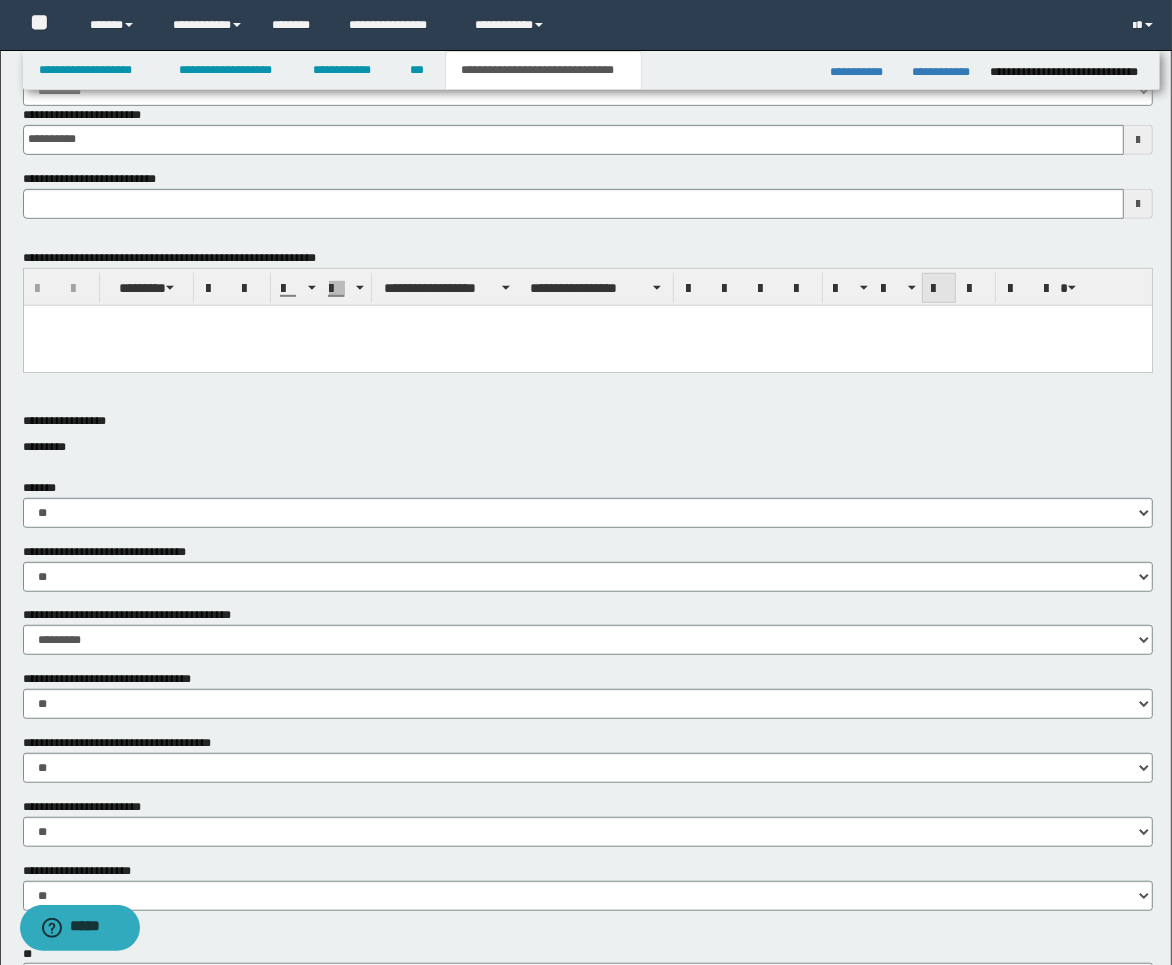 type 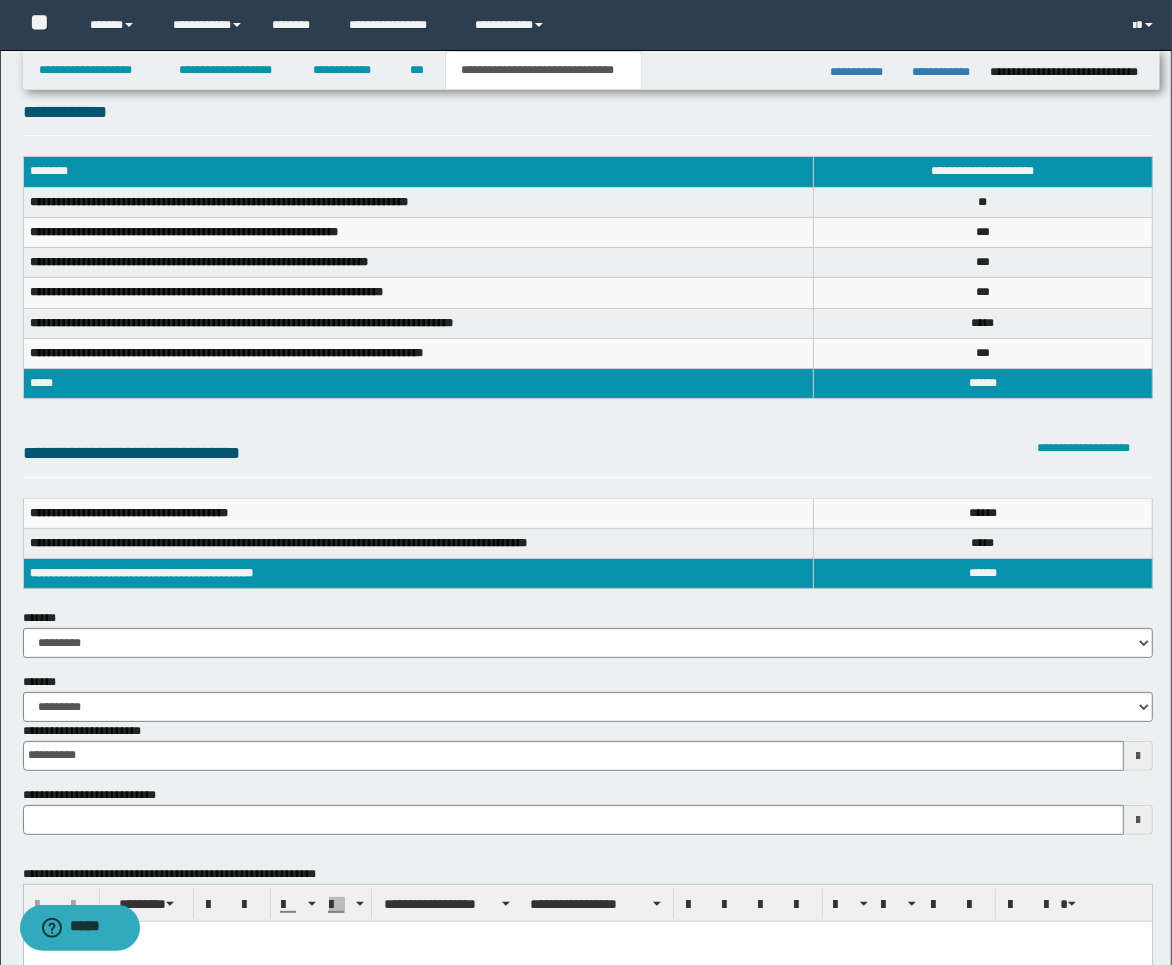 scroll, scrollTop: 0, scrollLeft: 0, axis: both 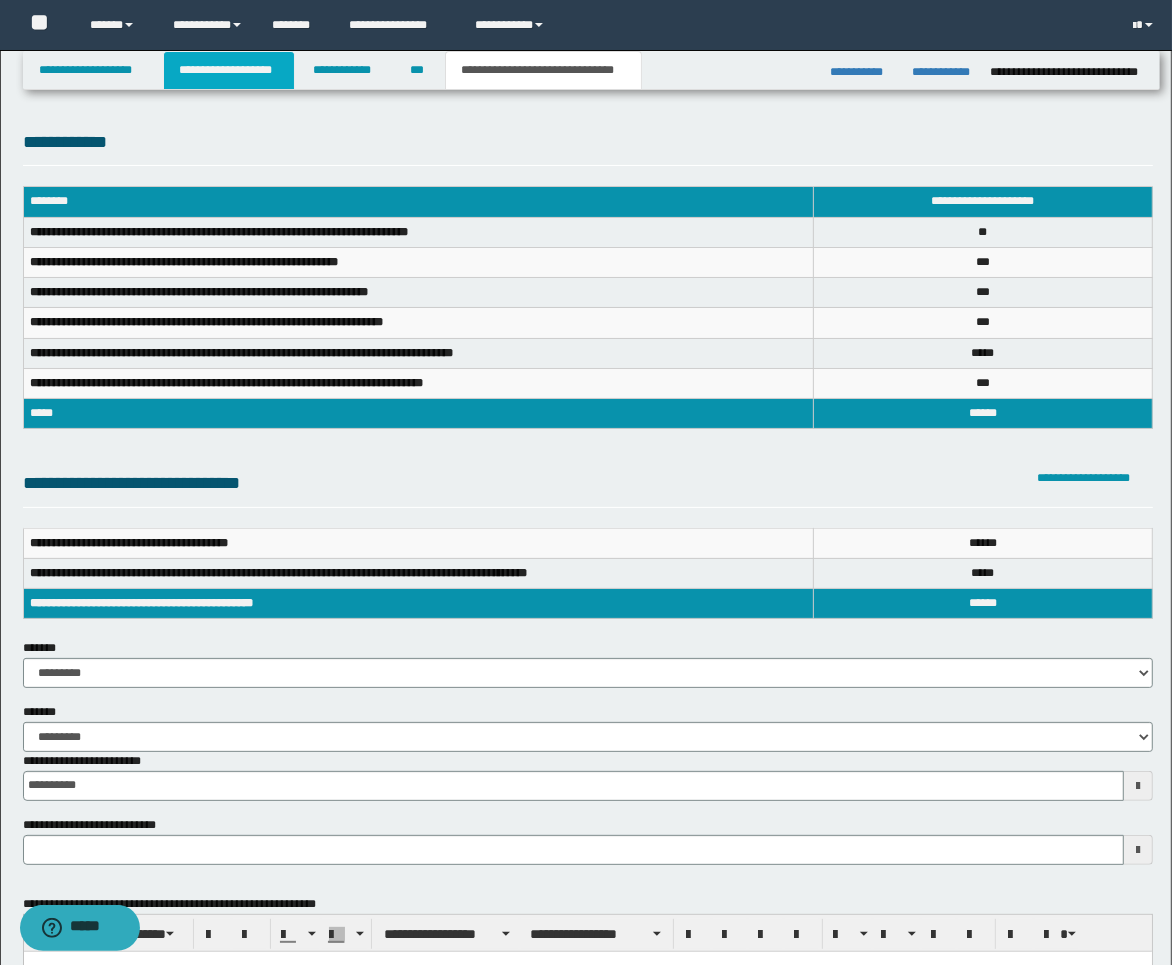 click on "**********" at bounding box center [229, 70] 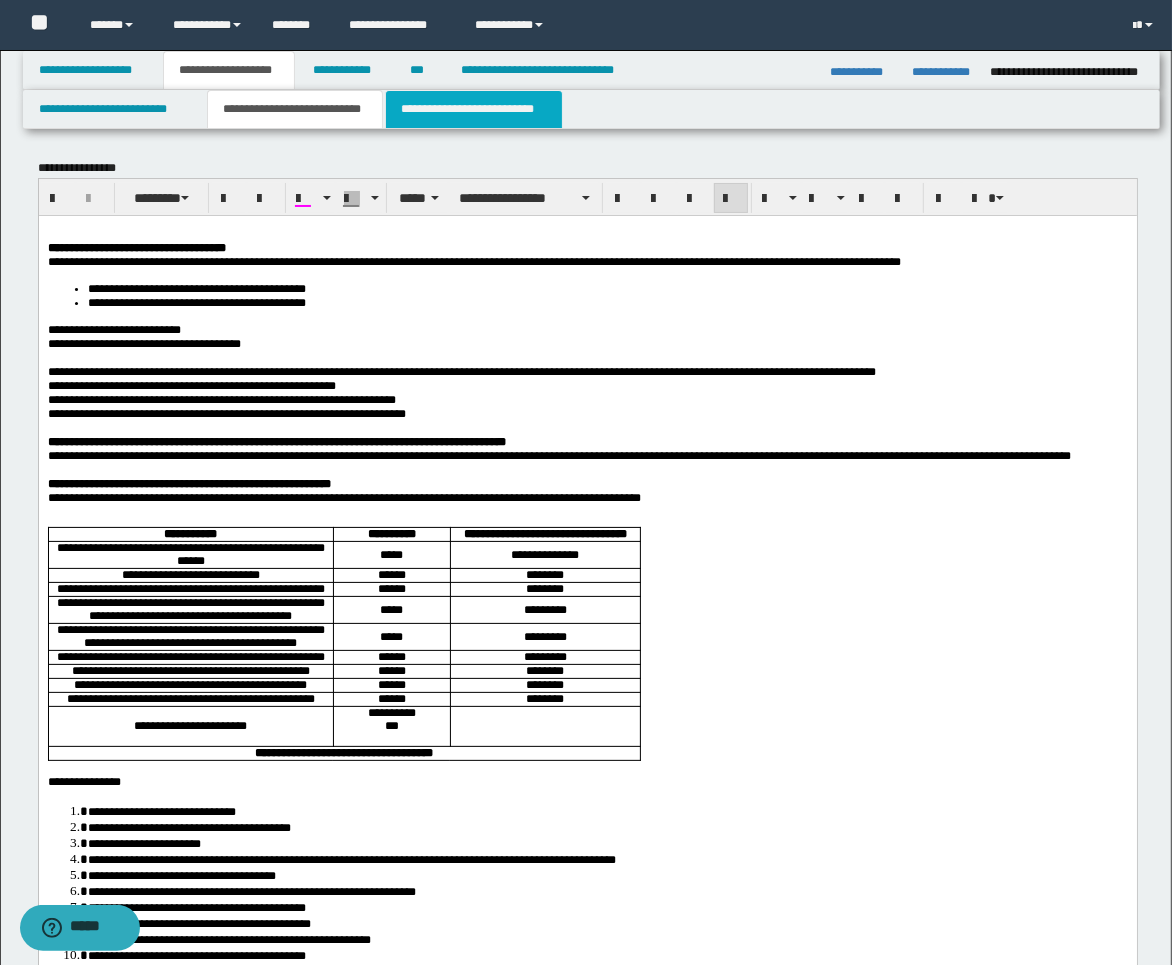 click on "**********" at bounding box center [474, 109] 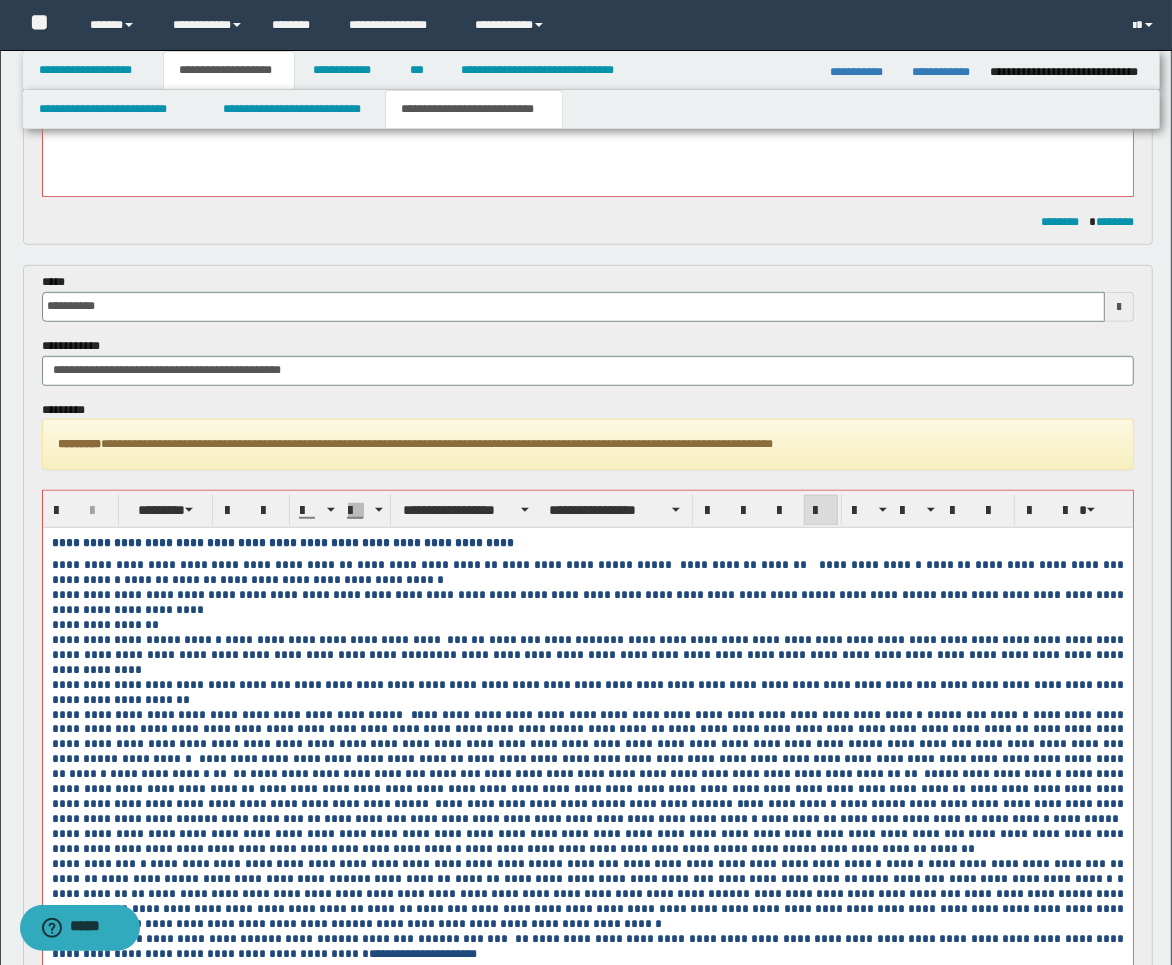 scroll, scrollTop: 1222, scrollLeft: 0, axis: vertical 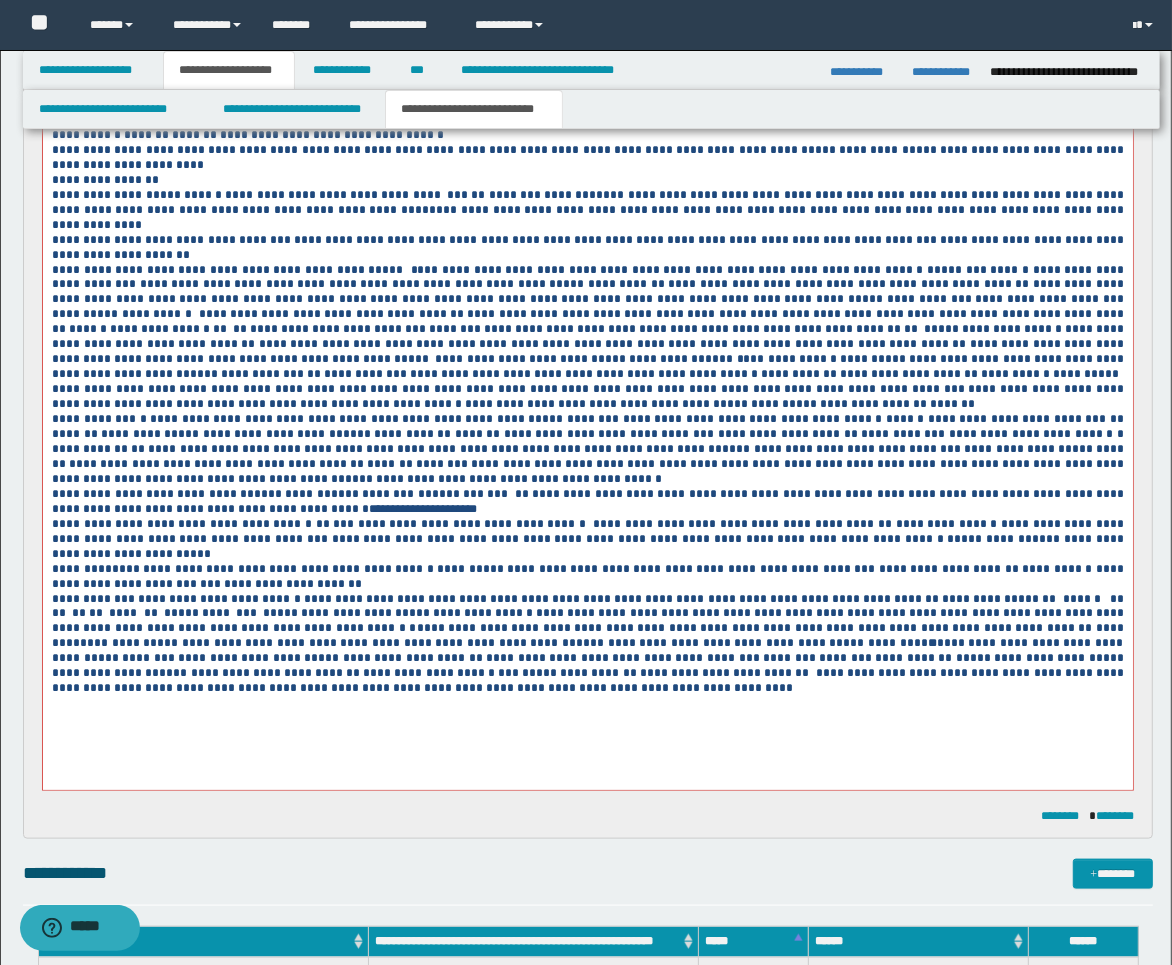 click on "**********" at bounding box center (587, 577) 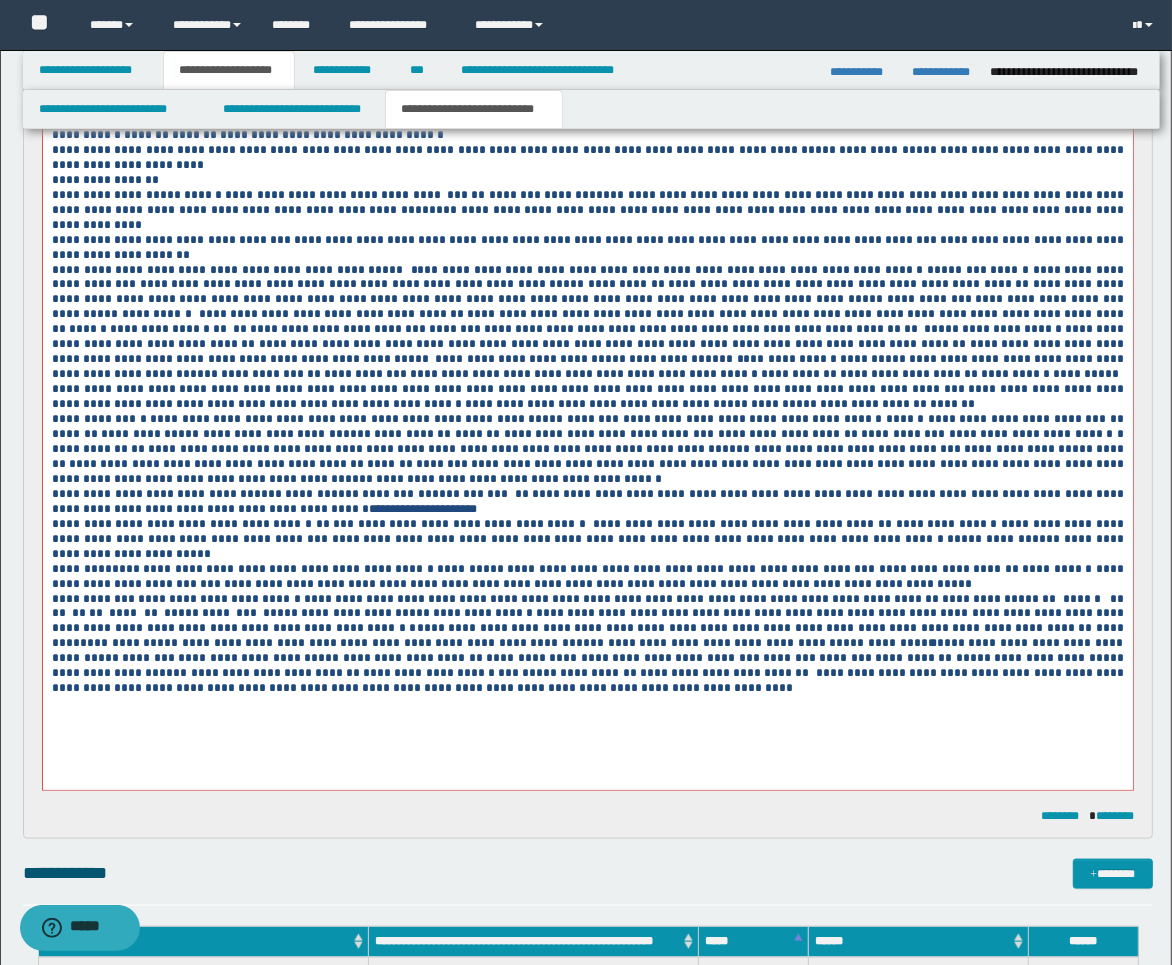 click on "**********" at bounding box center (587, 418) 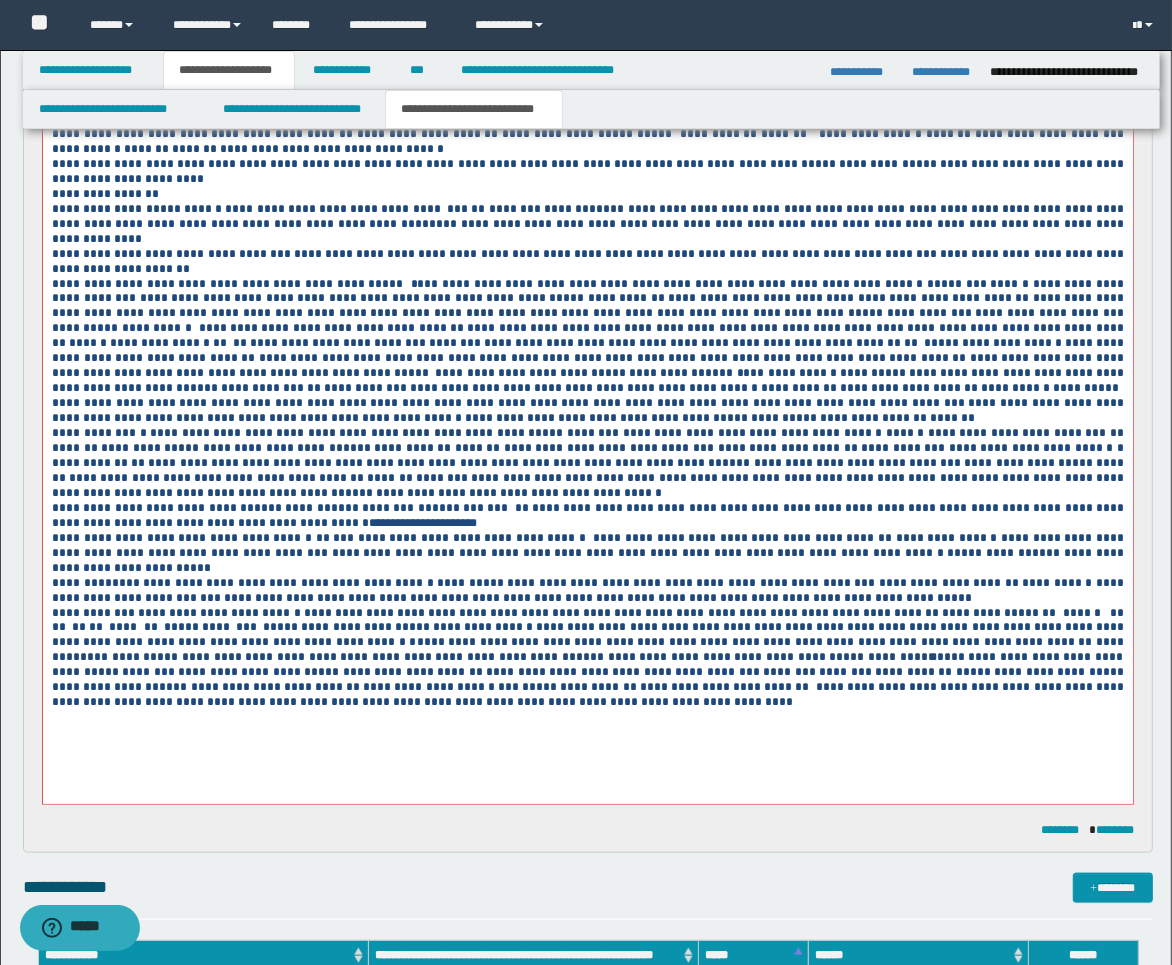 scroll, scrollTop: 1222, scrollLeft: 0, axis: vertical 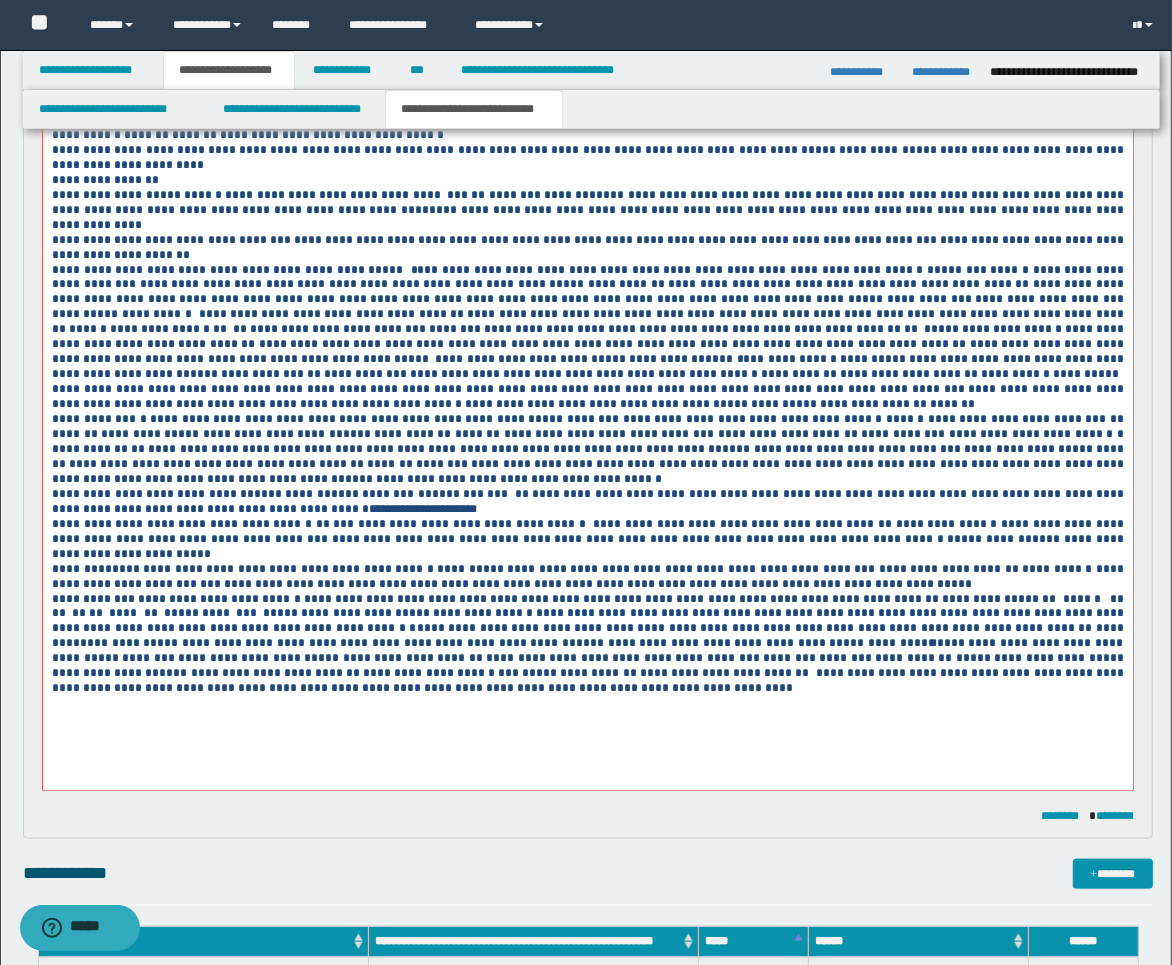 click on "**********" at bounding box center (587, 323) 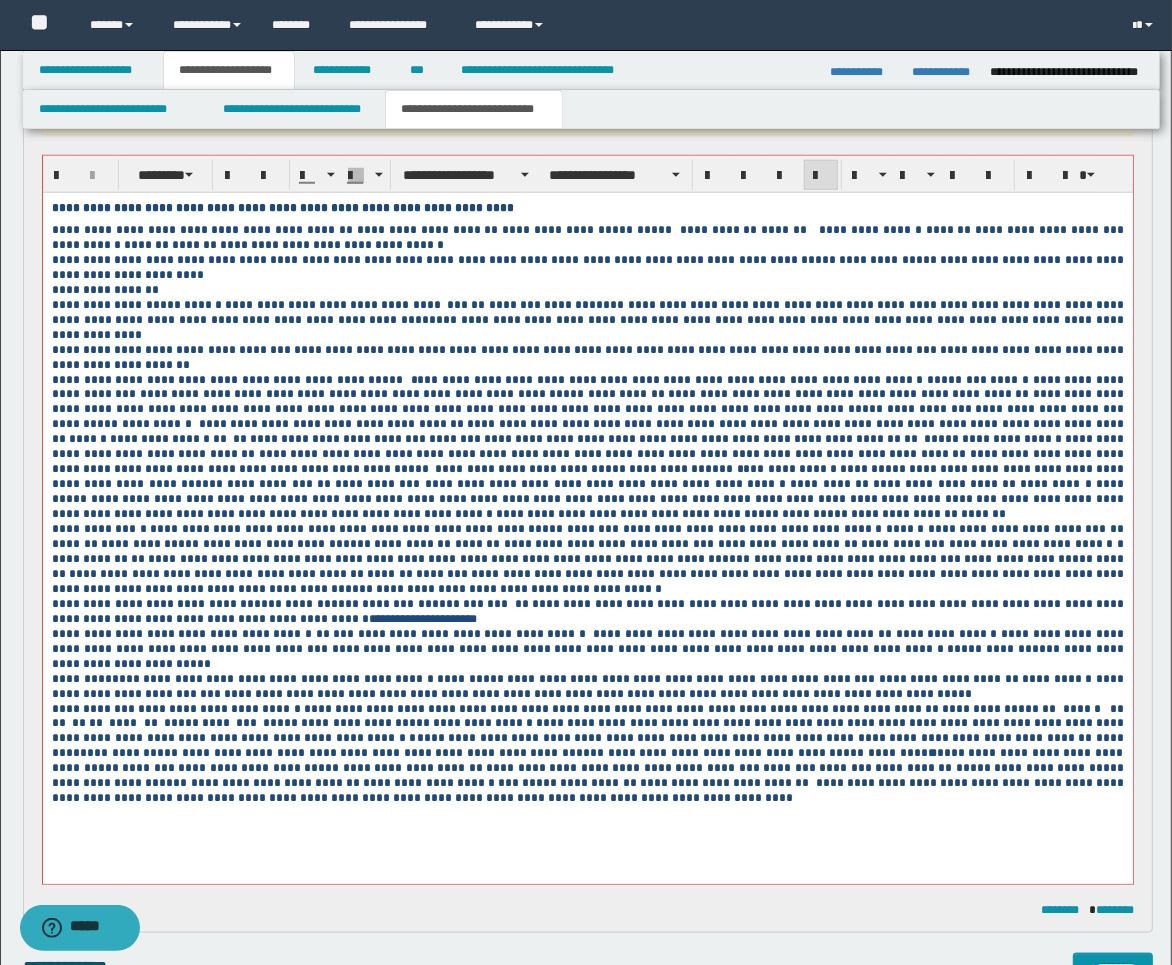 scroll, scrollTop: 1111, scrollLeft: 0, axis: vertical 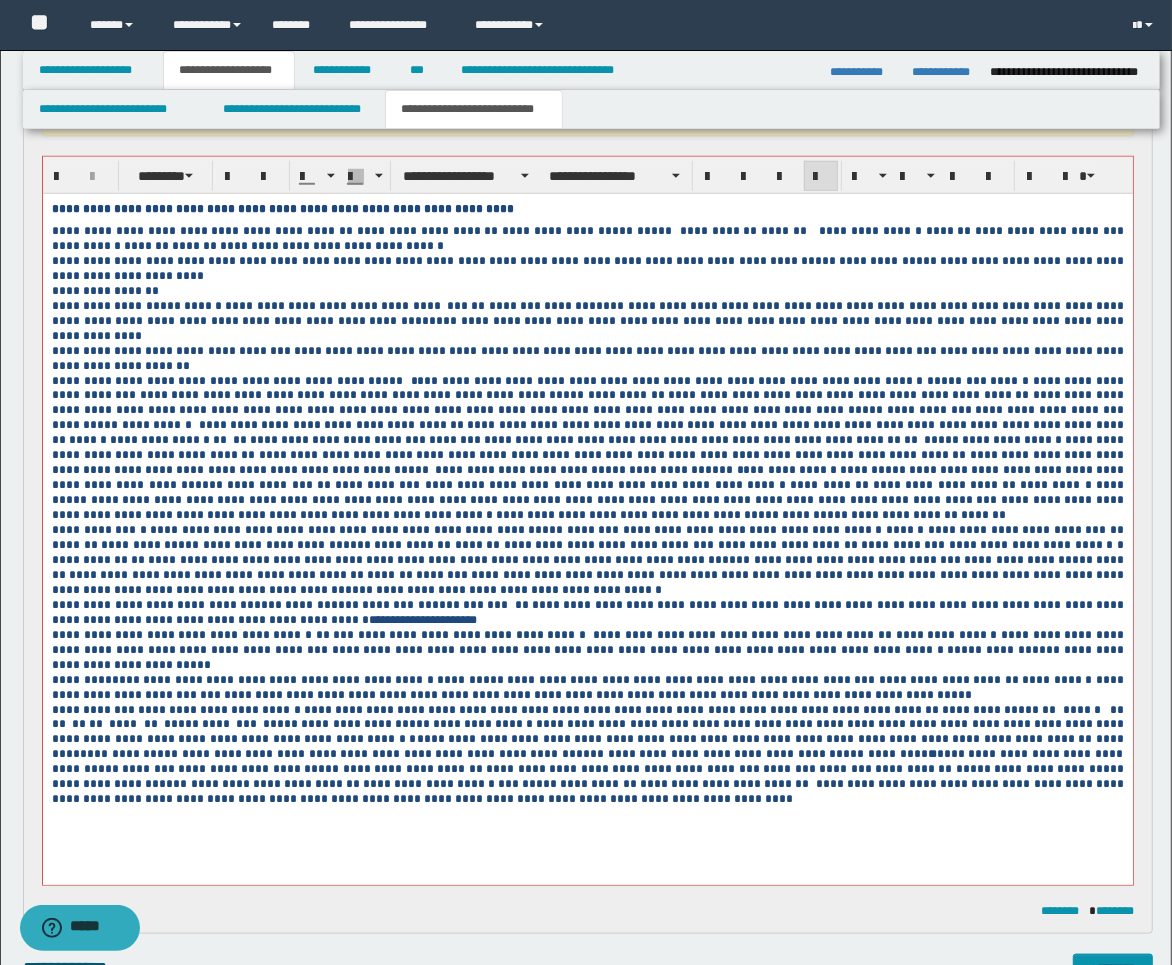 click on "**********" at bounding box center [92, 710] 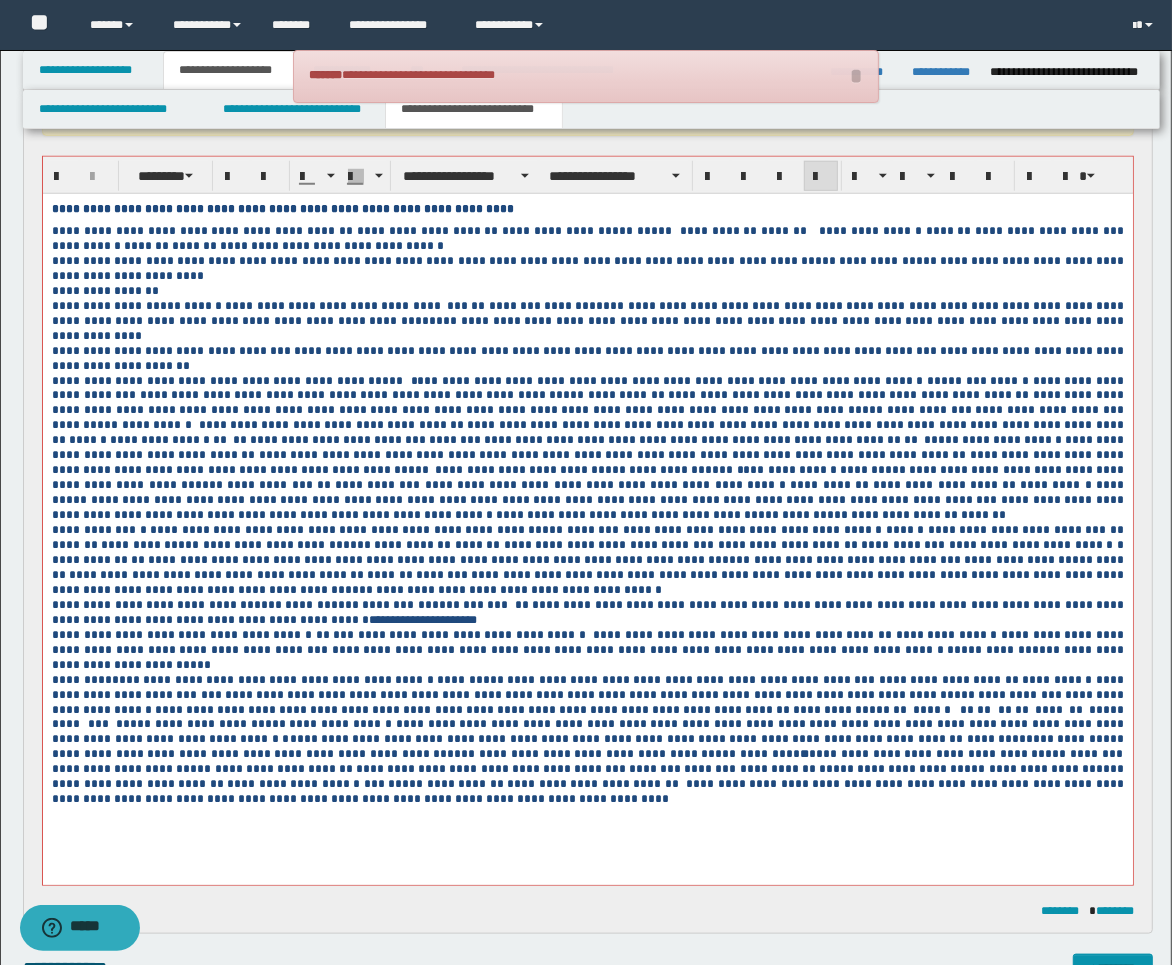 click on "**********" at bounding box center [473, 710] 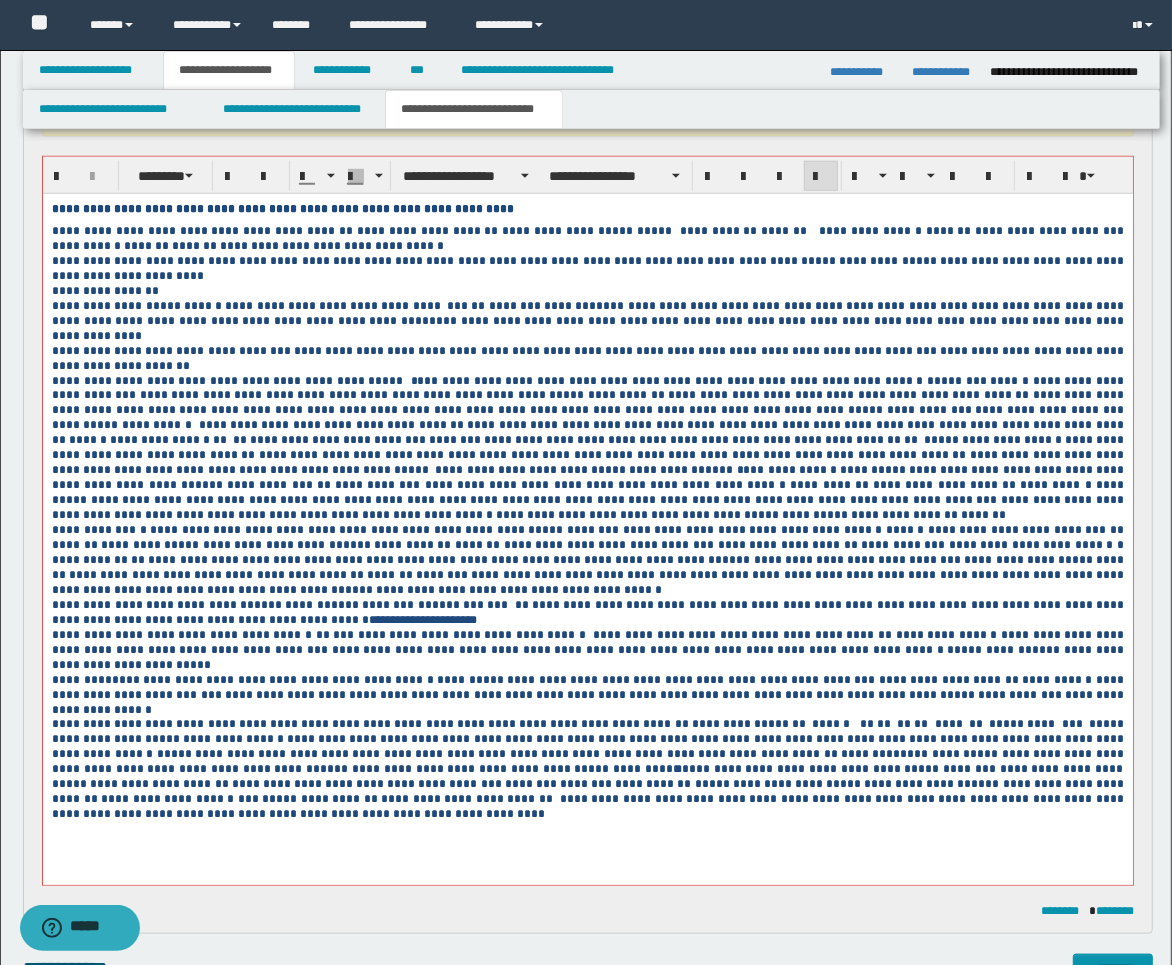 click on "**********" at bounding box center [587, 239] 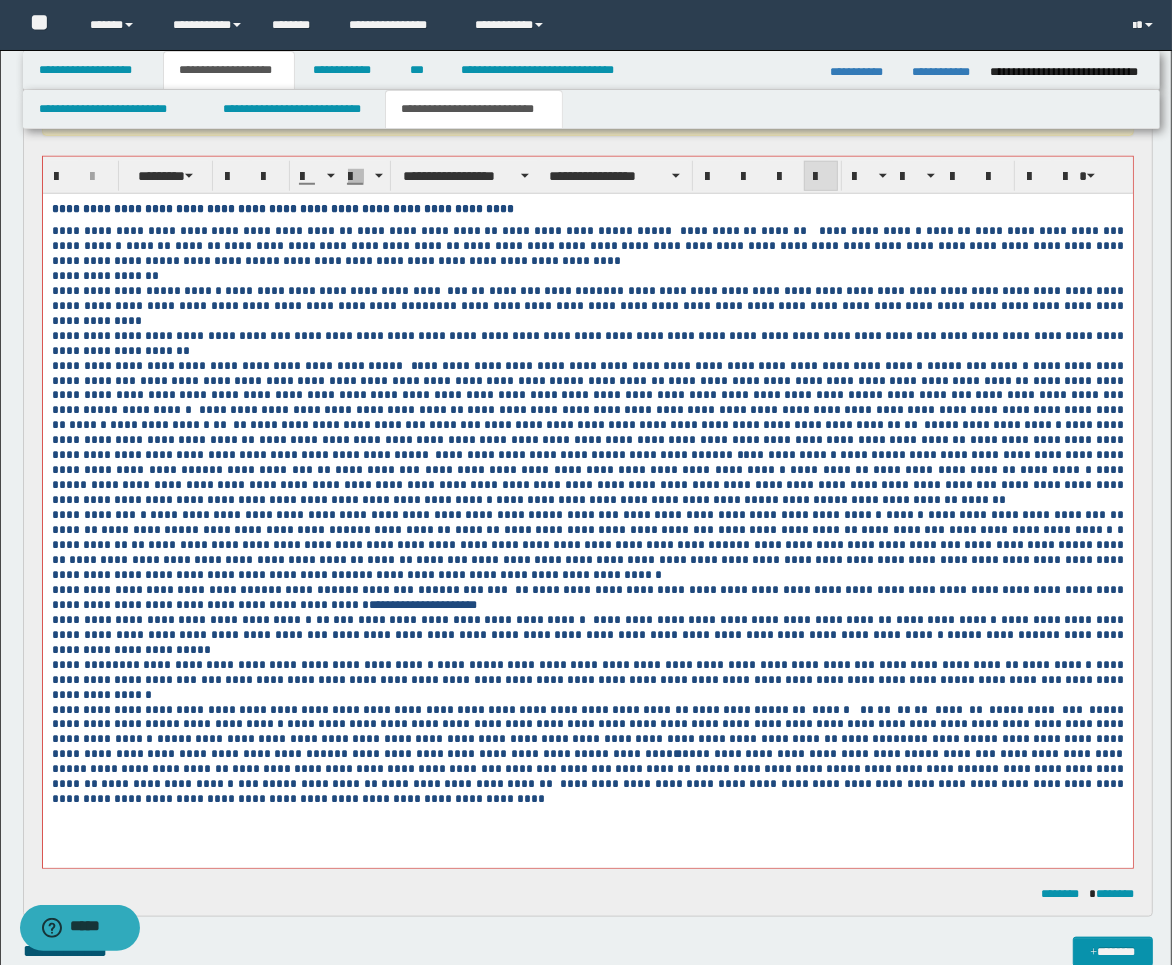 click on "**********" at bounding box center [587, 246] 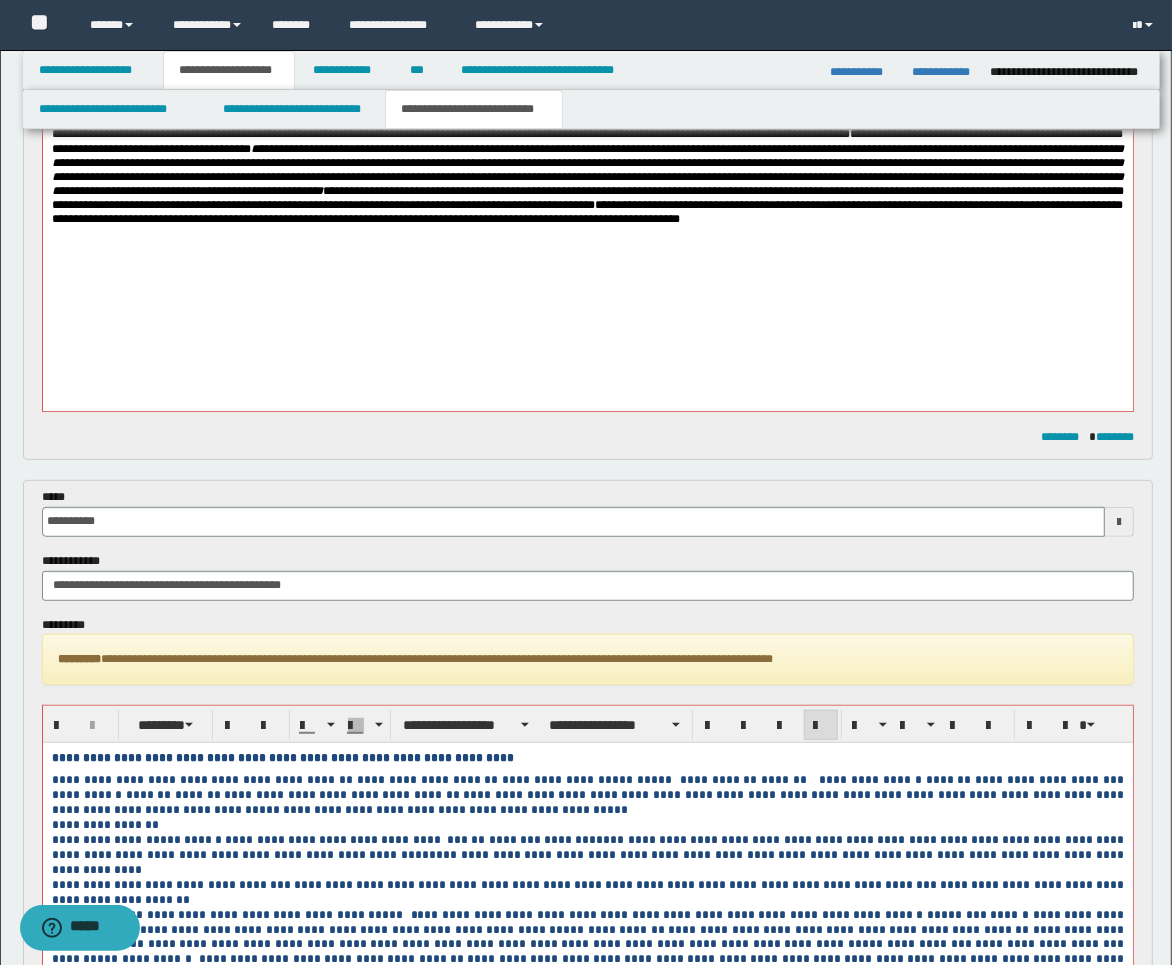 scroll, scrollTop: 555, scrollLeft: 0, axis: vertical 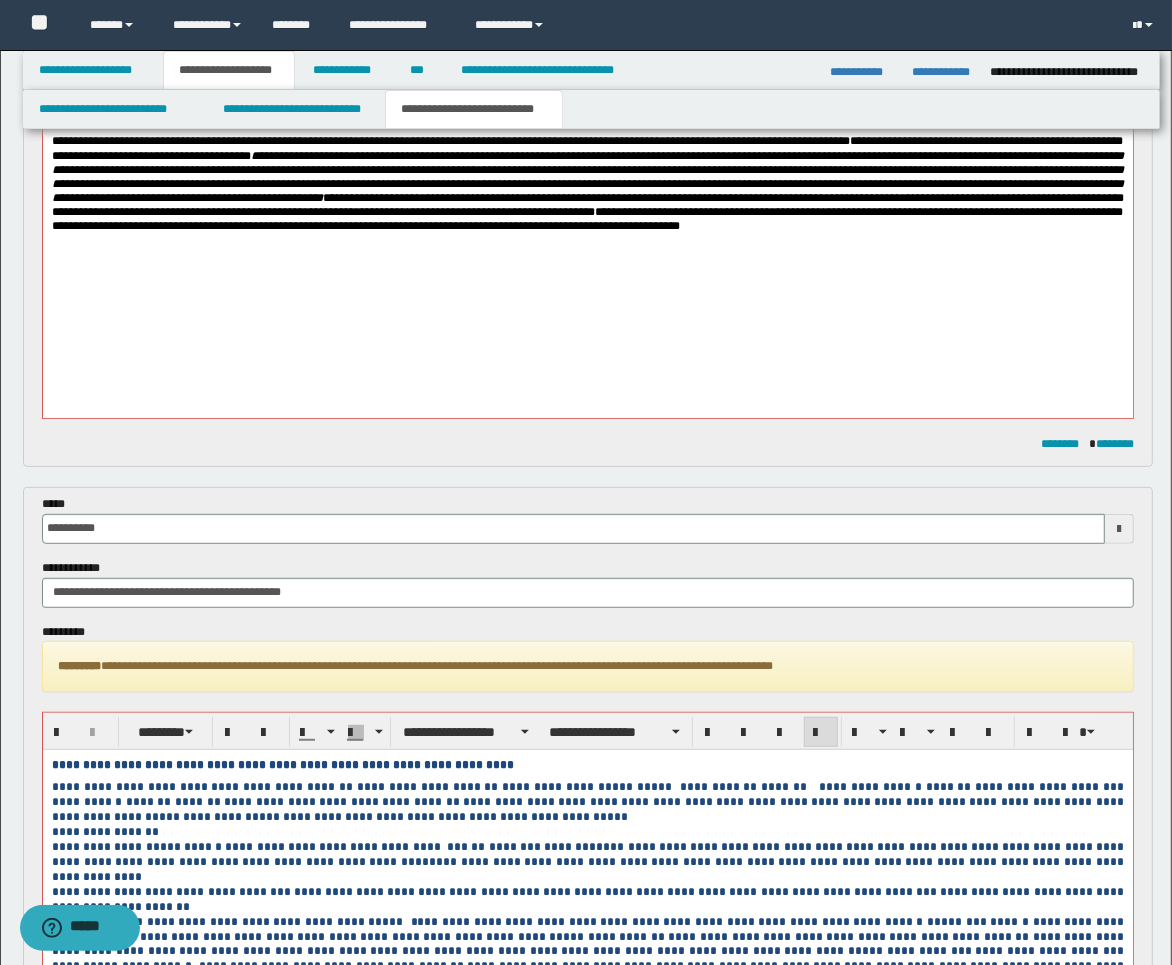 click on "**********" at bounding box center [587, 147] 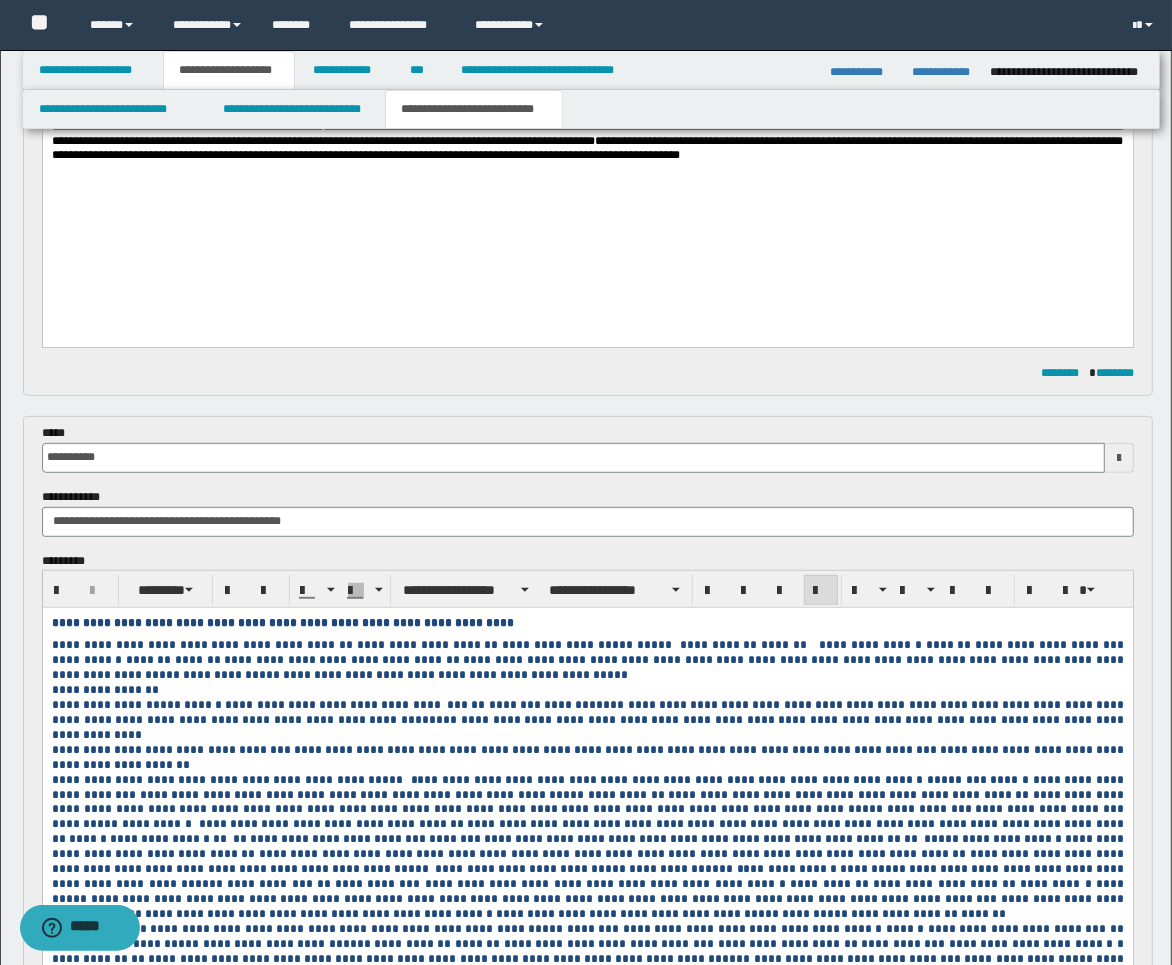 scroll, scrollTop: 484, scrollLeft: 0, axis: vertical 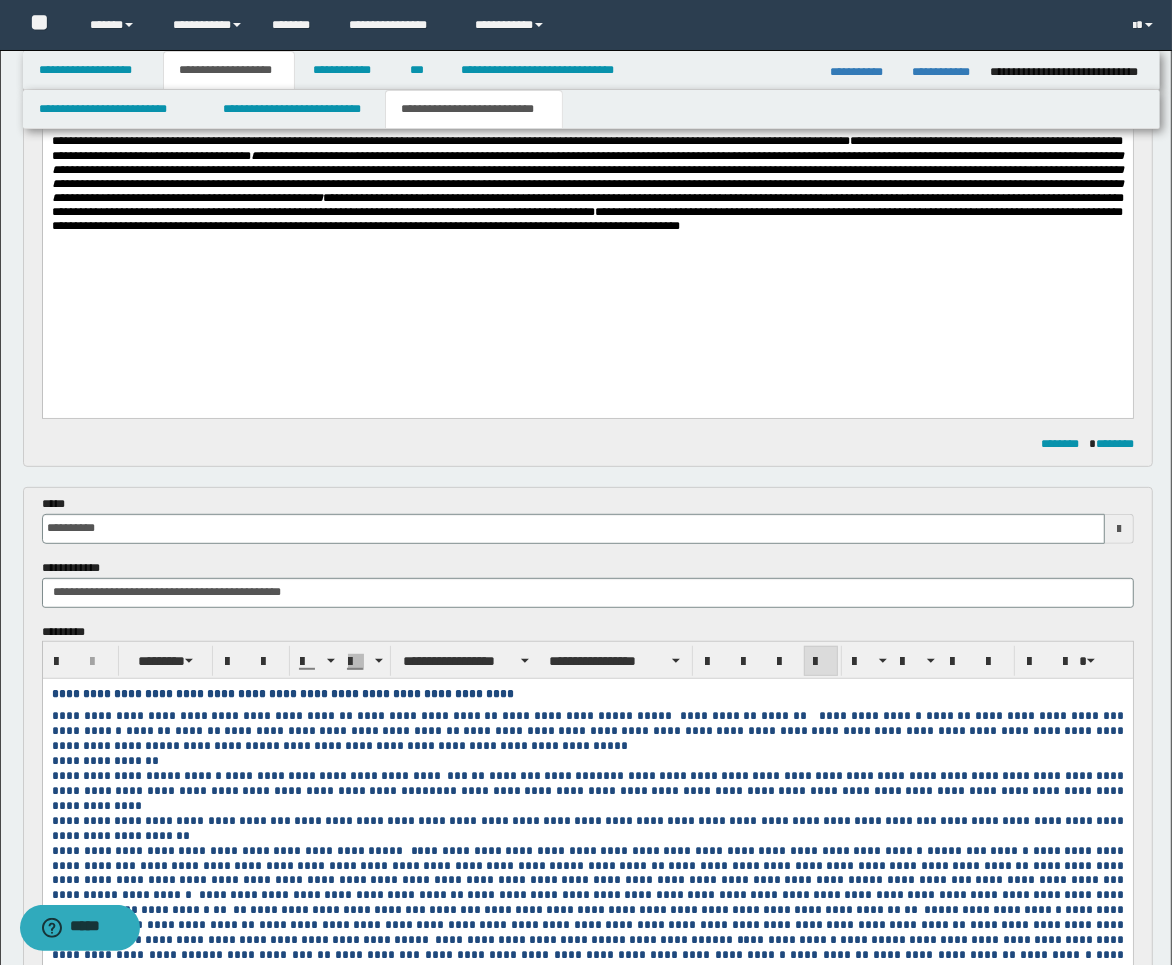 click on "**********" at bounding box center [587, 731] 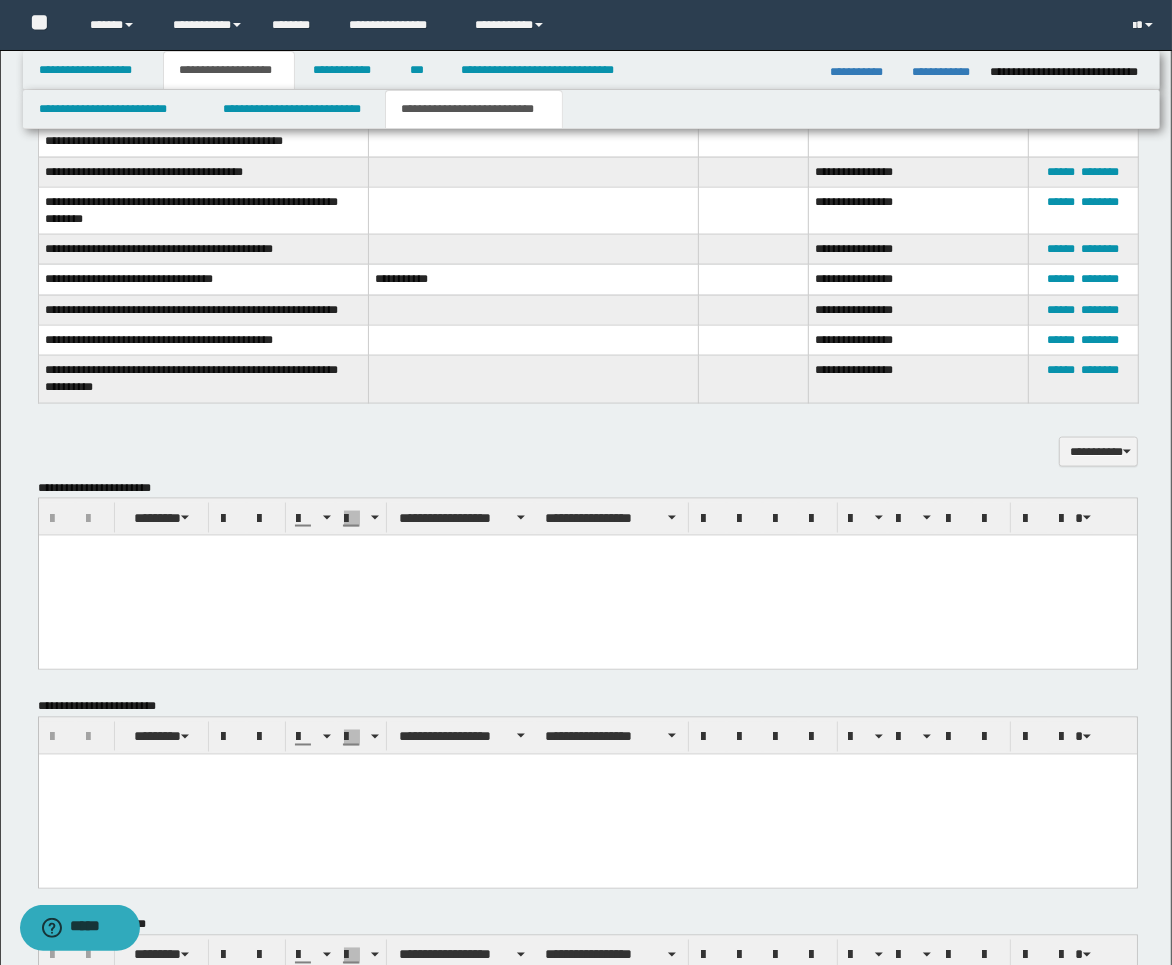 scroll, scrollTop: 2040, scrollLeft: 0, axis: vertical 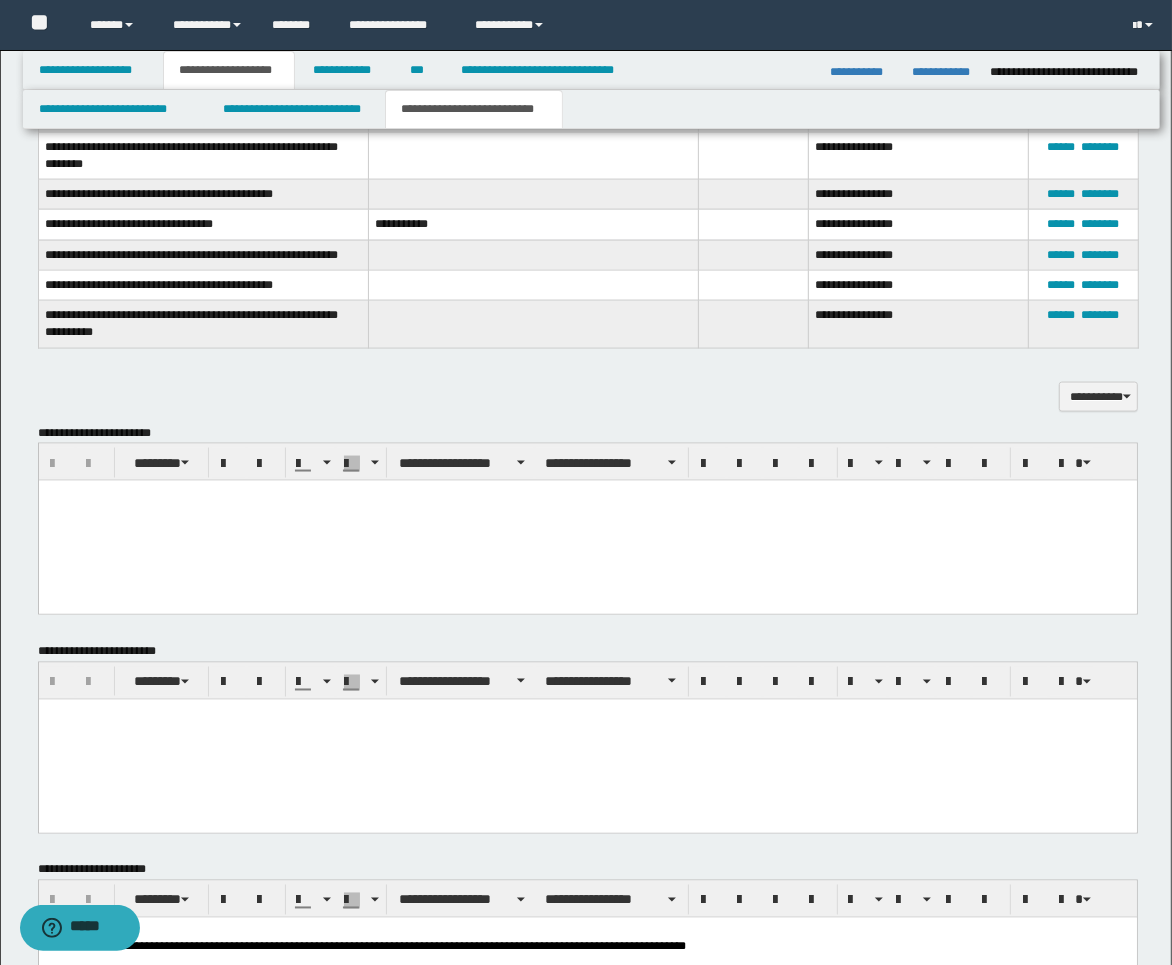 click at bounding box center (587, 521) 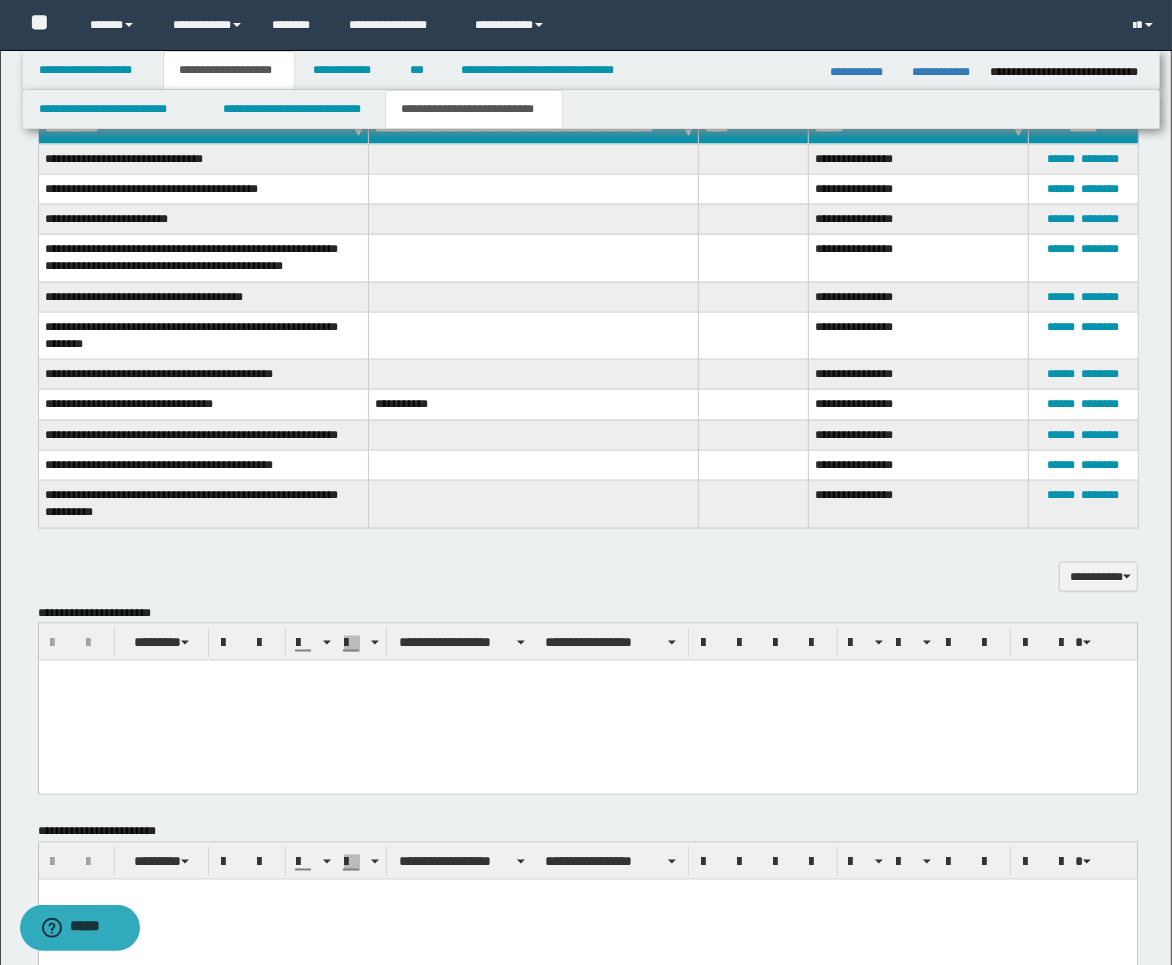 scroll, scrollTop: 2182, scrollLeft: 0, axis: vertical 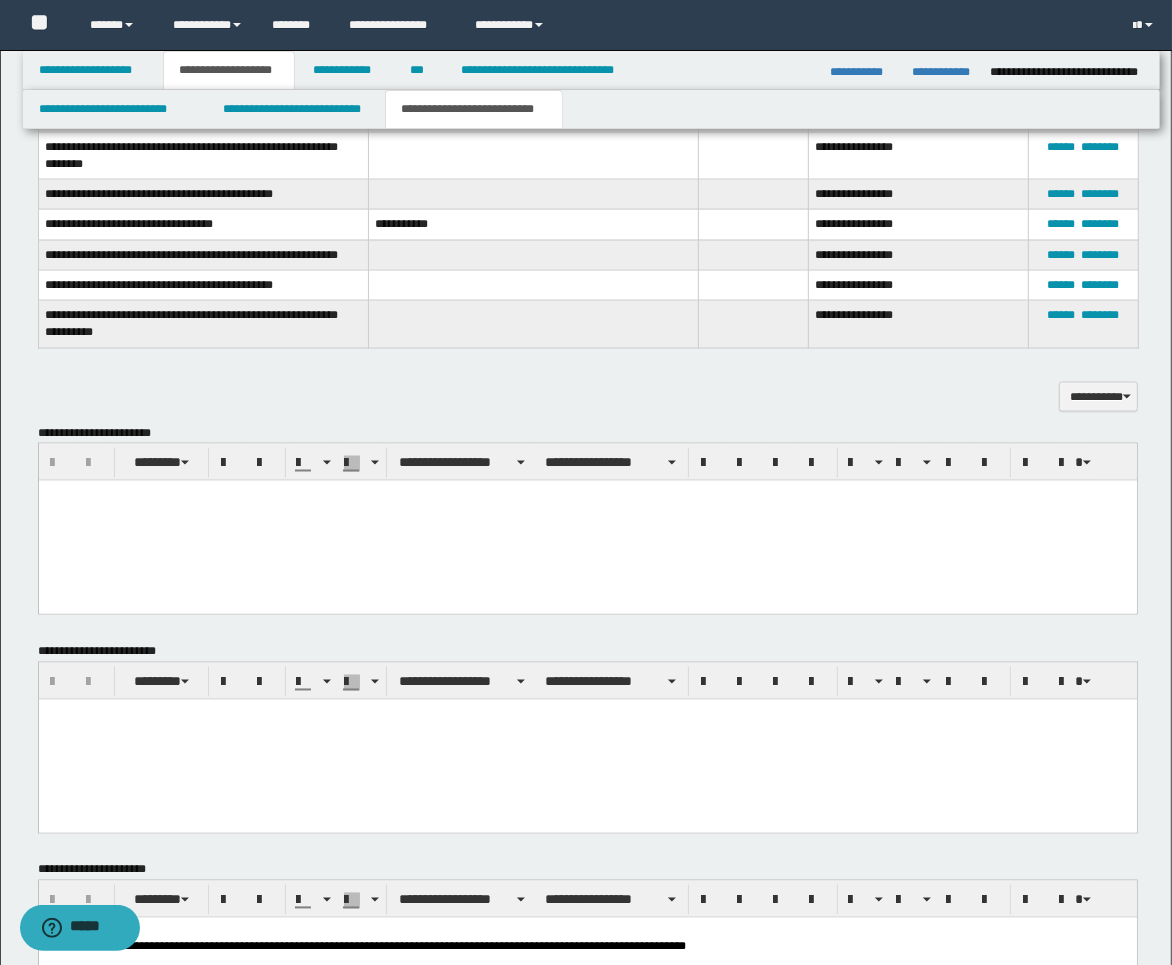 click at bounding box center [587, 521] 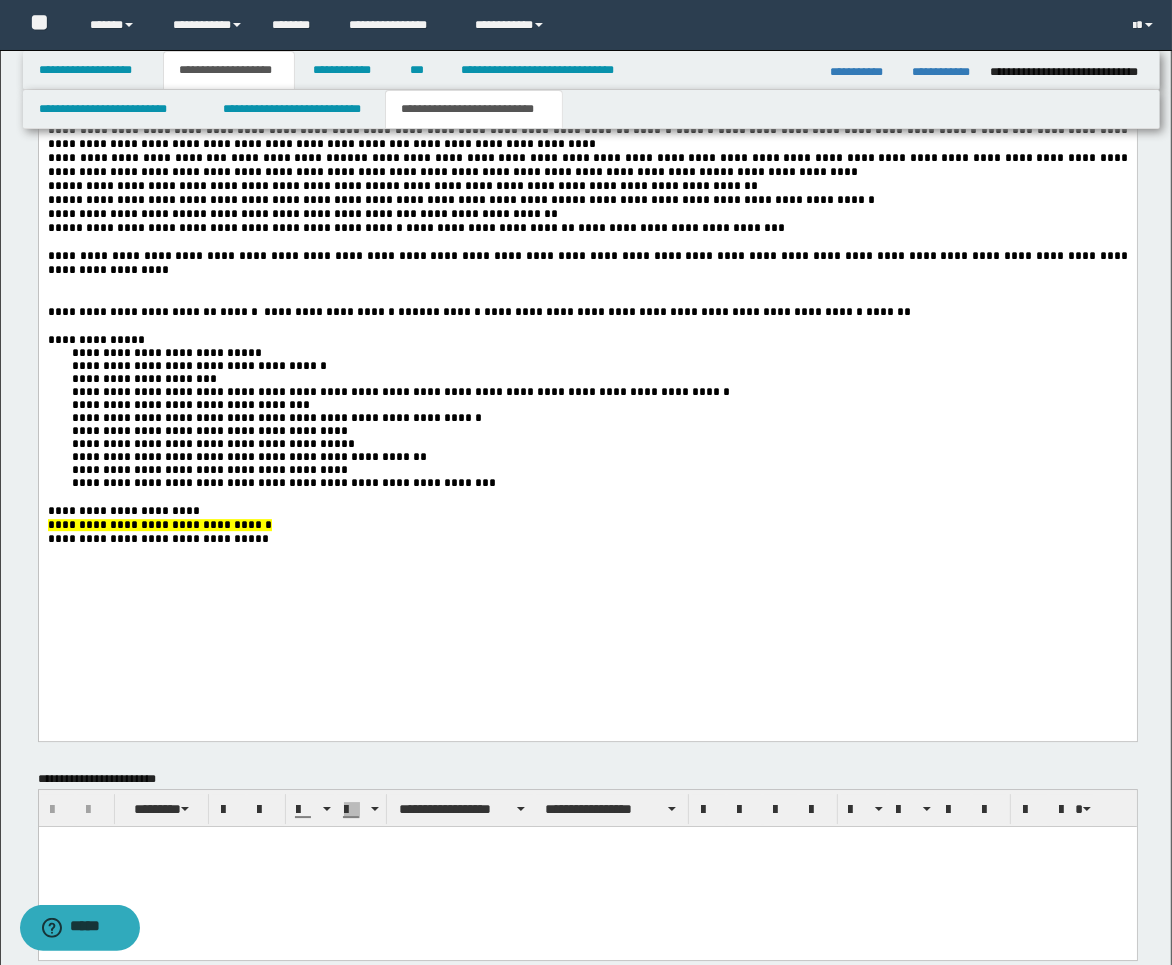 scroll, scrollTop: 3960, scrollLeft: 0, axis: vertical 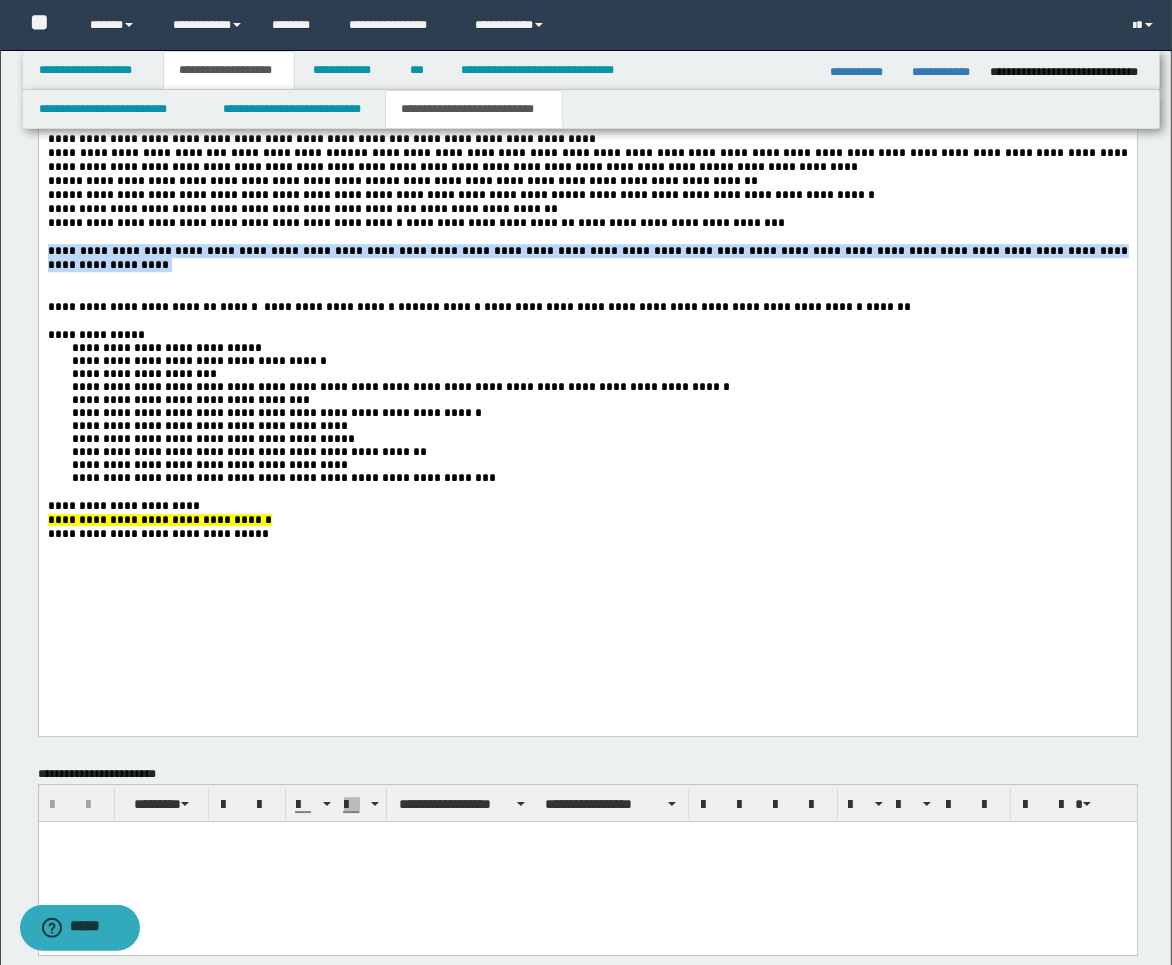 drag, startPoint x: 375, startPoint y: 320, endPoint x: -2, endPoint y: 294, distance: 377.89548 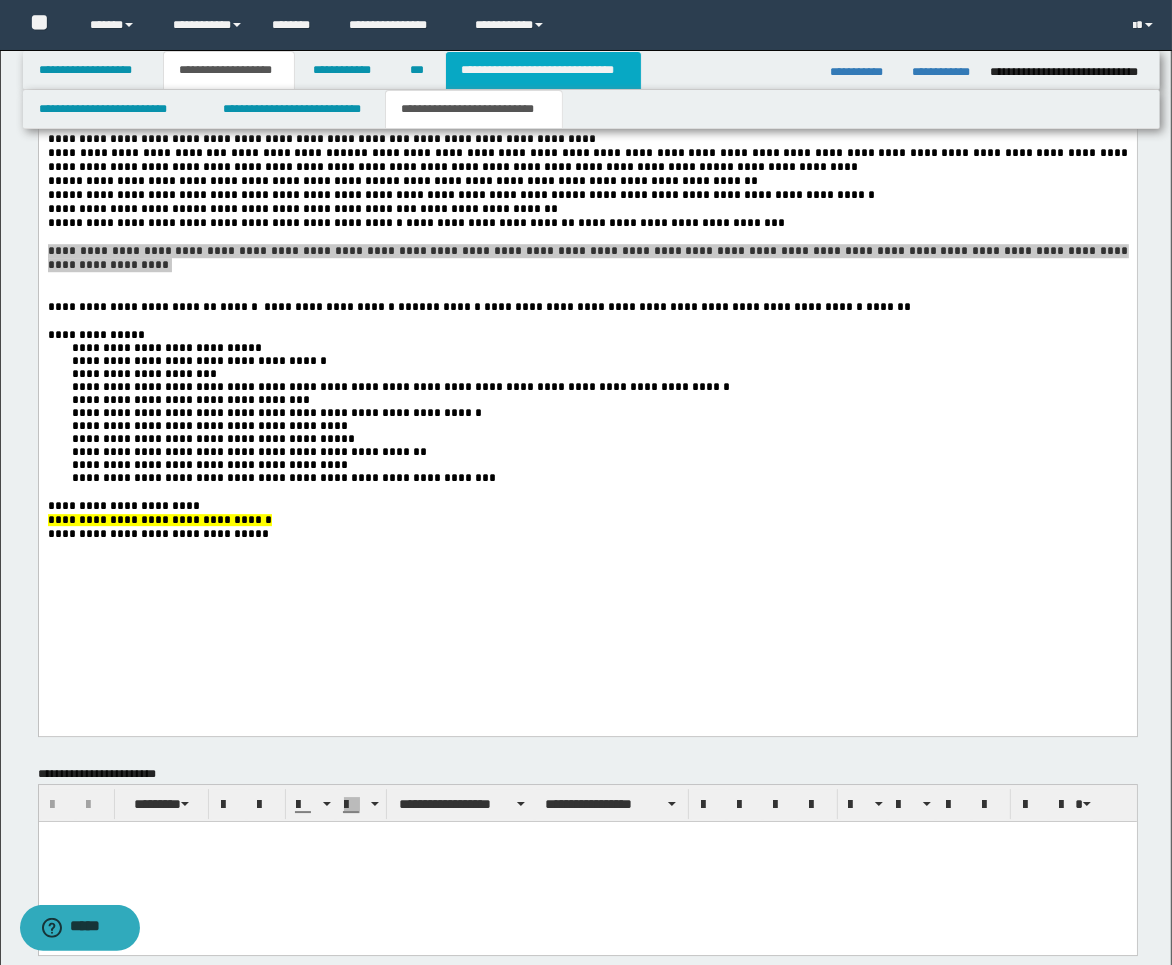 click on "**********" at bounding box center [543, 70] 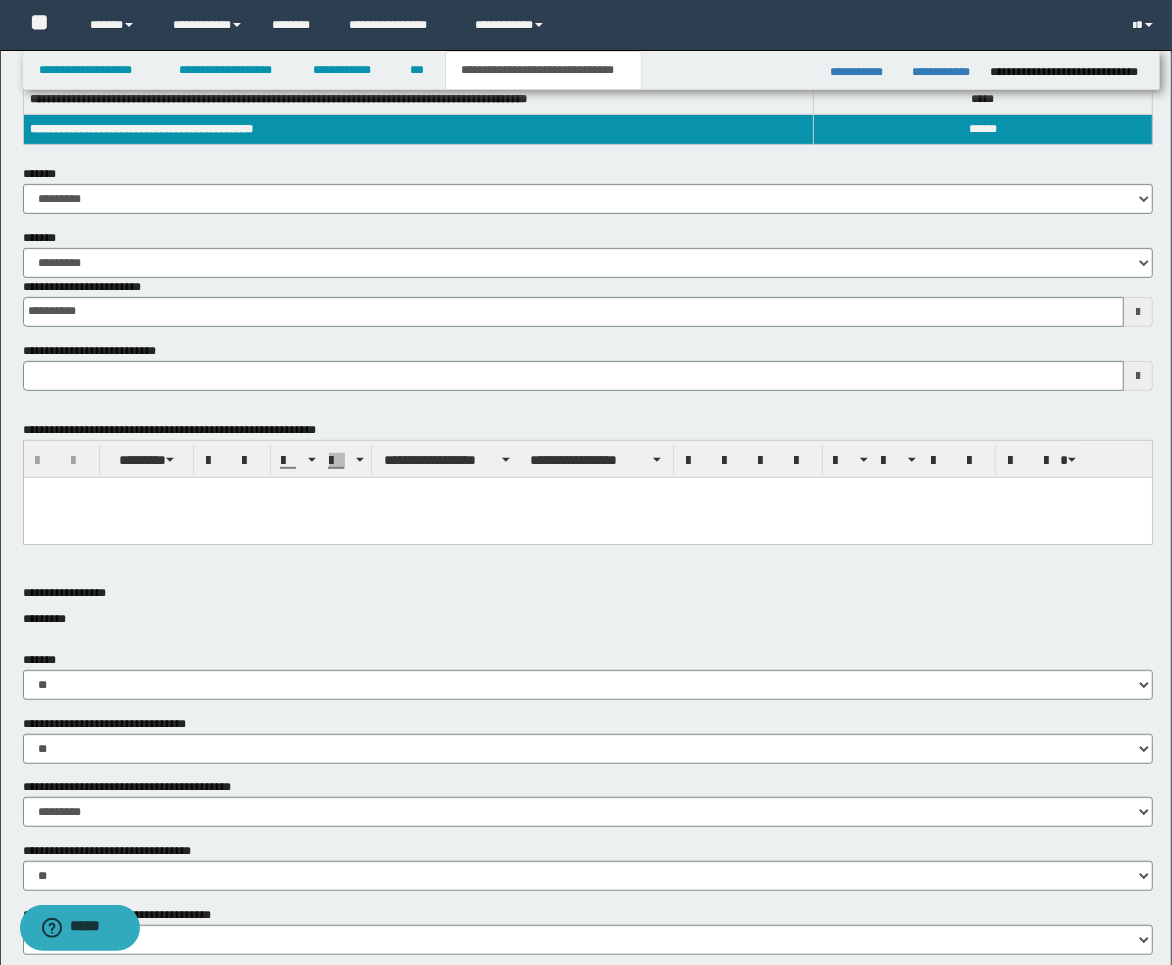 scroll, scrollTop: 475, scrollLeft: 0, axis: vertical 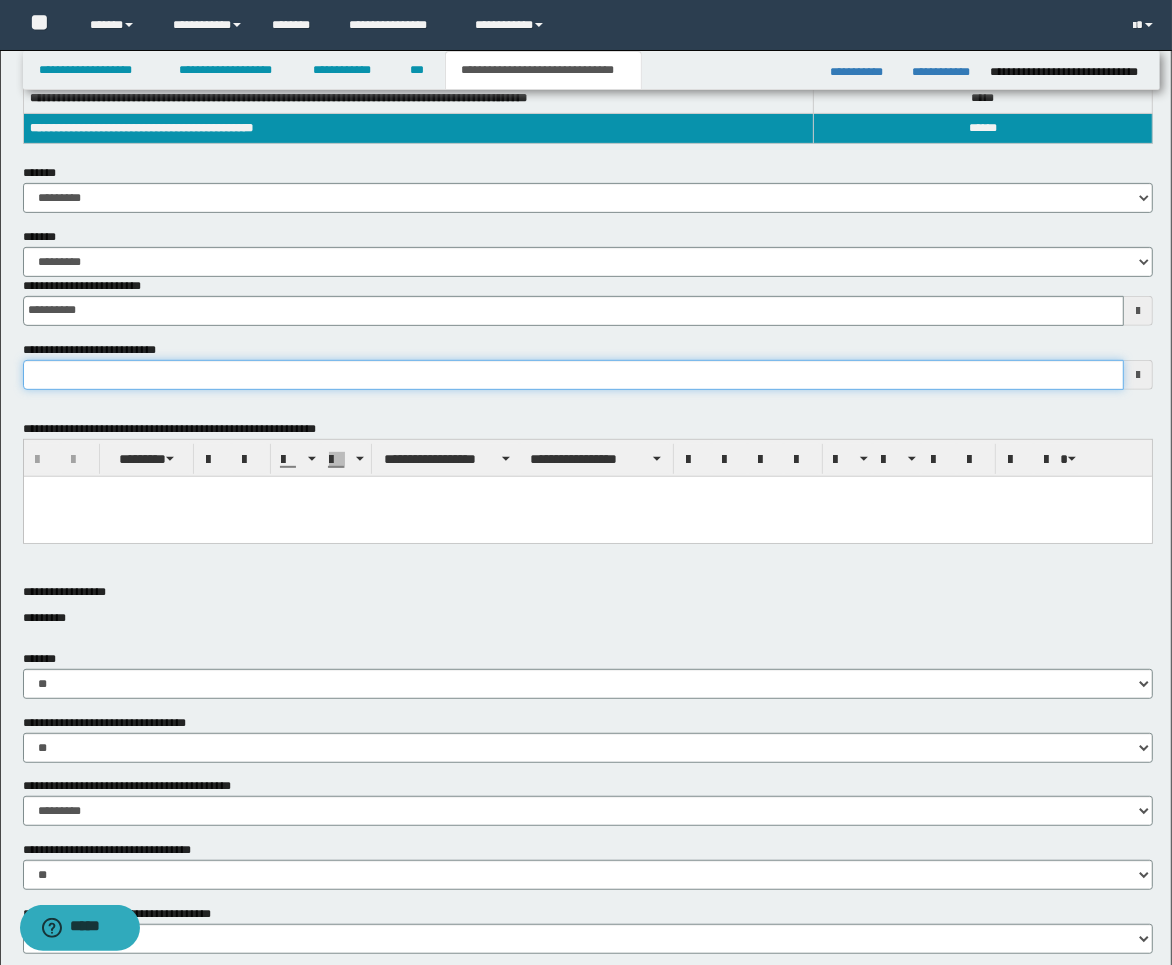 click on "**********" at bounding box center [573, 375] 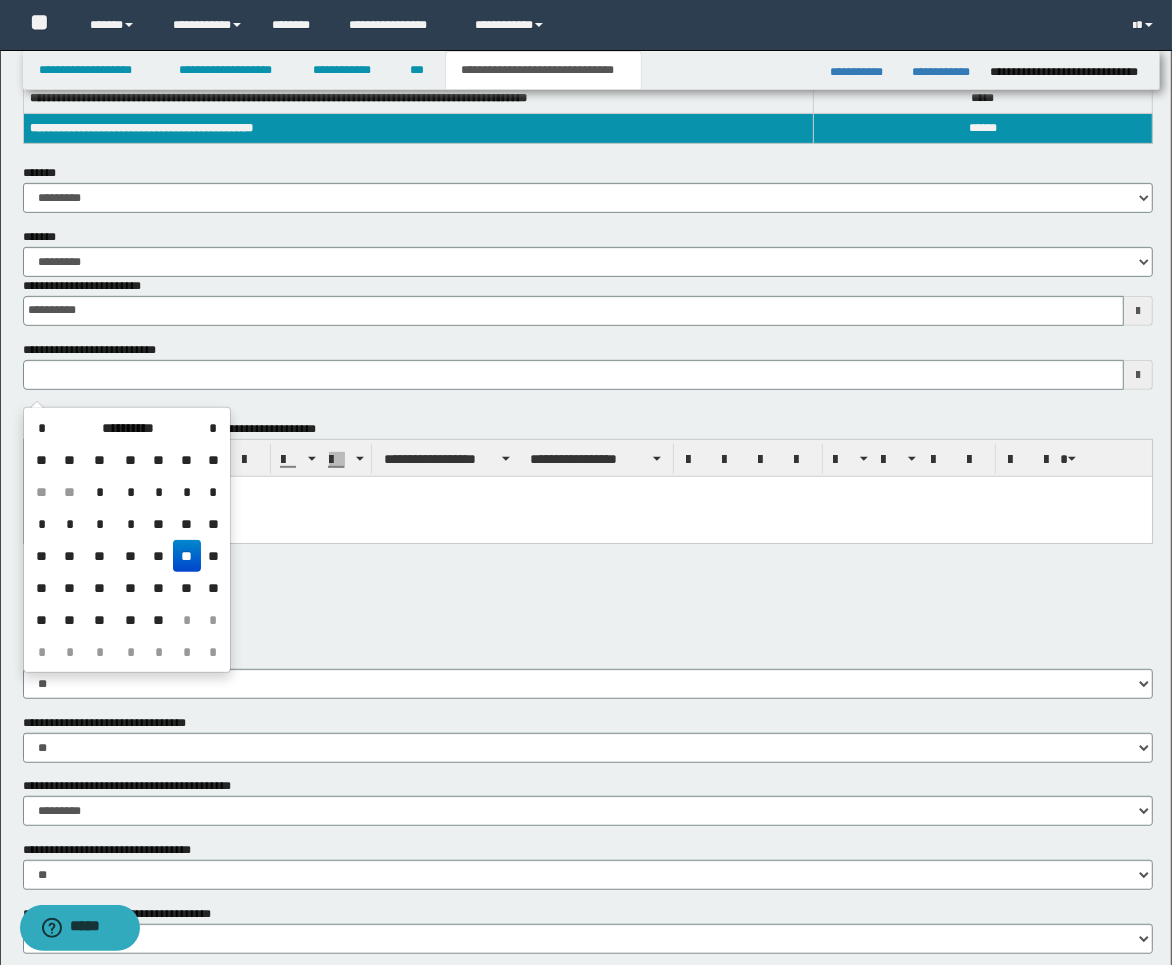 click on "**" at bounding box center [187, 556] 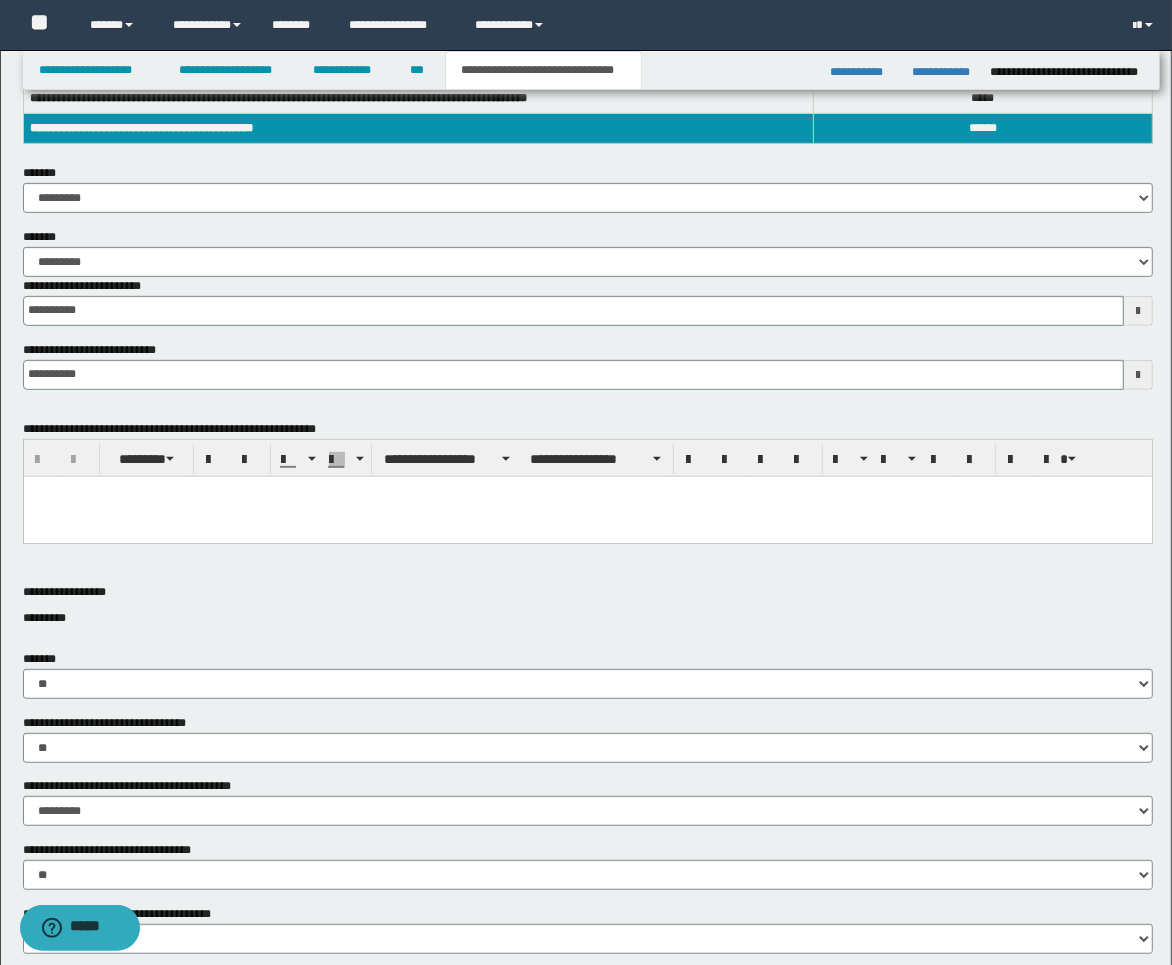click at bounding box center [587, 491] 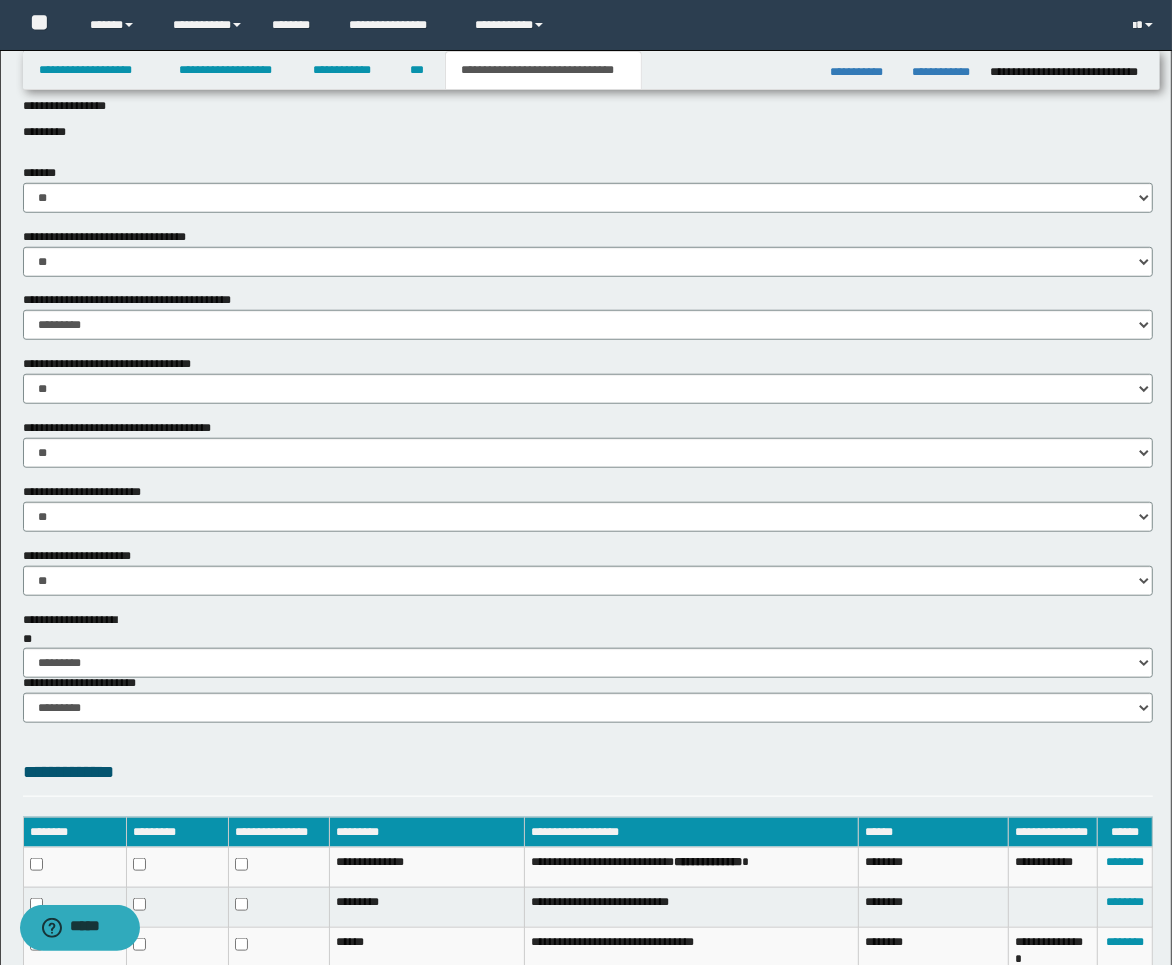 scroll, scrollTop: 1031, scrollLeft: 0, axis: vertical 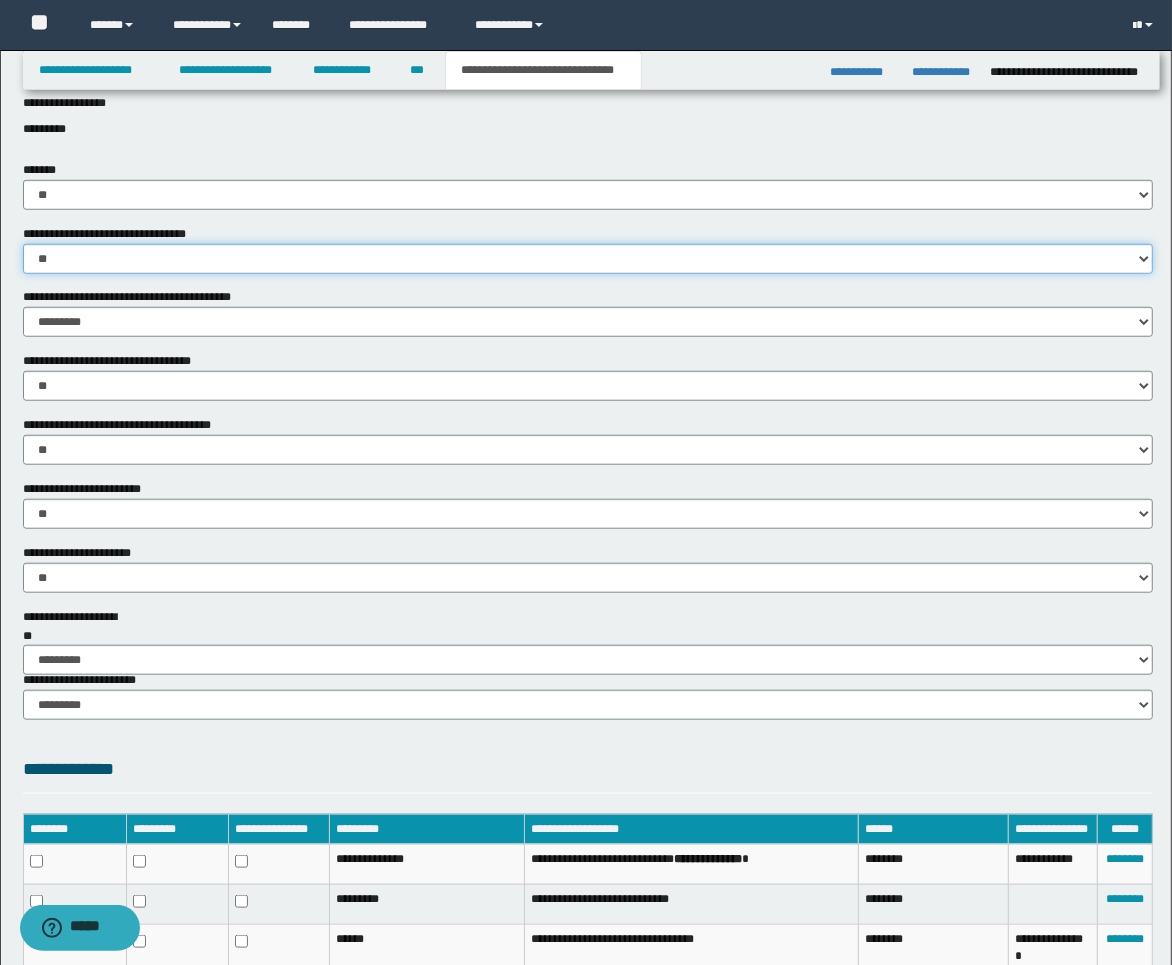 click on "*********
**
**" at bounding box center [588, 259] 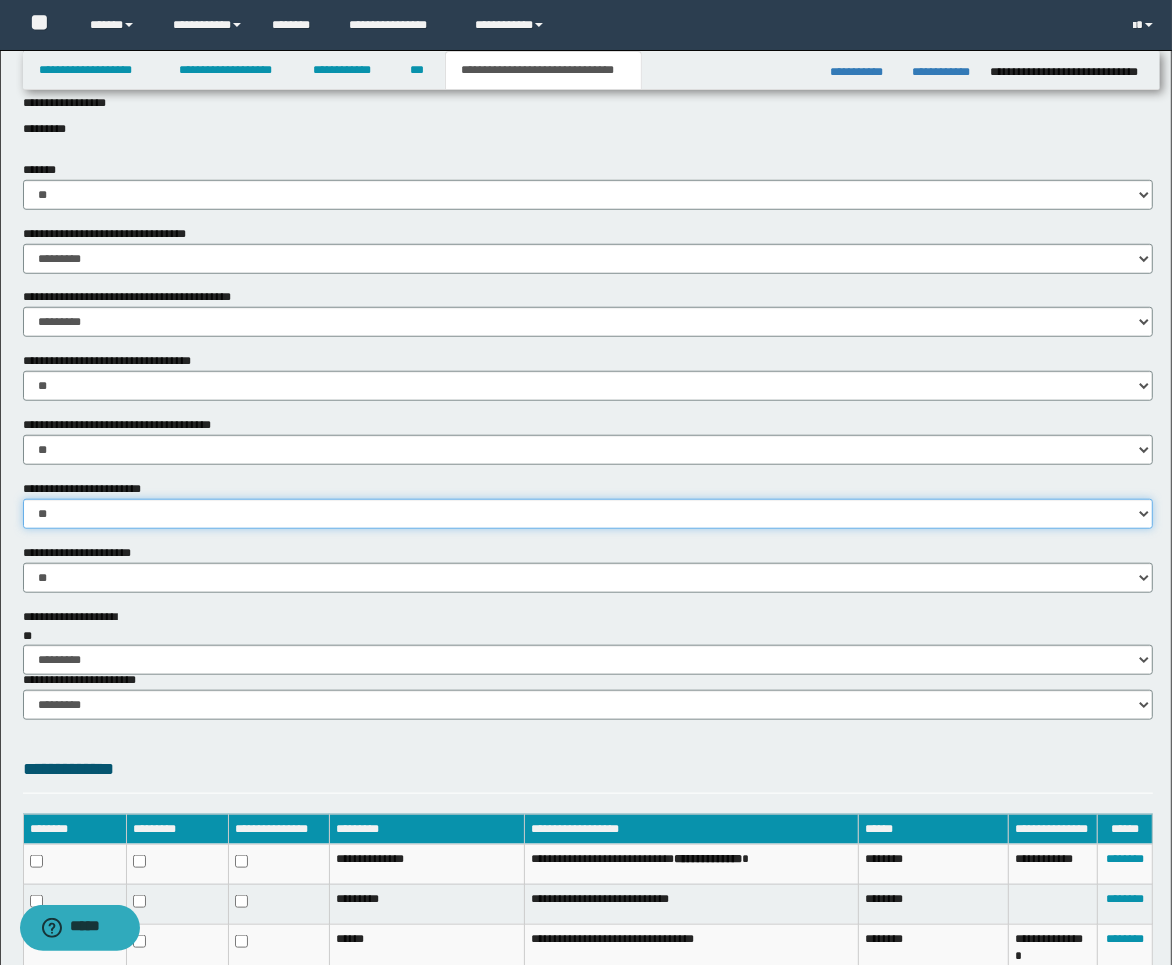 click on "*********
**
**" at bounding box center (588, 514) 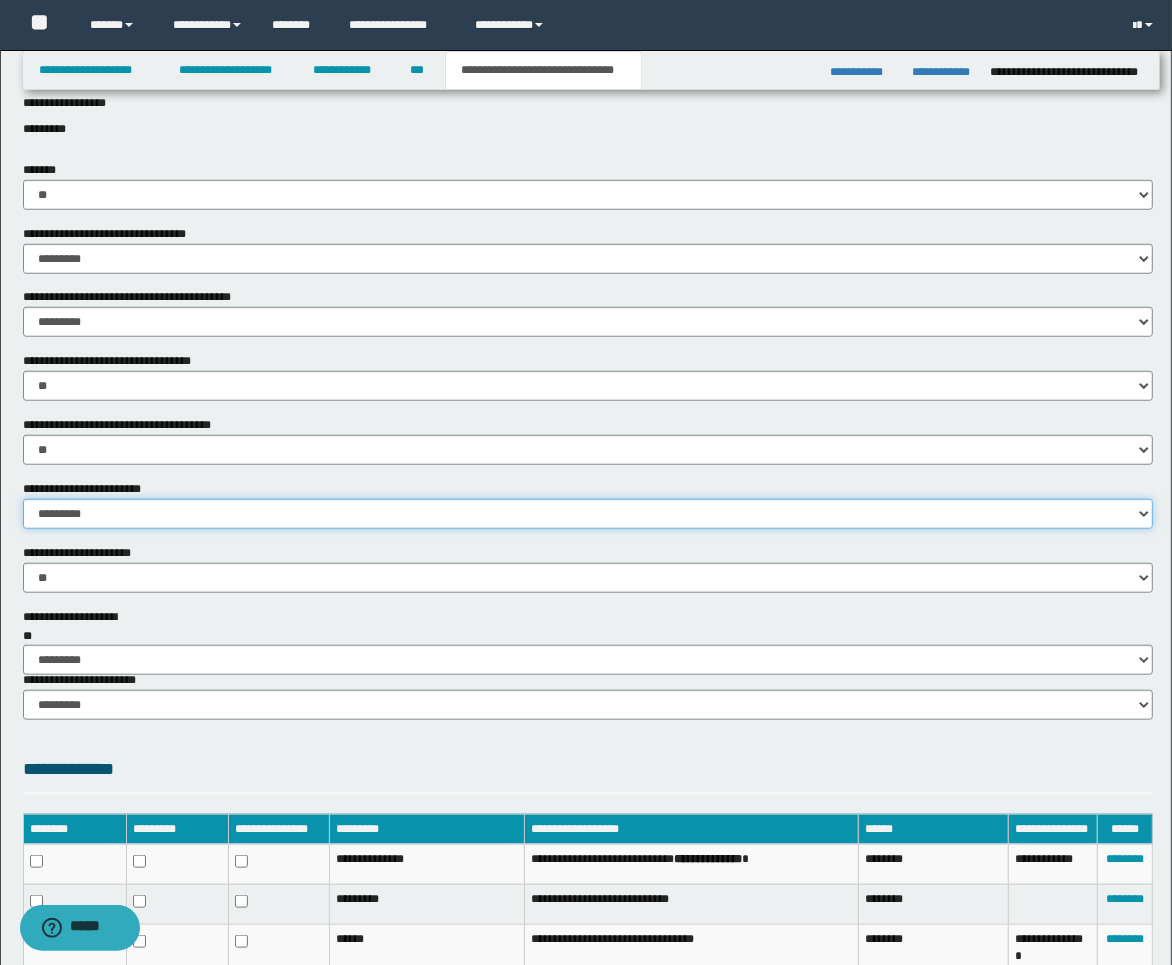 click on "*********
**
**" at bounding box center [588, 514] 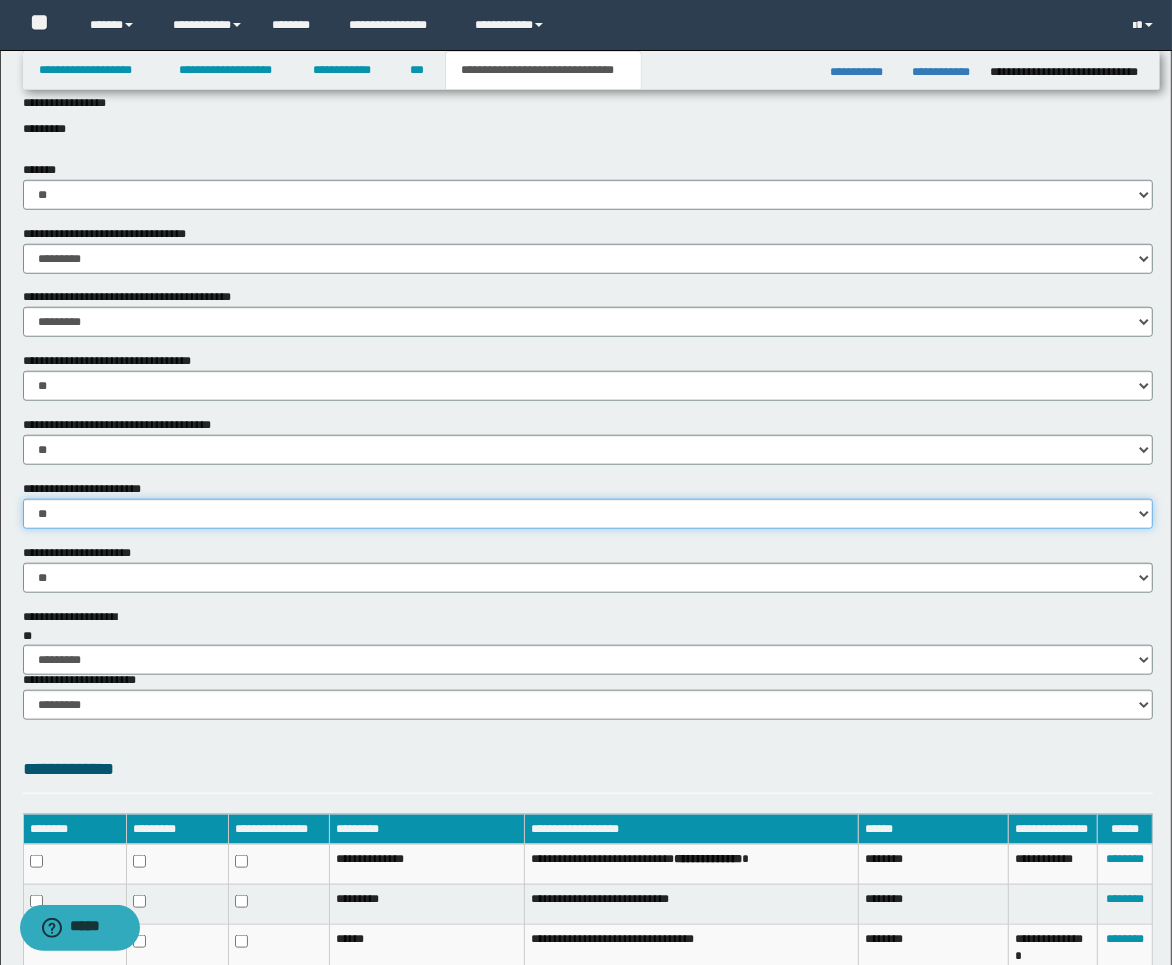 click on "*********
**
**" at bounding box center [588, 514] 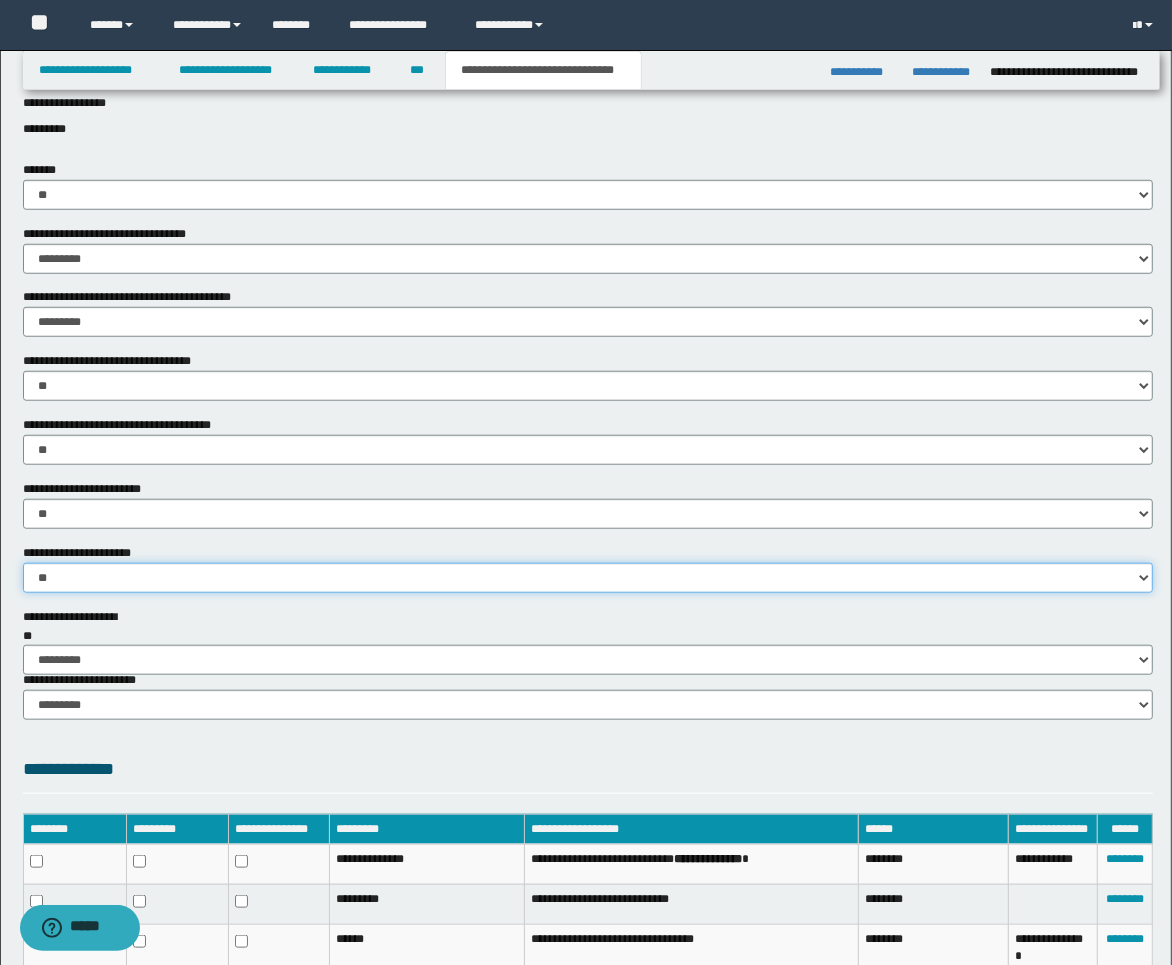click on "*********
**
**" at bounding box center [588, 578] 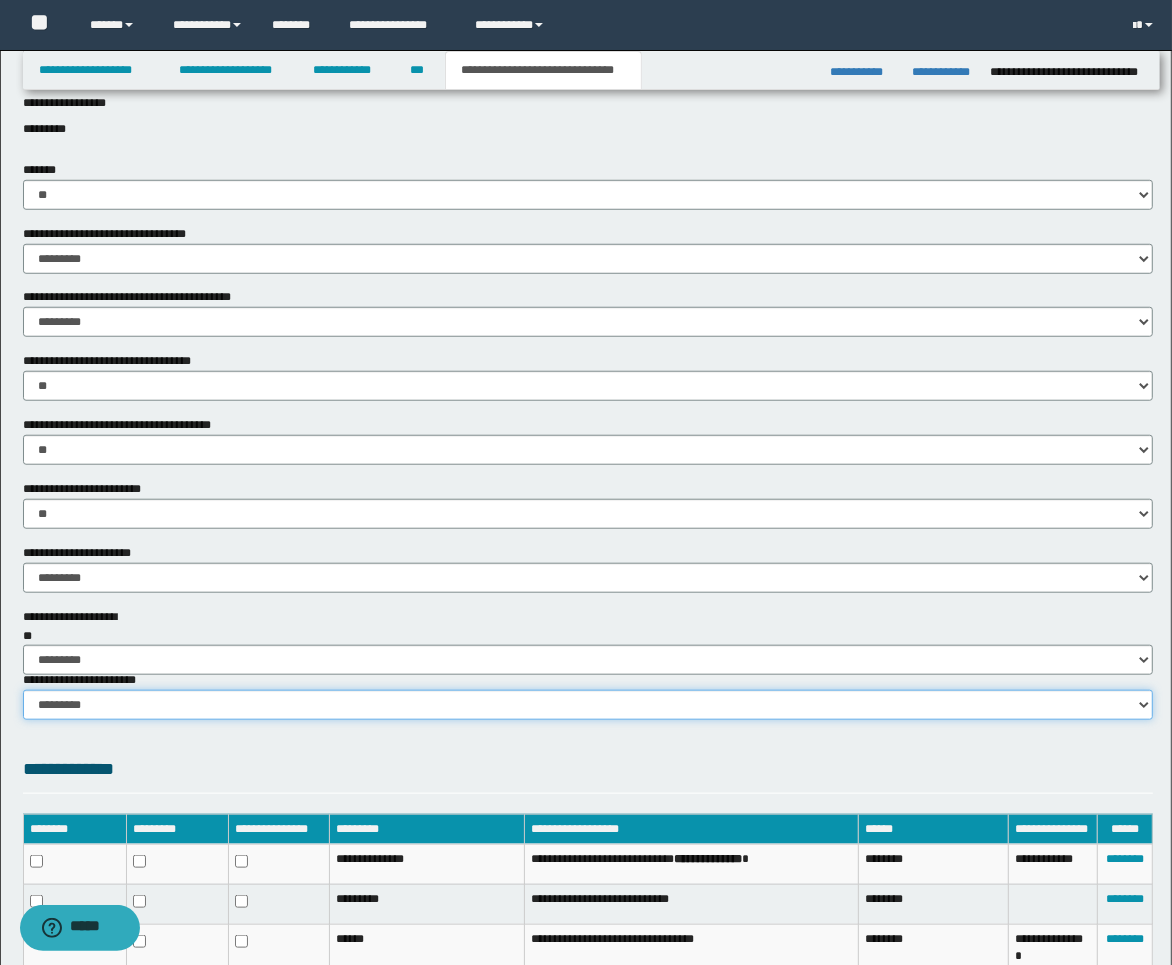 click on "*********
*********
*********" at bounding box center (588, 705) 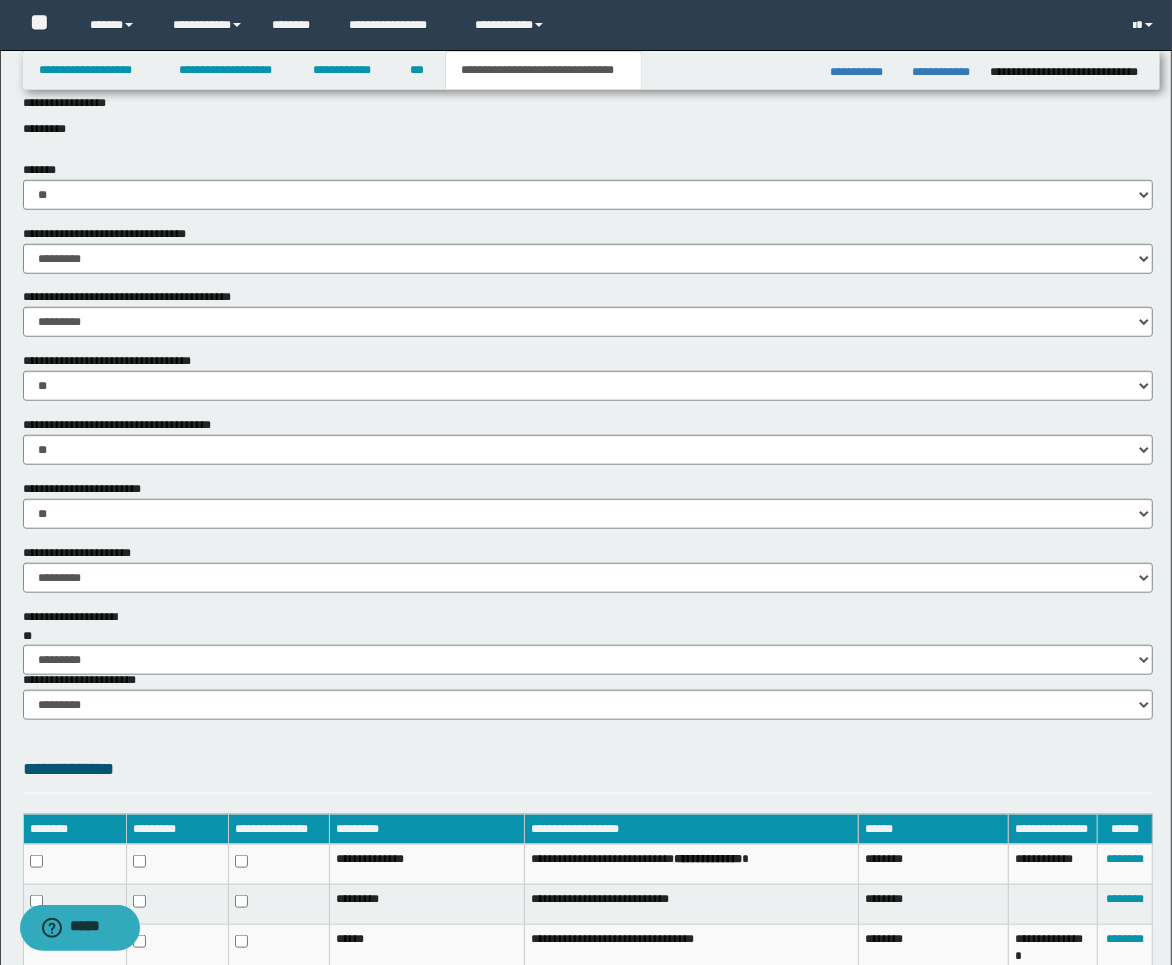 click on "**********" at bounding box center [588, 774] 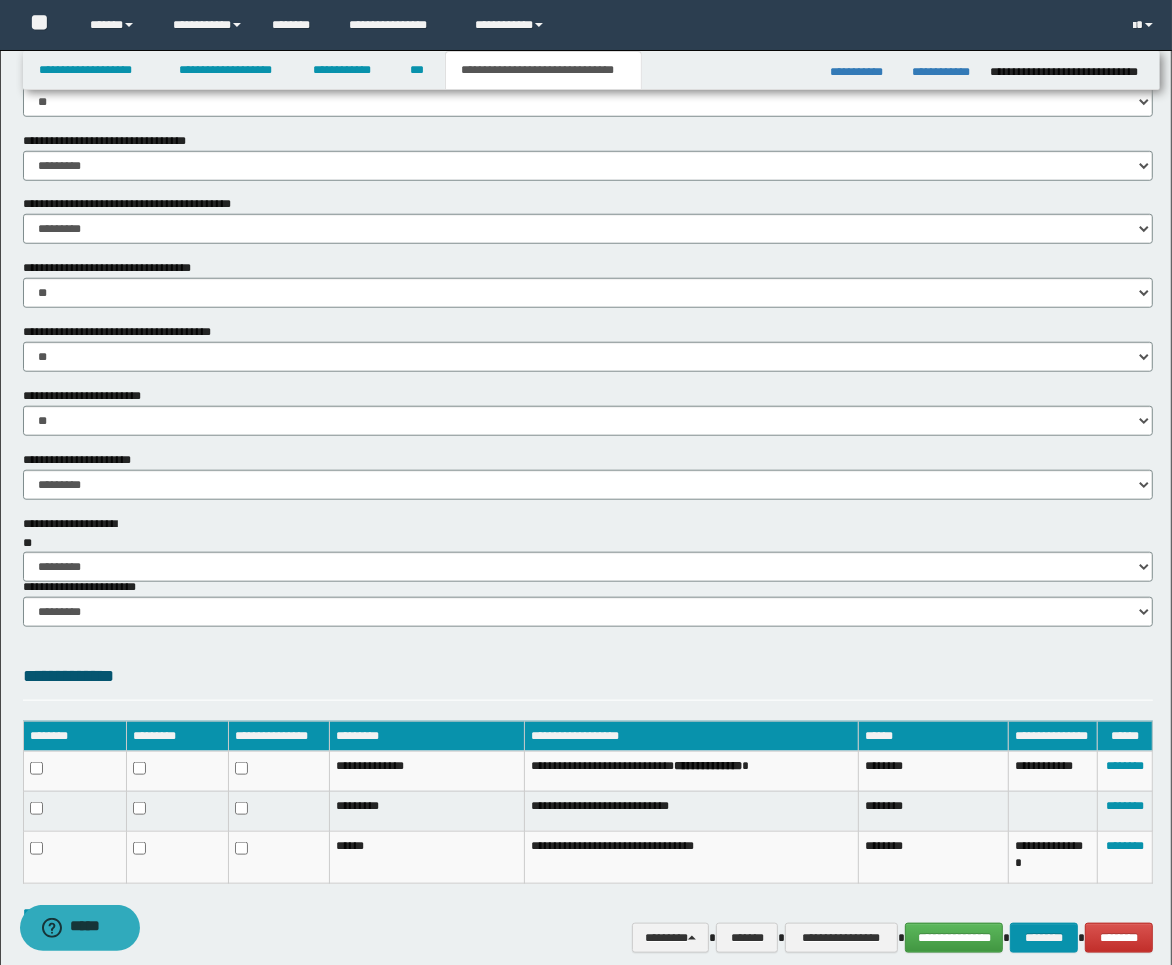 scroll, scrollTop: 1208, scrollLeft: 0, axis: vertical 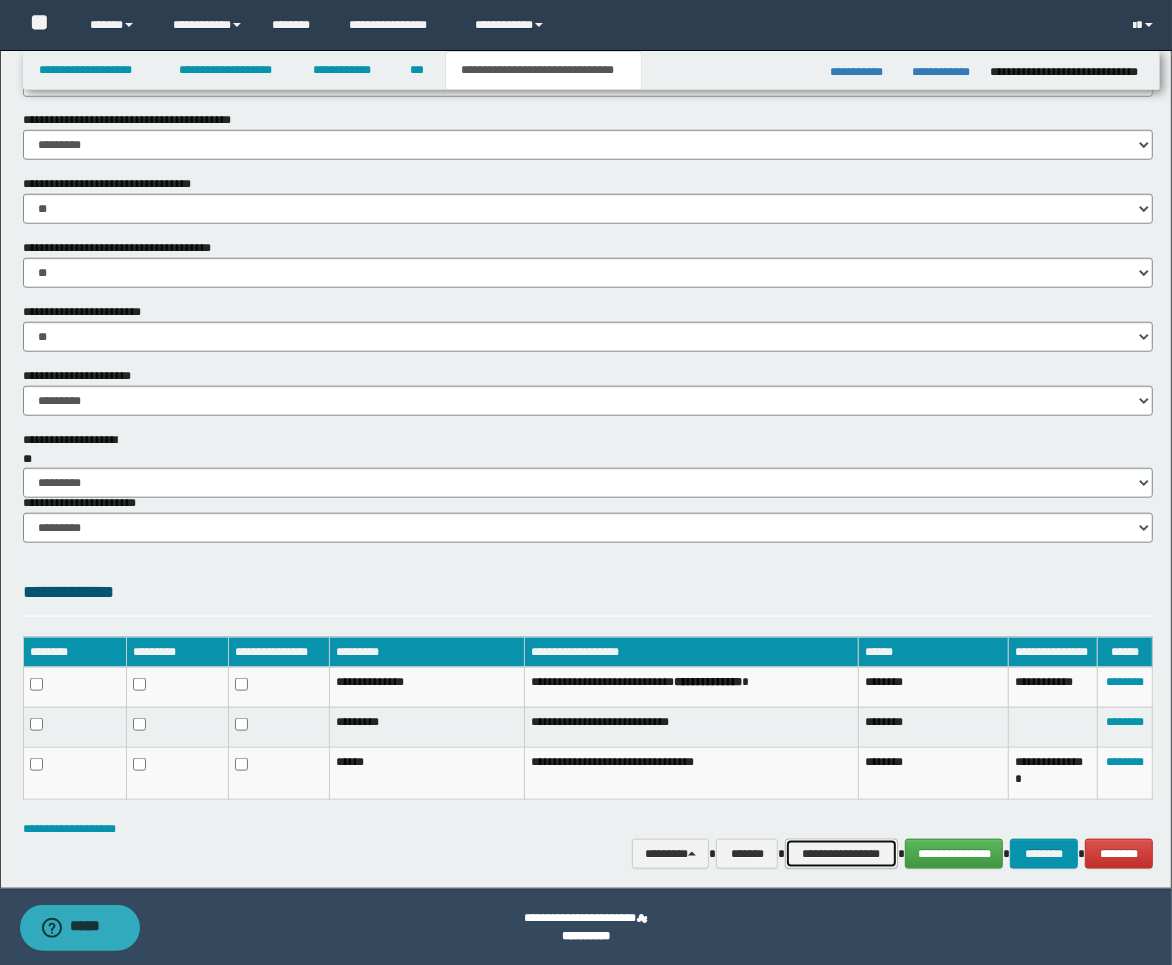 click on "**********" at bounding box center [841, 854] 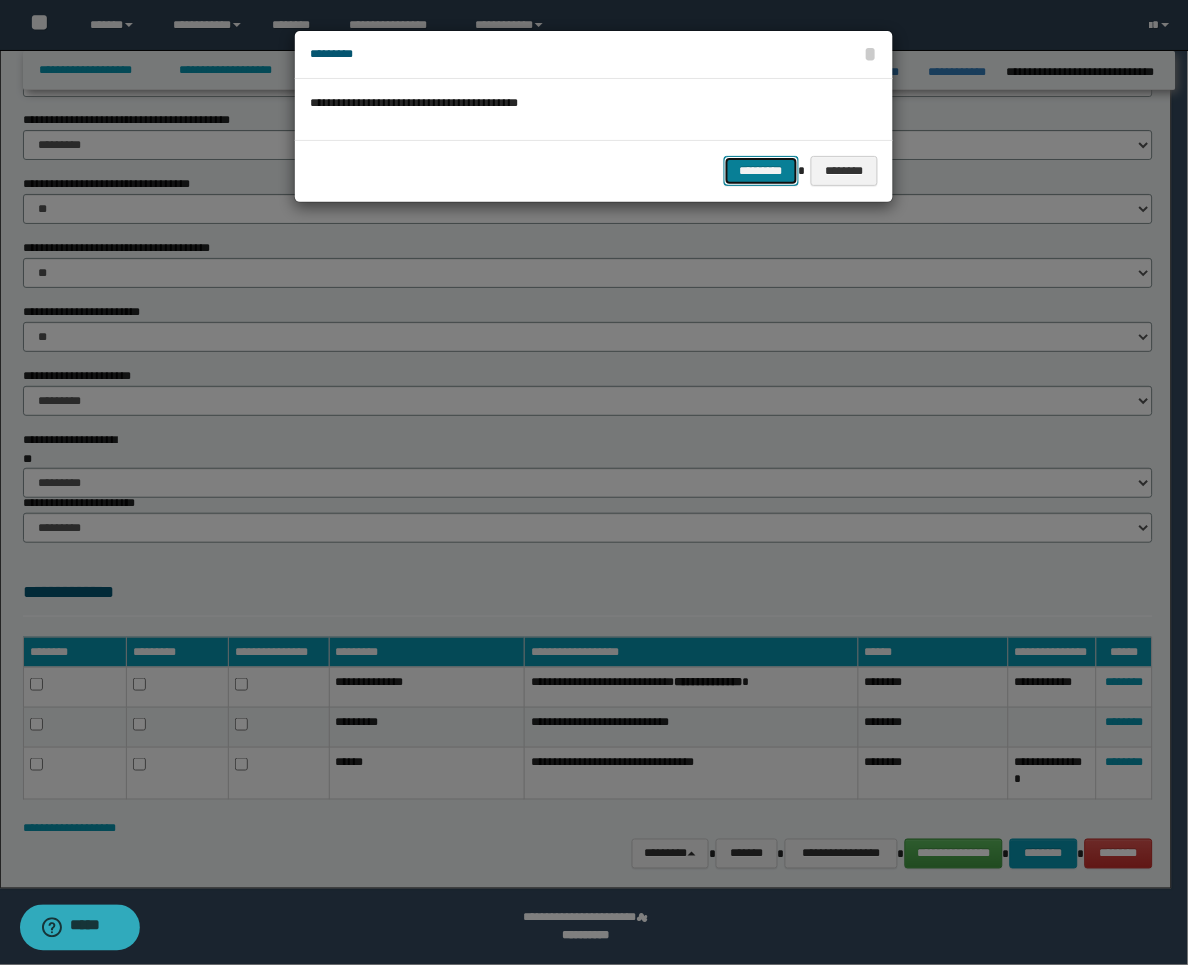 click on "*********" at bounding box center [761, 171] 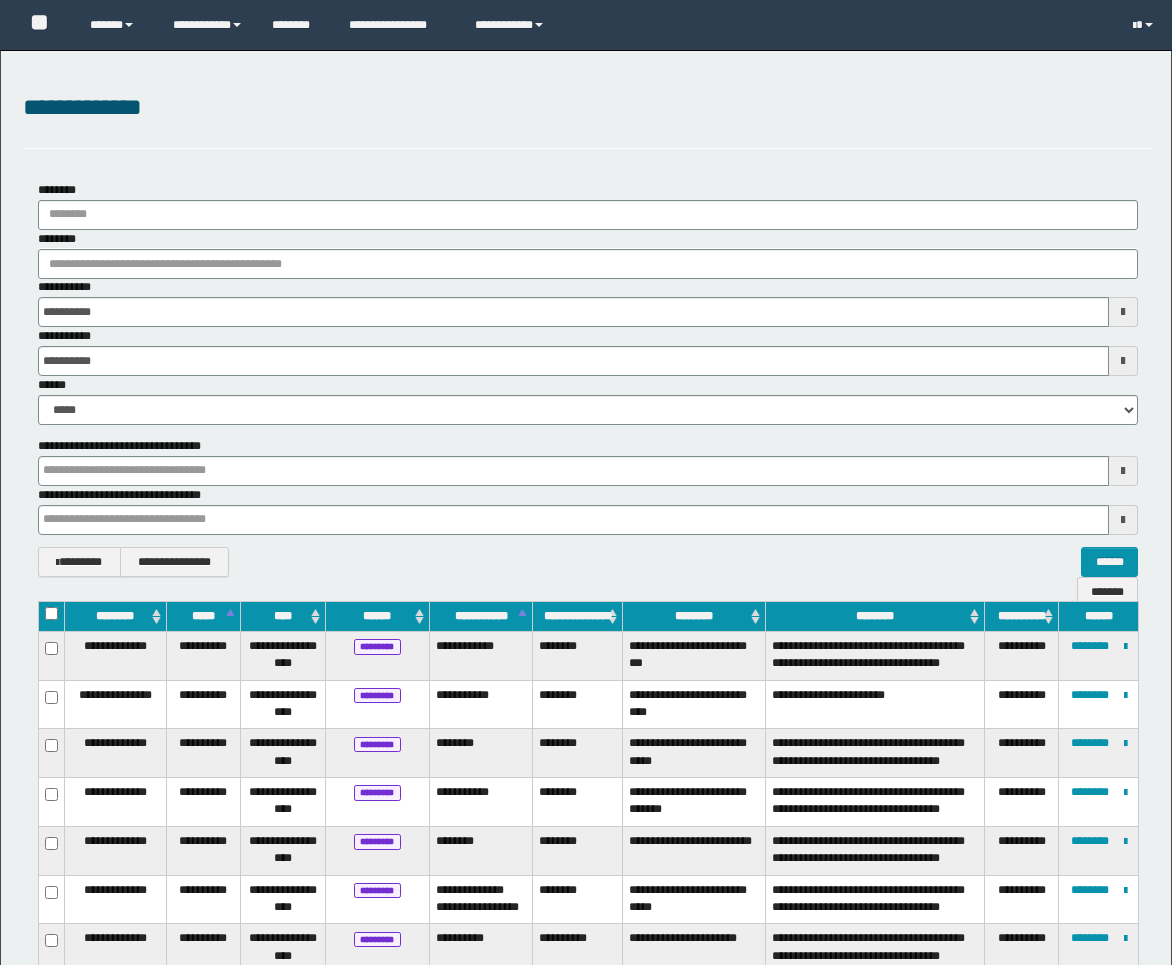 scroll, scrollTop: 817, scrollLeft: 0, axis: vertical 